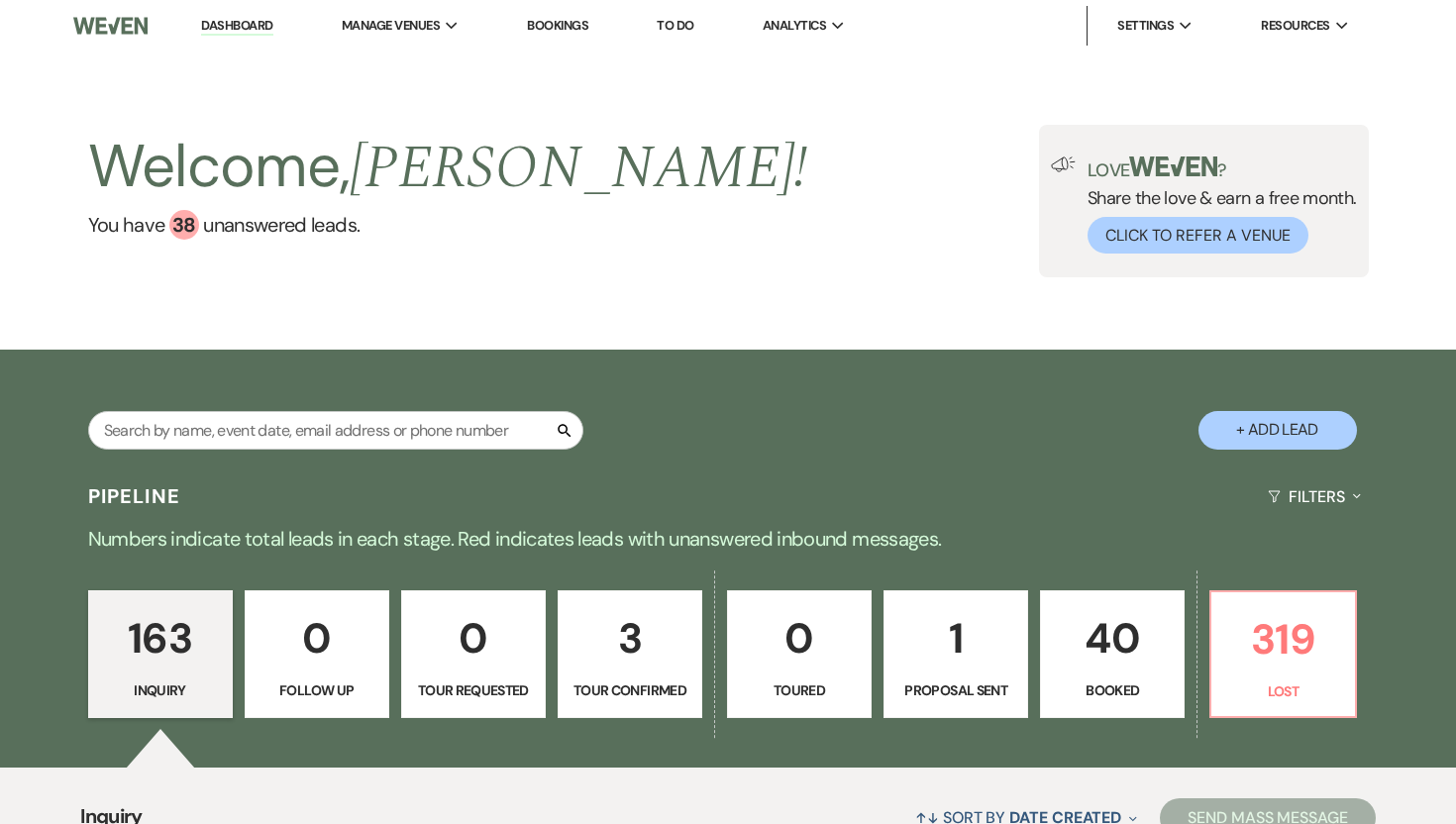 scroll, scrollTop: 0, scrollLeft: 0, axis: both 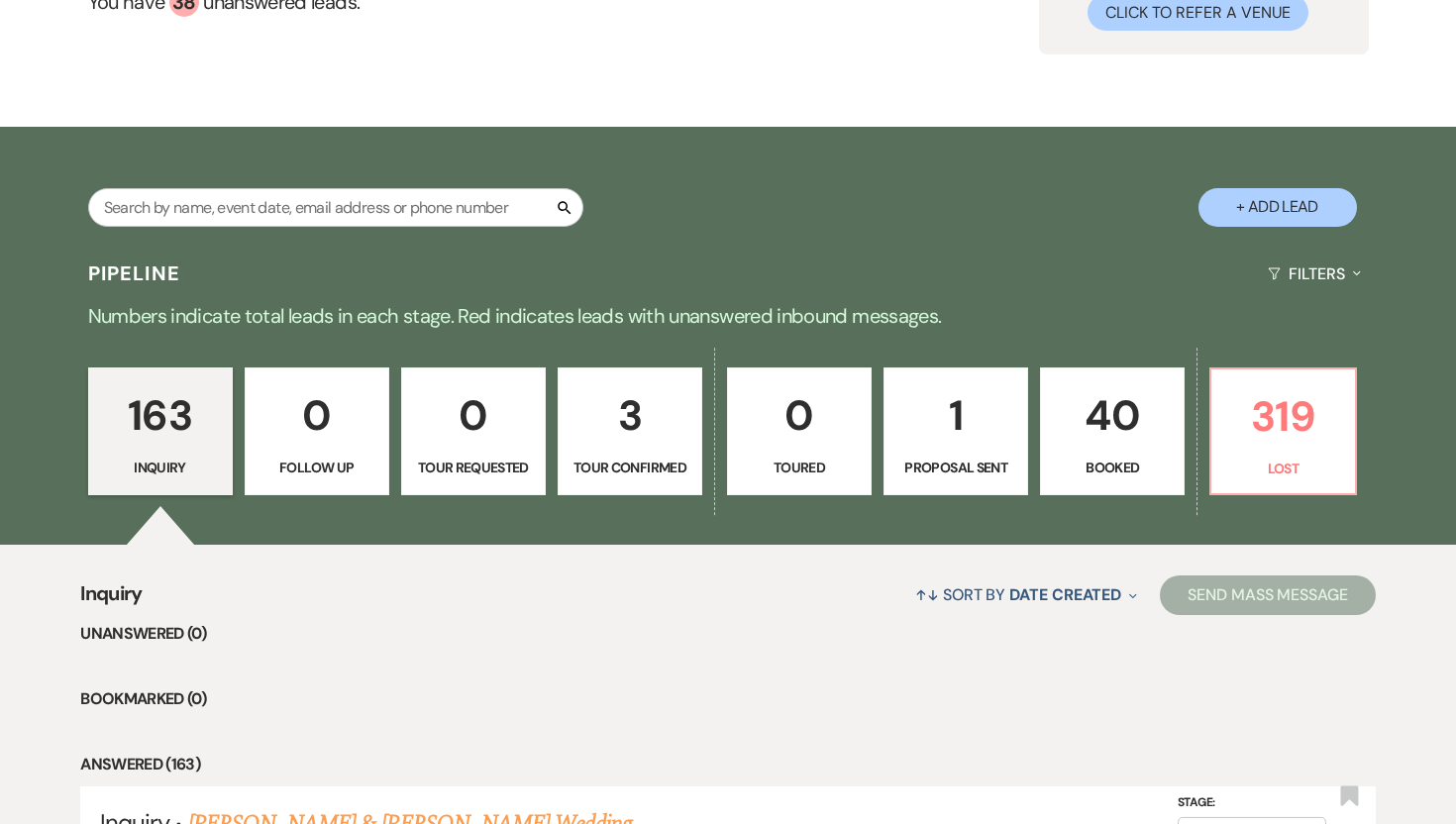 click on "1" at bounding box center (956, 415) 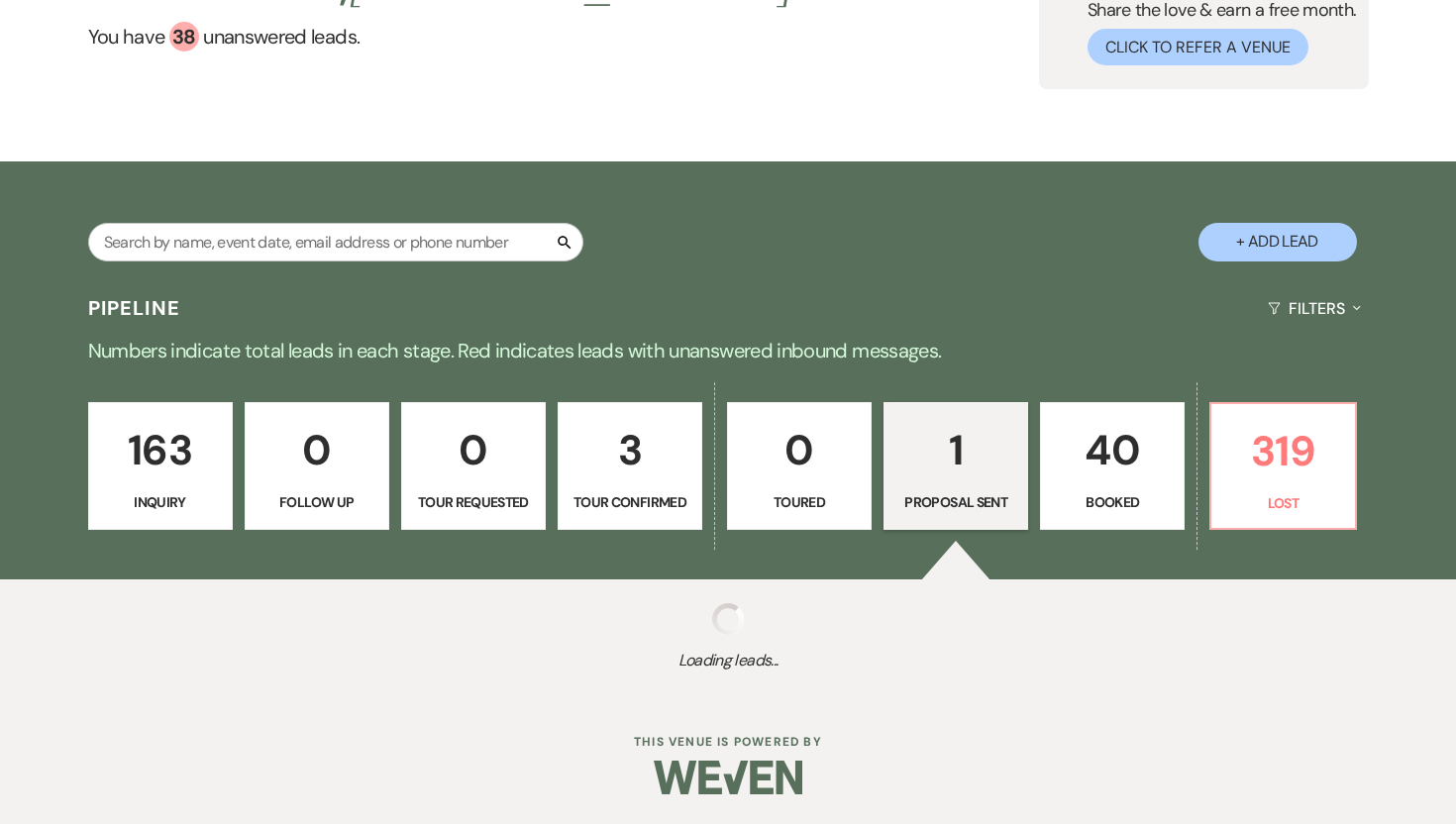 select on "6" 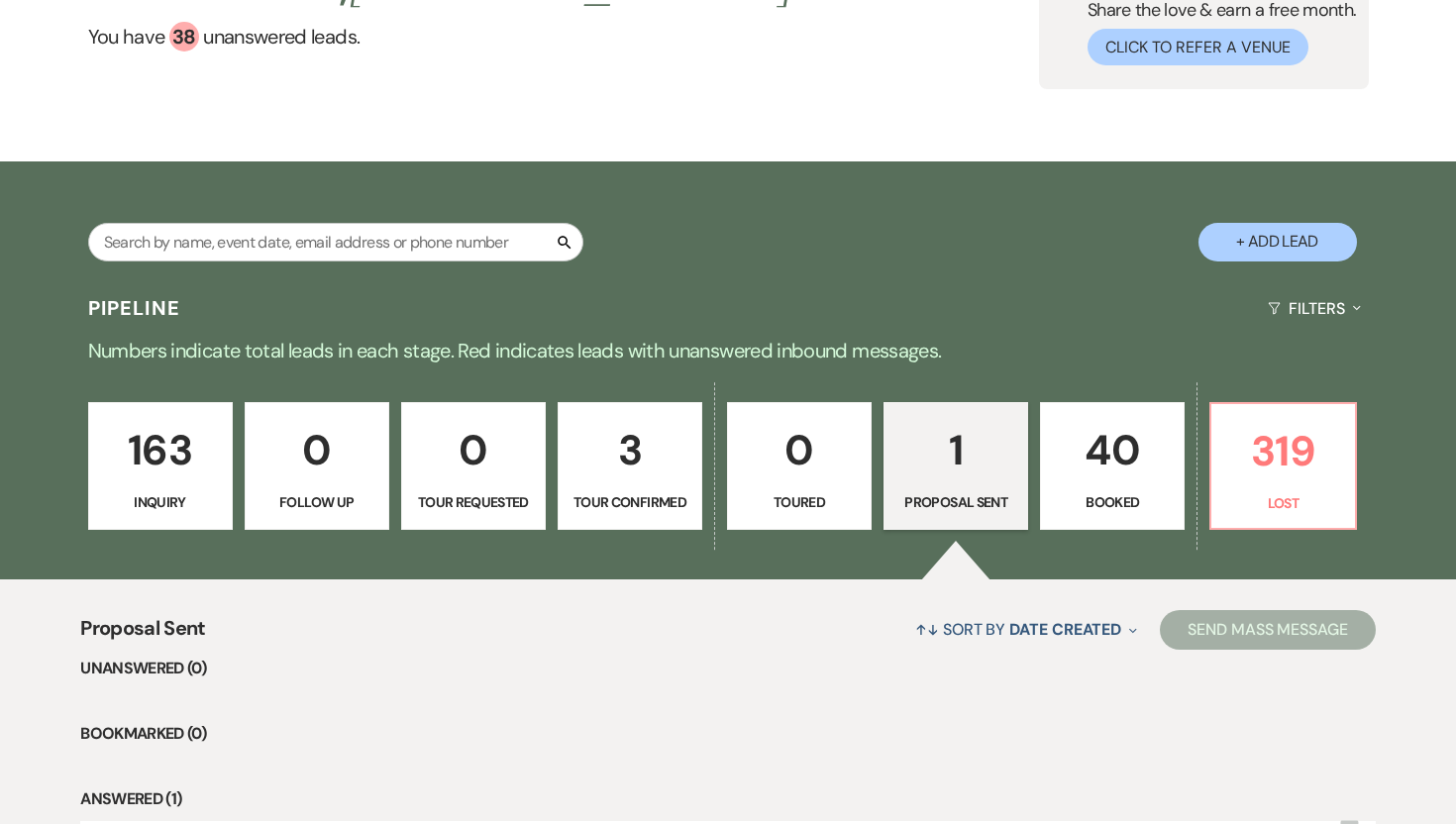 scroll, scrollTop: 446, scrollLeft: 0, axis: vertical 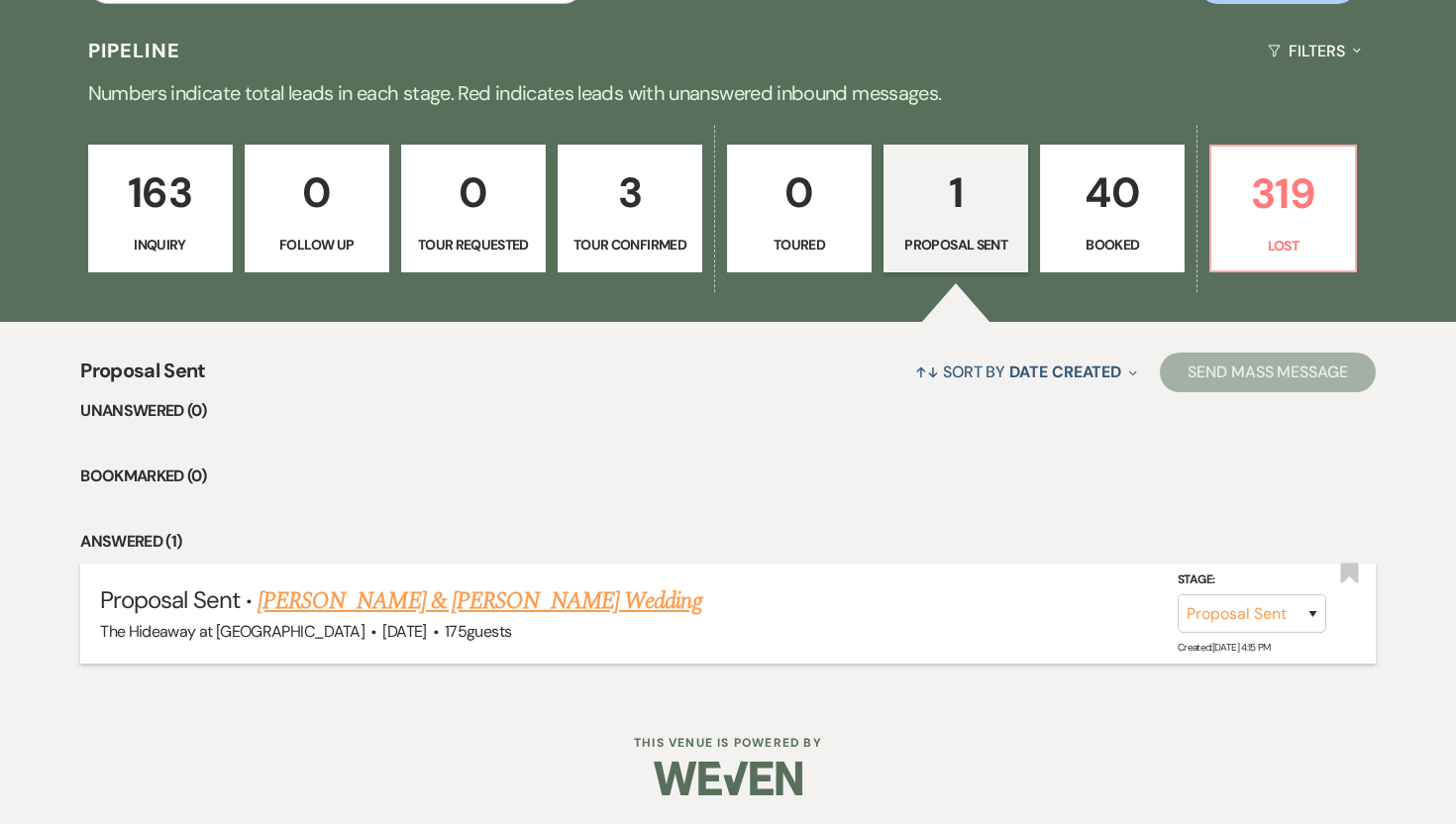 click on "Guy Farmer & Madison Linder's Wedding" at bounding box center (479, 601) 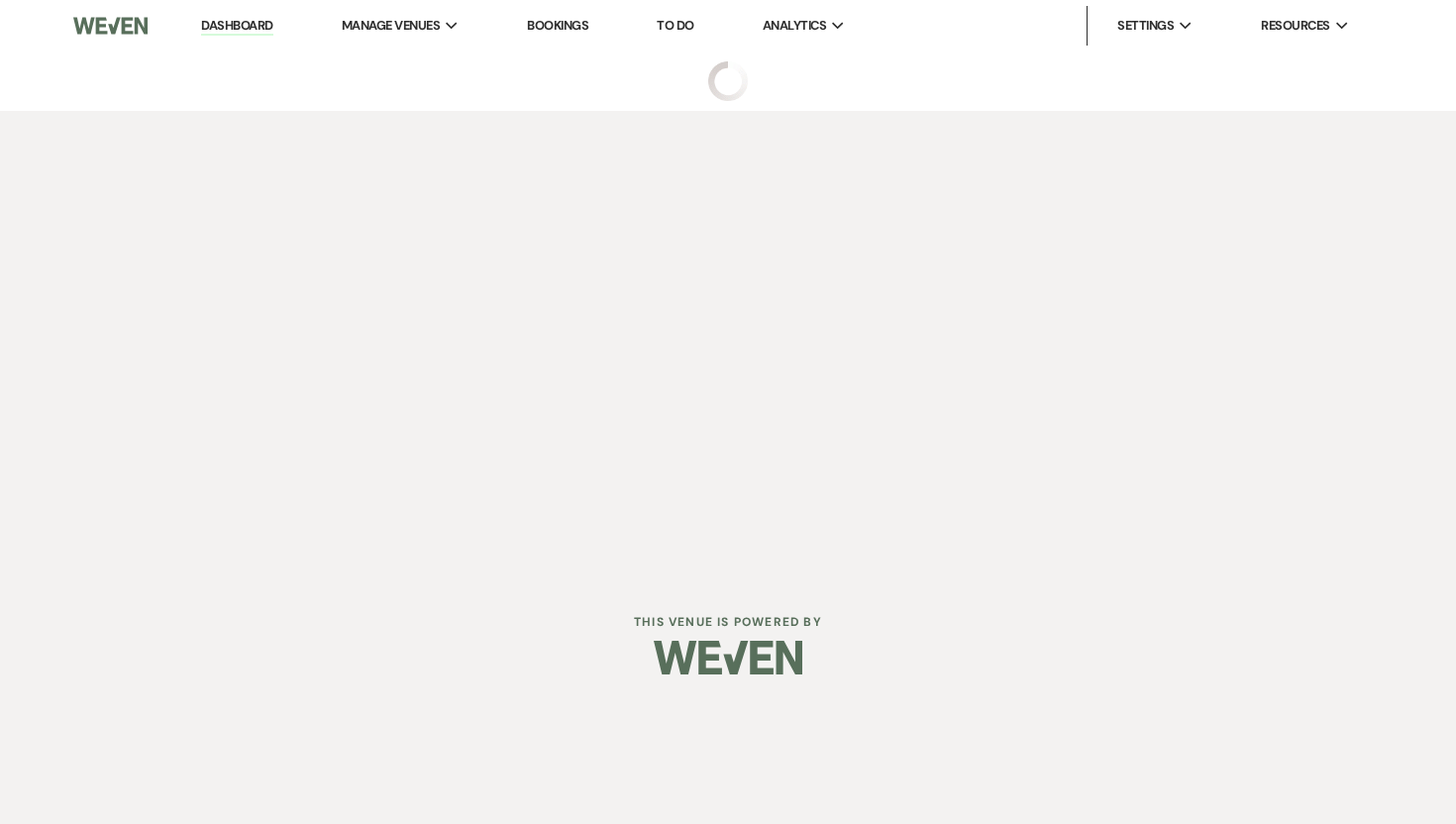 scroll, scrollTop: 0, scrollLeft: 0, axis: both 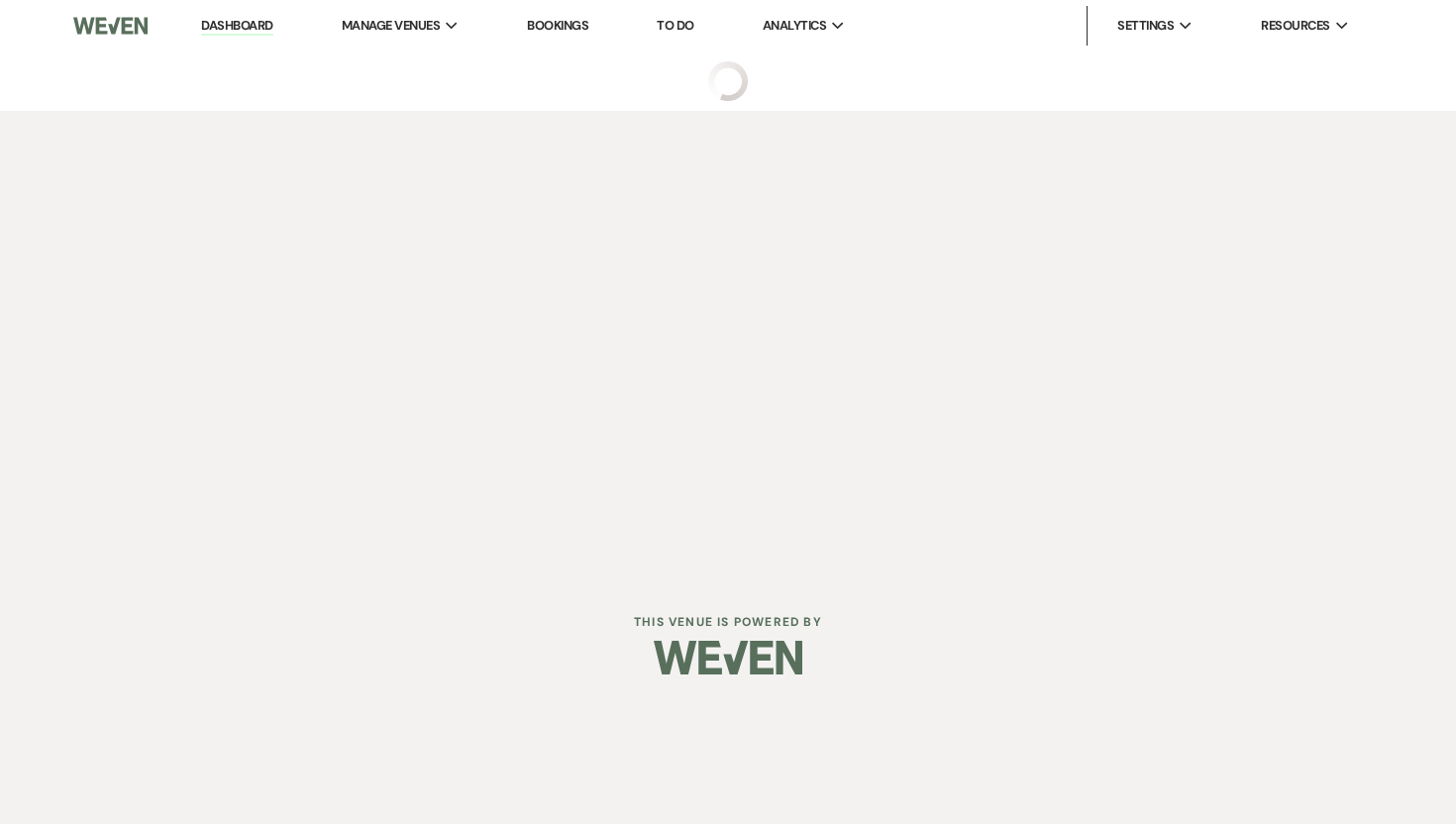 select on "6" 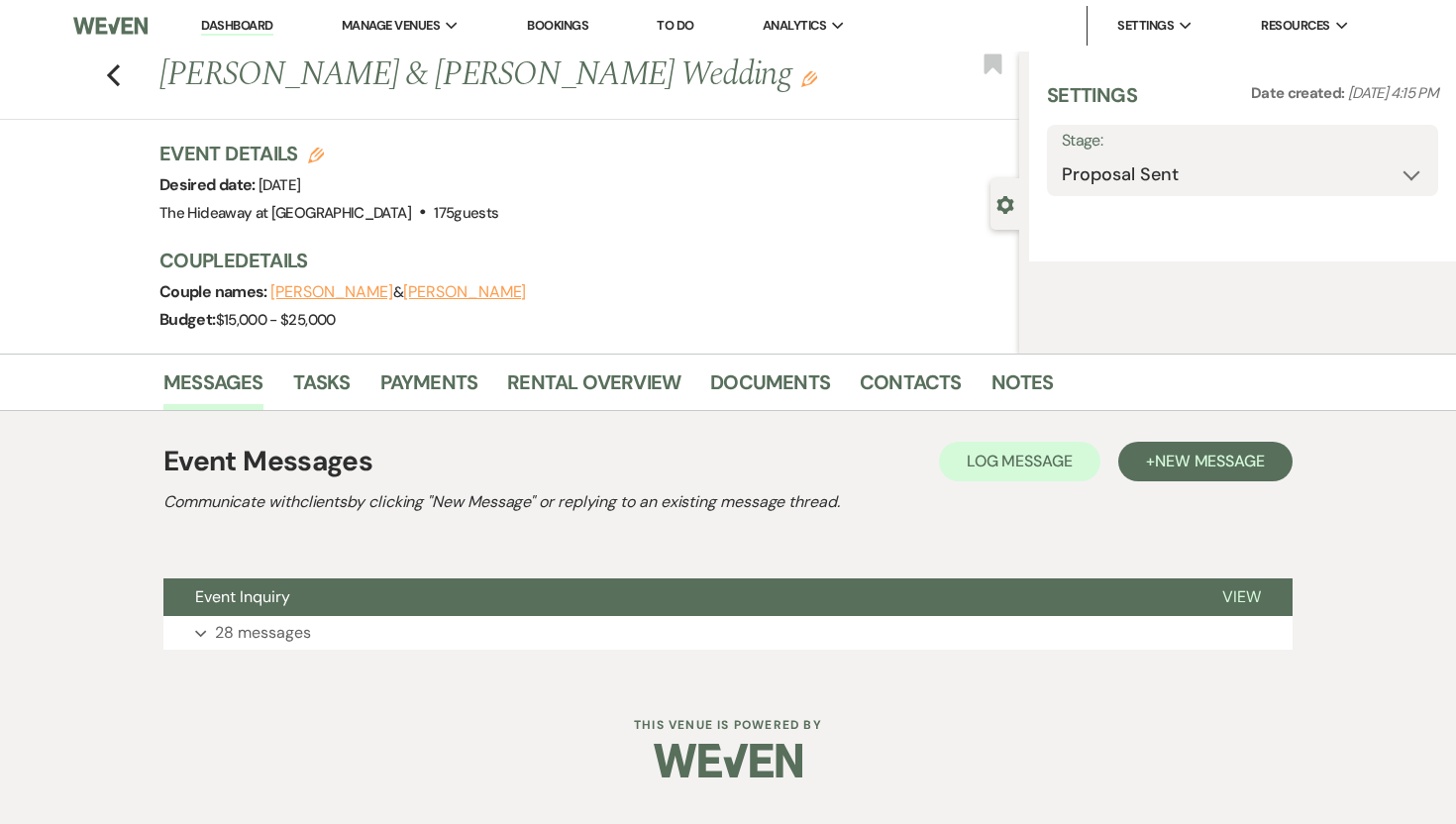 select on "5" 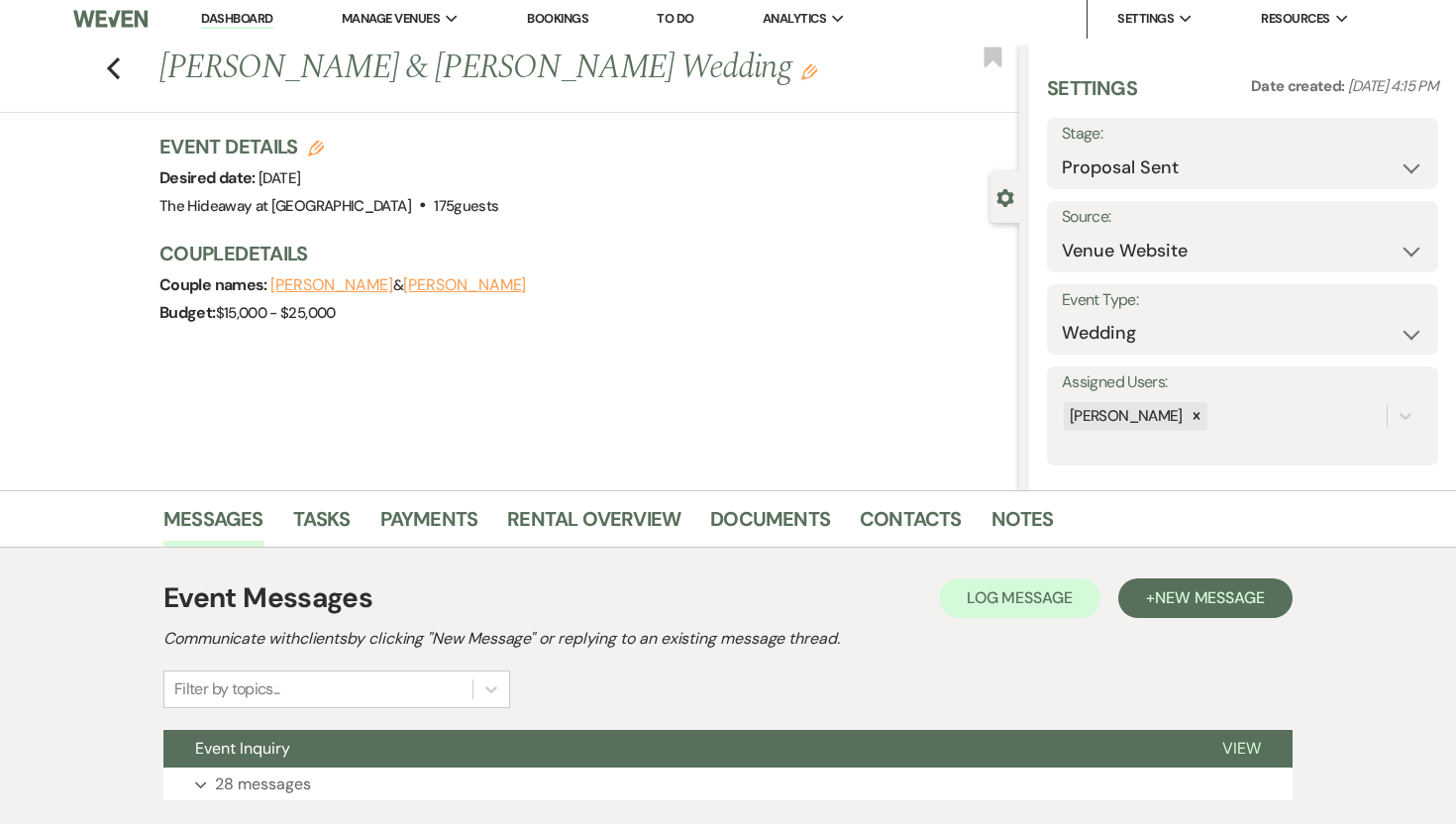 scroll, scrollTop: 141, scrollLeft: 0, axis: vertical 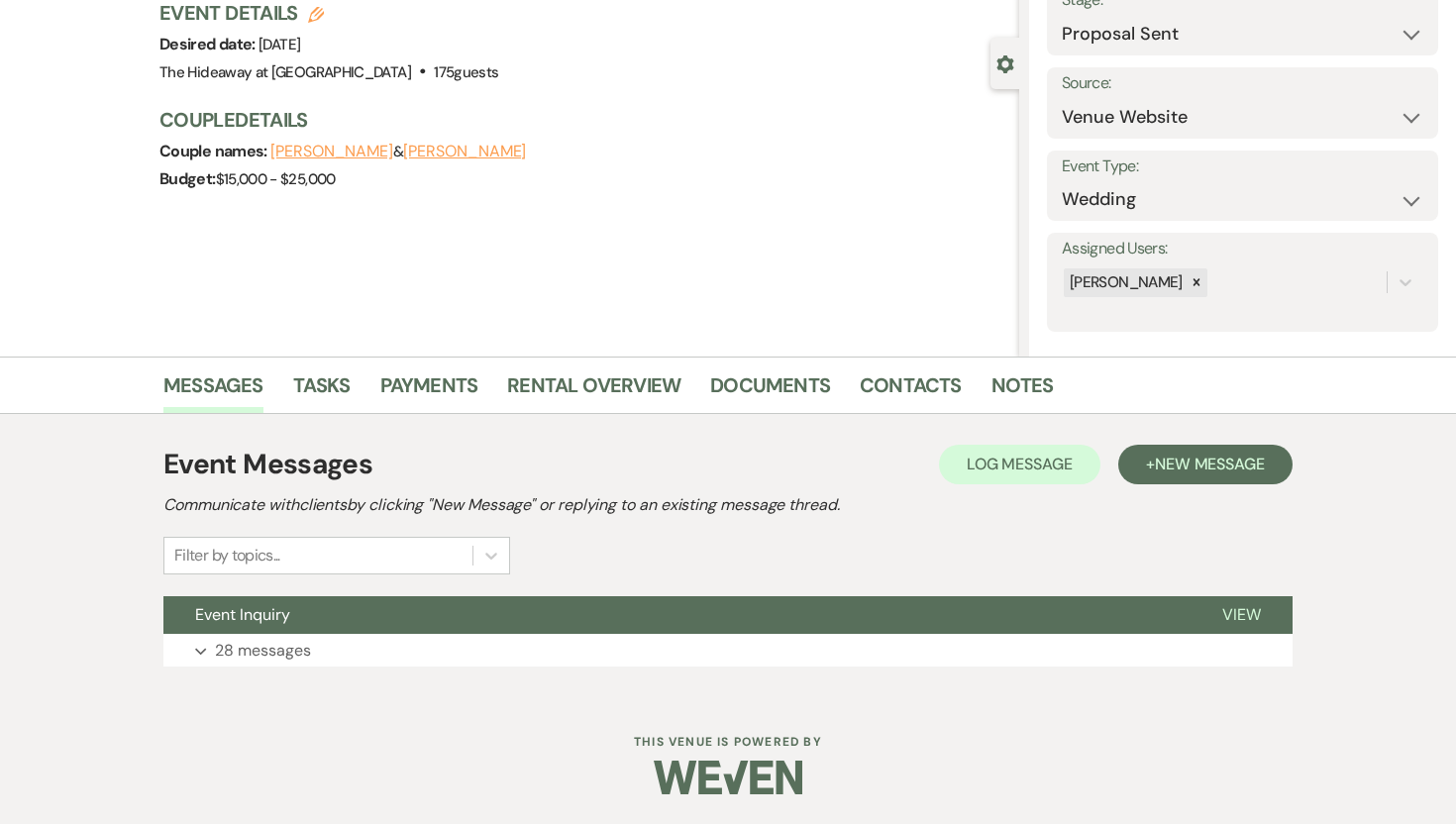 click on "Guy Farmer" at bounding box center [332, 152] 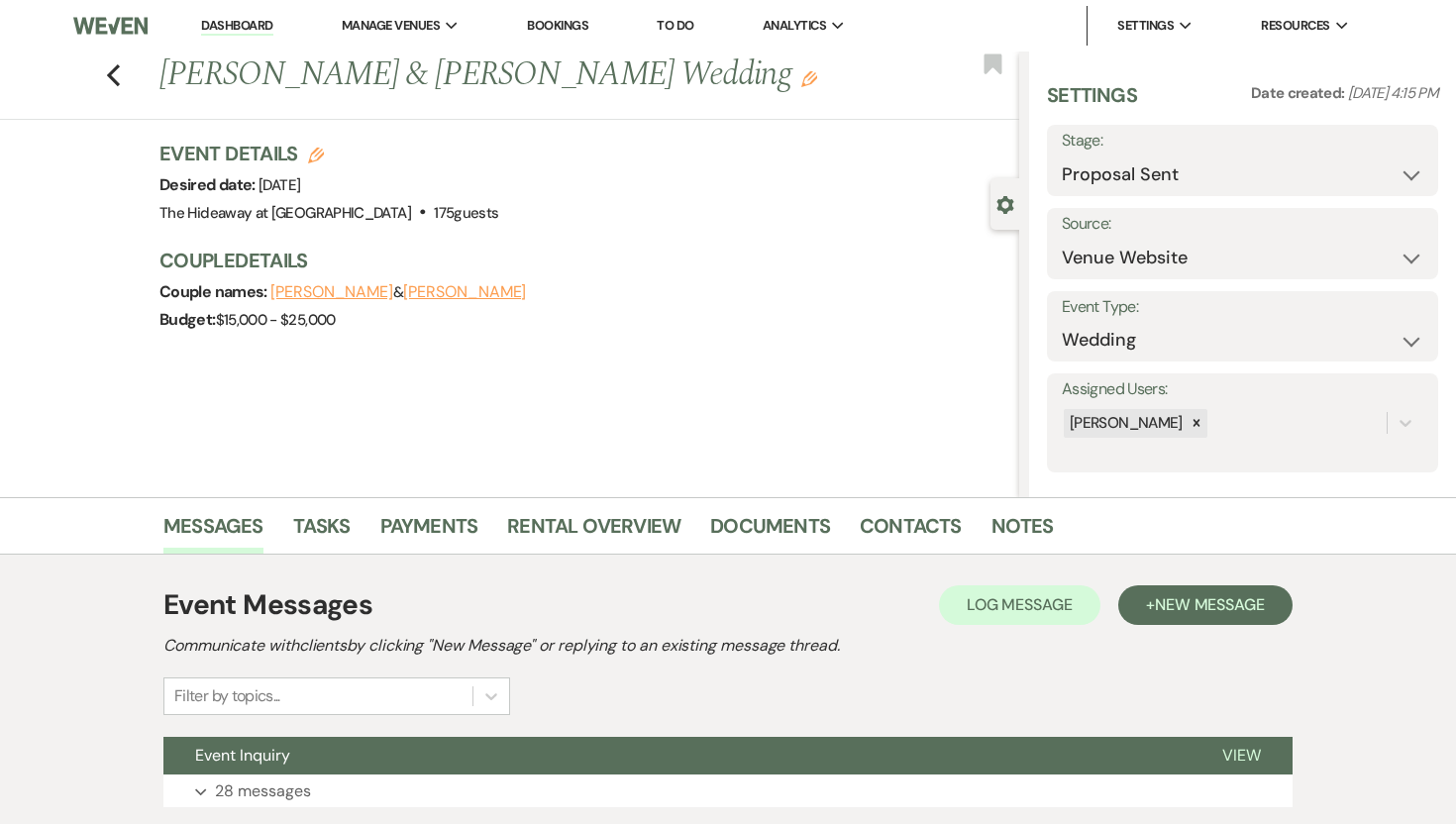 select on "1" 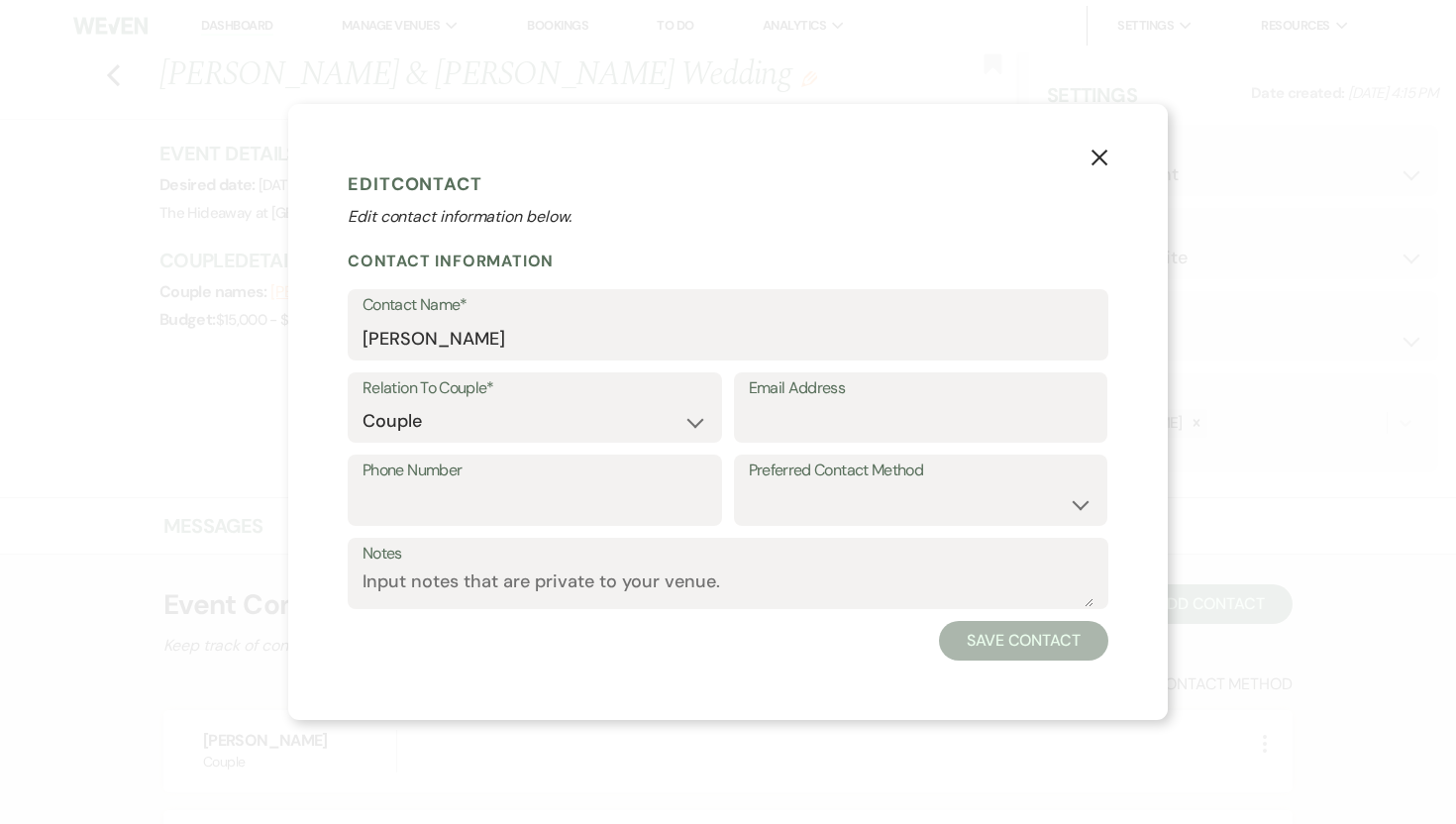 select on "6" 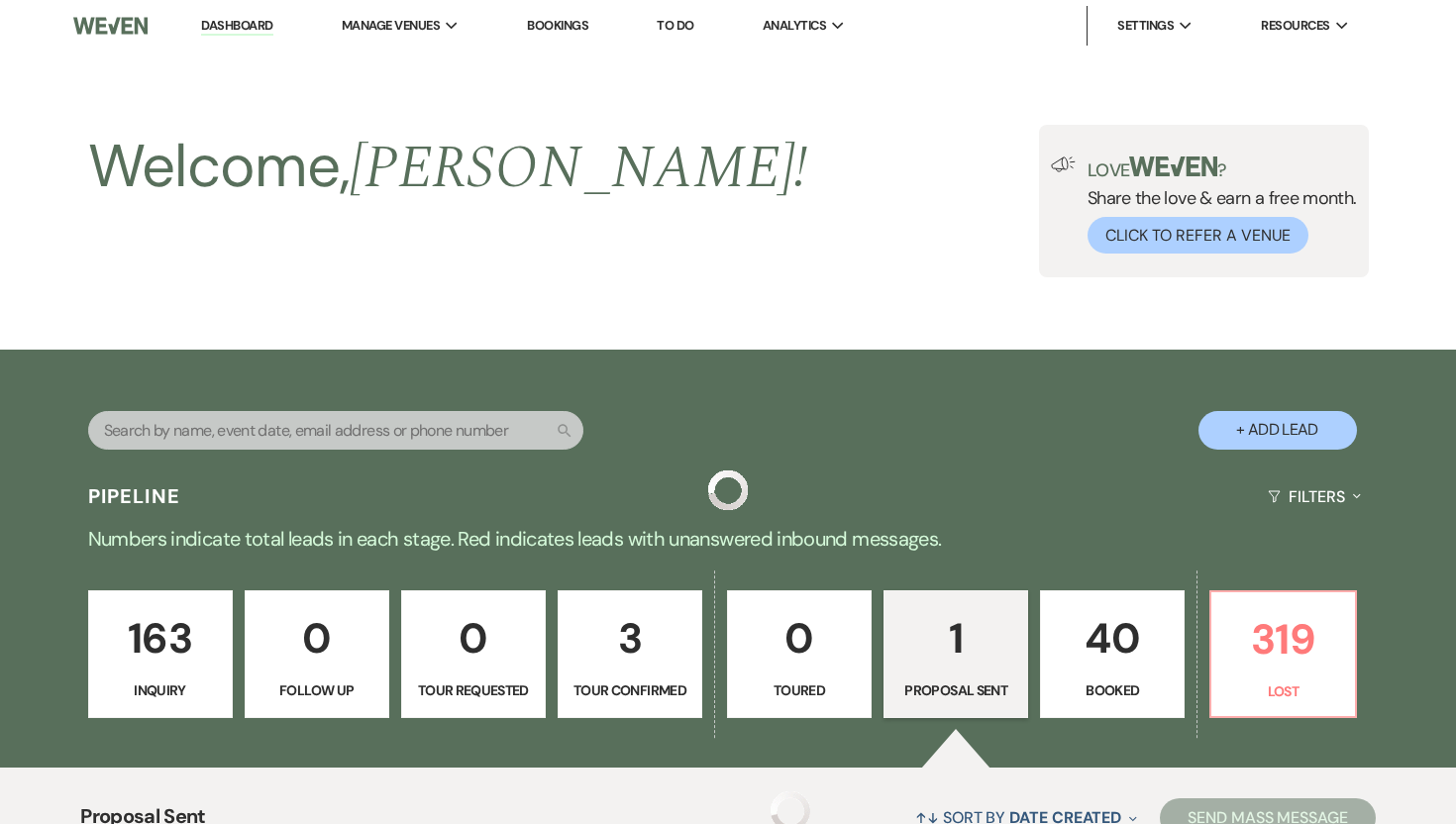 scroll, scrollTop: 446, scrollLeft: 0, axis: vertical 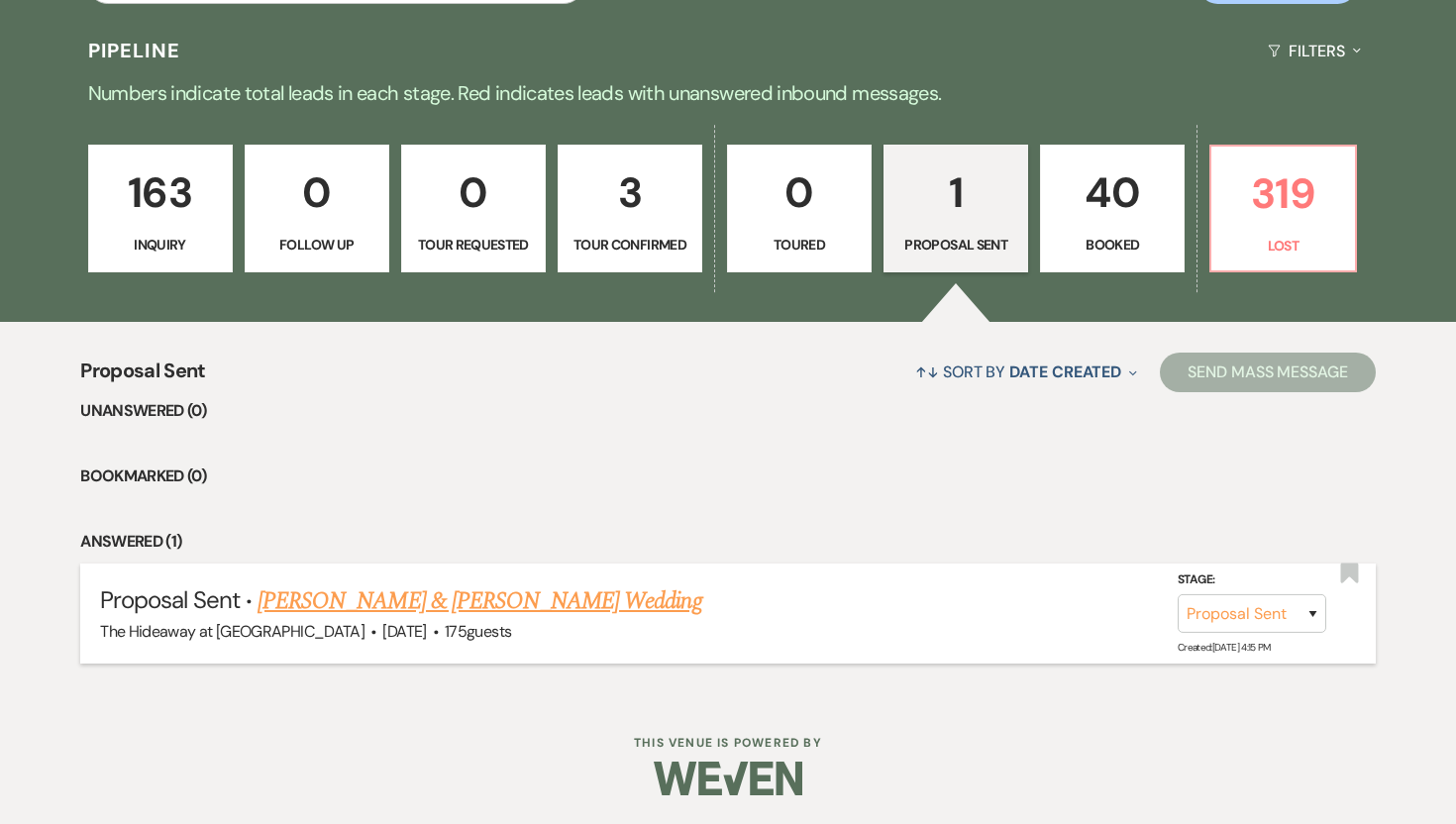click on "Guy Farmer & Madison Linder's Wedding" at bounding box center (479, 601) 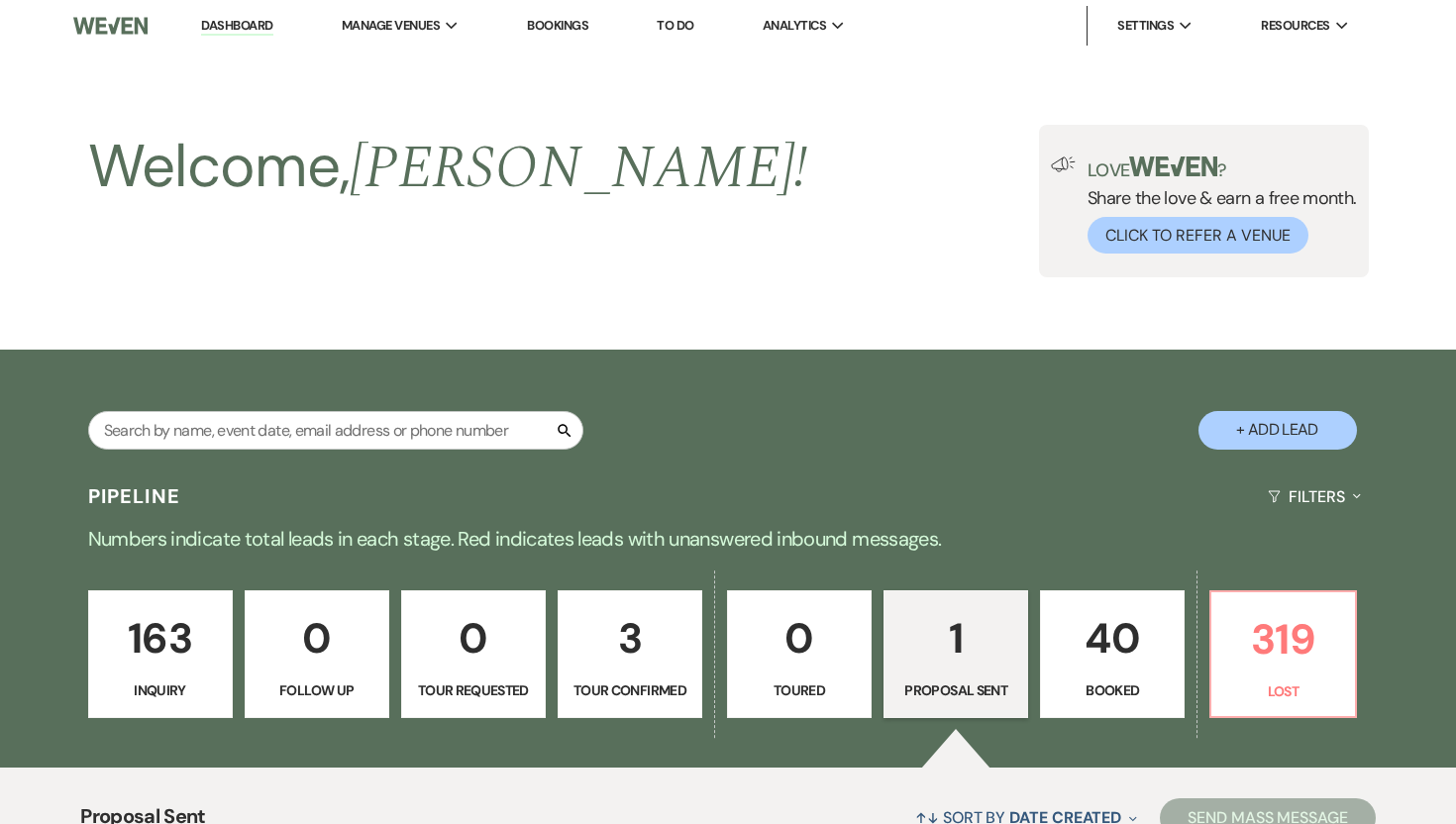 select on "6" 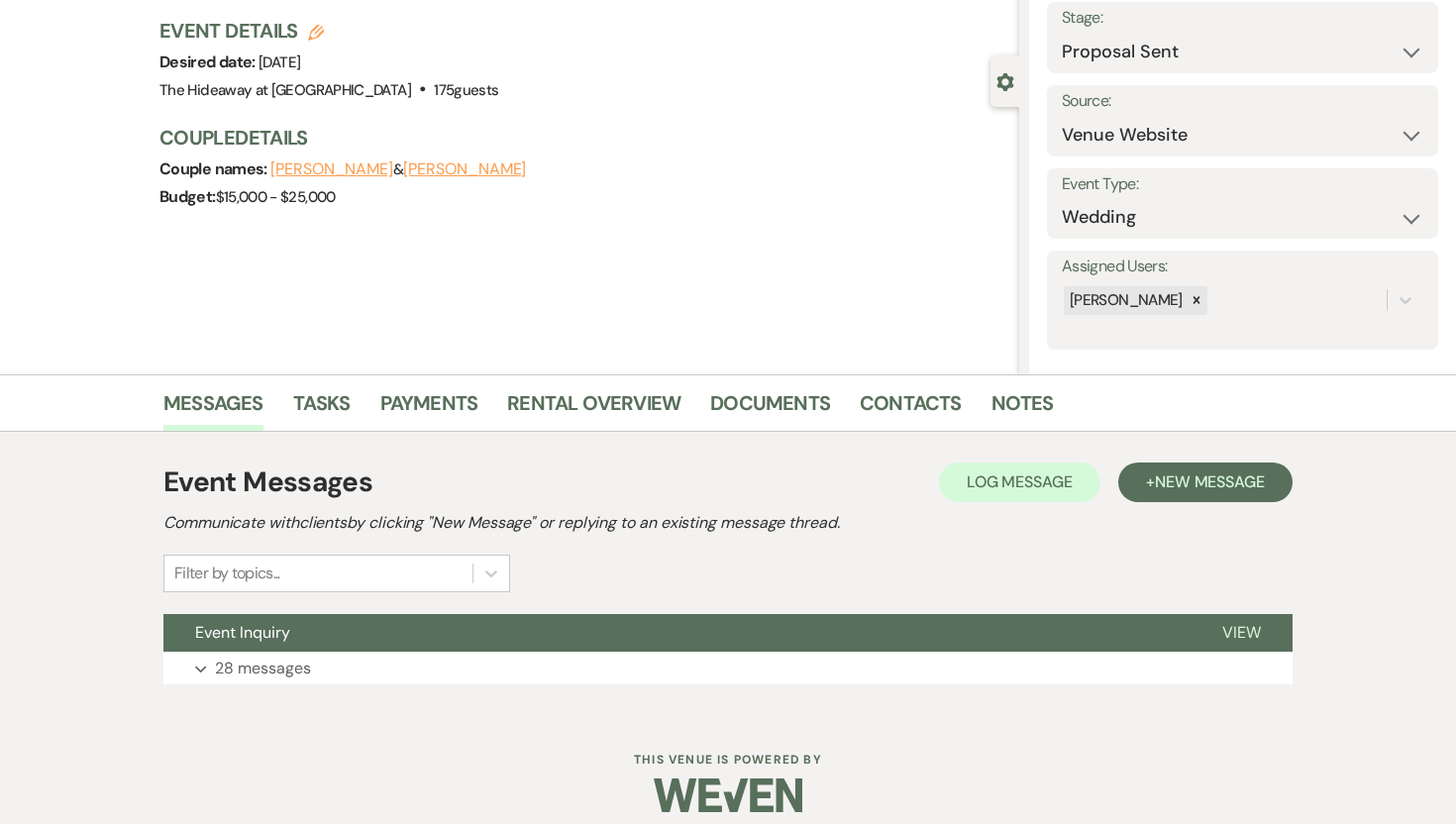 scroll, scrollTop: 141, scrollLeft: 0, axis: vertical 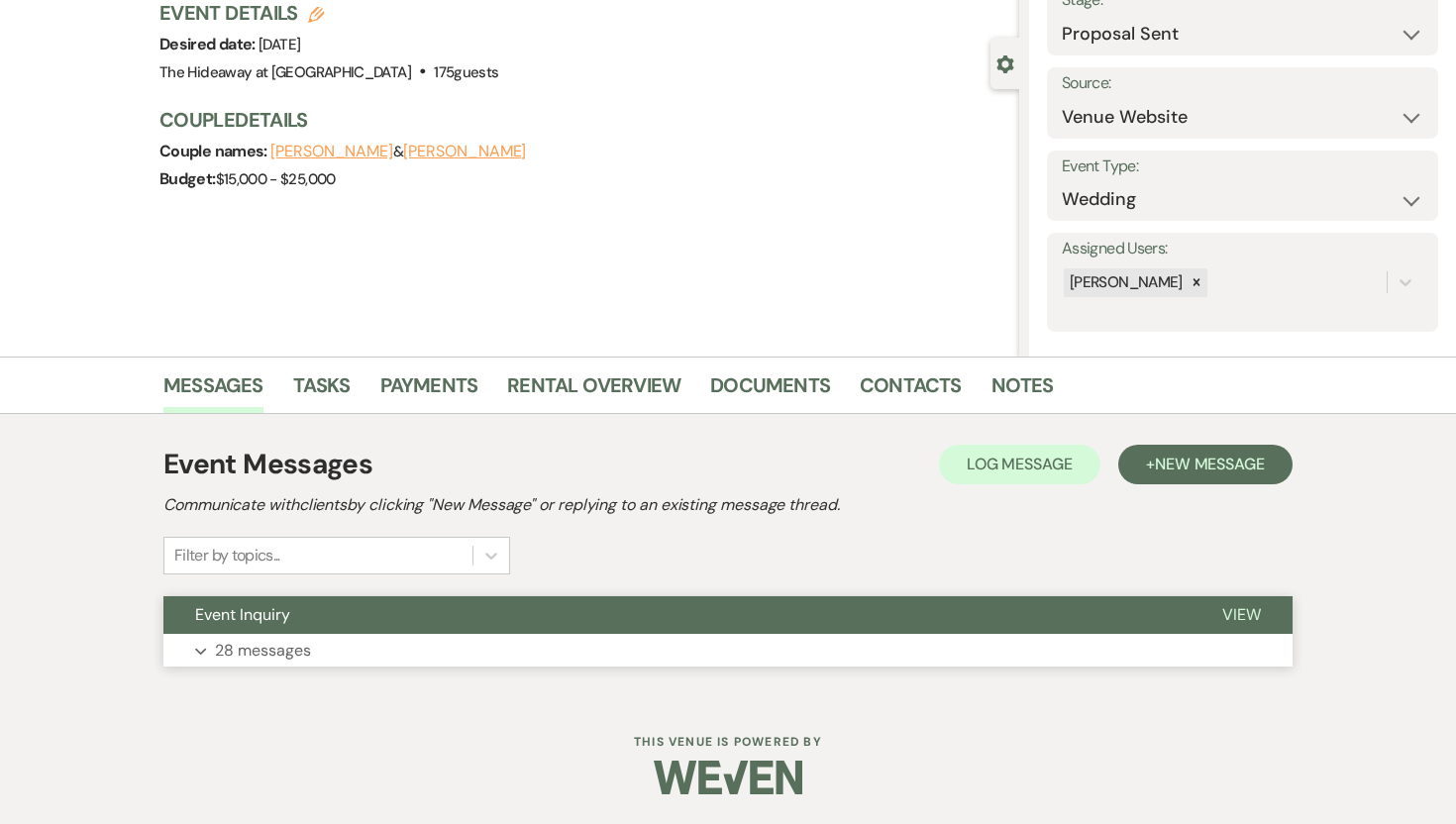 click on "28 messages" at bounding box center (262, 651) 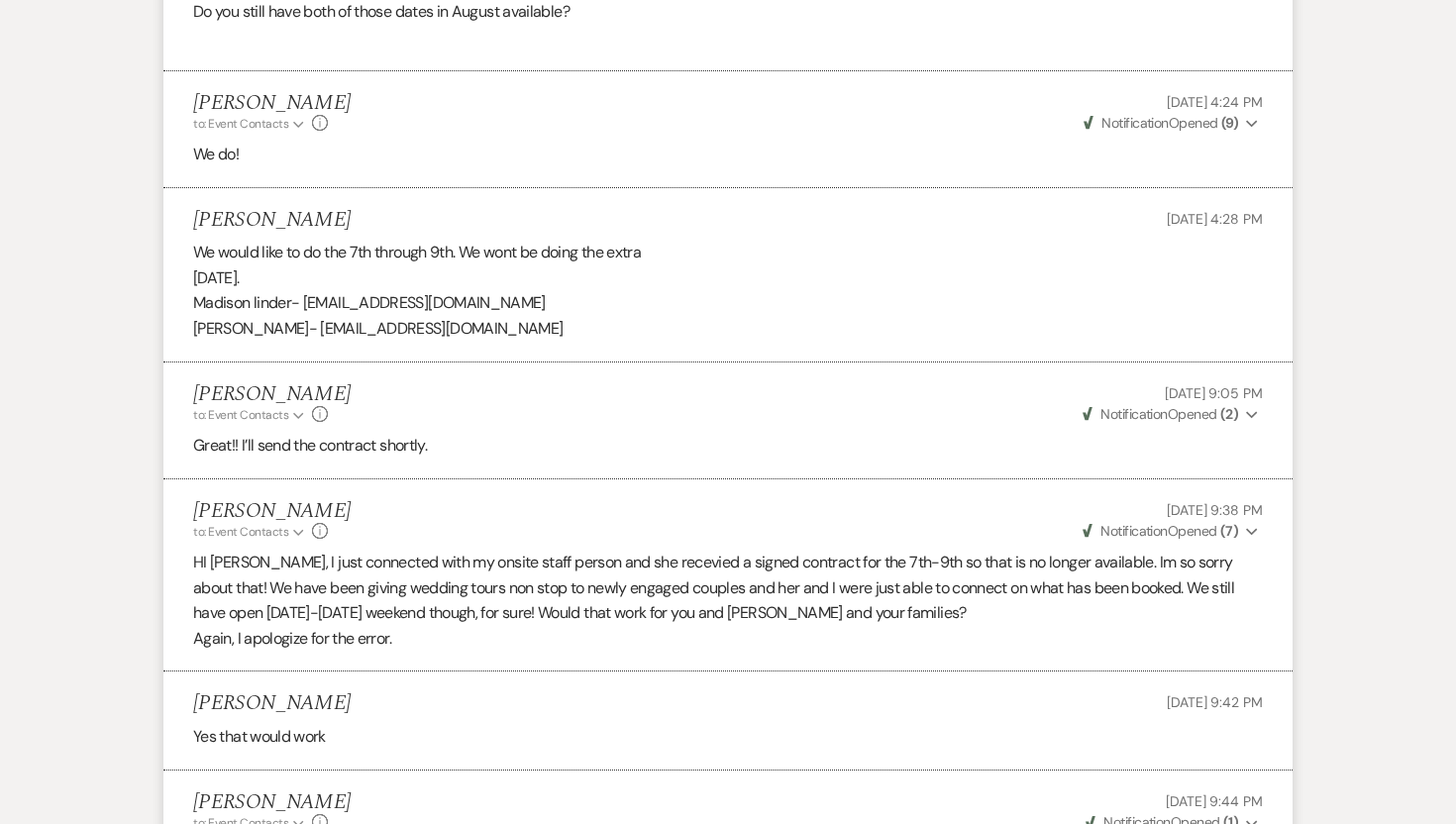 scroll, scrollTop: 4330, scrollLeft: 0, axis: vertical 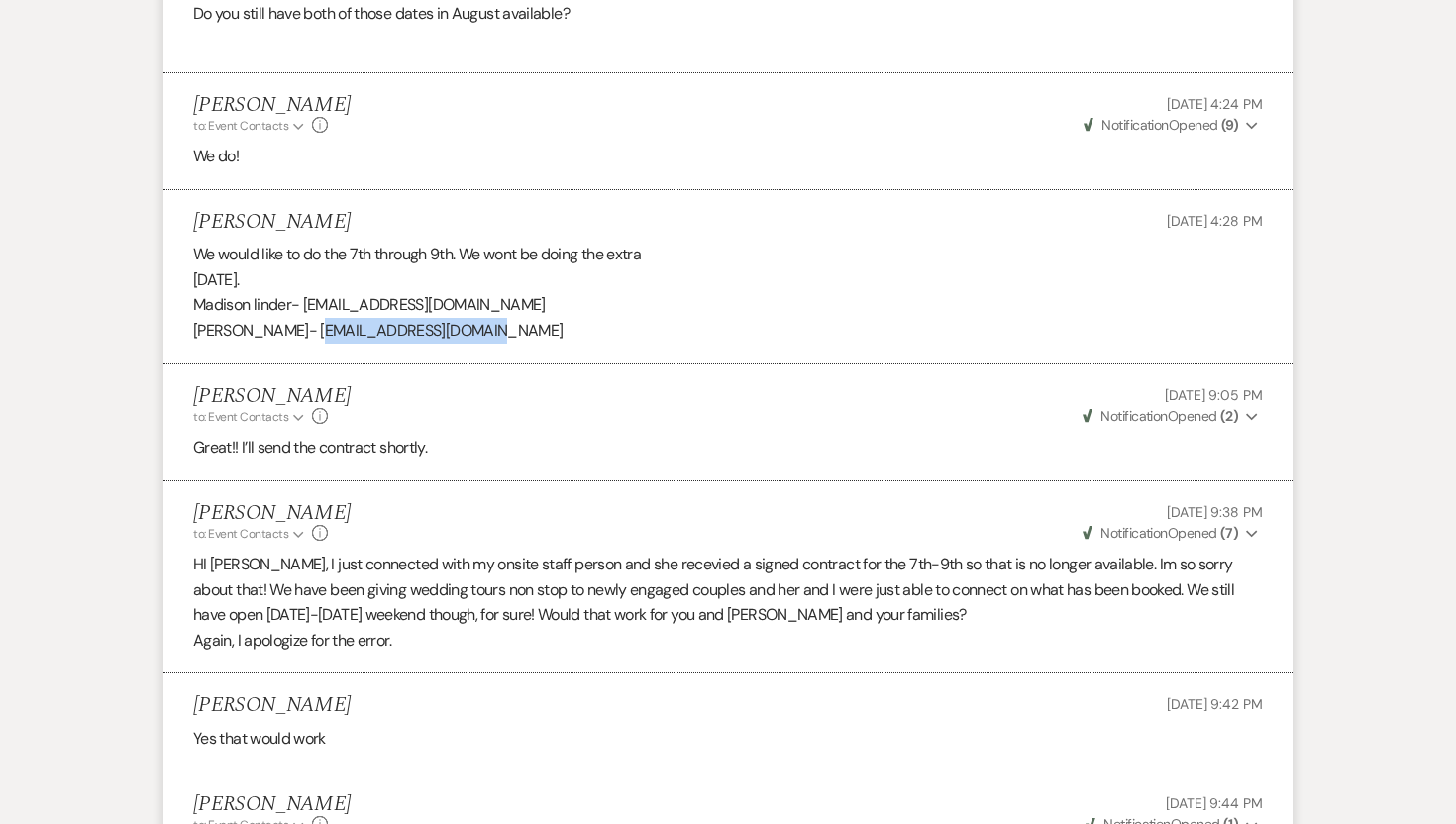 drag, startPoint x: 478, startPoint y: 353, endPoint x: 300, endPoint y: 363, distance: 178.2807 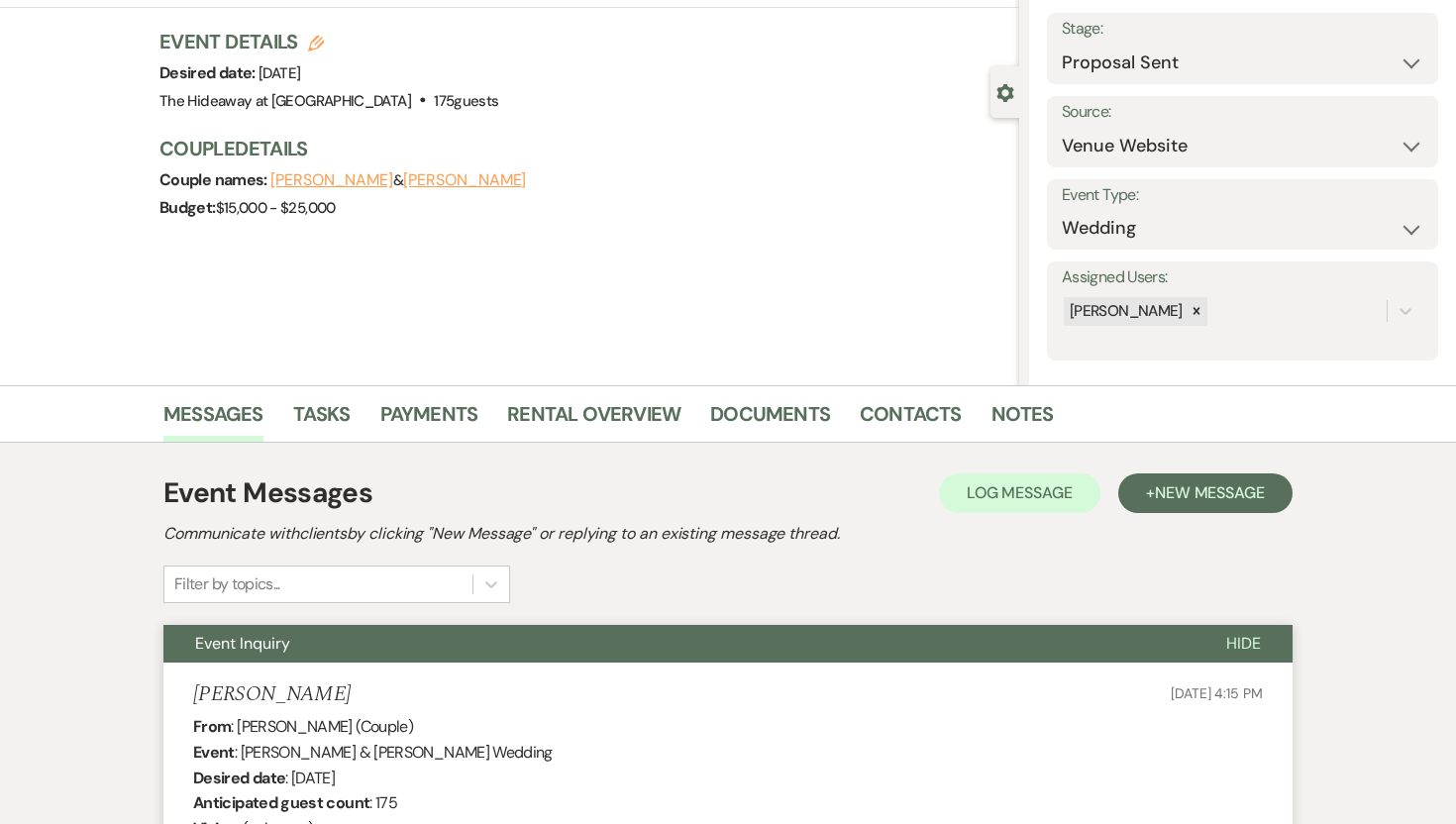 scroll, scrollTop: 0, scrollLeft: 0, axis: both 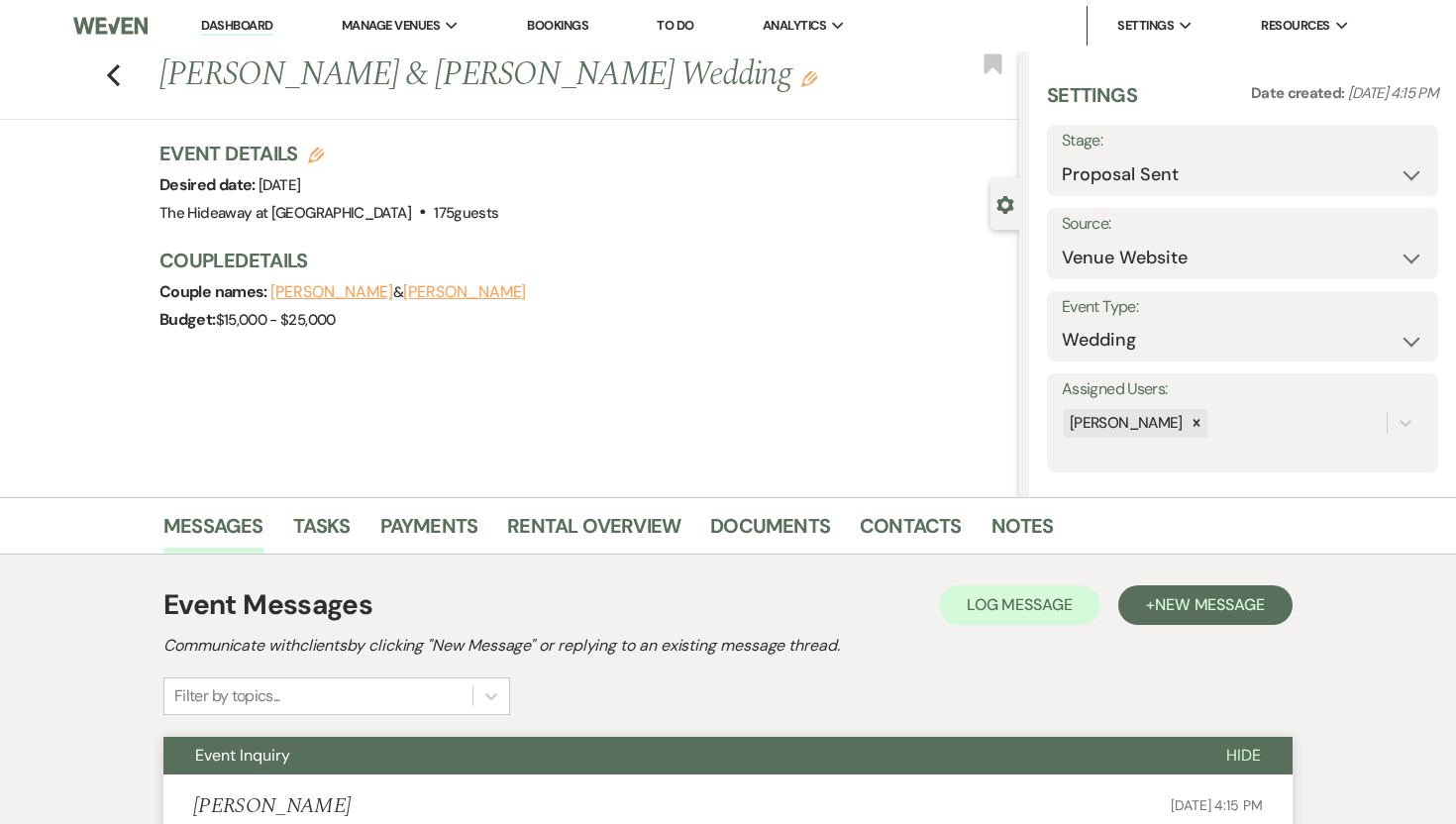 click on "Guy Farmer" at bounding box center [332, 292] 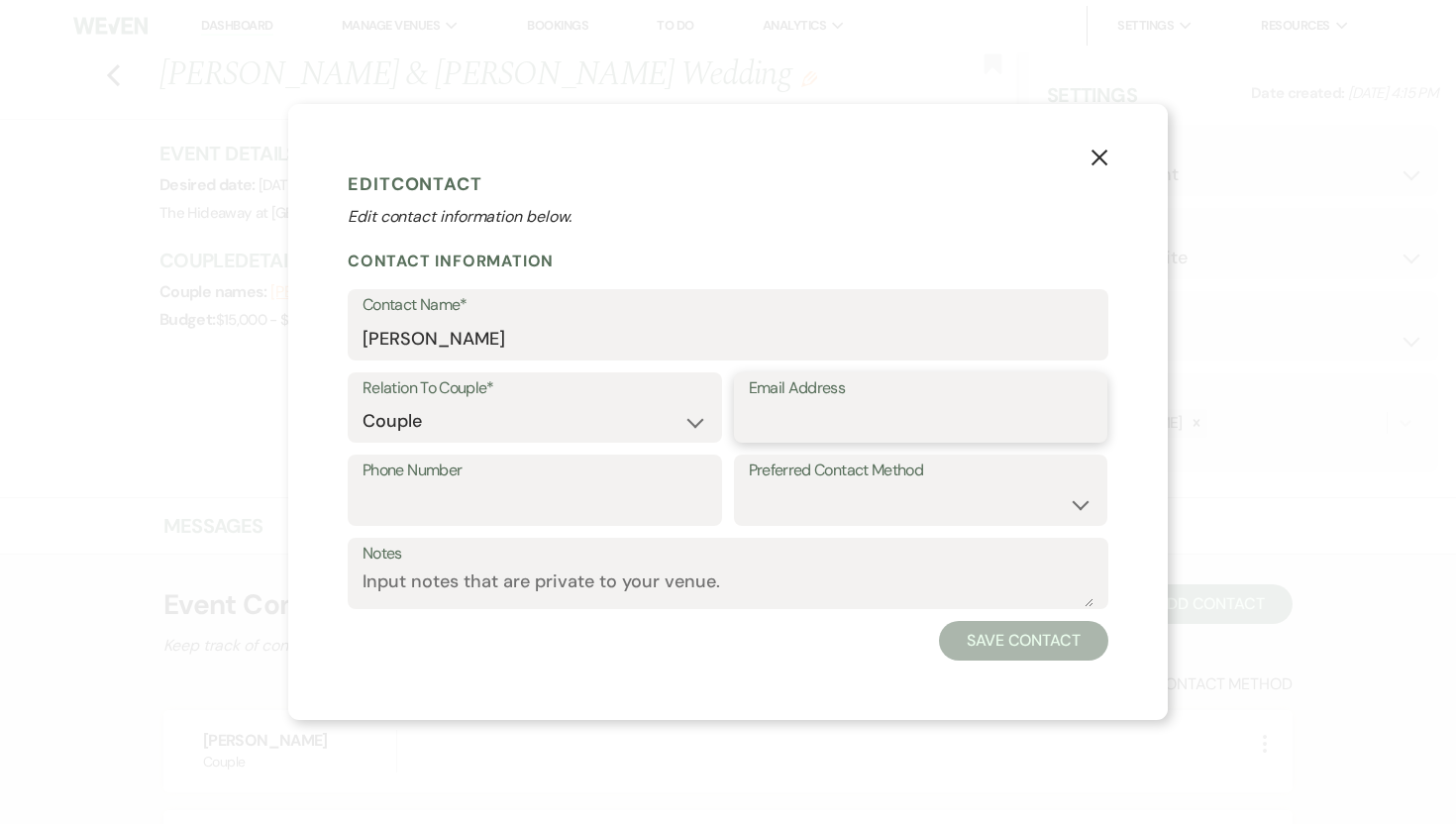 click on "Email Address" at bounding box center [921, 421] 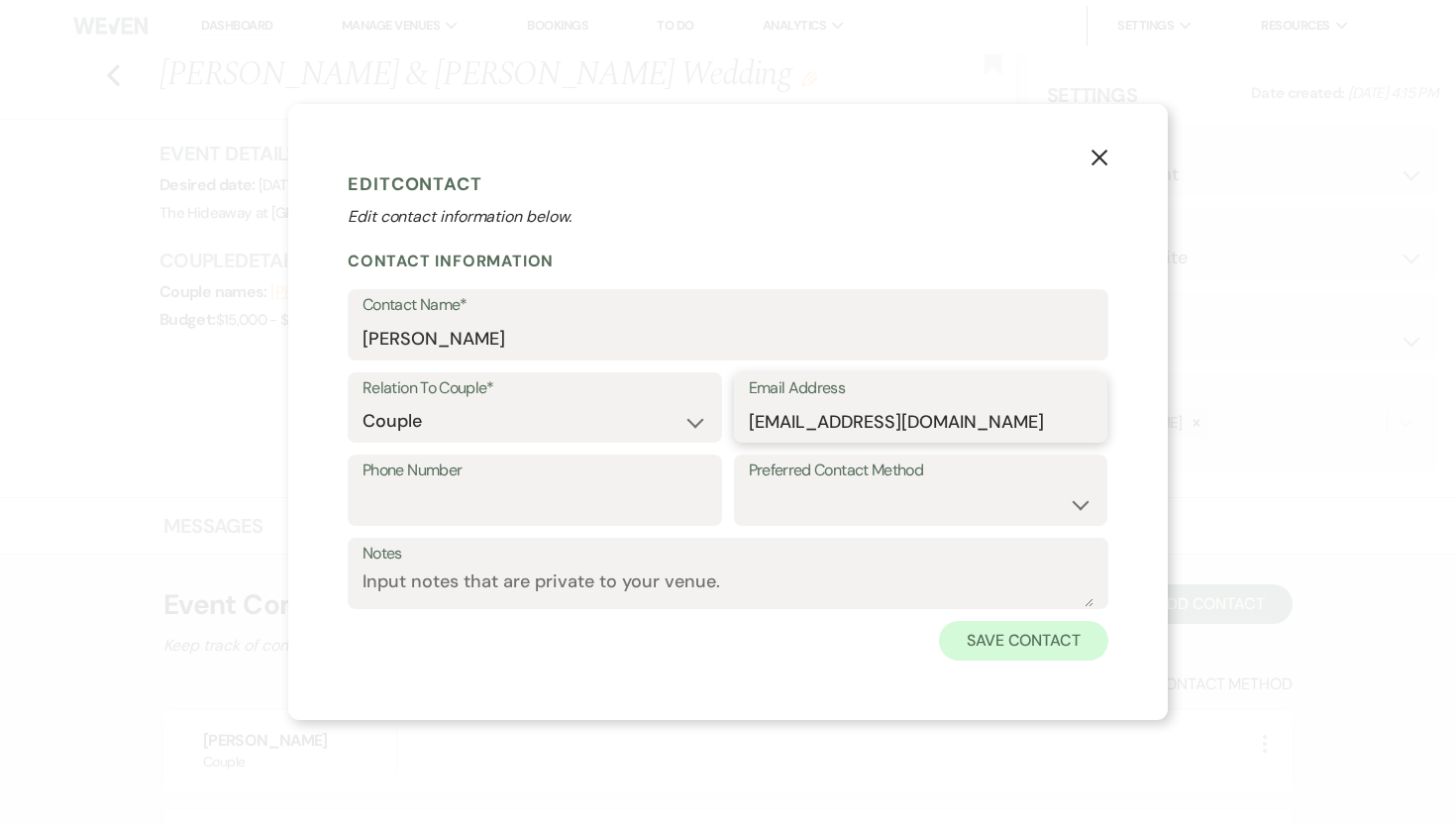 type on "guyfarmer56@gmail.com" 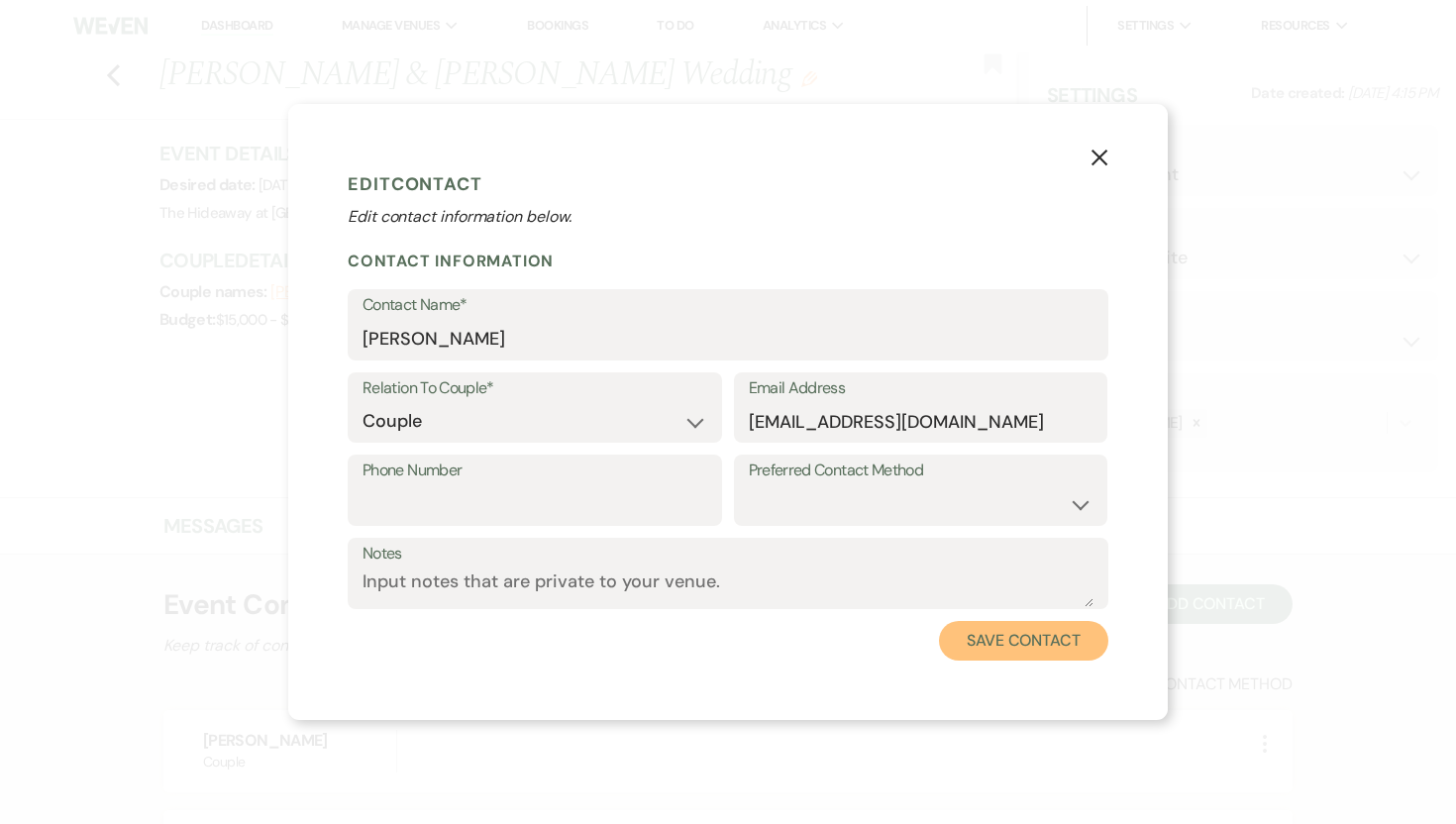 click on "Save Contact" at bounding box center [1023, 641] 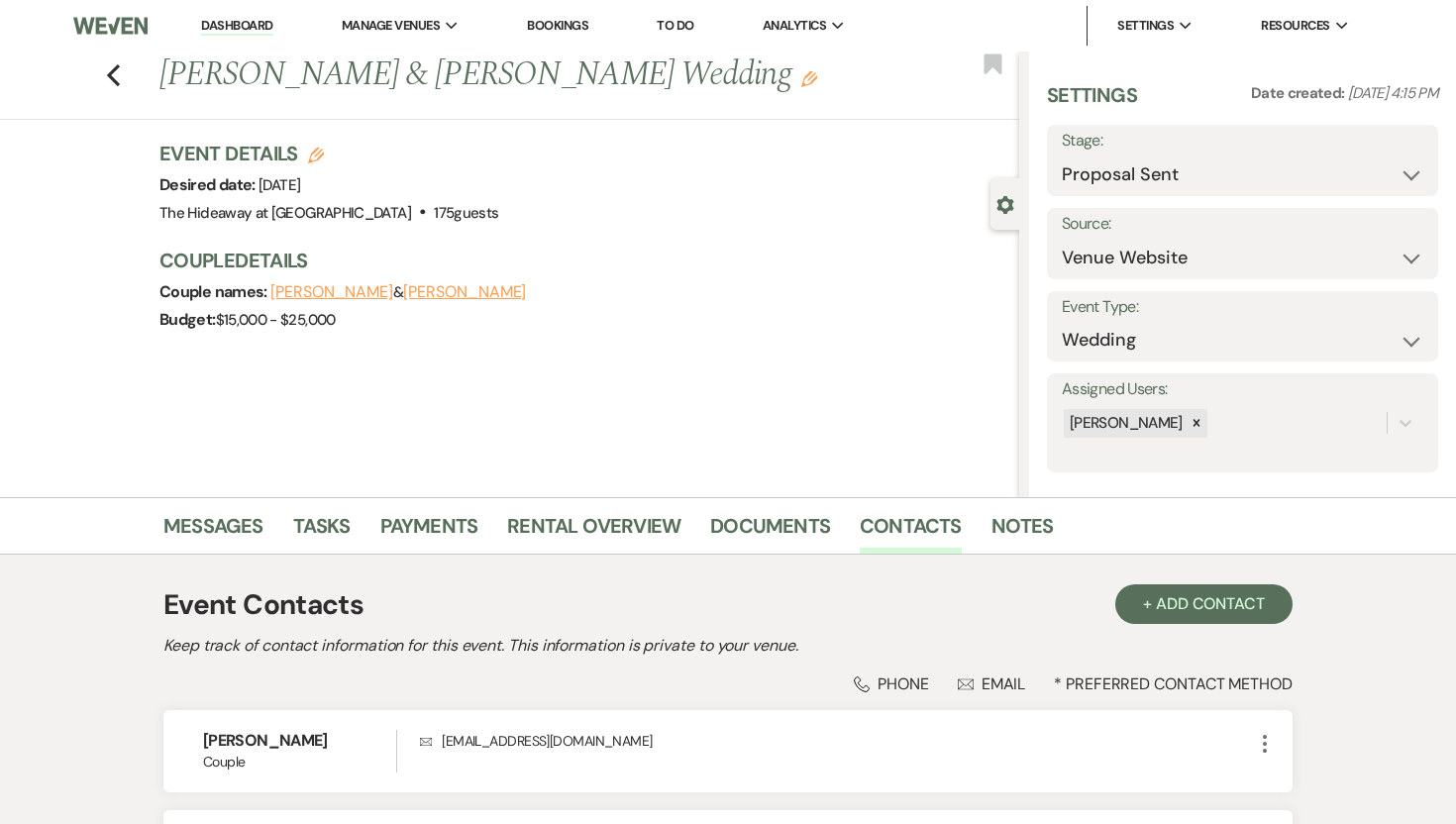 click on "Madison Linder" at bounding box center (465, 292) 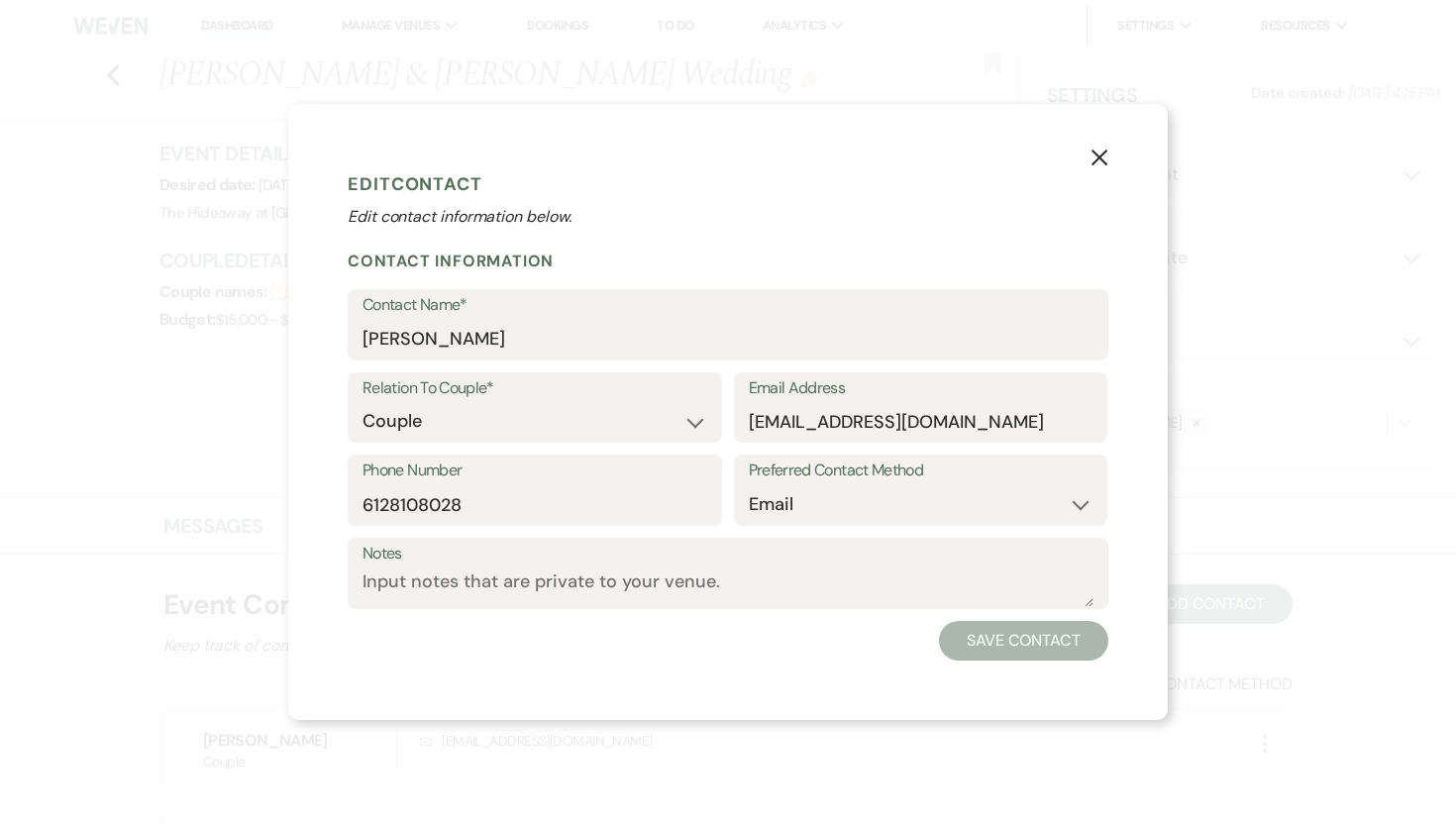 click on "X" 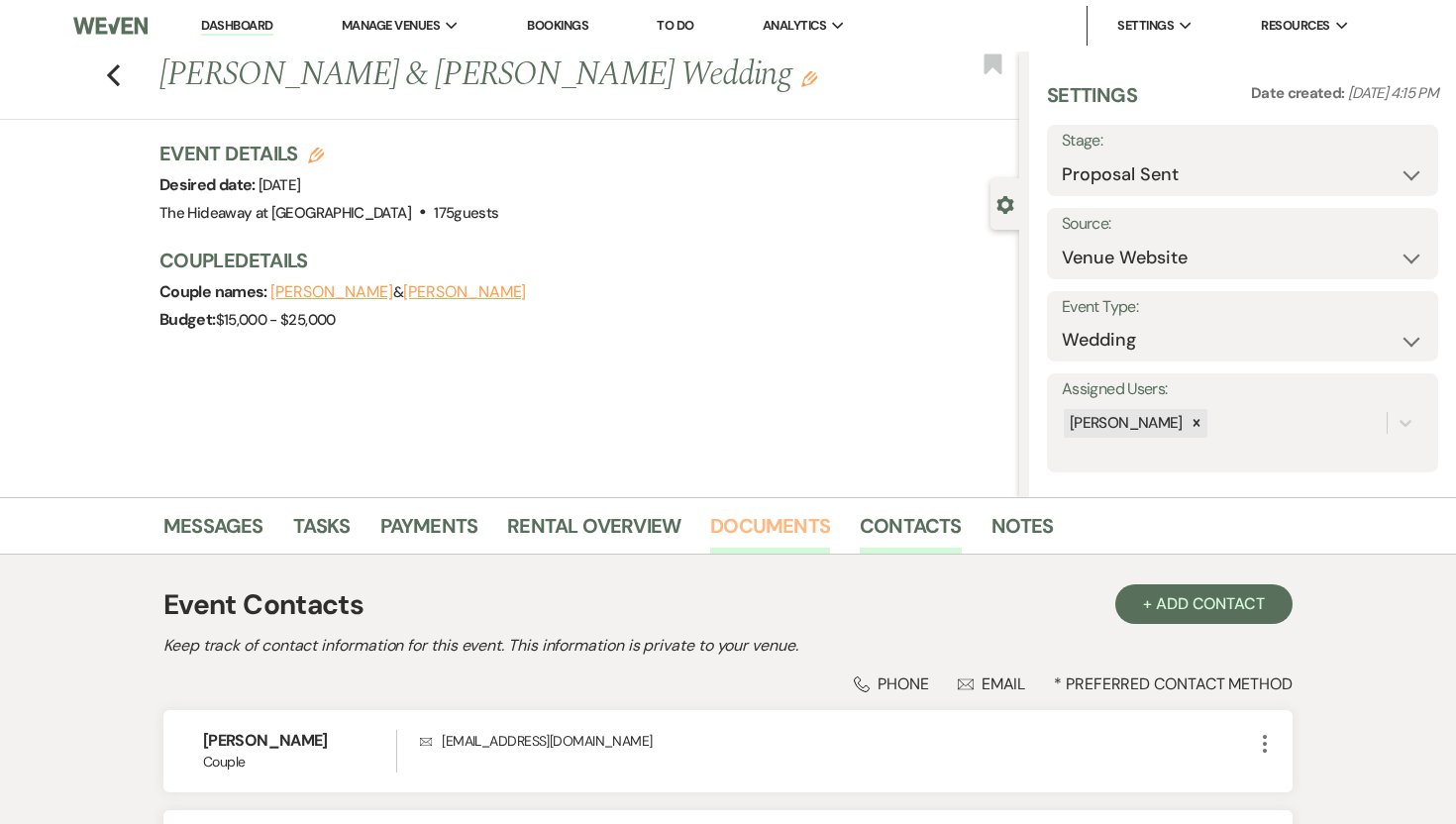 click on "Documents" at bounding box center (770, 532) 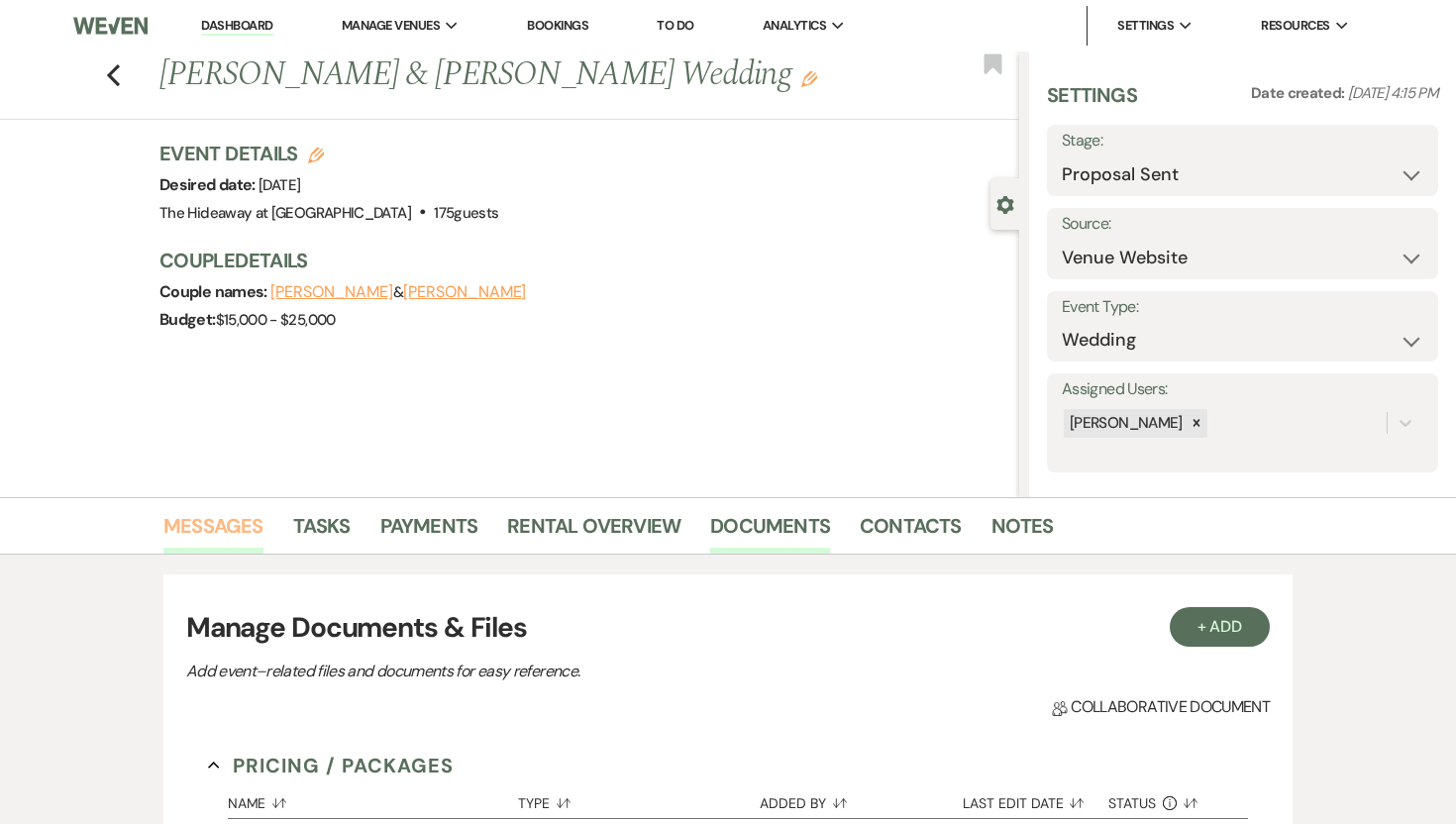 click on "Messages" at bounding box center (213, 532) 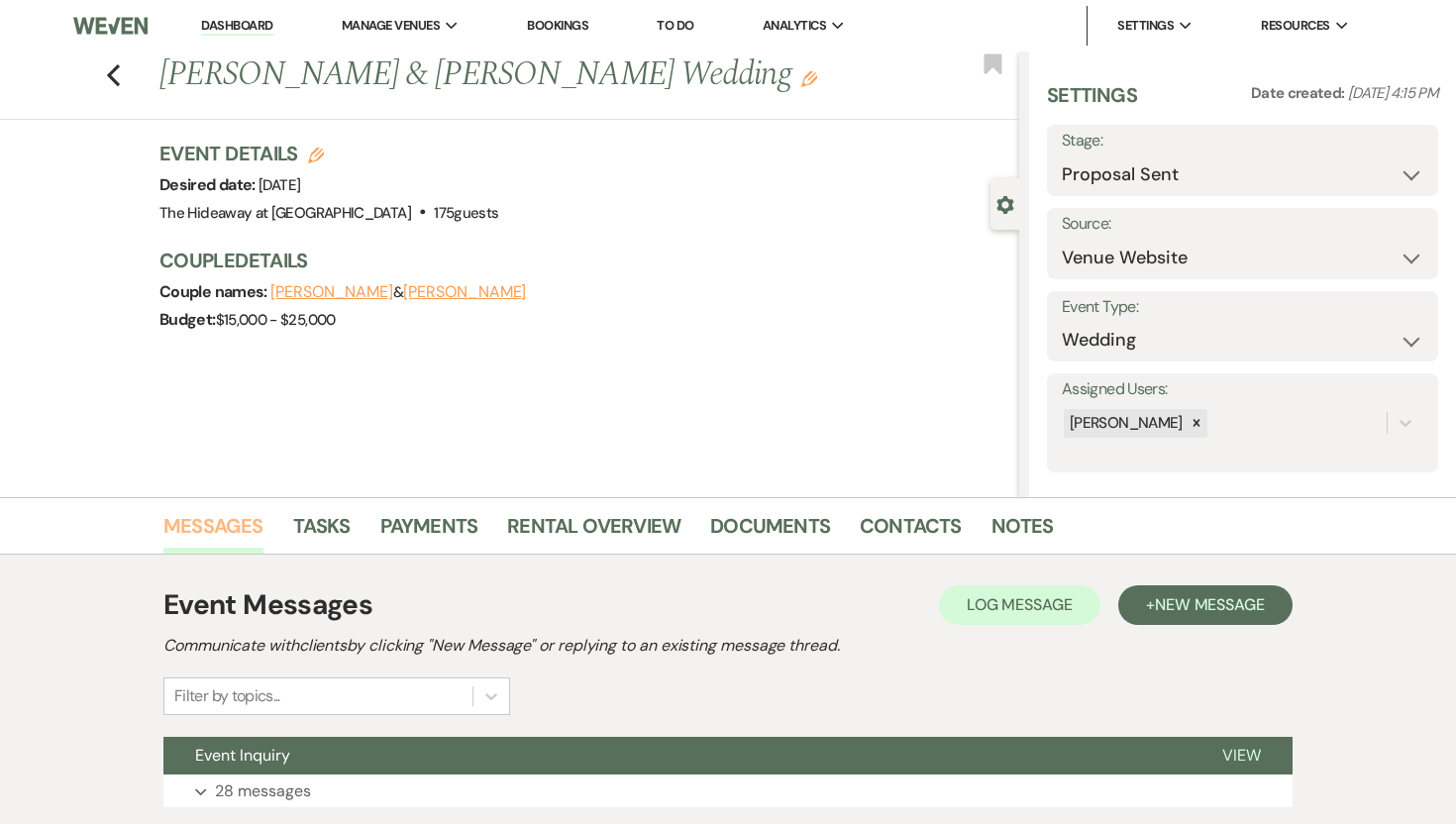 scroll, scrollTop: 141, scrollLeft: 0, axis: vertical 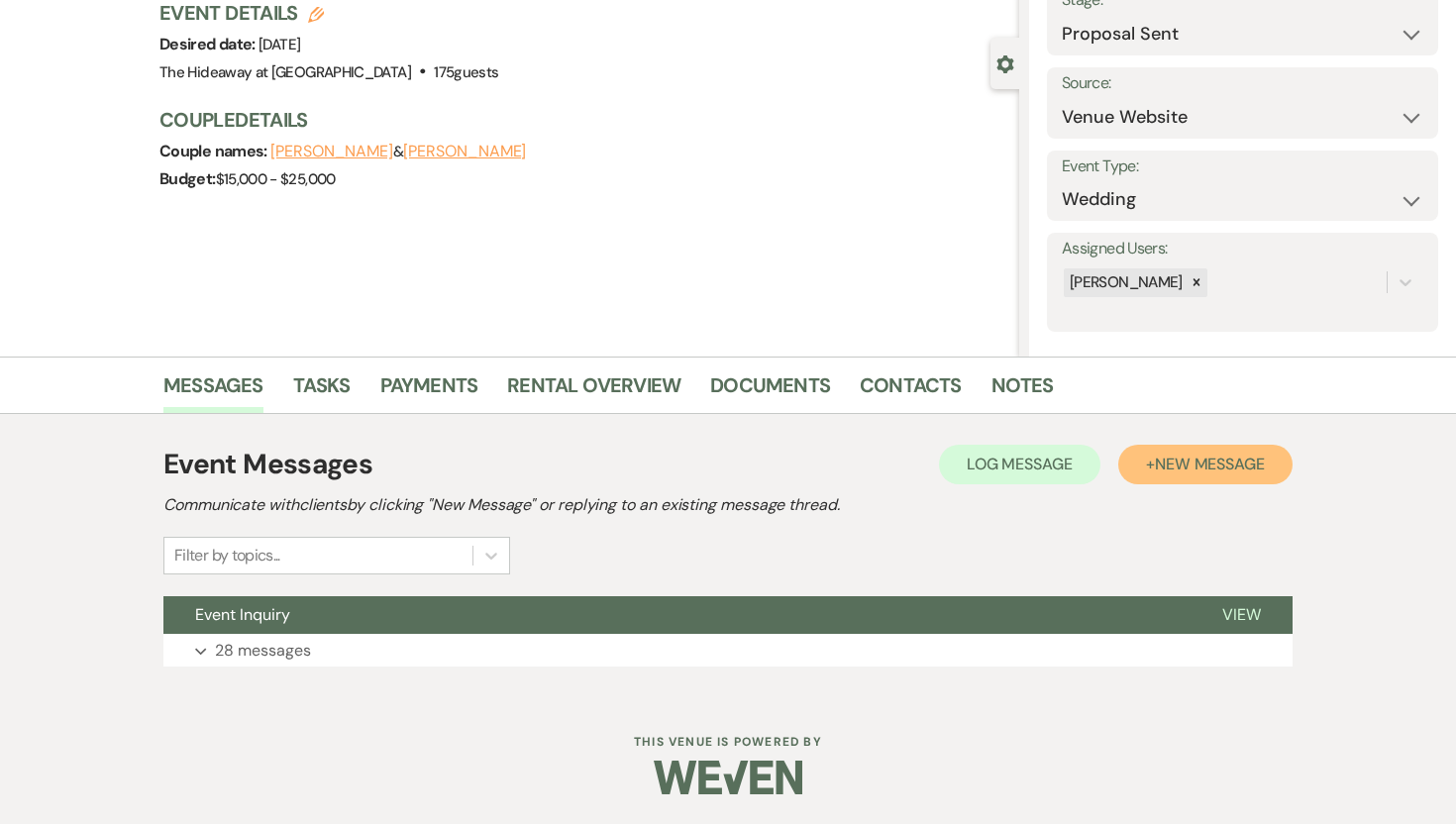 click on "New Message" at bounding box center (1209, 464) 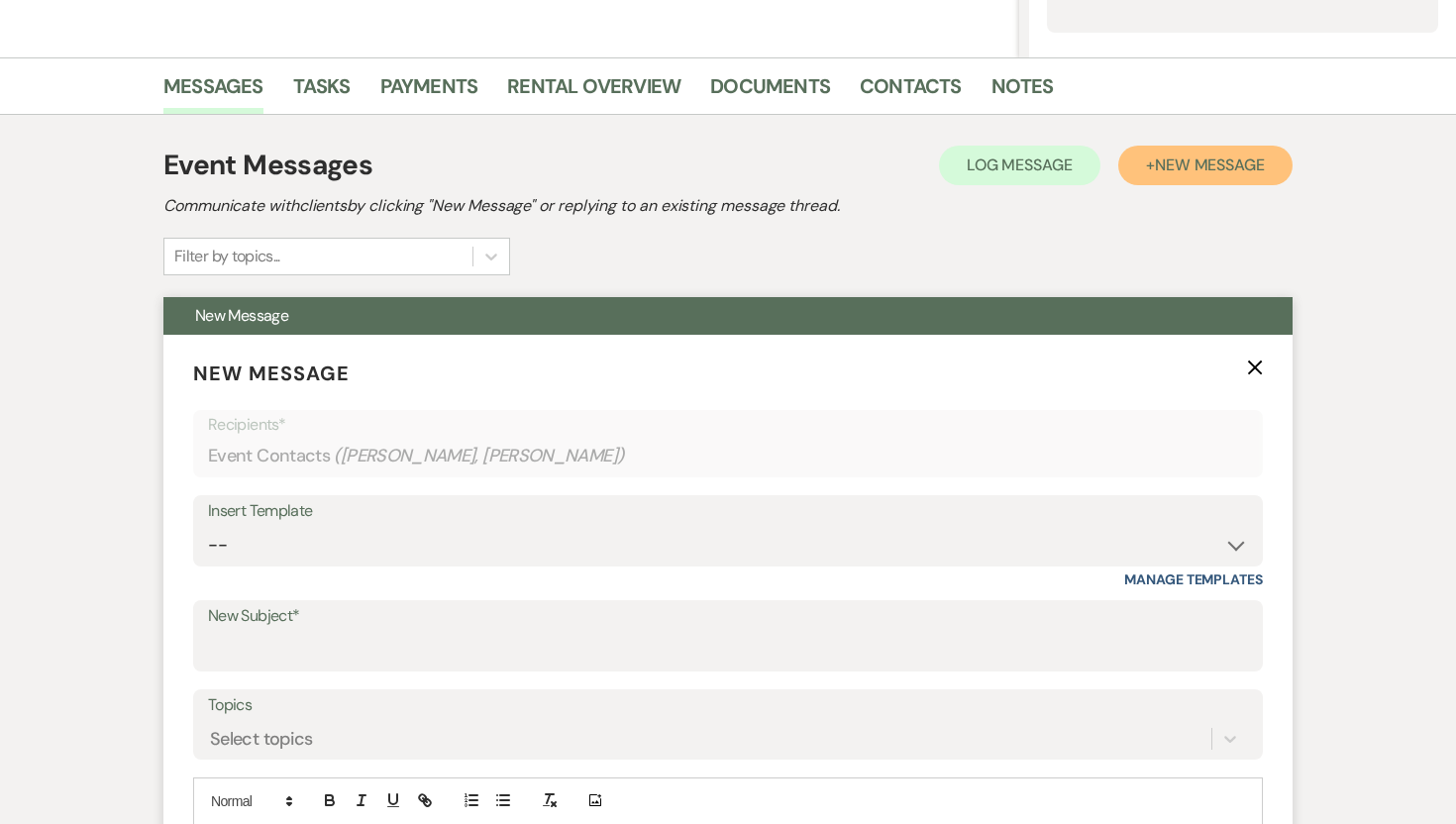scroll, scrollTop: 451, scrollLeft: 0, axis: vertical 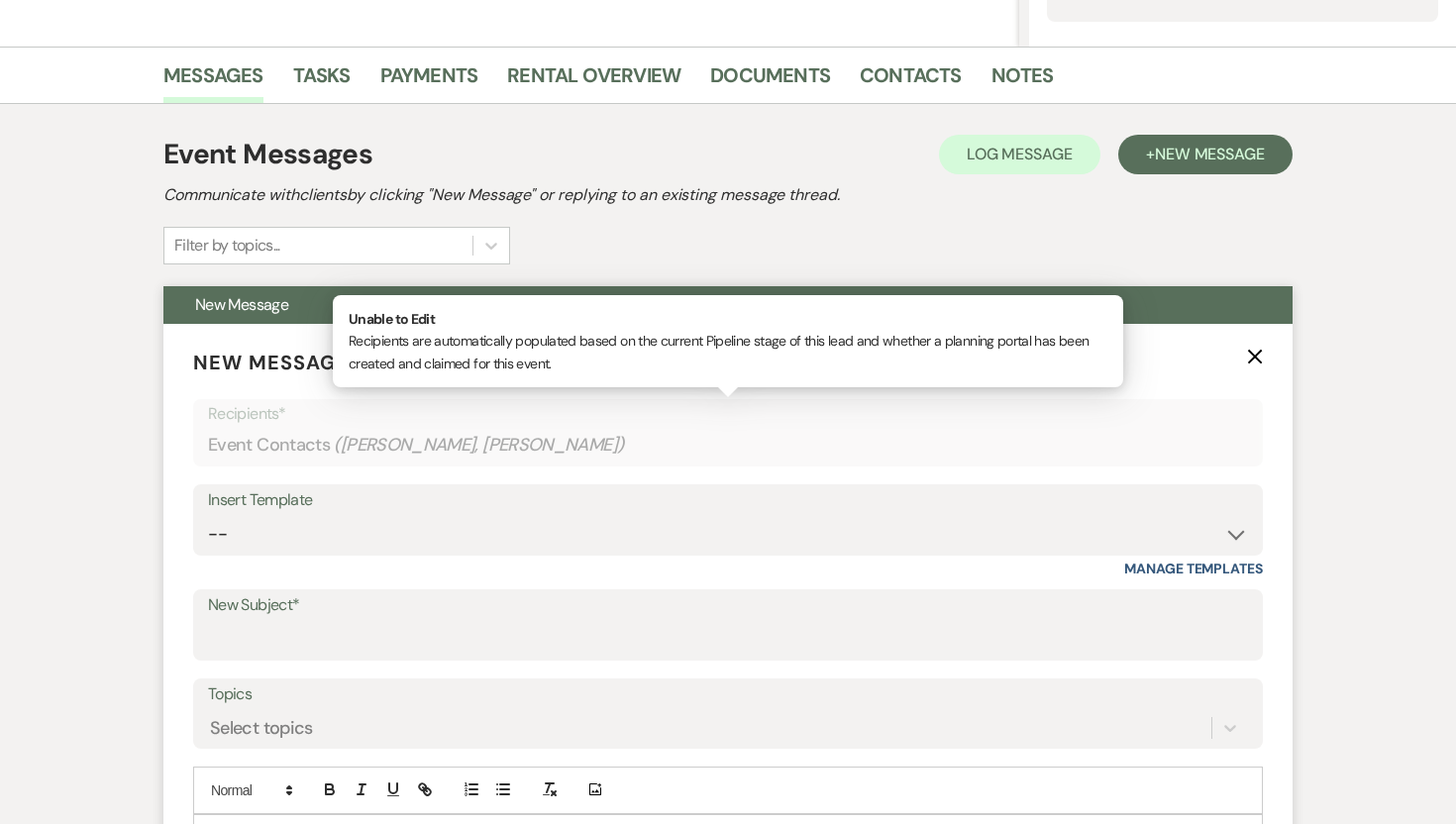 click on "Event Contacts   ( Guy Farmer, Madison Linder )" at bounding box center (728, 445) 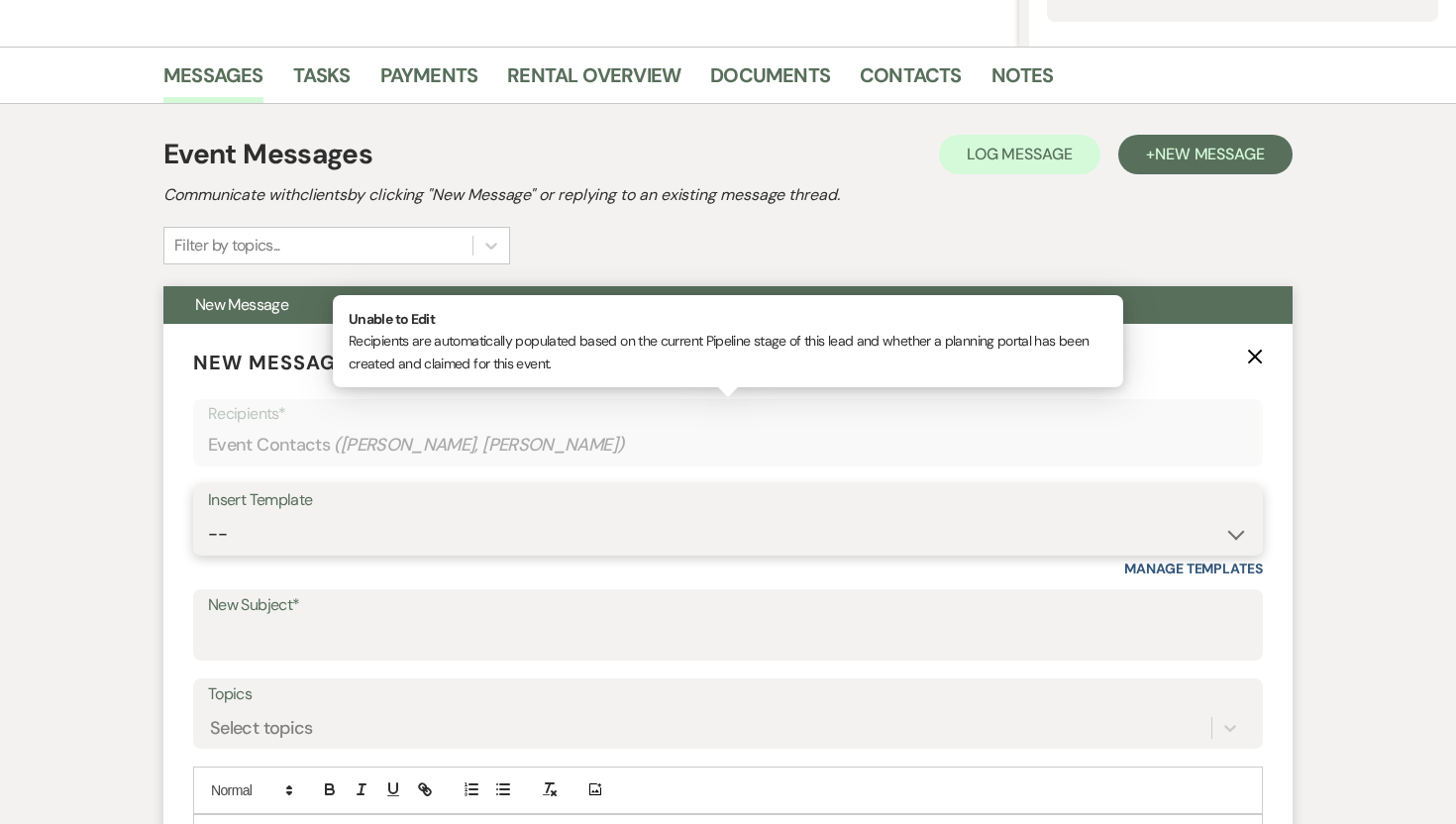 click on "-- Weven Planning Portal Introduction (Booked Events) Tour Request Response Follow Up Wedding Contract: Hideaway at Xanadu Island Resort Xanadu Initial Inquiry Response Wedding Contract Contract (Pre-Booked Leads) Copy of Tour Request Response Copy of Follow Up Payment Link Copy of Tour Request Response Copy of Follow Up" at bounding box center [728, 534] 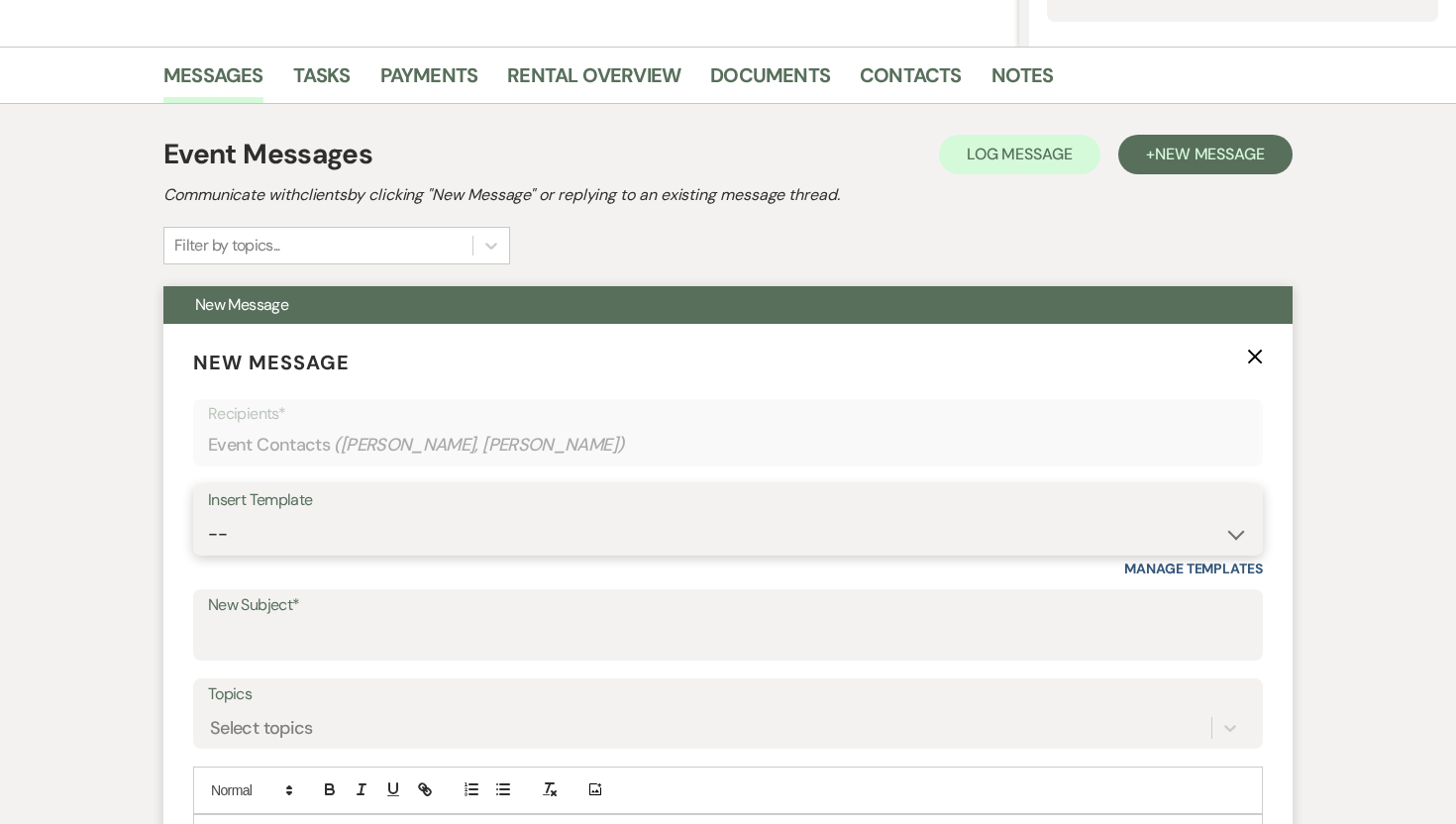 select on "928" 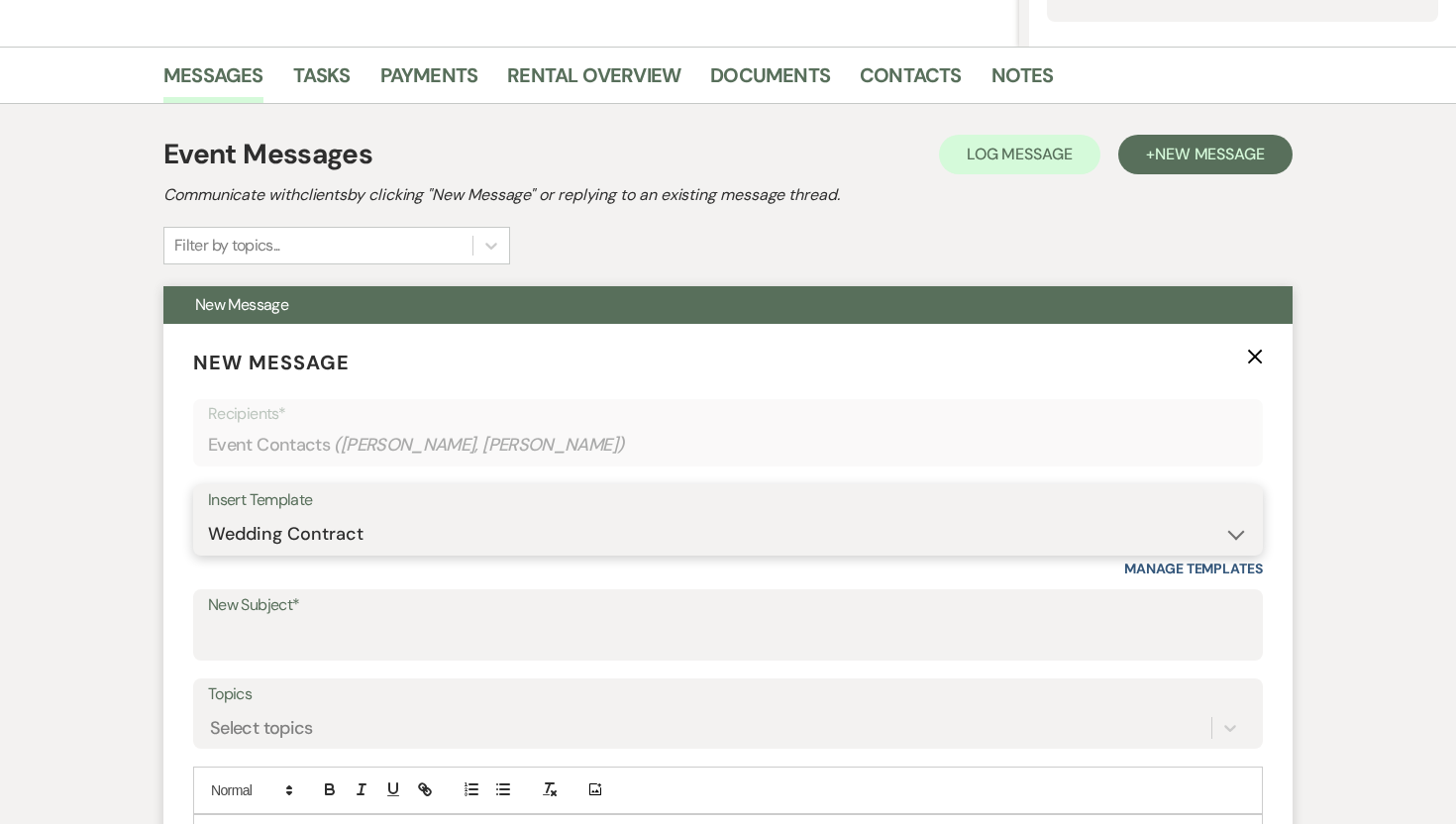 type on "Wedding Contract: Hideaway at [GEOGRAPHIC_DATA]" 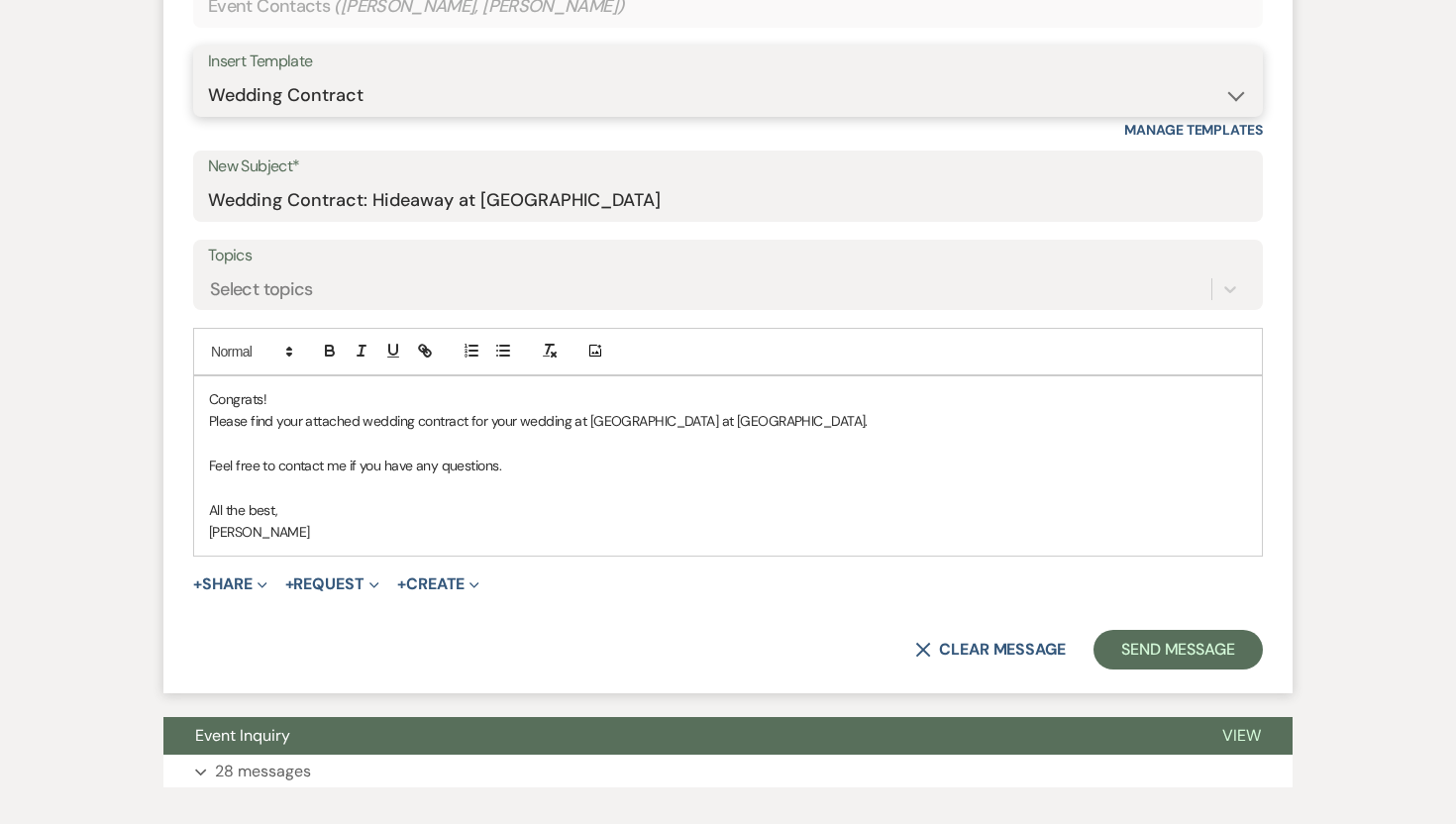 scroll, scrollTop: 893, scrollLeft: 0, axis: vertical 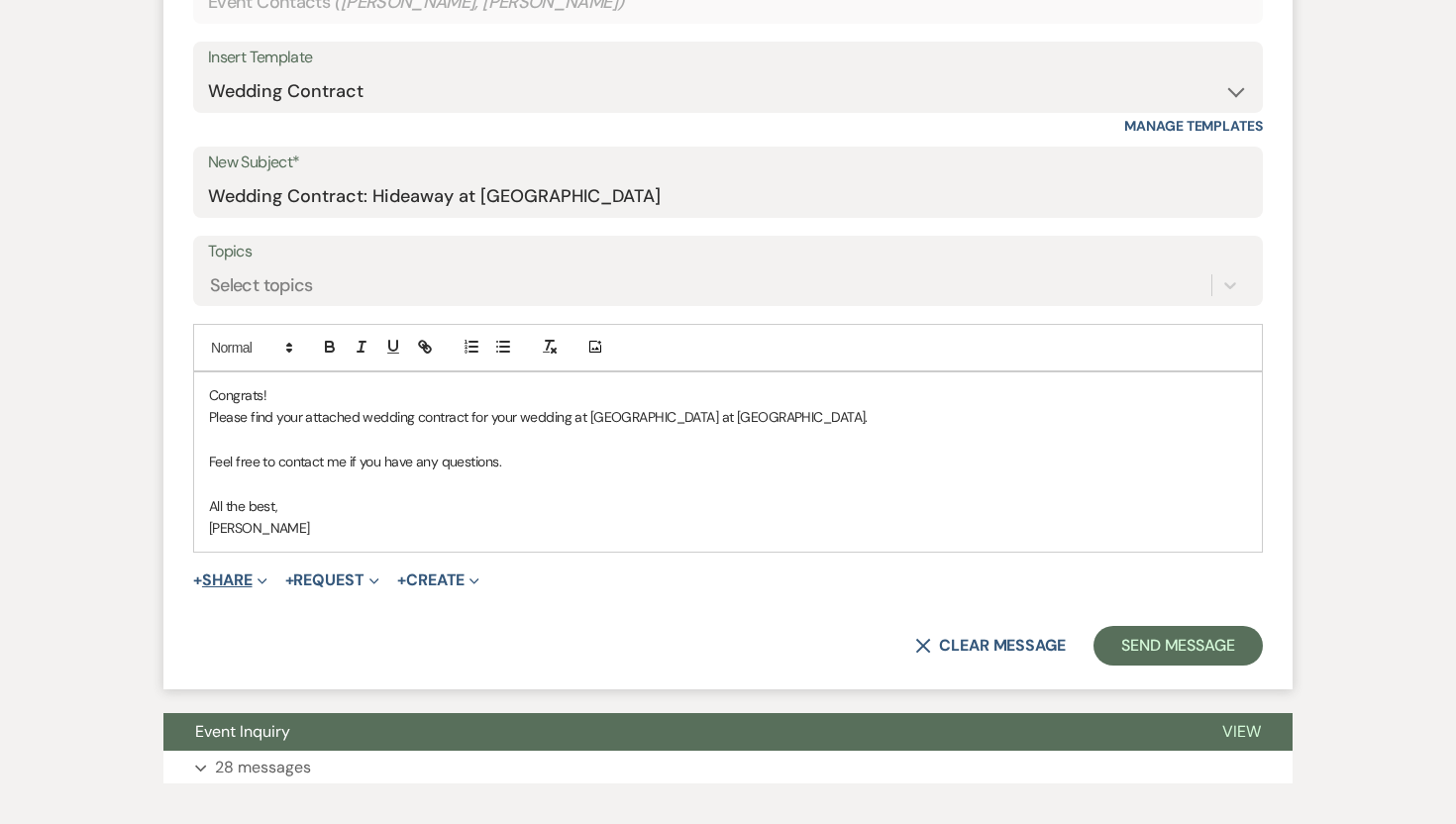 click on "+  Share Expand" at bounding box center (230, 580) 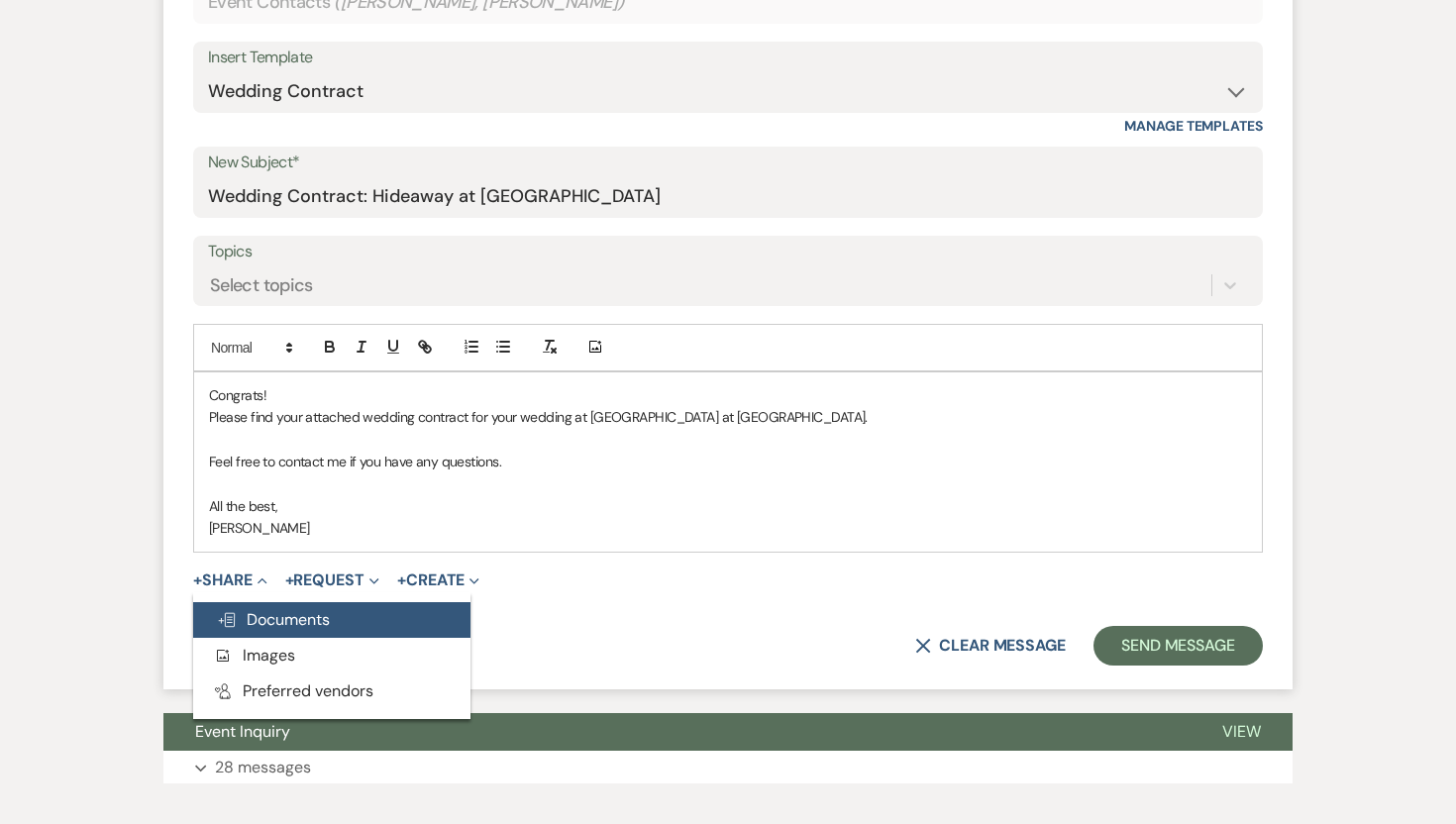 click on "Doc Upload Documents" at bounding box center (273, 619) 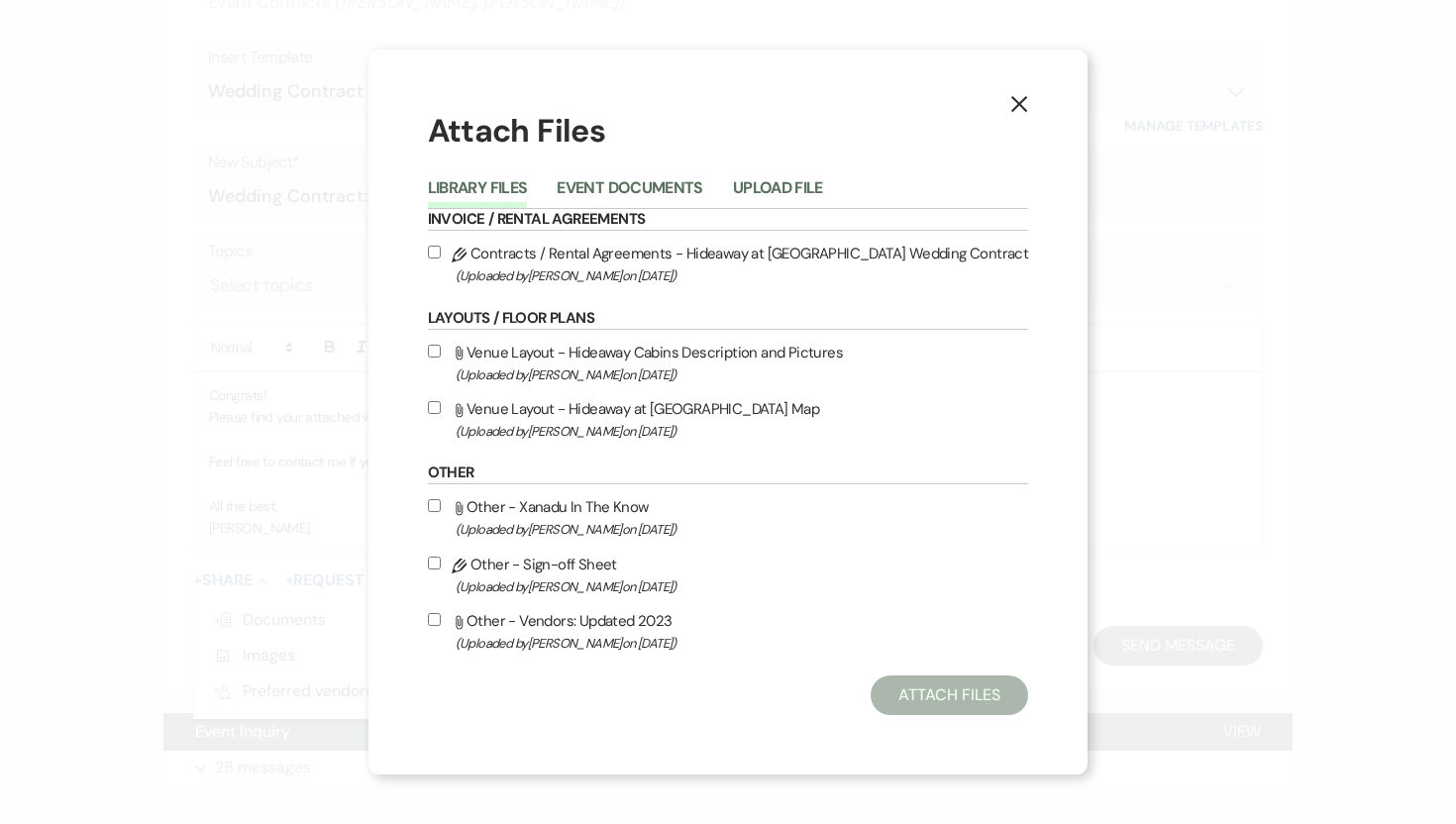 click on "Pencil Contracts / Rental Agreements - Hideaway at Xanadu Island Wedding Contract (Uploaded by  Nicole Reinan  on   Jun 14th, 2022 )" at bounding box center [434, 252] 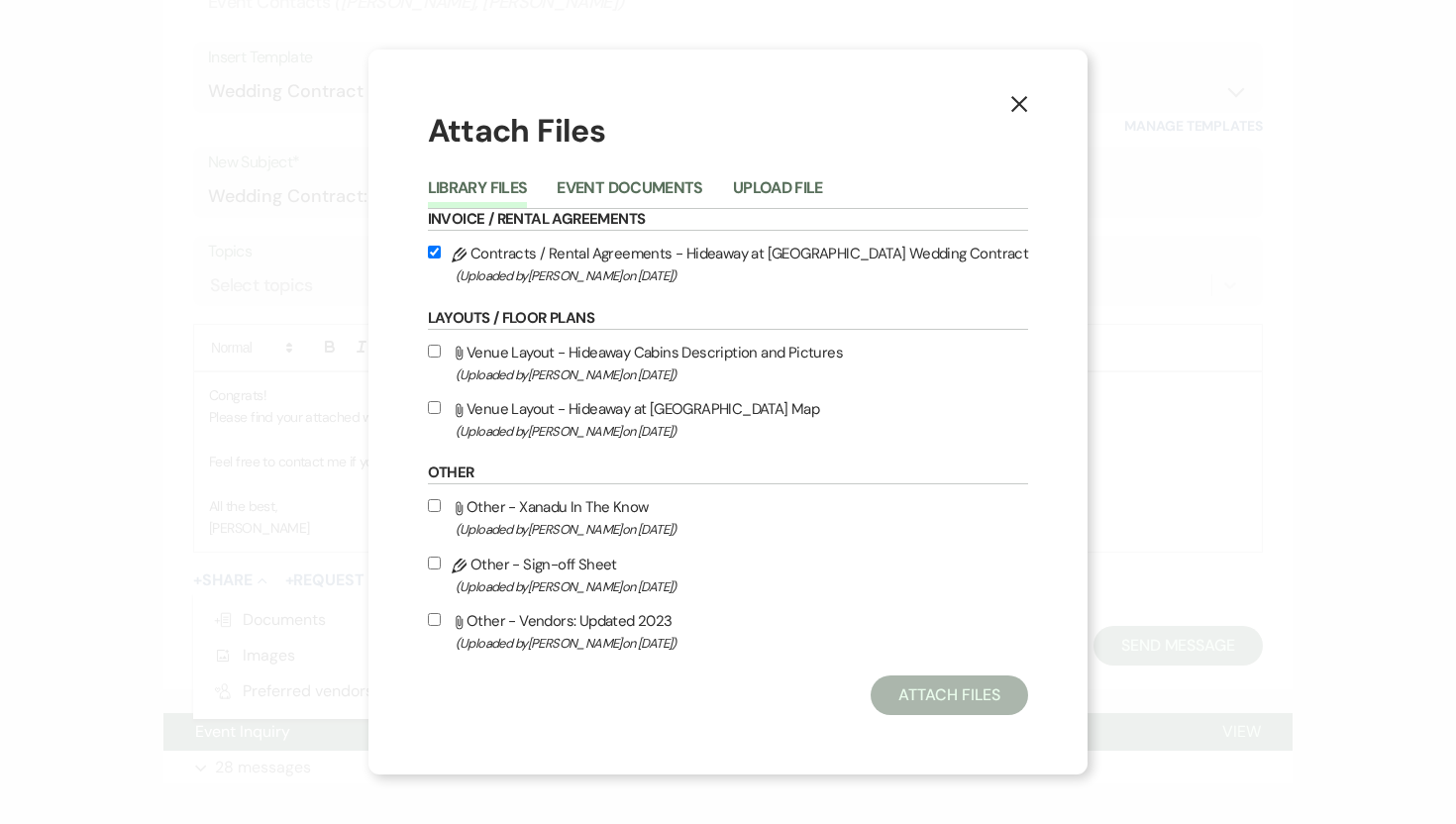 checkbox on "true" 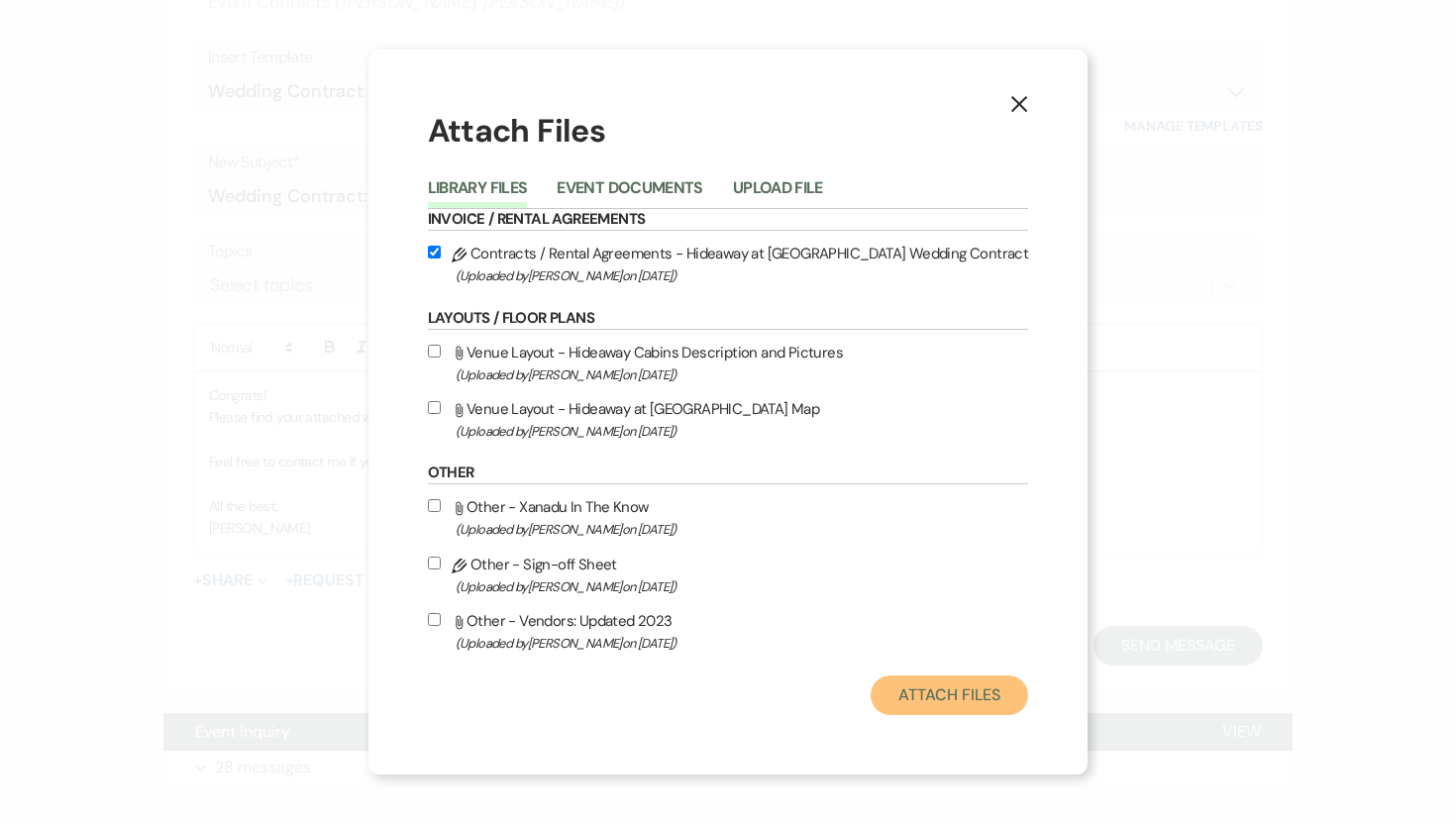 click on "Attach Files" at bounding box center [949, 695] 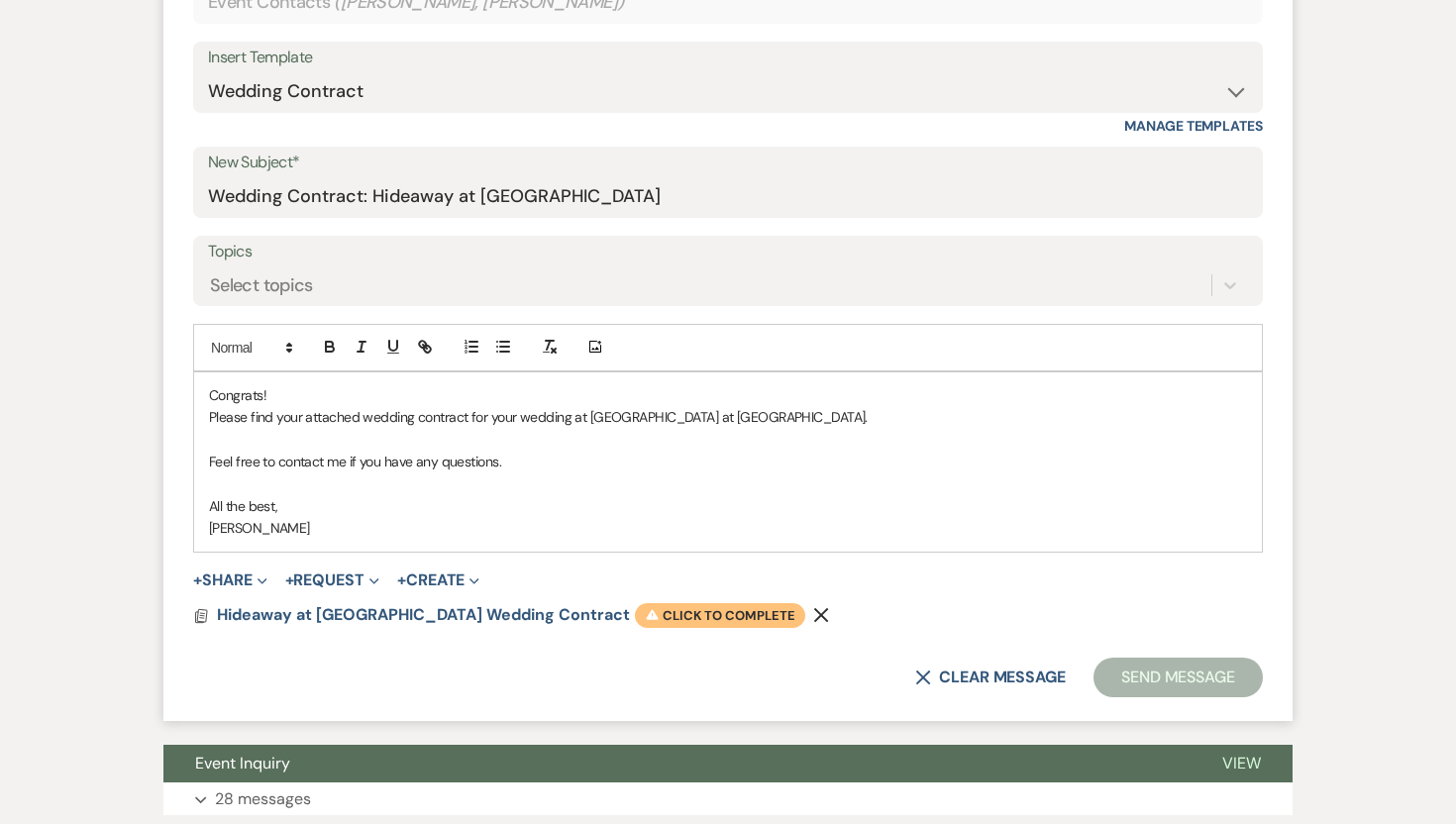 click on "Warning   Click to complete" at bounding box center [720, 616] 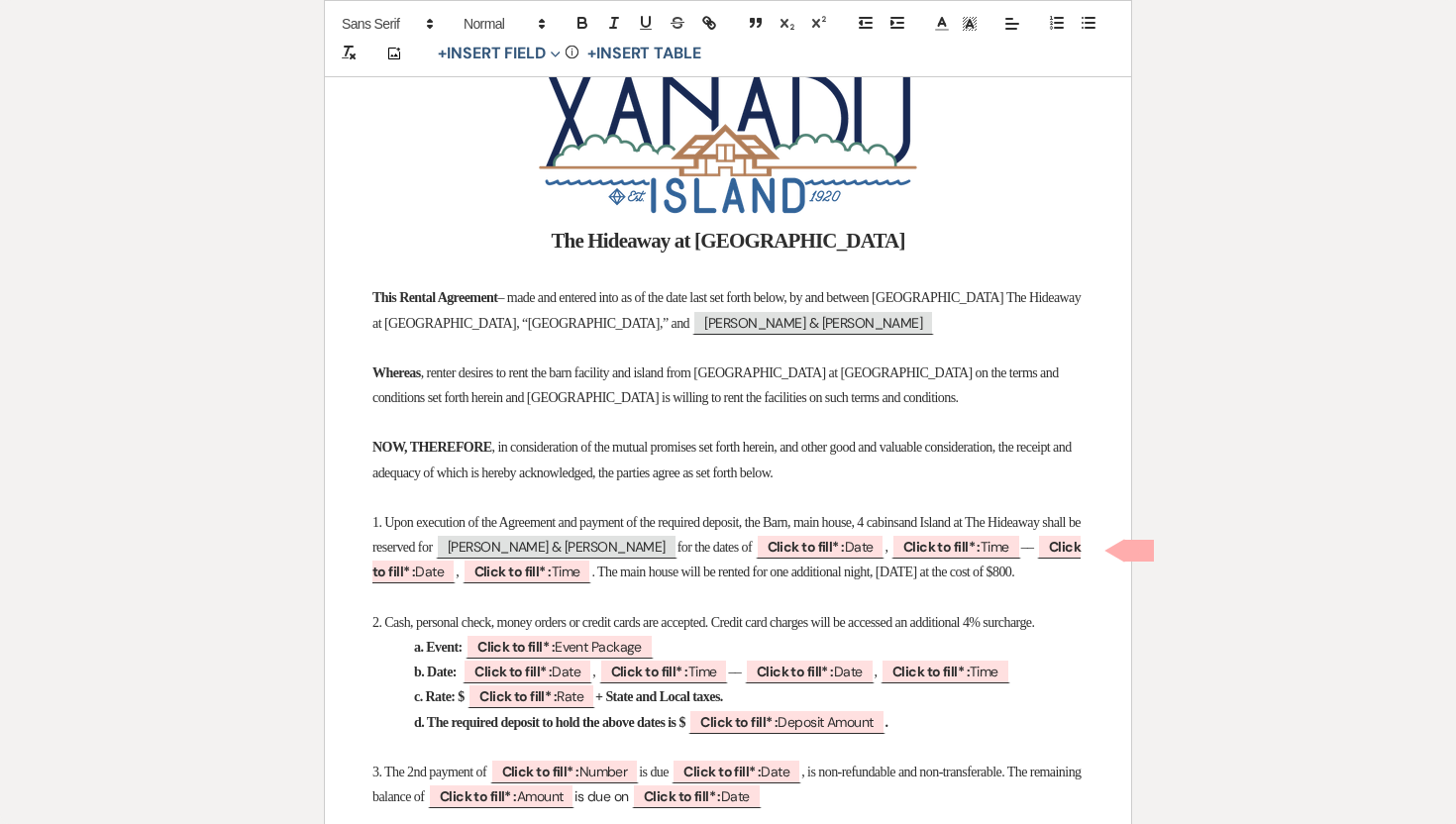 scroll, scrollTop: 350, scrollLeft: 0, axis: vertical 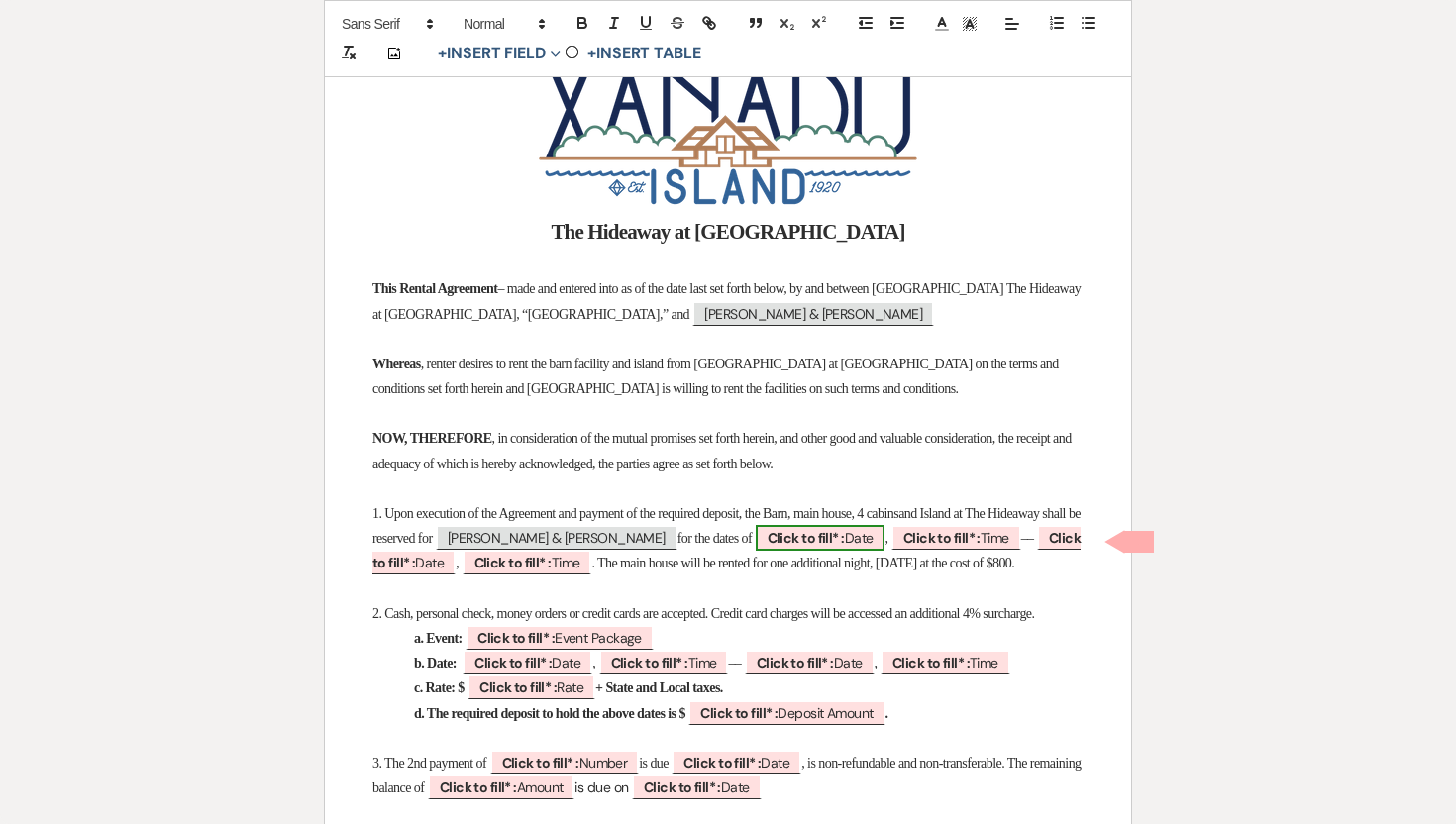 click on "Click to fill* :" at bounding box center [806, 538] 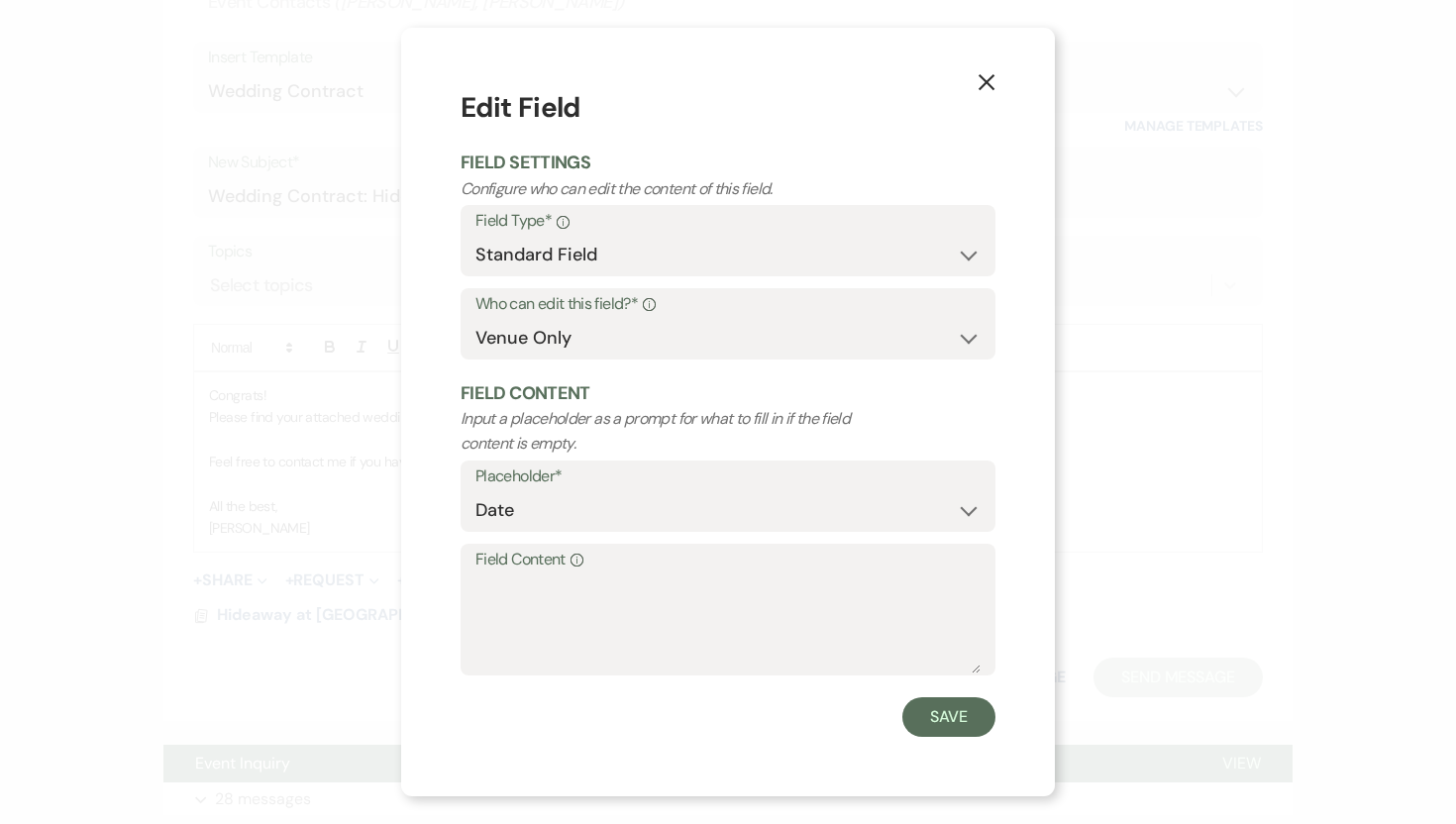 click on "Field Content Info" at bounding box center (728, 560) 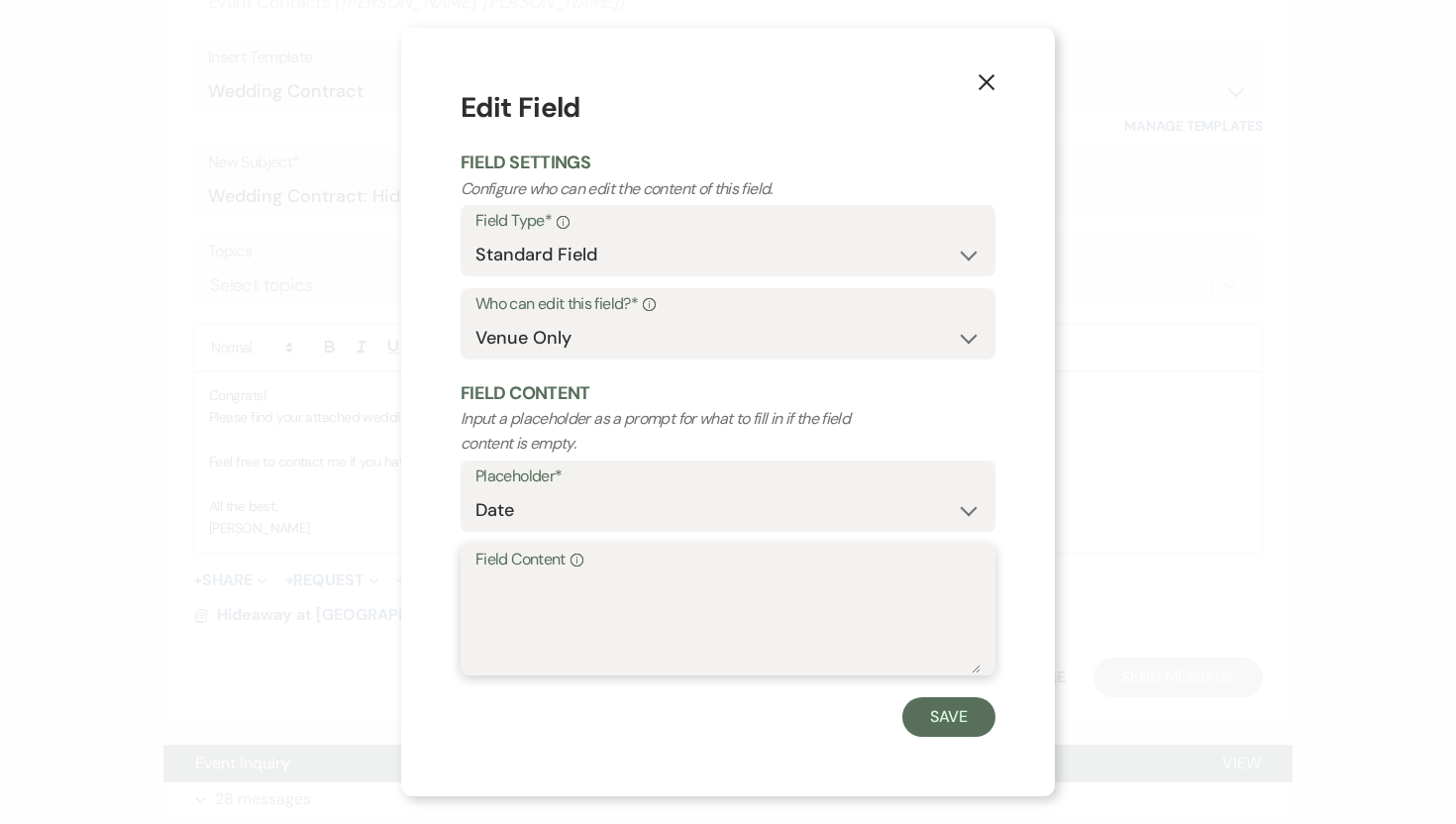 click on "Field Content Info" at bounding box center [728, 624] 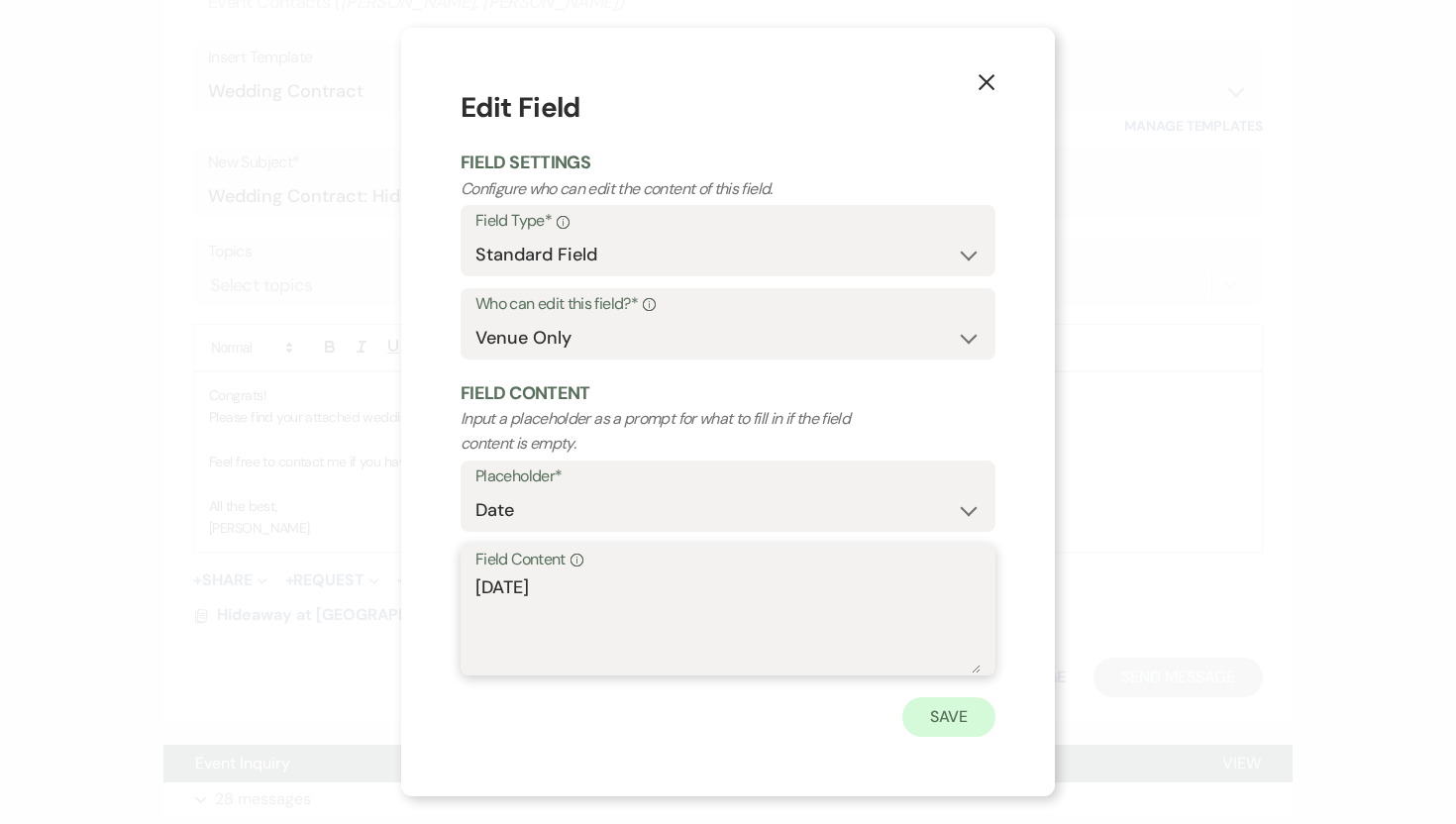 type on "August 14th, 2026" 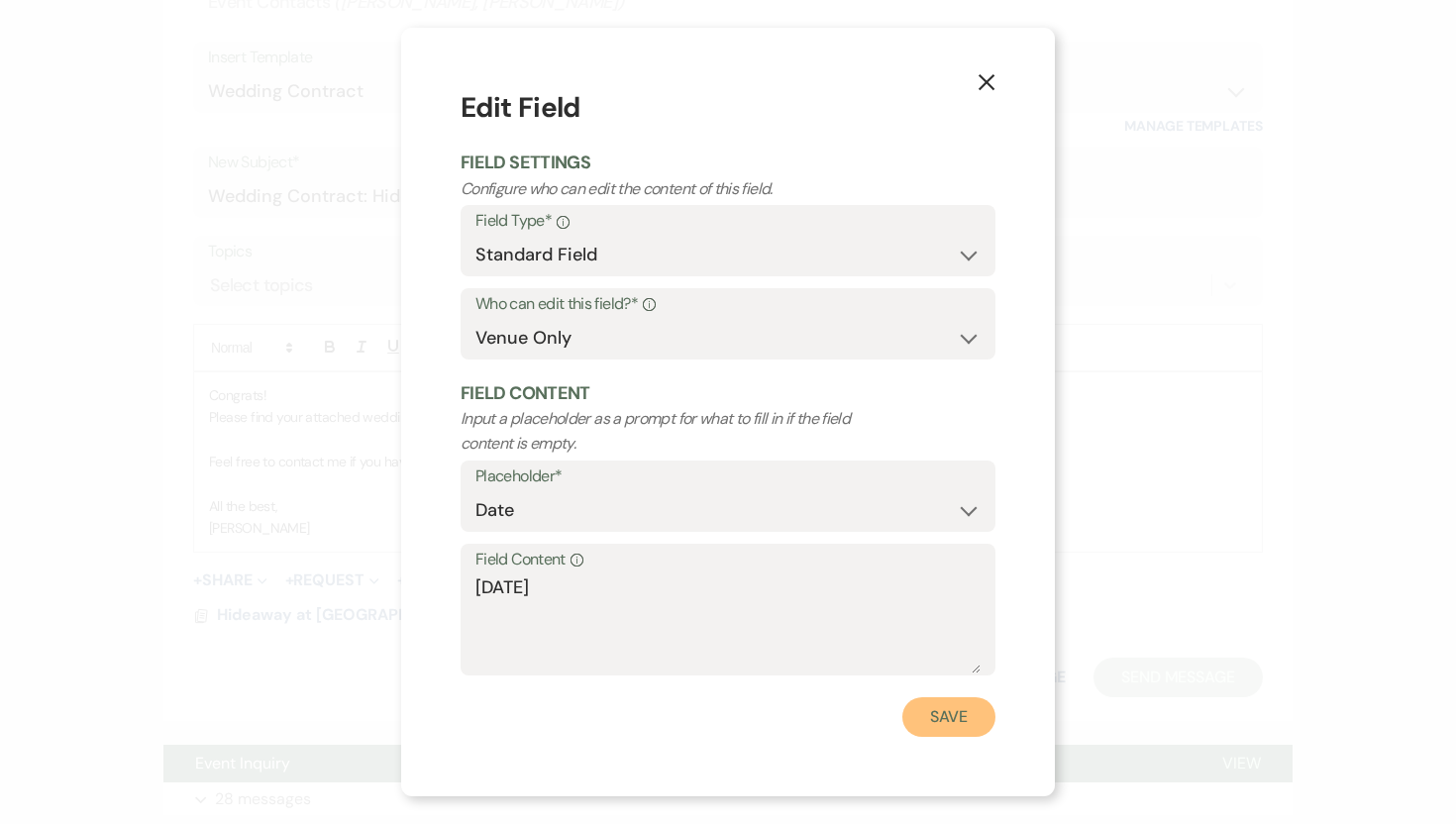 click on "Save" at bounding box center (949, 717) 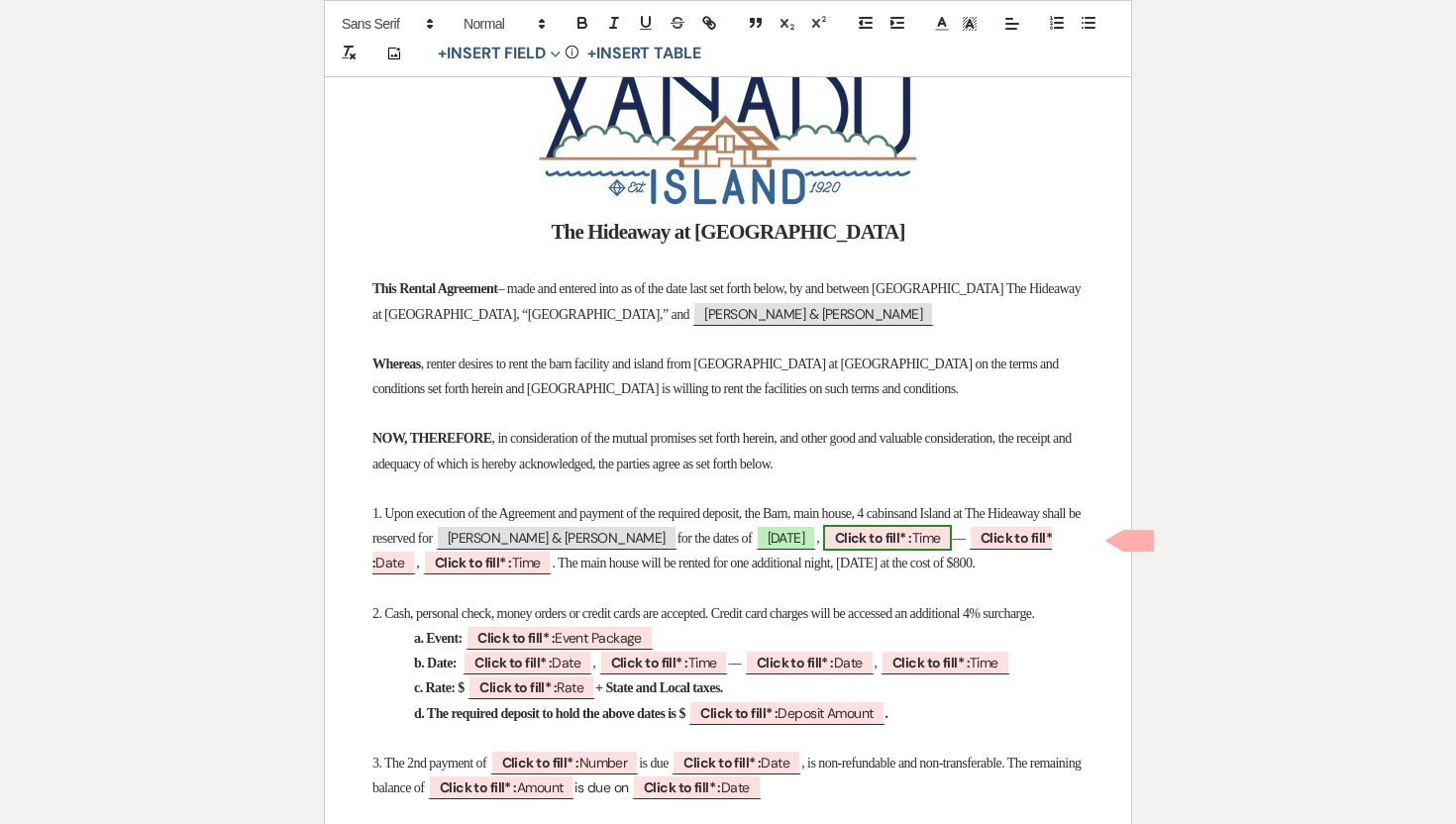 click on "Click to fill* :" at bounding box center (874, 538) 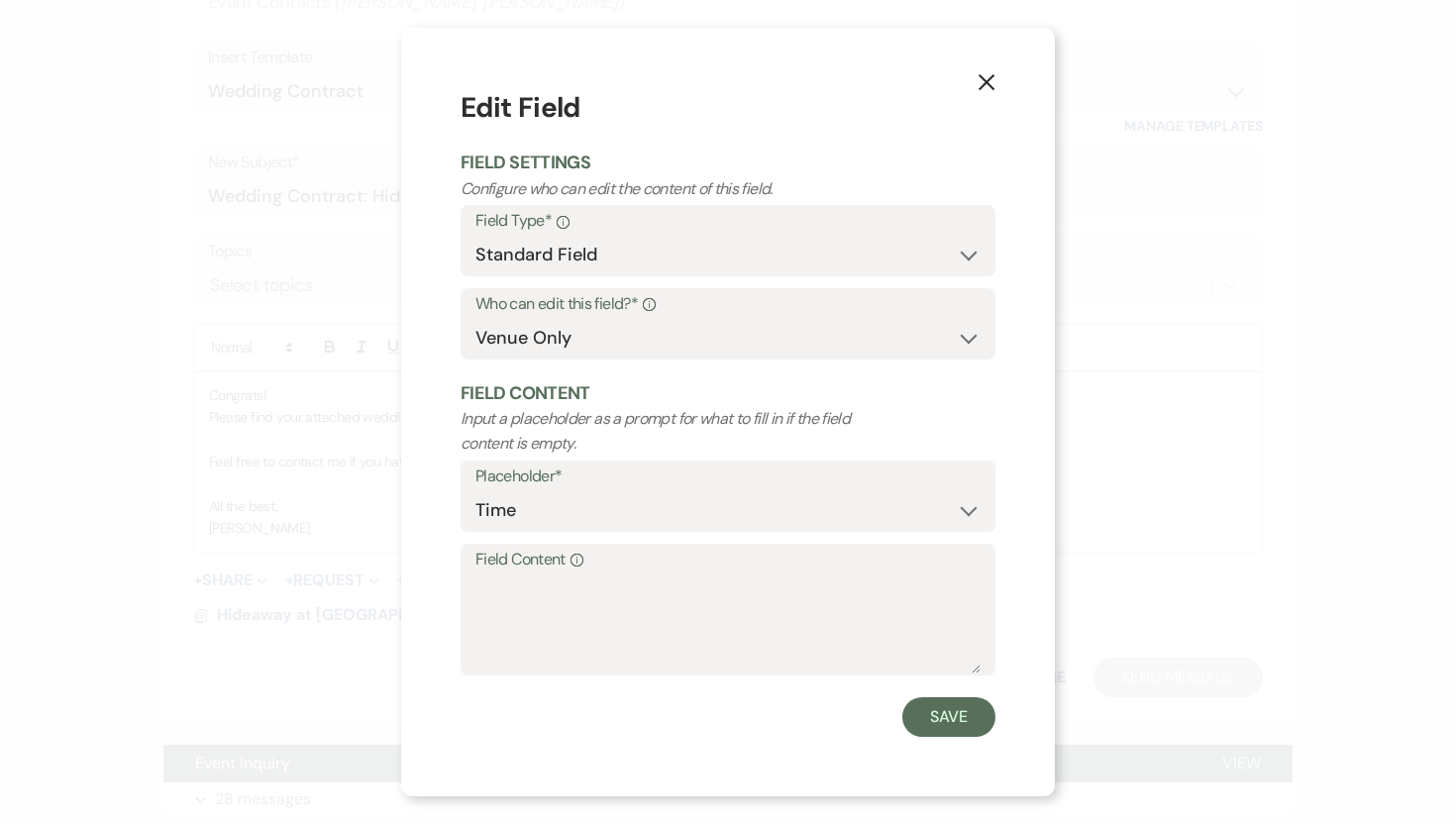 click on "Field Content Info" at bounding box center [728, 560] 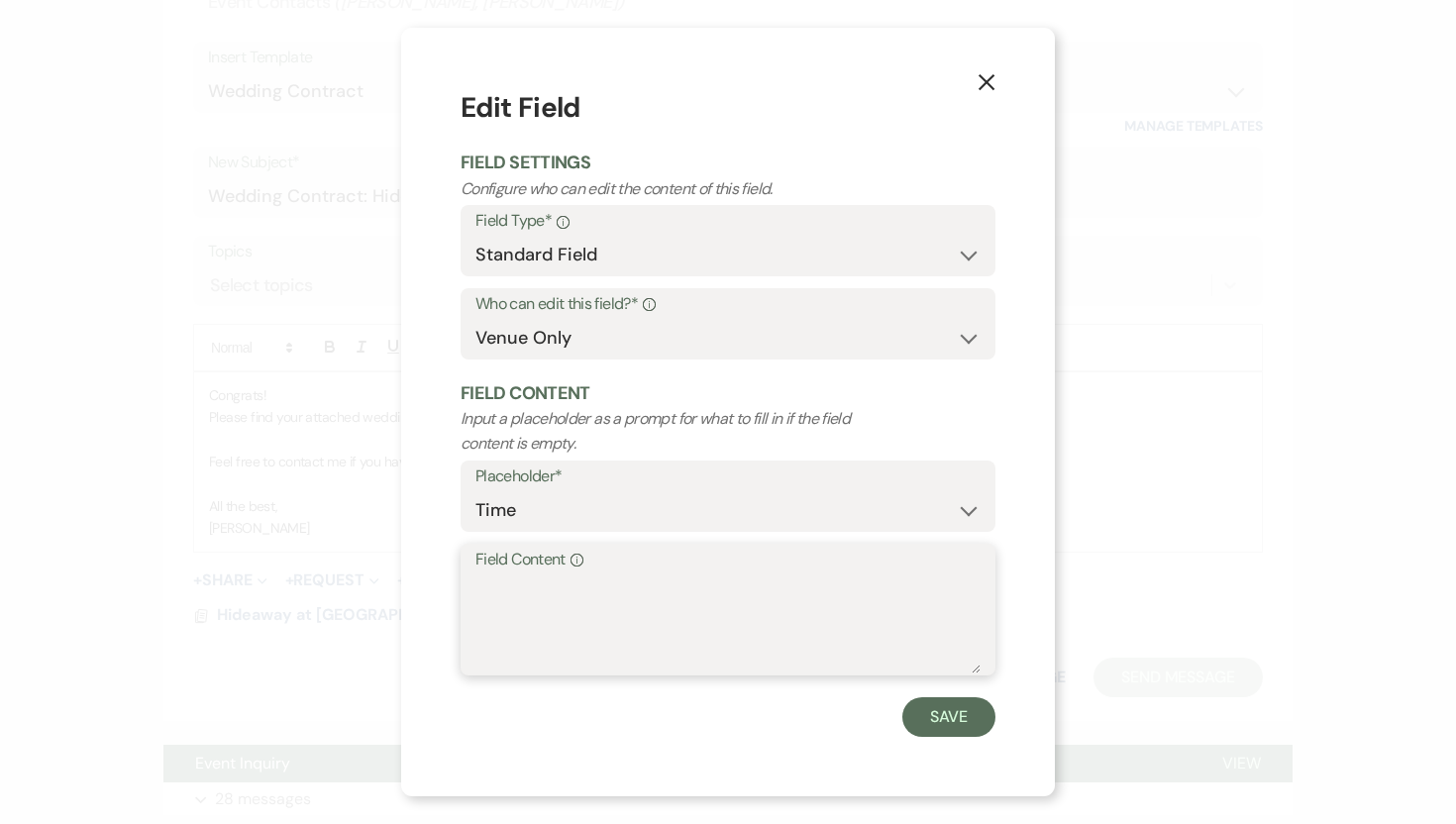 click on "Field Content Info" at bounding box center [728, 624] 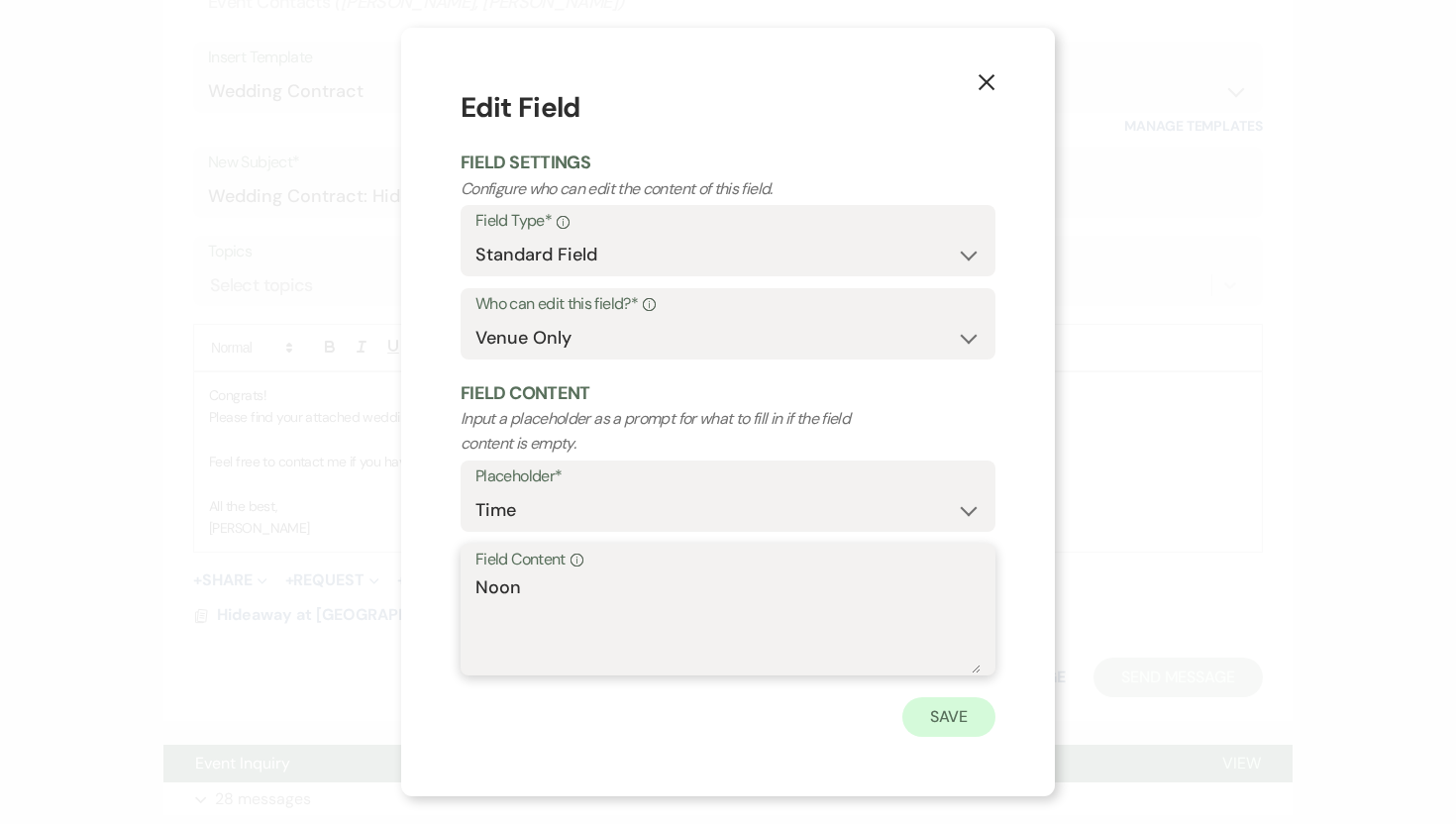 type on "Noon" 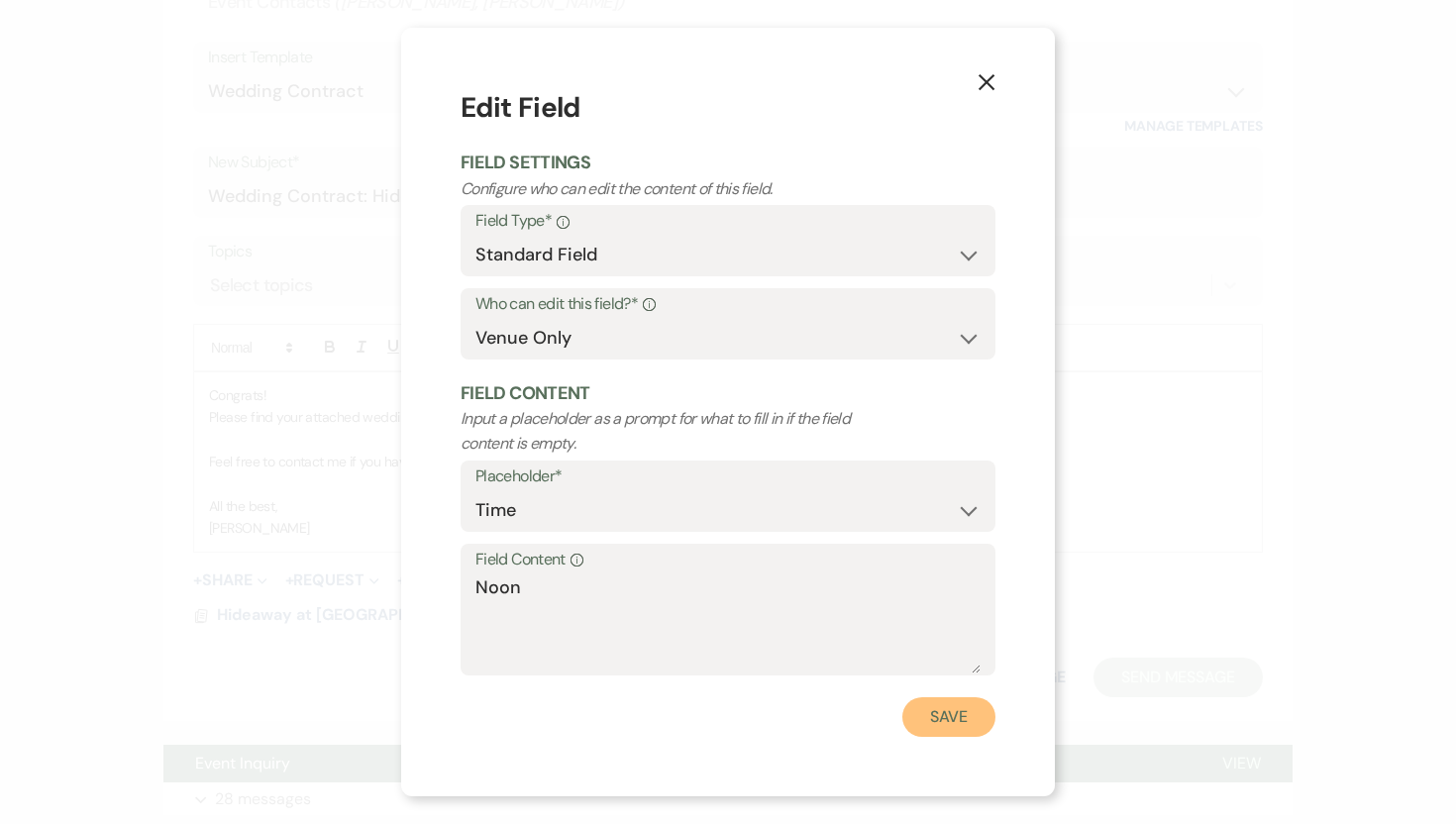 click on "Save" at bounding box center (949, 717) 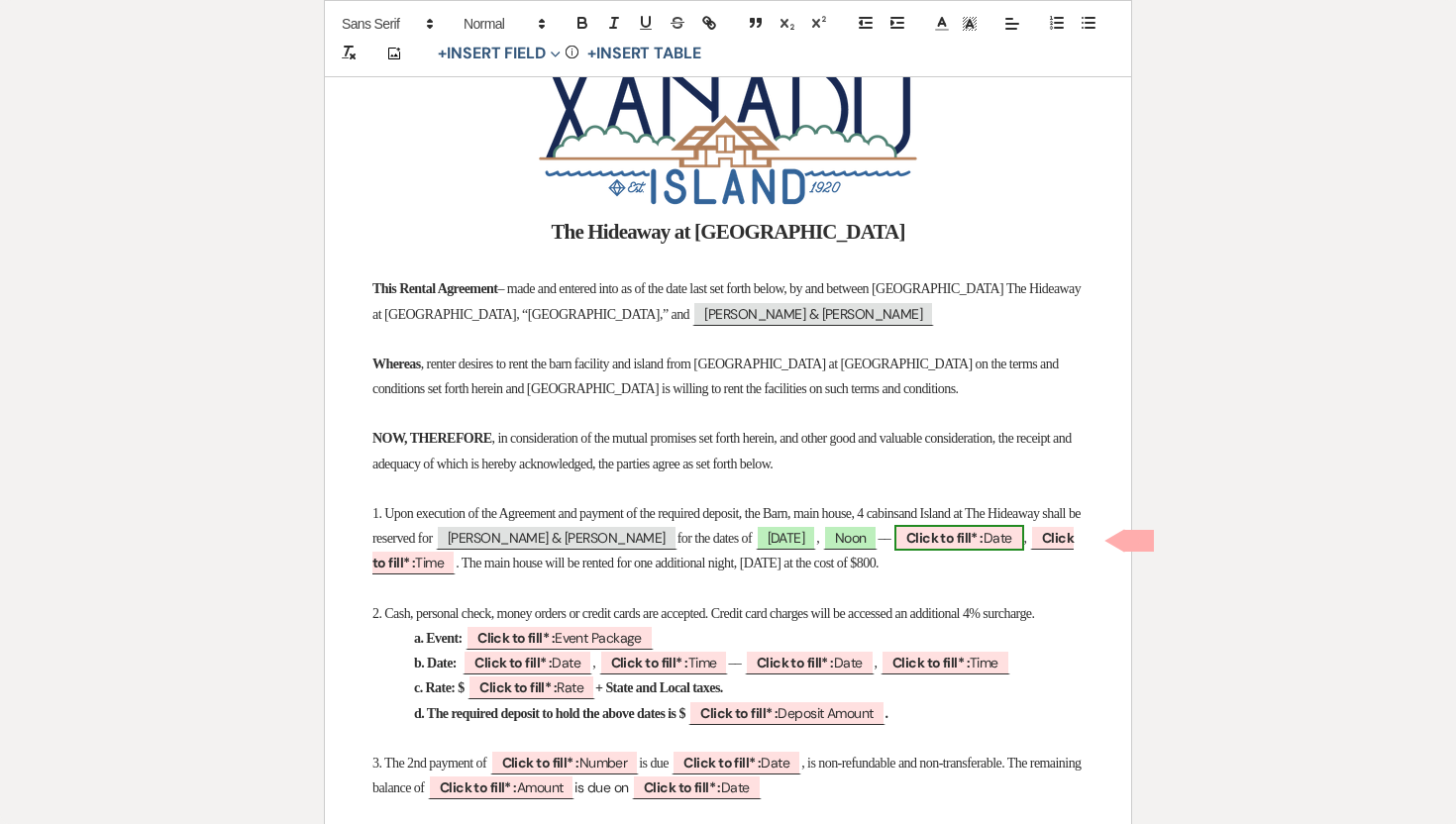 click on "Click to fill* :" at bounding box center [945, 538] 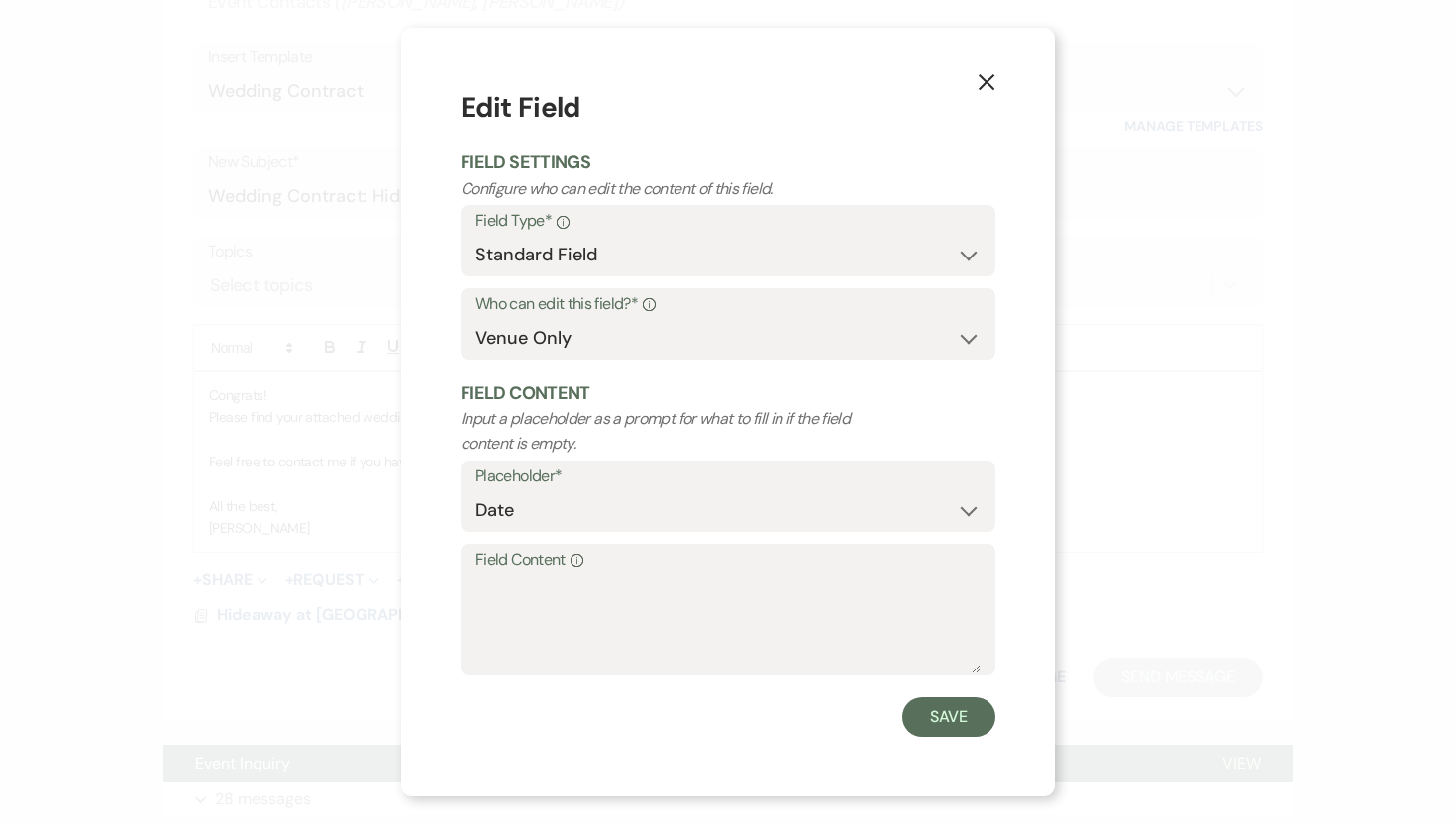click on "Field Content Info" at bounding box center [728, 560] 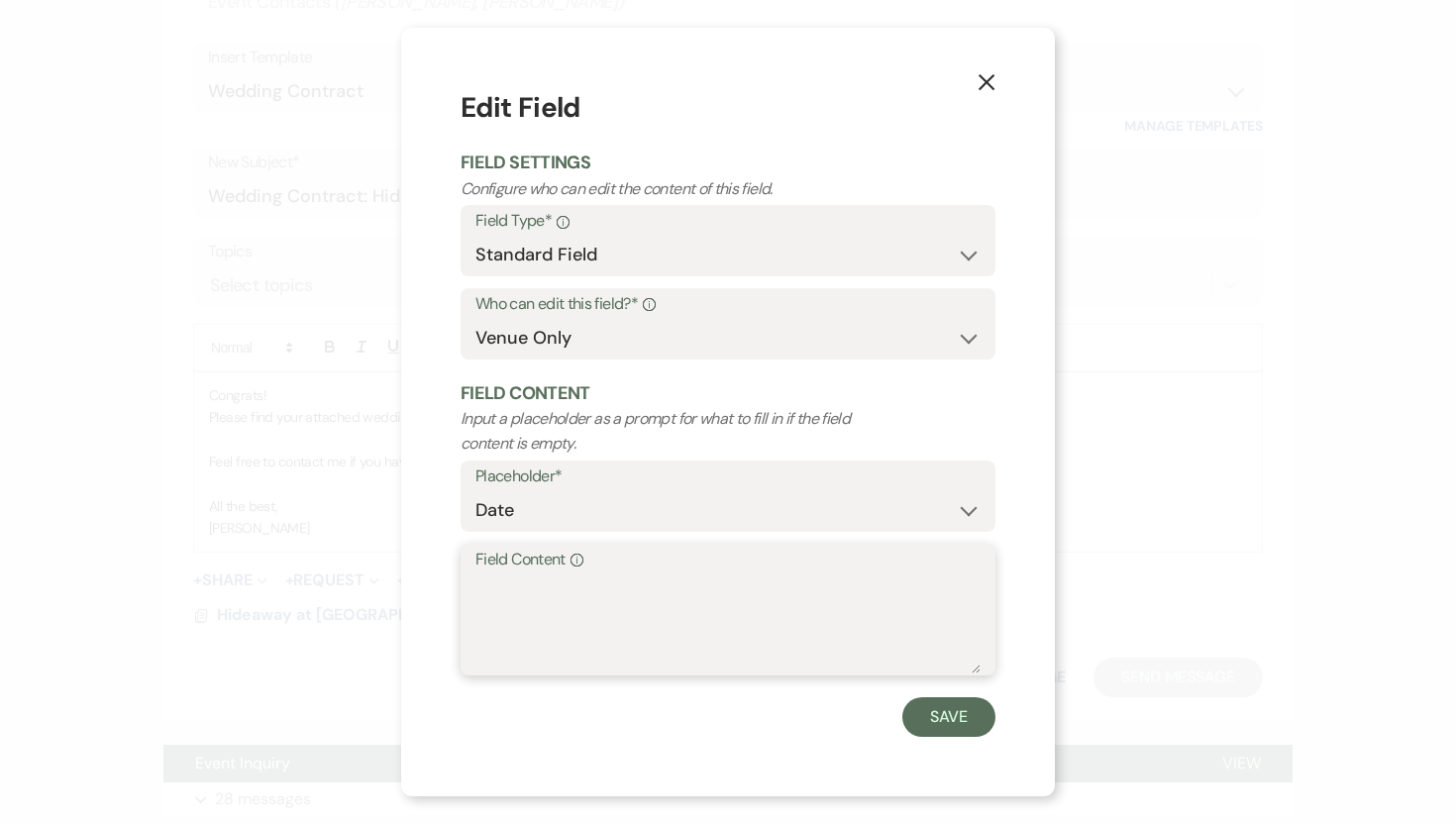 click on "Field Content Info" at bounding box center [728, 624] 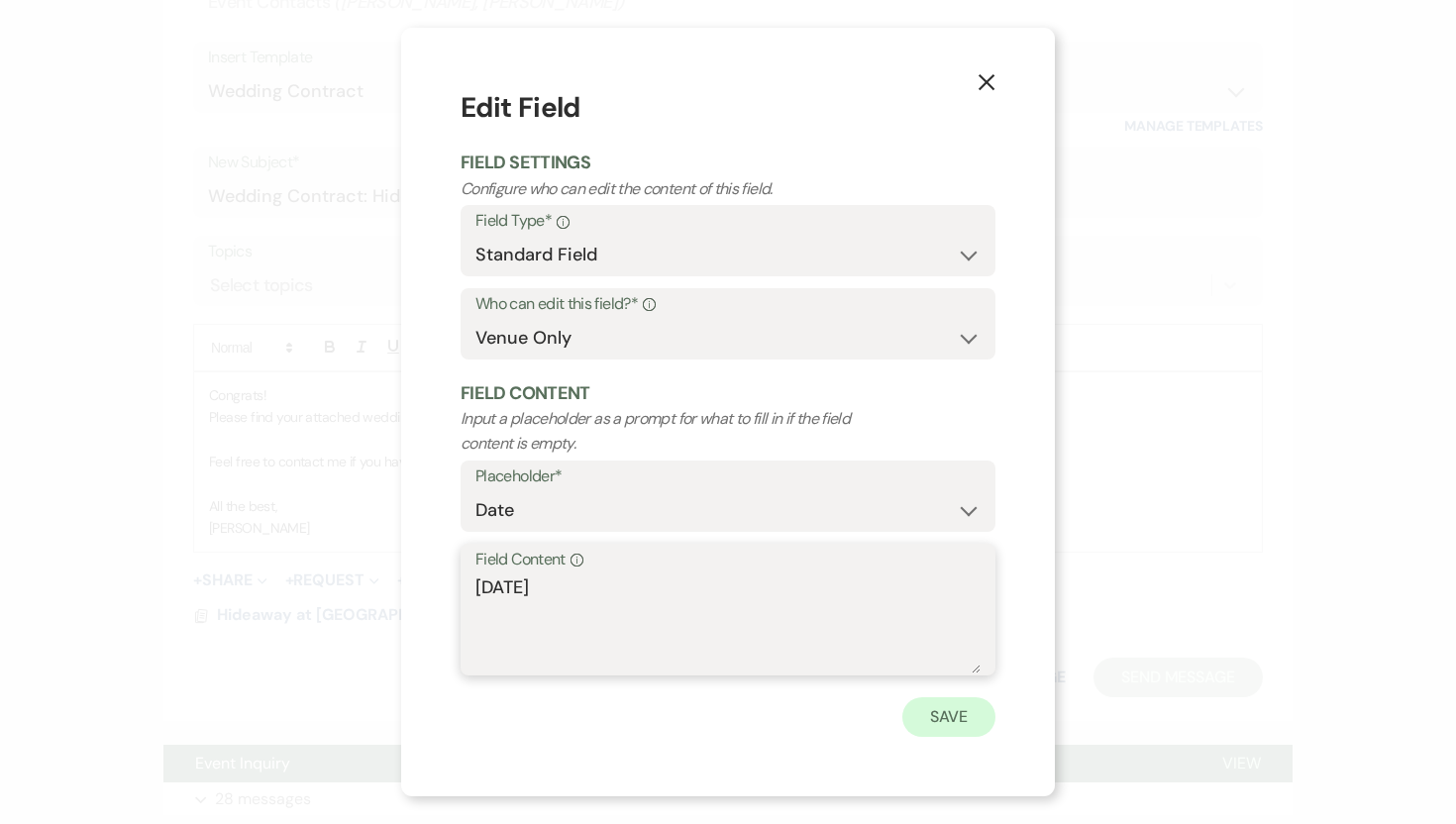 type on "August 16th, 2026" 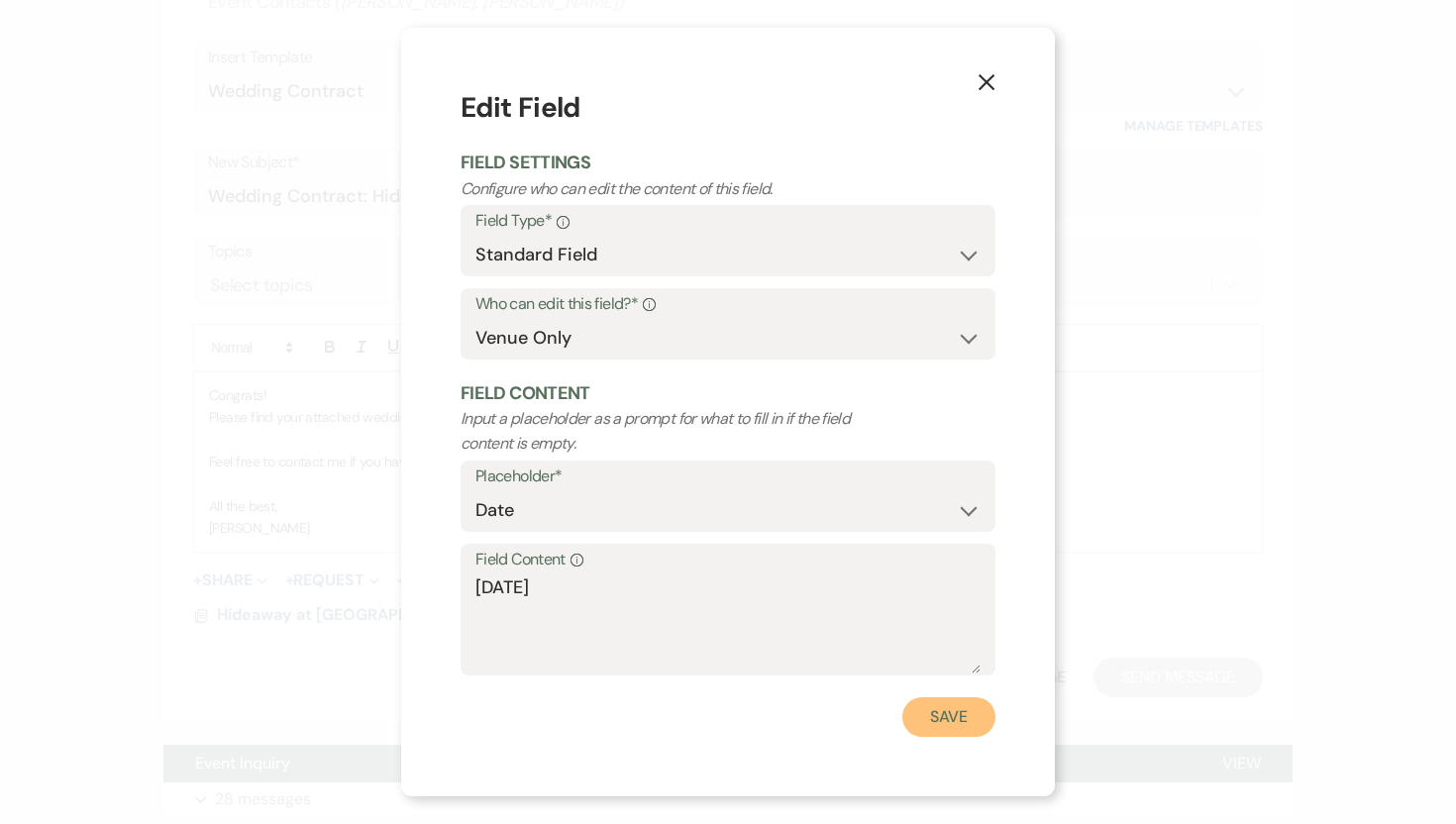 click on "Save" at bounding box center [949, 717] 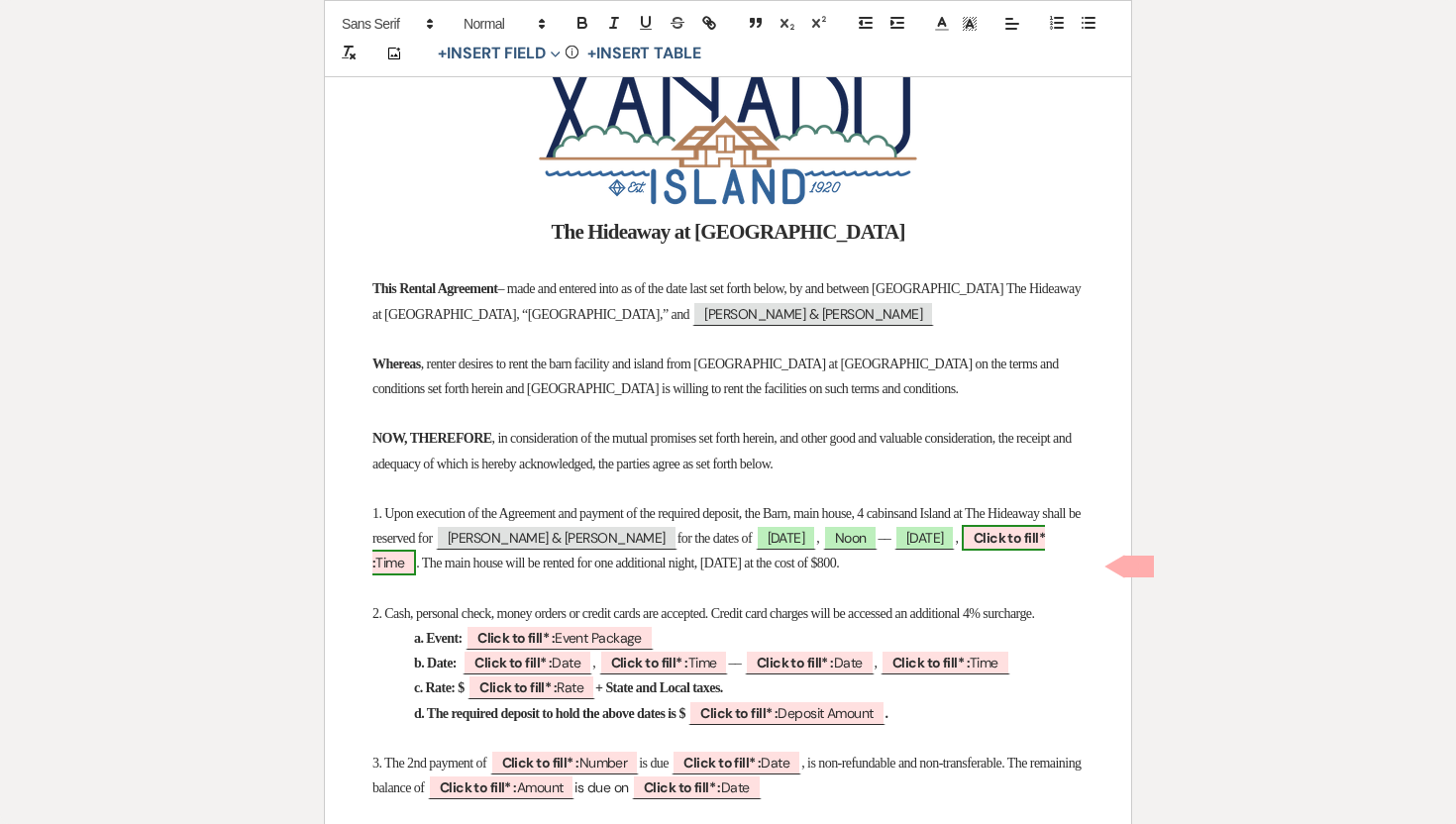 click on "Click to fill* :" at bounding box center (708, 550) 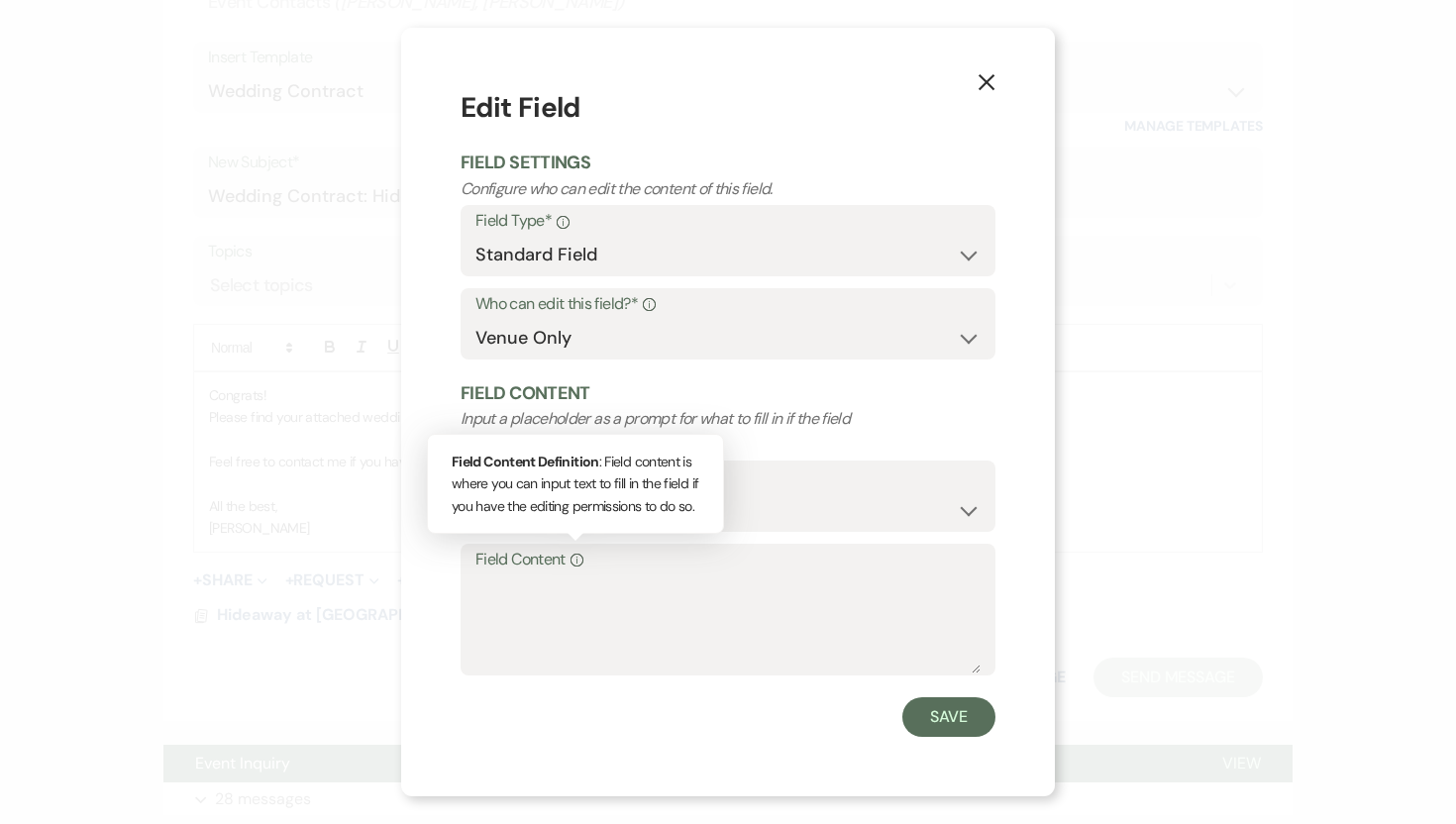 click on "Info" at bounding box center [574, 560] 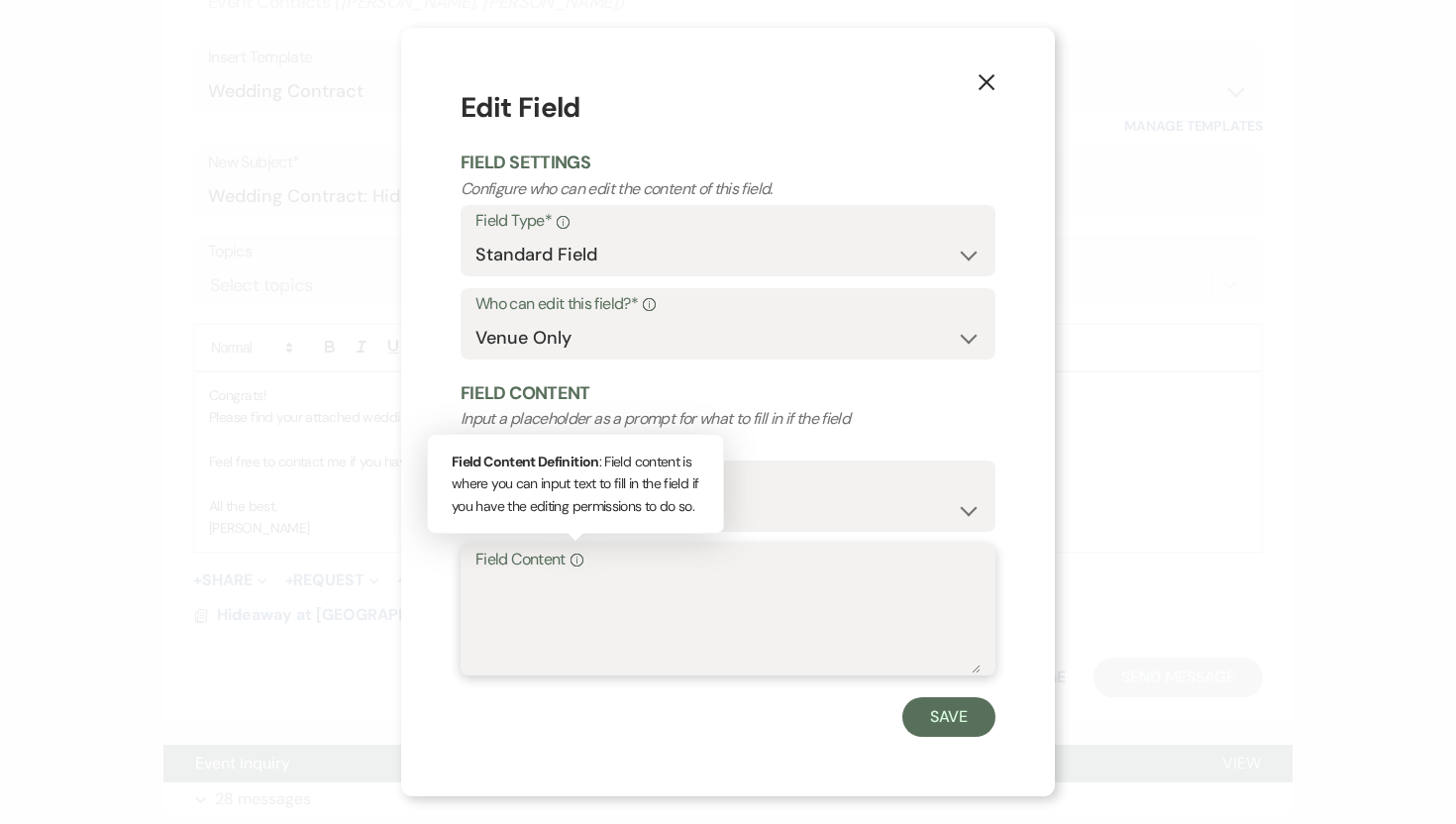 click on "Field Content Info Field Content Definition :   Field content is where you can input text to fill in the field if you have the editing permissions to do so." at bounding box center [728, 624] 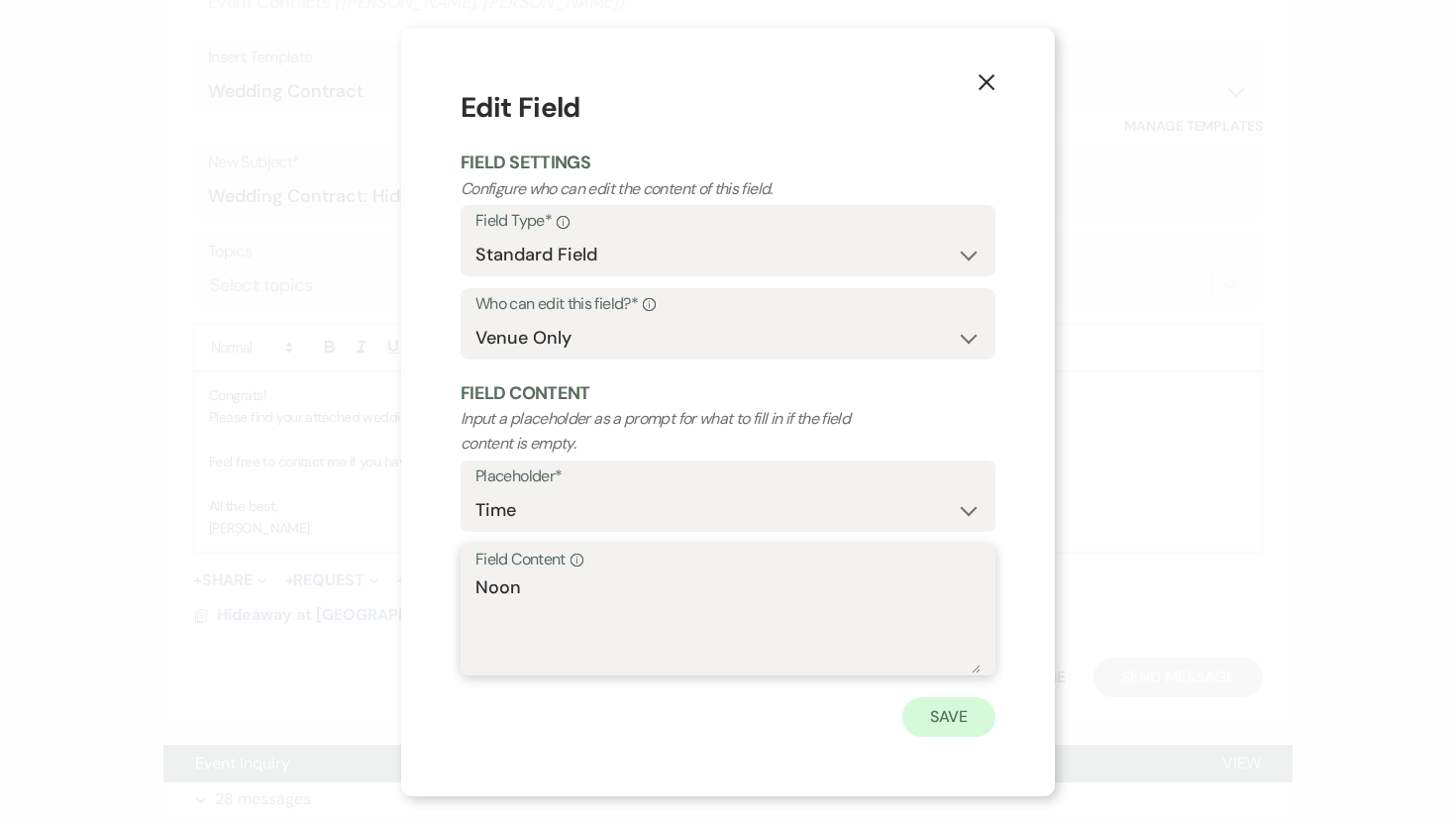 type on "Noon" 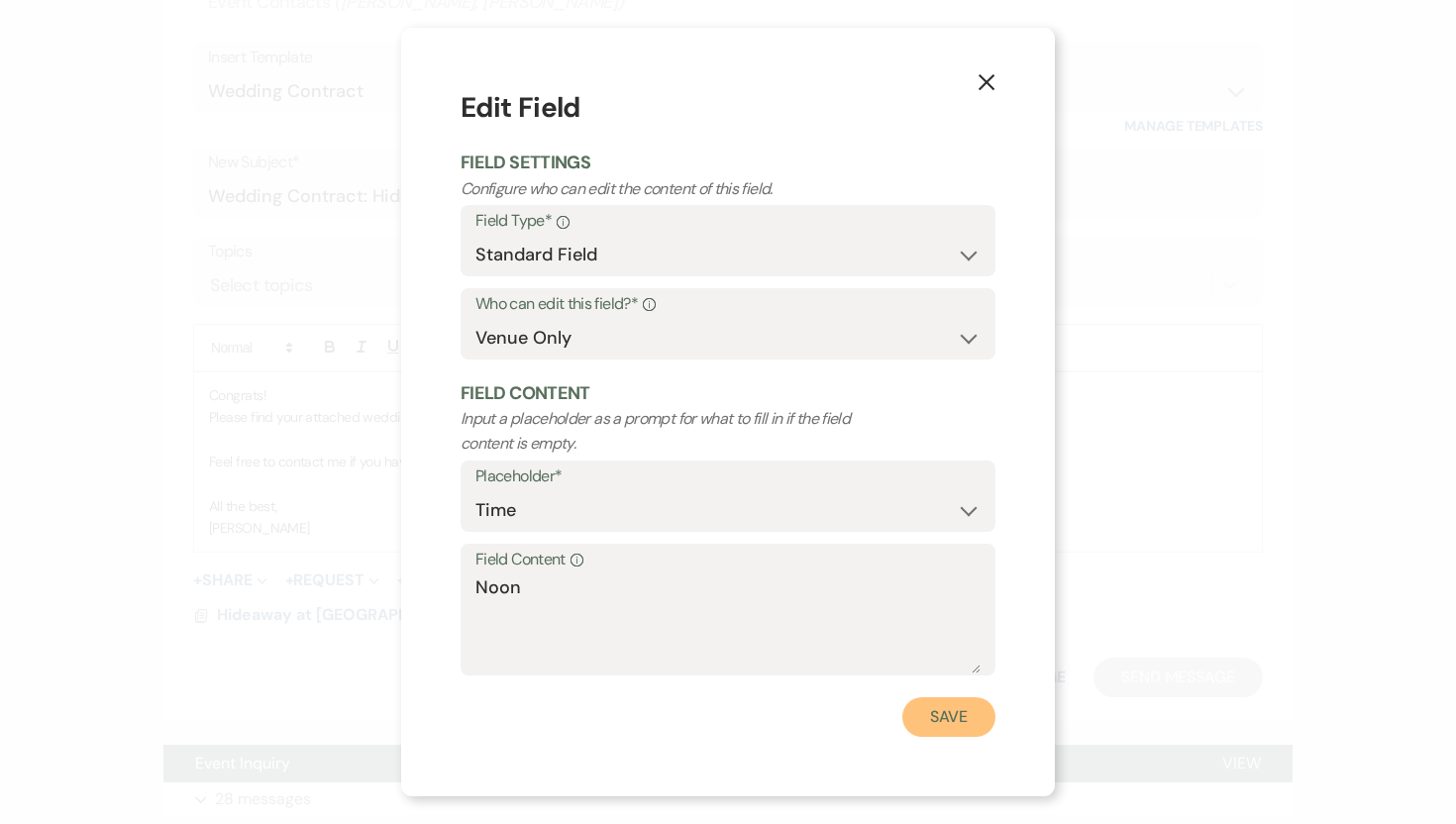 click on "Save" at bounding box center (949, 717) 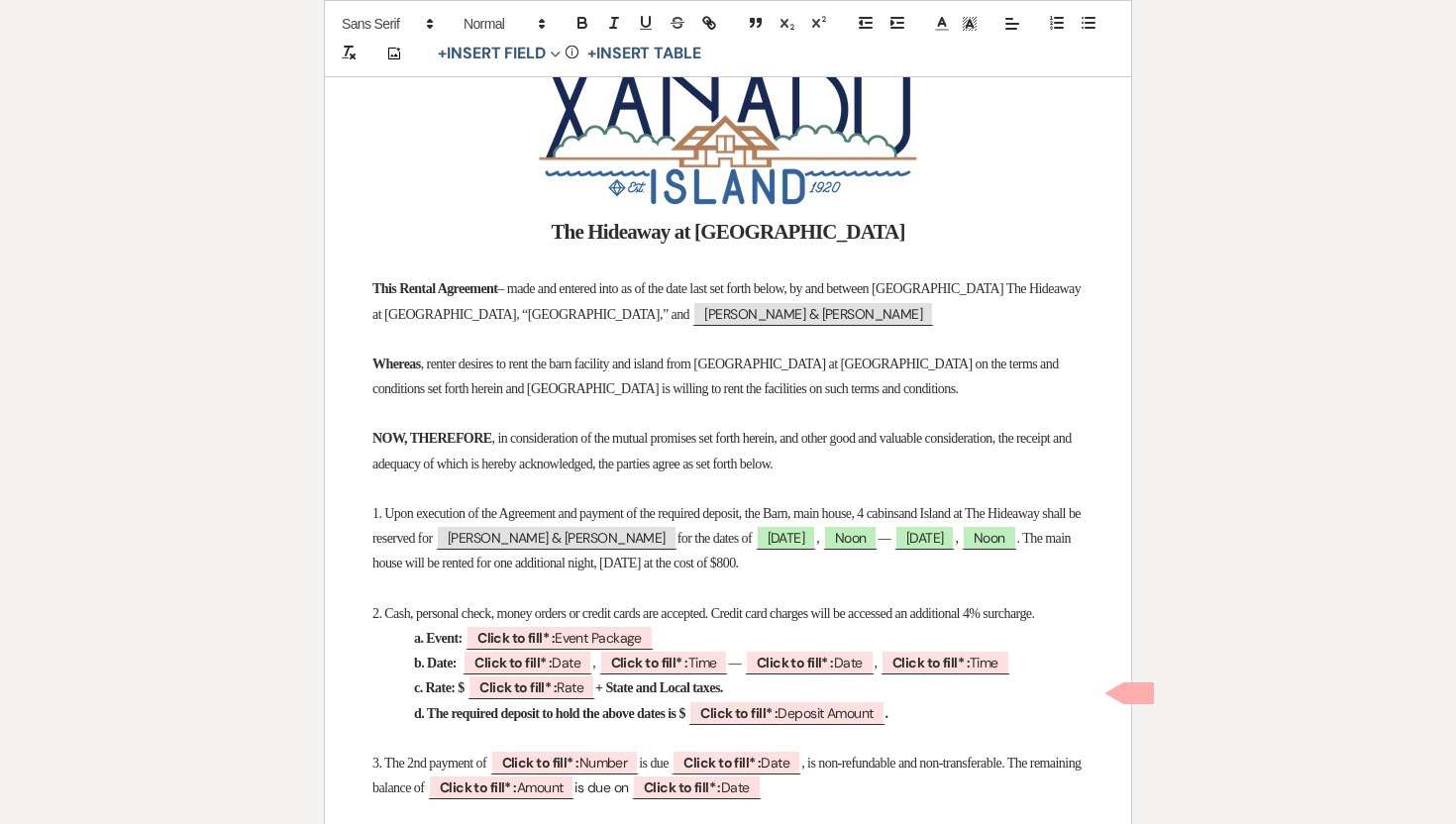 drag, startPoint x: 581, startPoint y: 565, endPoint x: 617, endPoint y: 584, distance: 40.70626 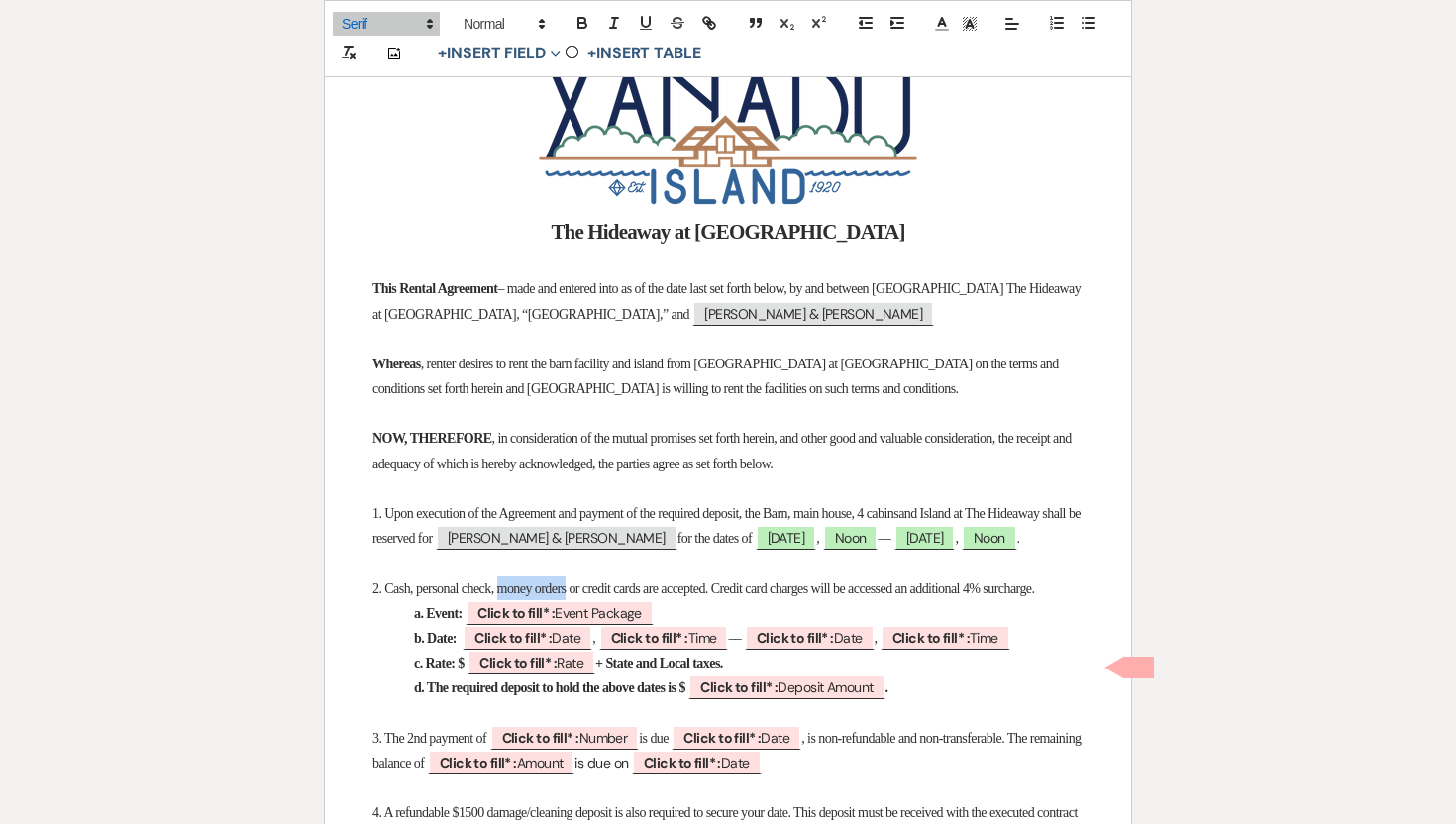 drag, startPoint x: 512, startPoint y: 617, endPoint x: 586, endPoint y: 620, distance: 74.060786 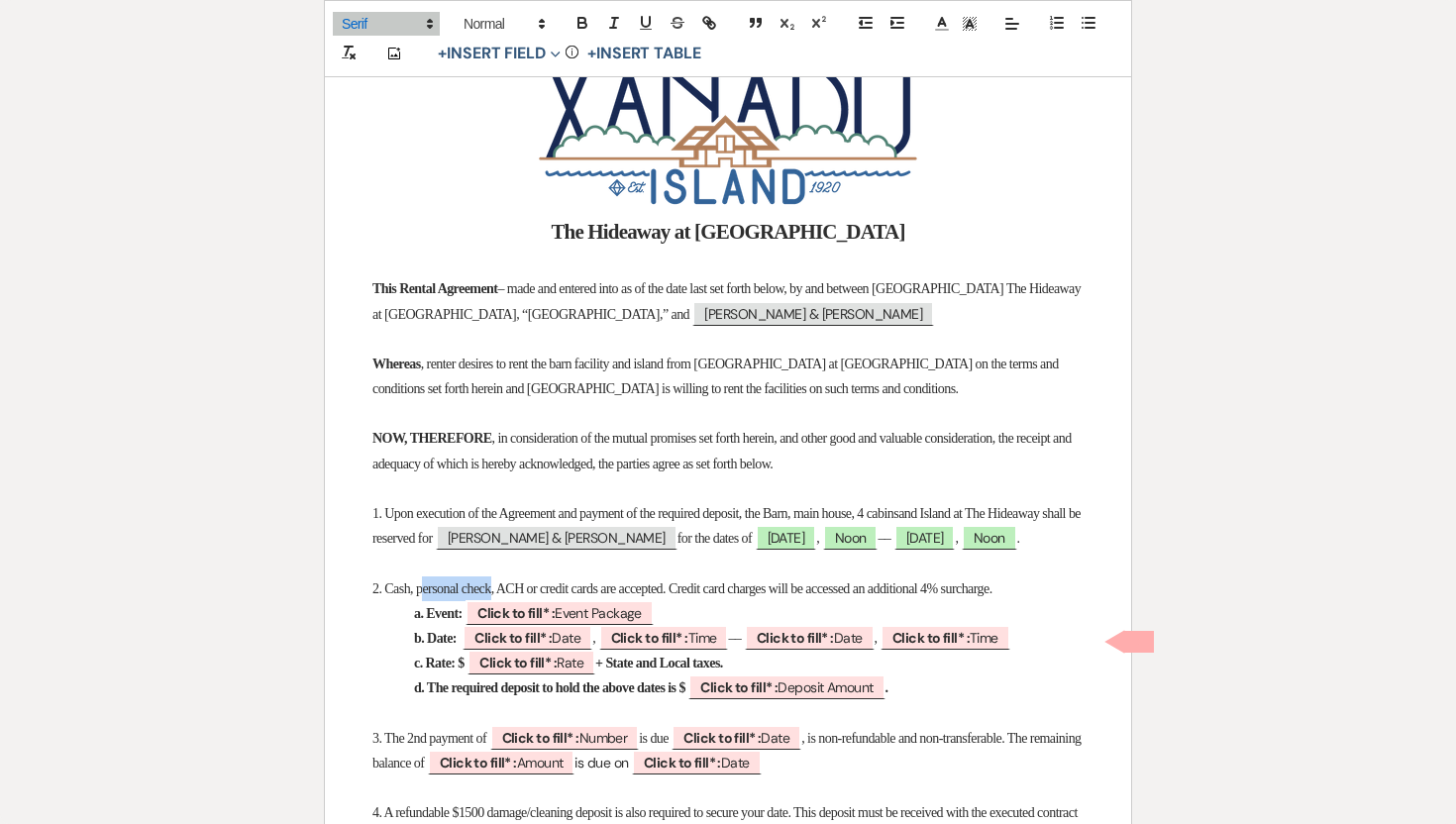 drag, startPoint x: 423, startPoint y: 616, endPoint x: 503, endPoint y: 614, distance: 80.025 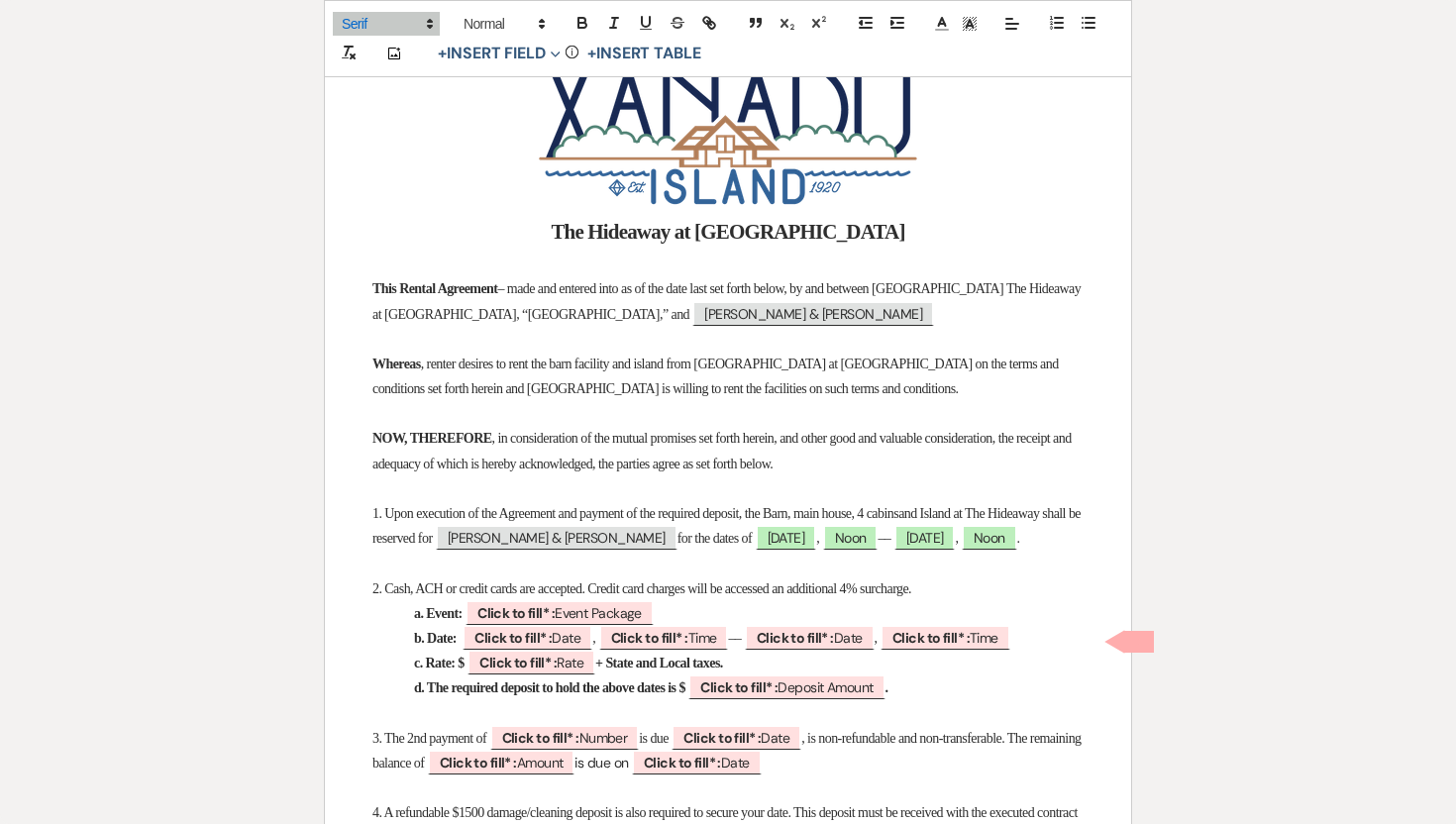 scroll, scrollTop: 383, scrollLeft: 0, axis: vertical 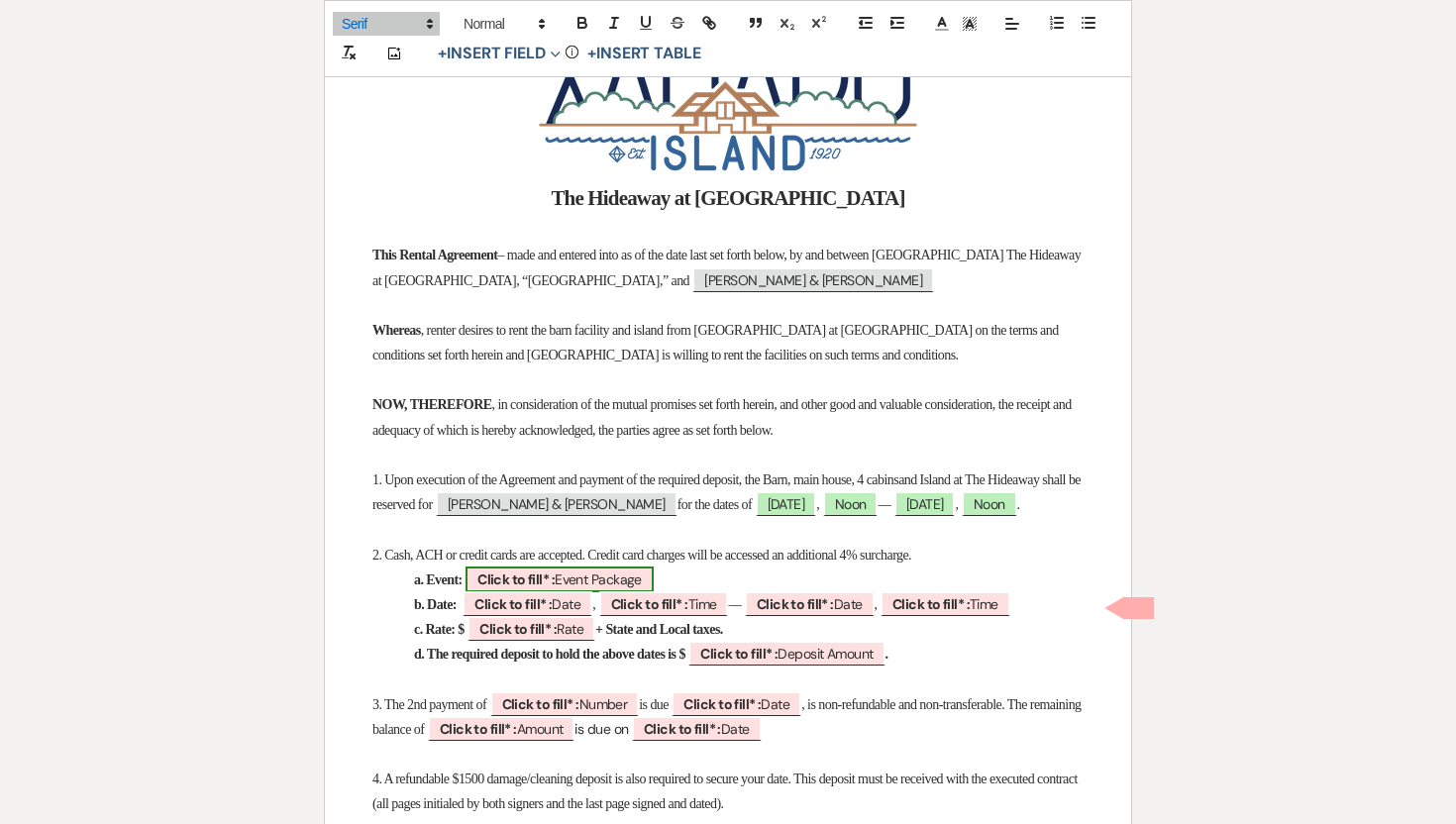 click on "Click to fill* :" at bounding box center [516, 579] 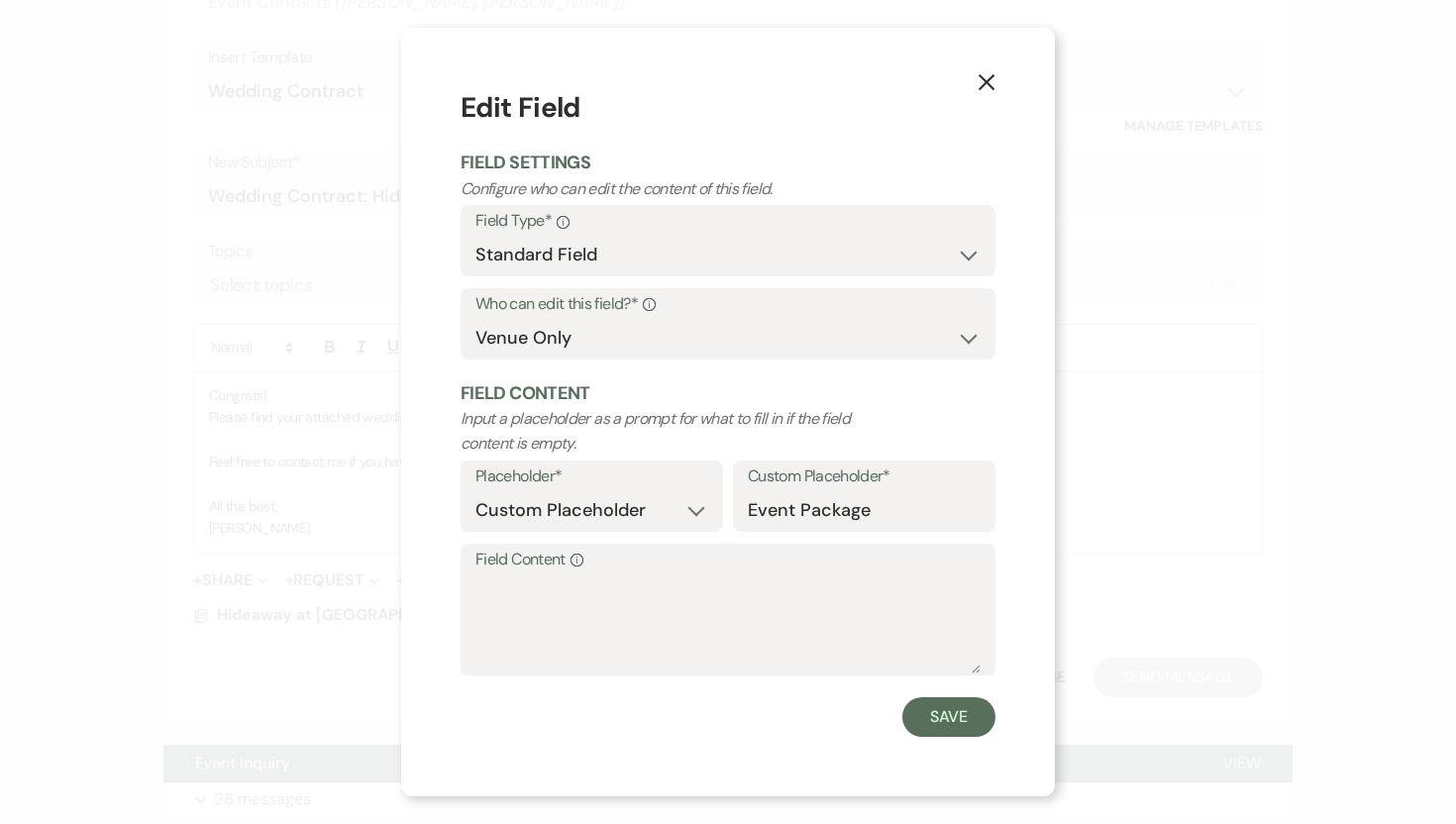 click on "Field Content Info" at bounding box center [728, 560] 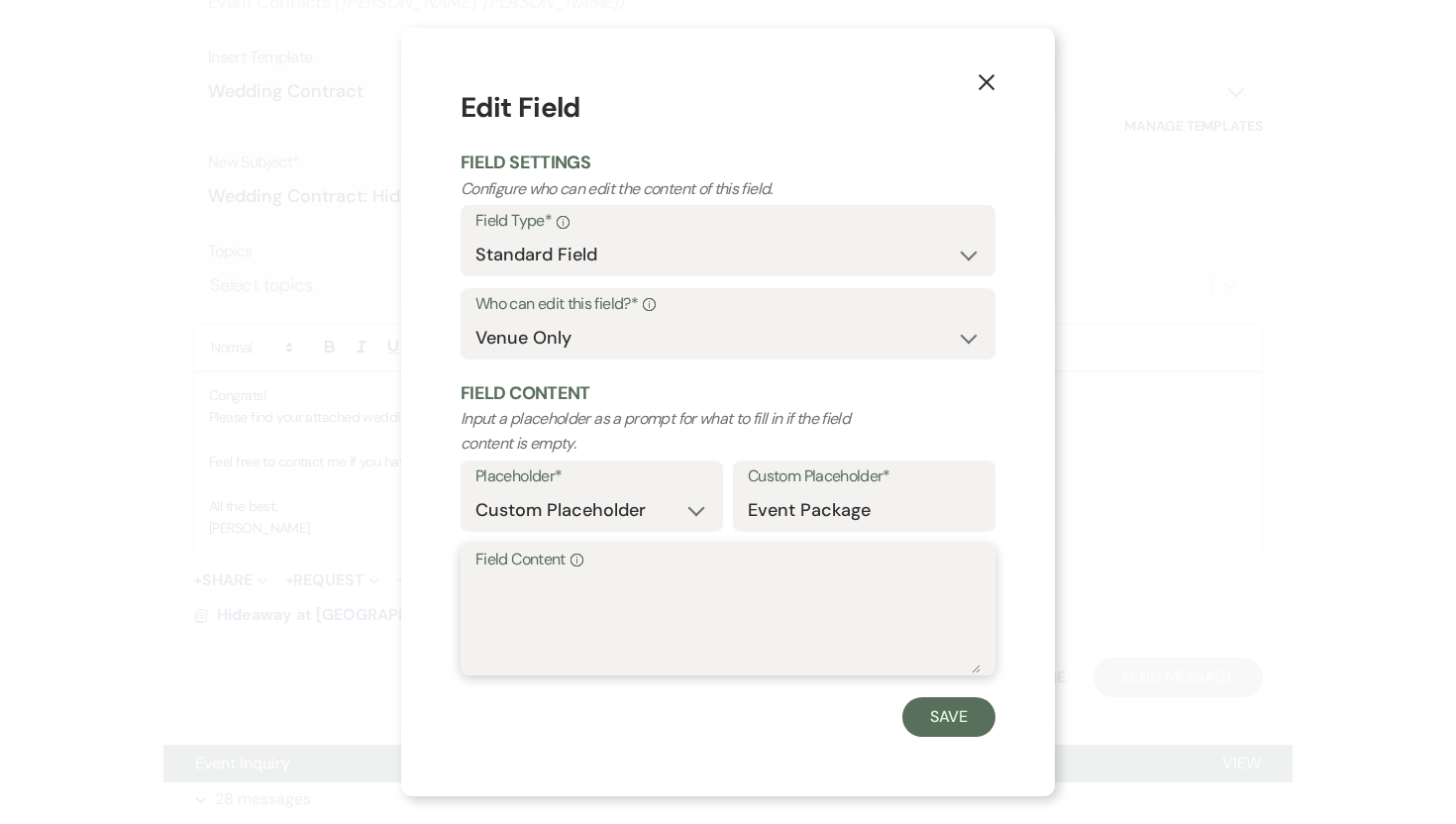 click on "Field Content Info" at bounding box center (728, 624) 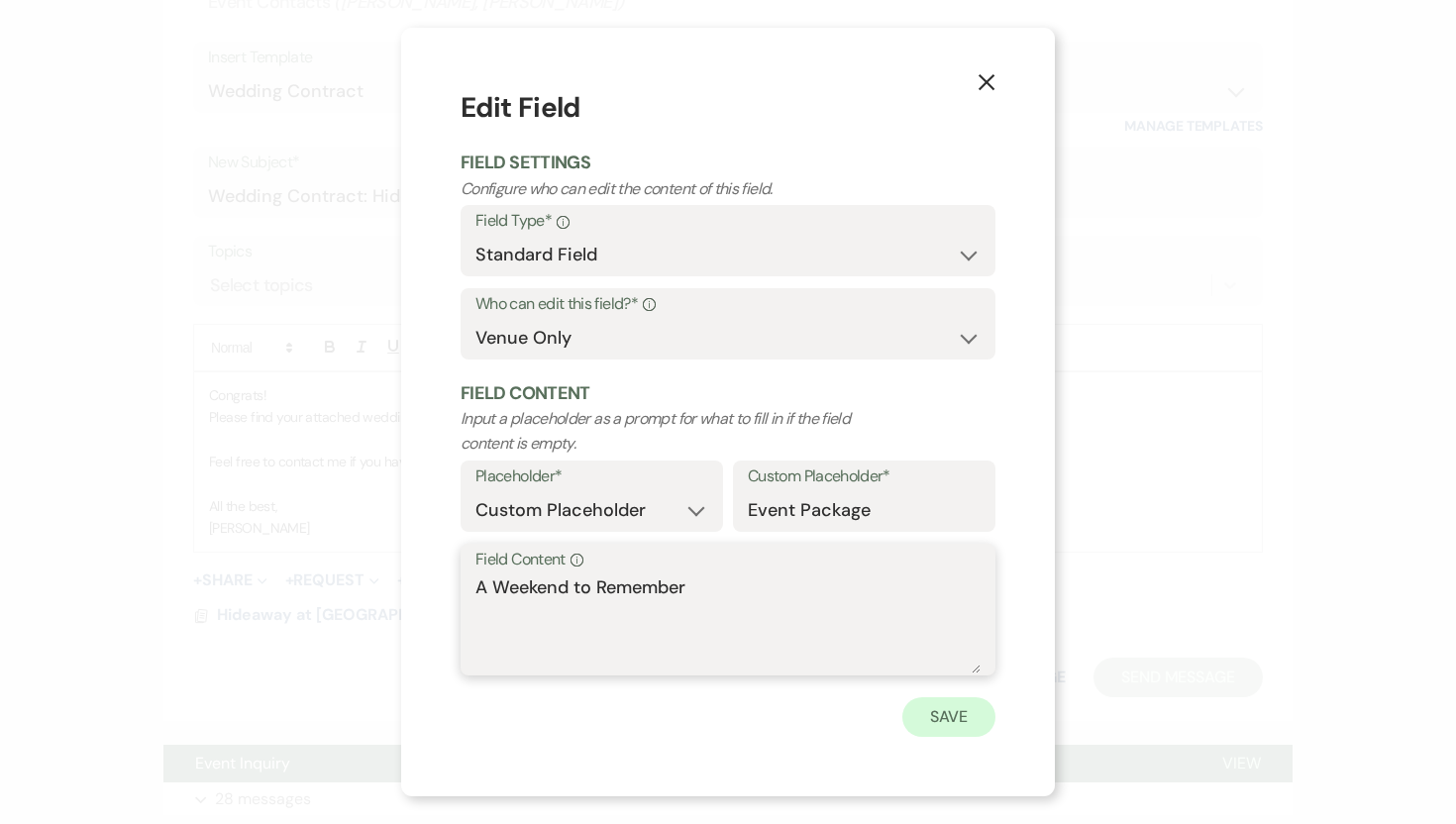 type on "A Weekend to Remember" 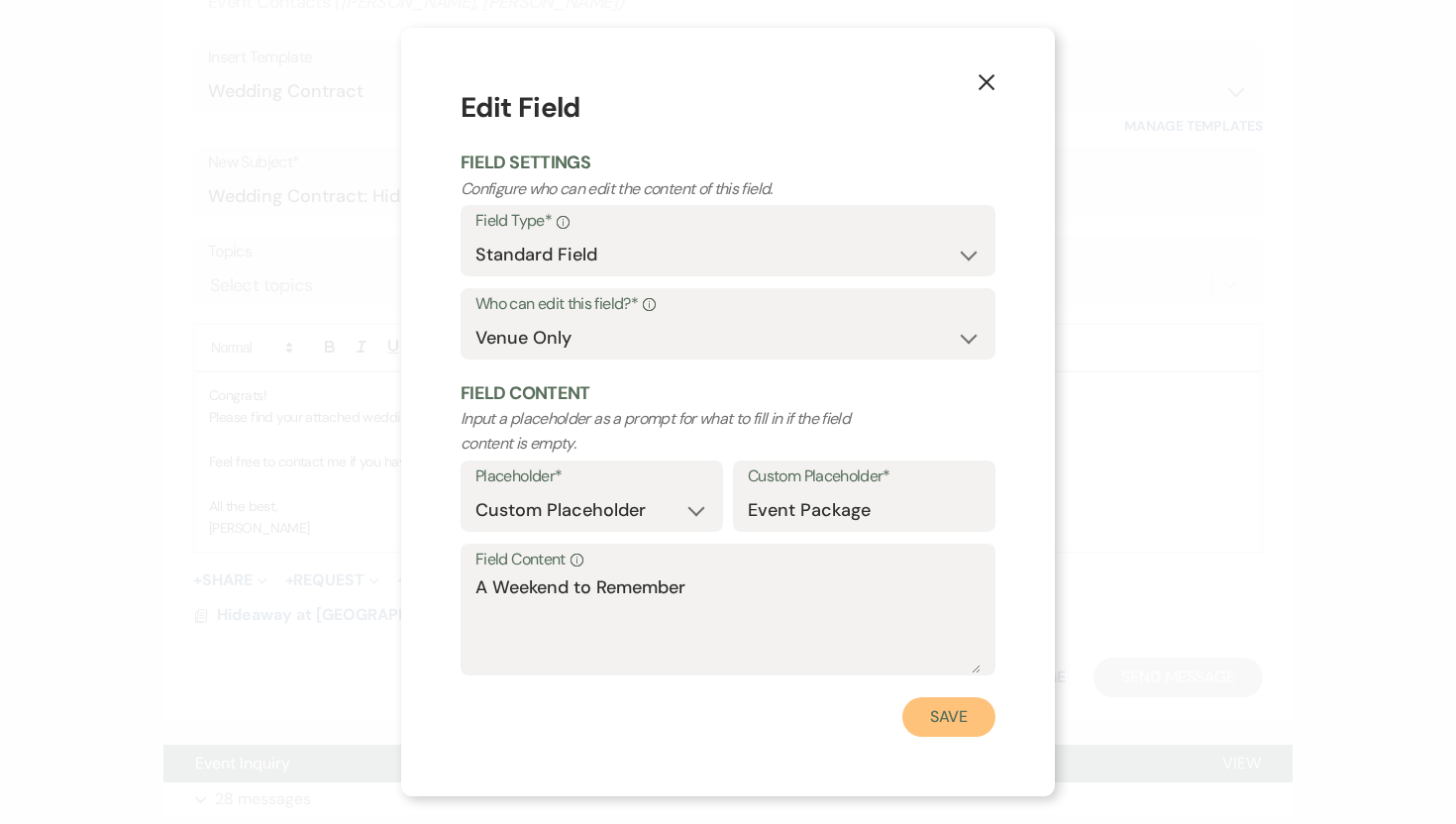 click on "Save" at bounding box center (949, 717) 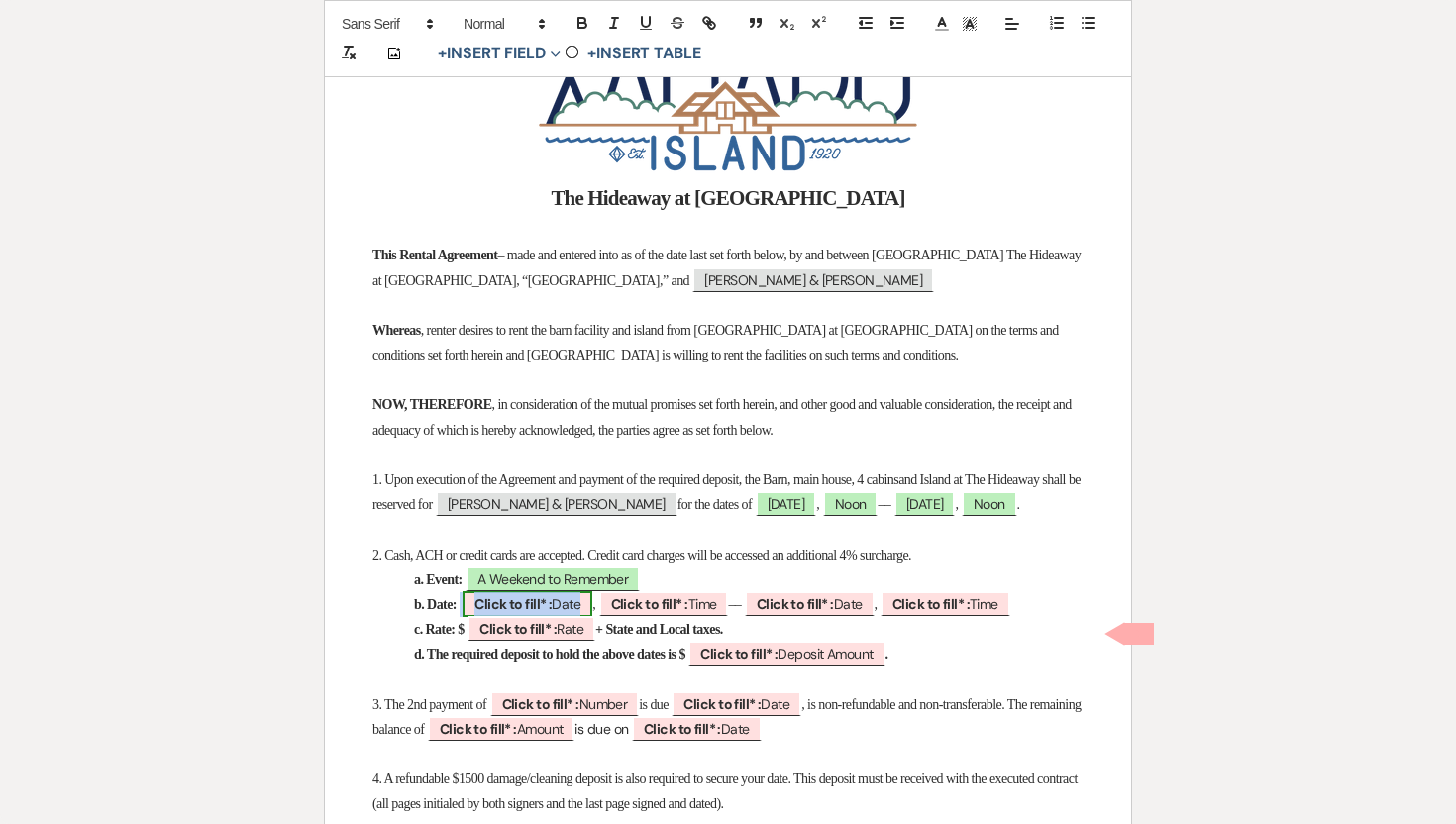 click on "Click to fill* :" at bounding box center (513, 604) 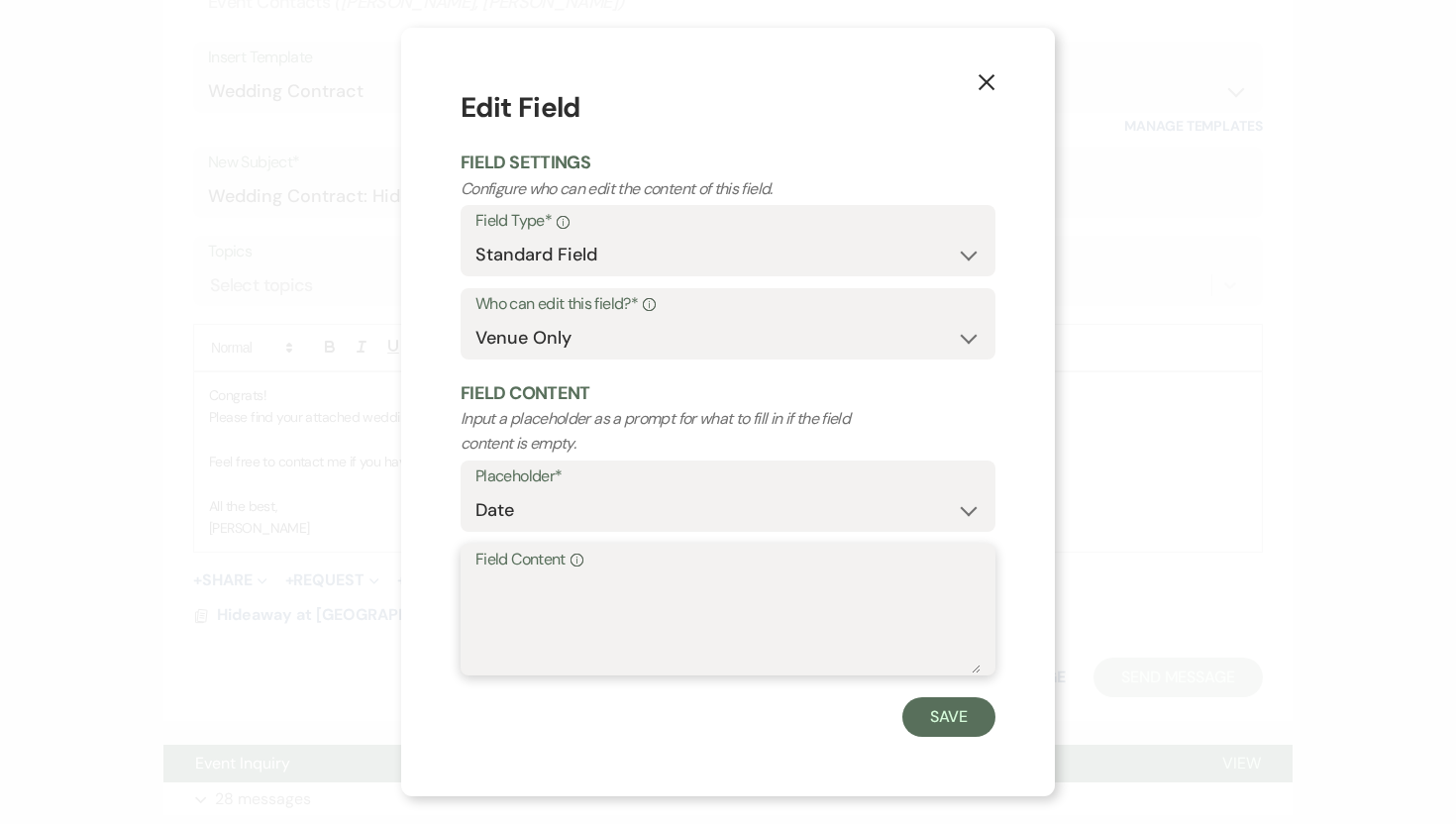 click on "Field Content Info" at bounding box center [728, 624] 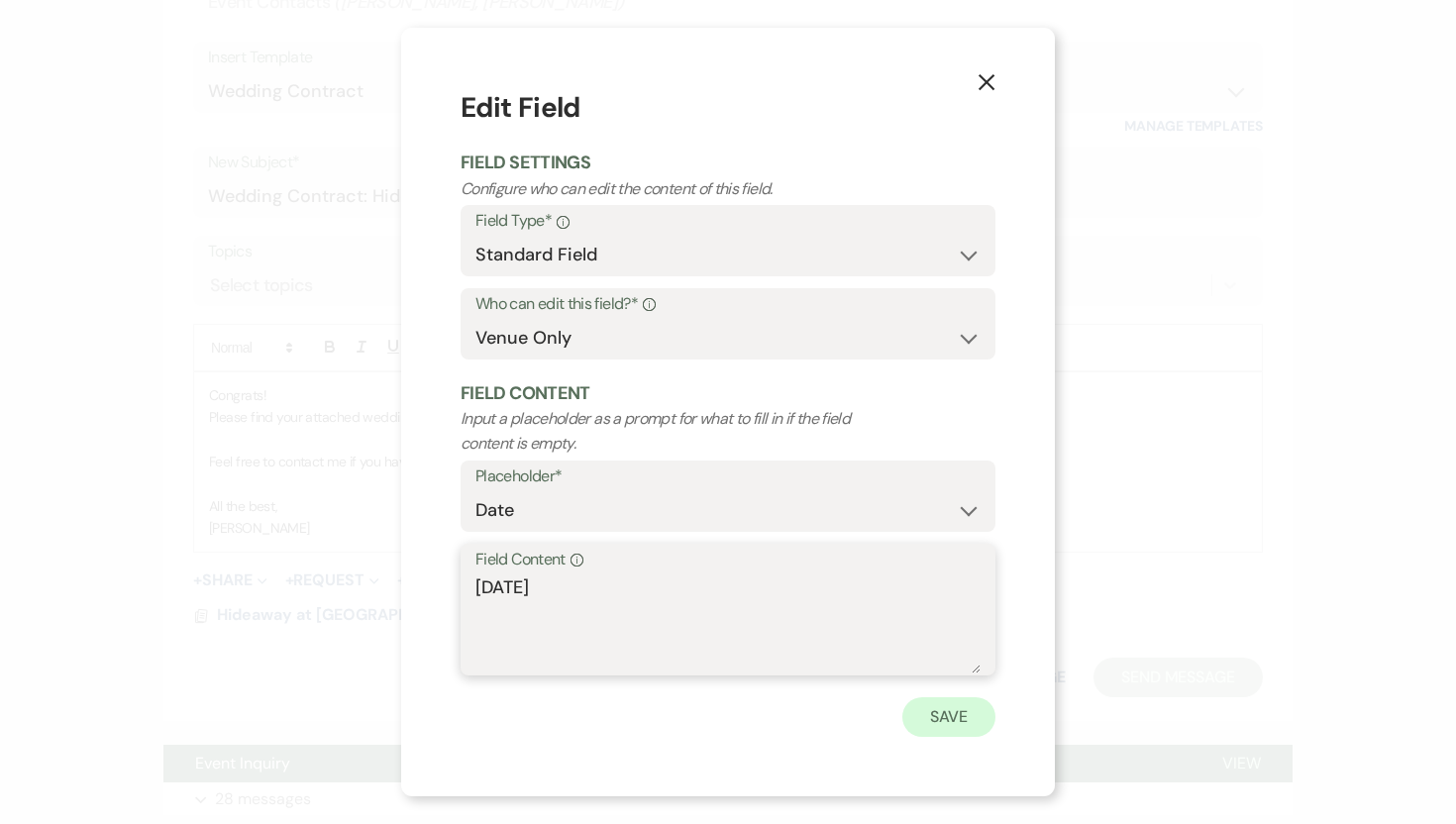 type on "8/14/26" 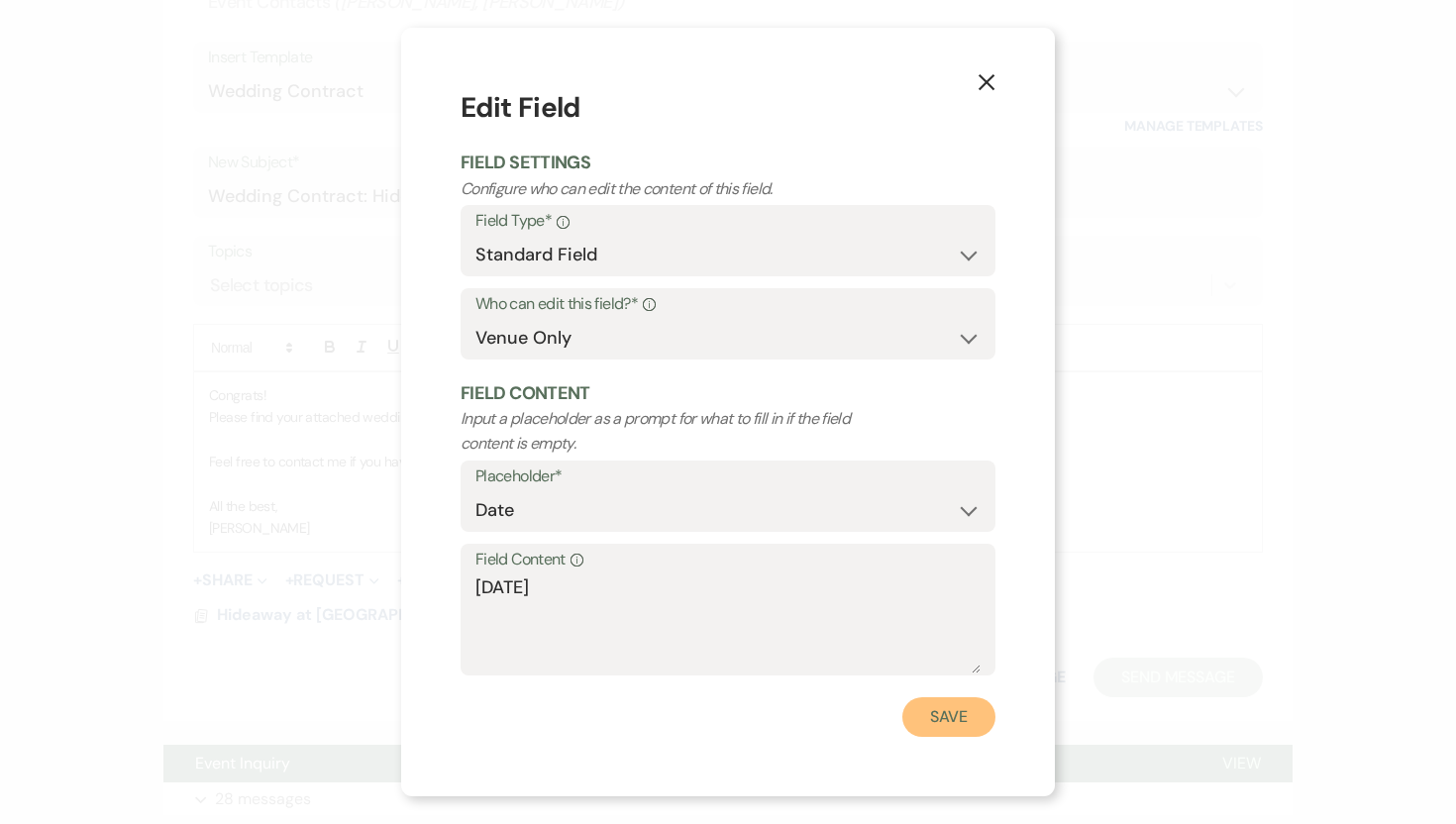 click on "Save" at bounding box center [949, 717] 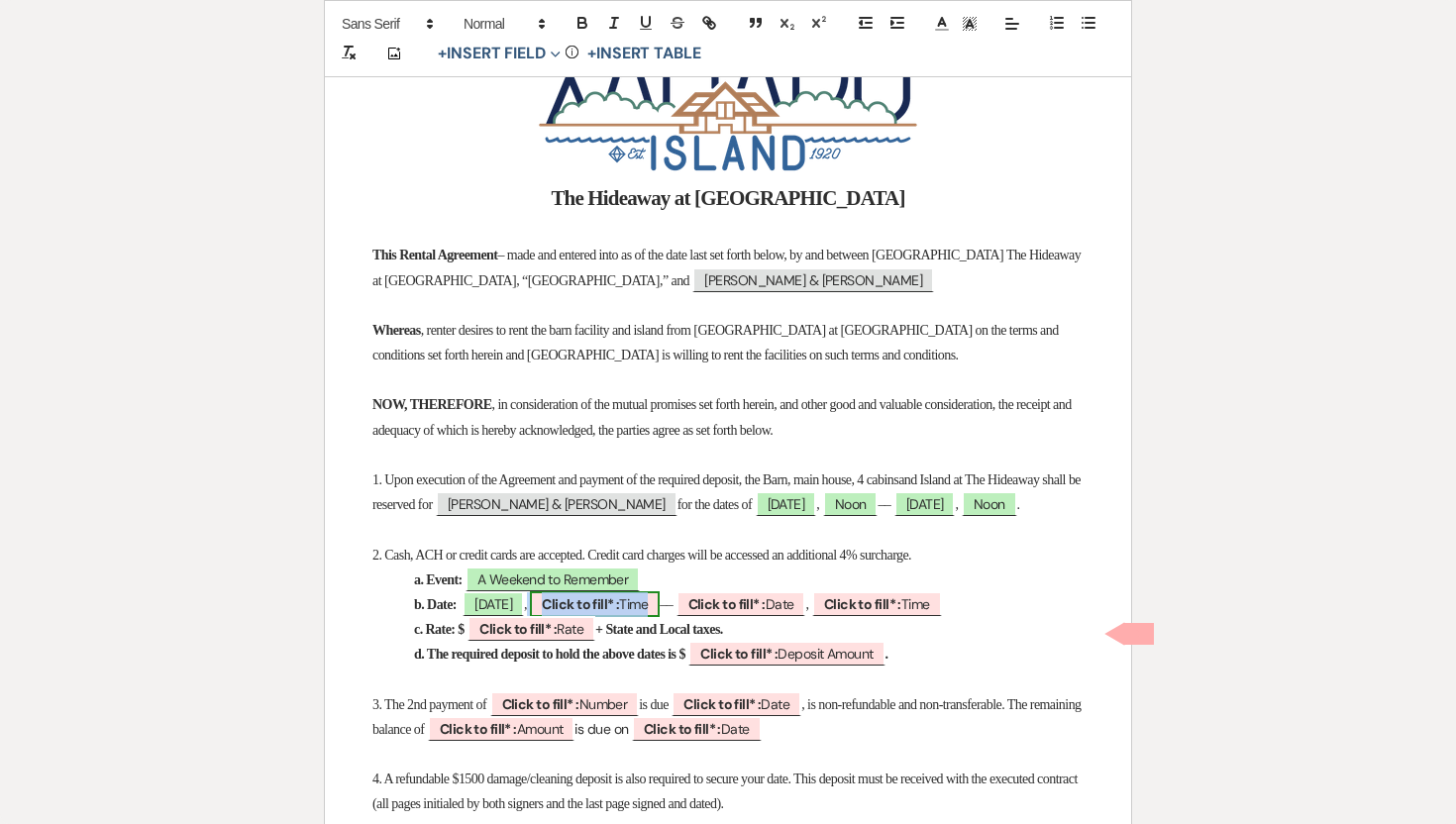 click on "Click to fill* :" at bounding box center (580, 604) 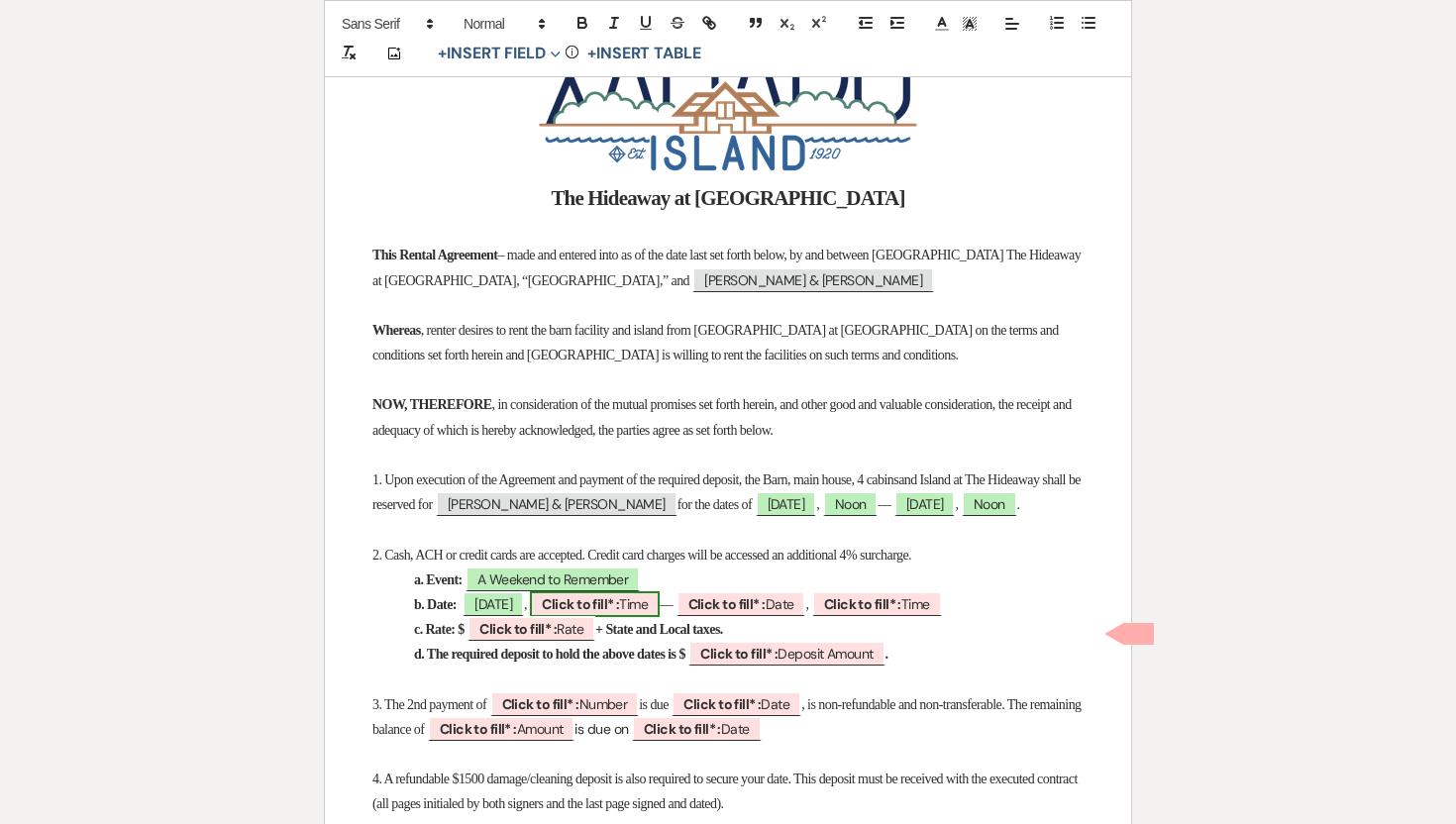 select on "owner" 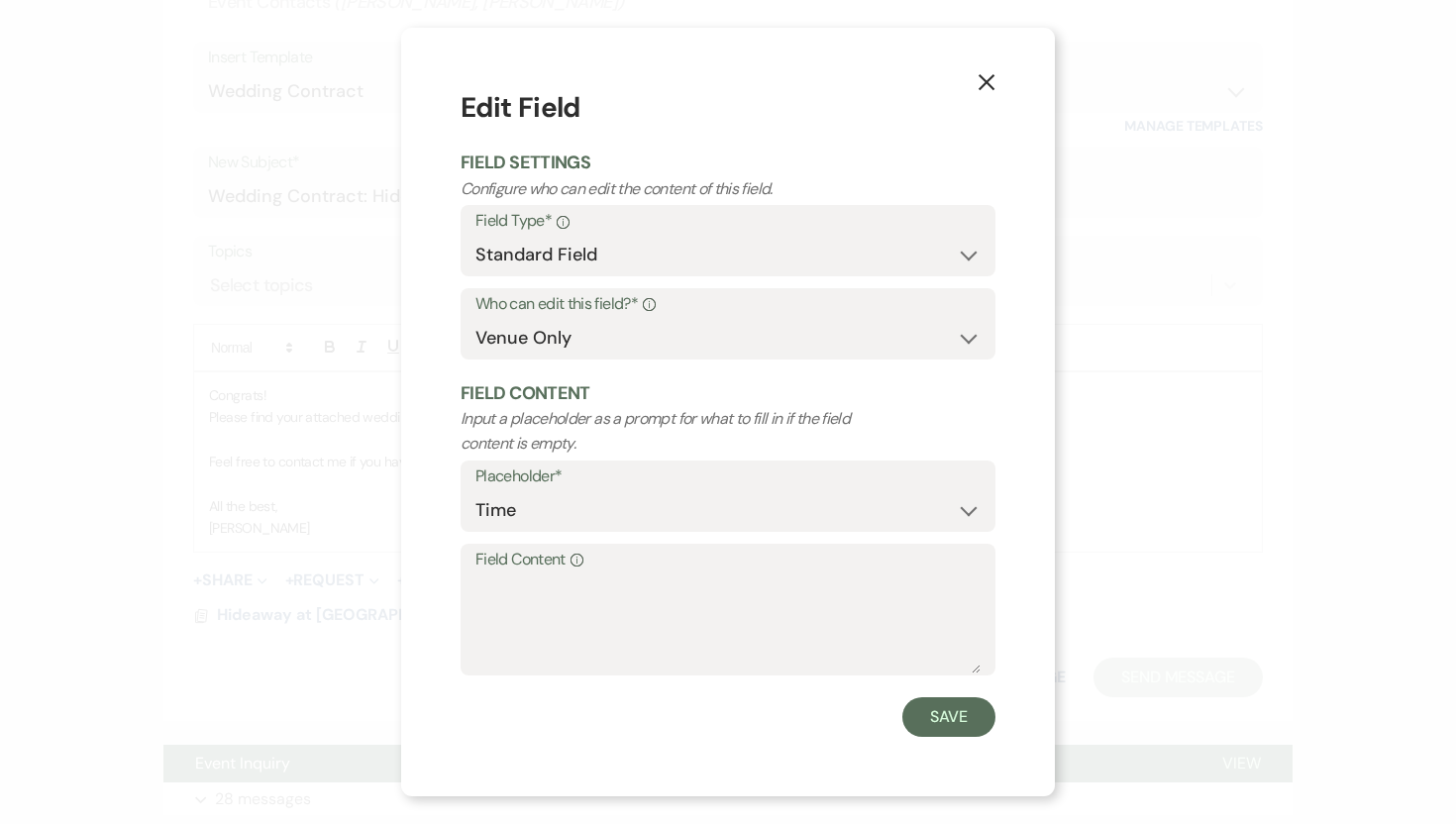 click on "Field Content Info" at bounding box center [728, 560] 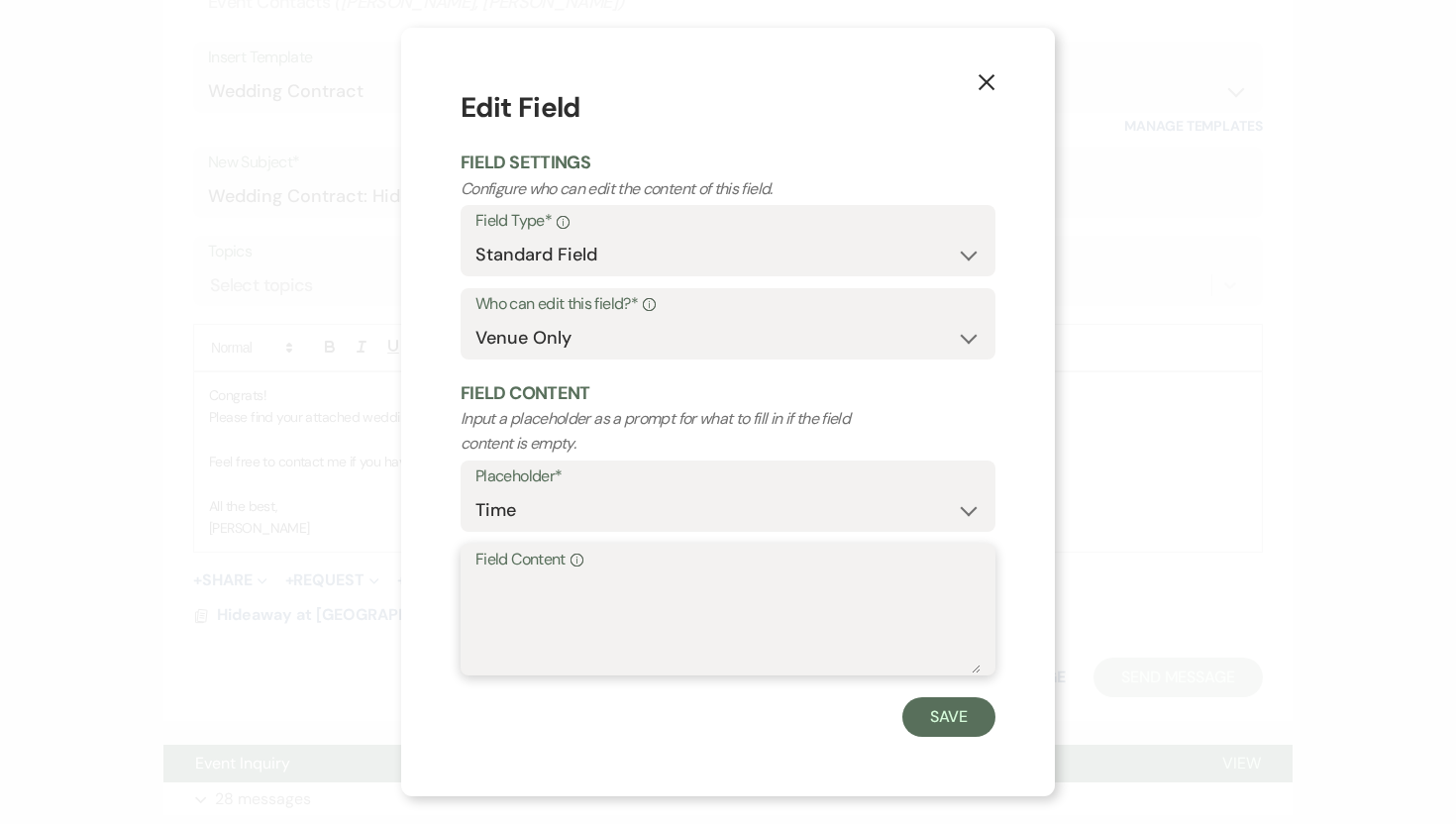 click on "Field Content Info" at bounding box center (728, 624) 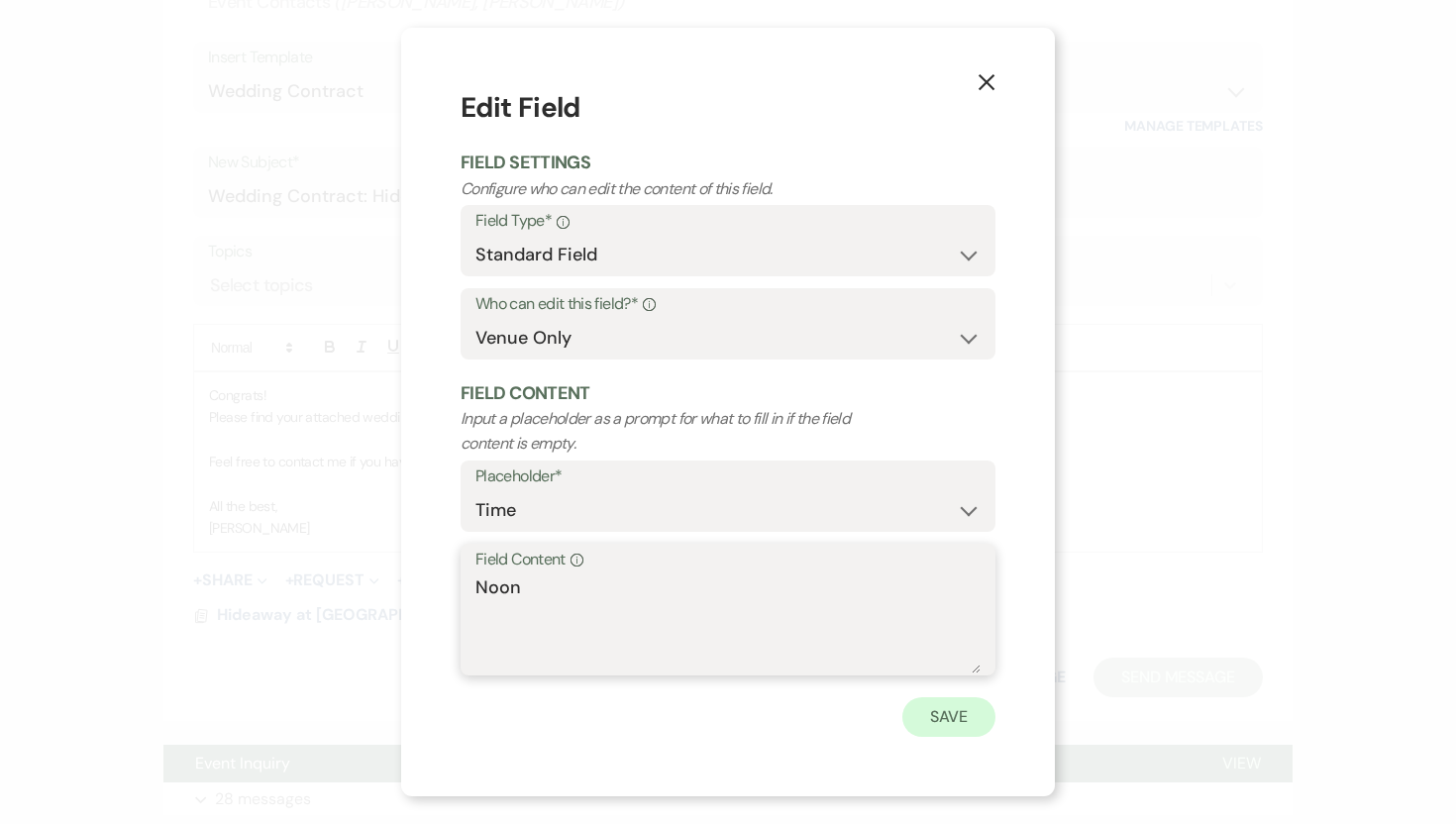 type on "Noon" 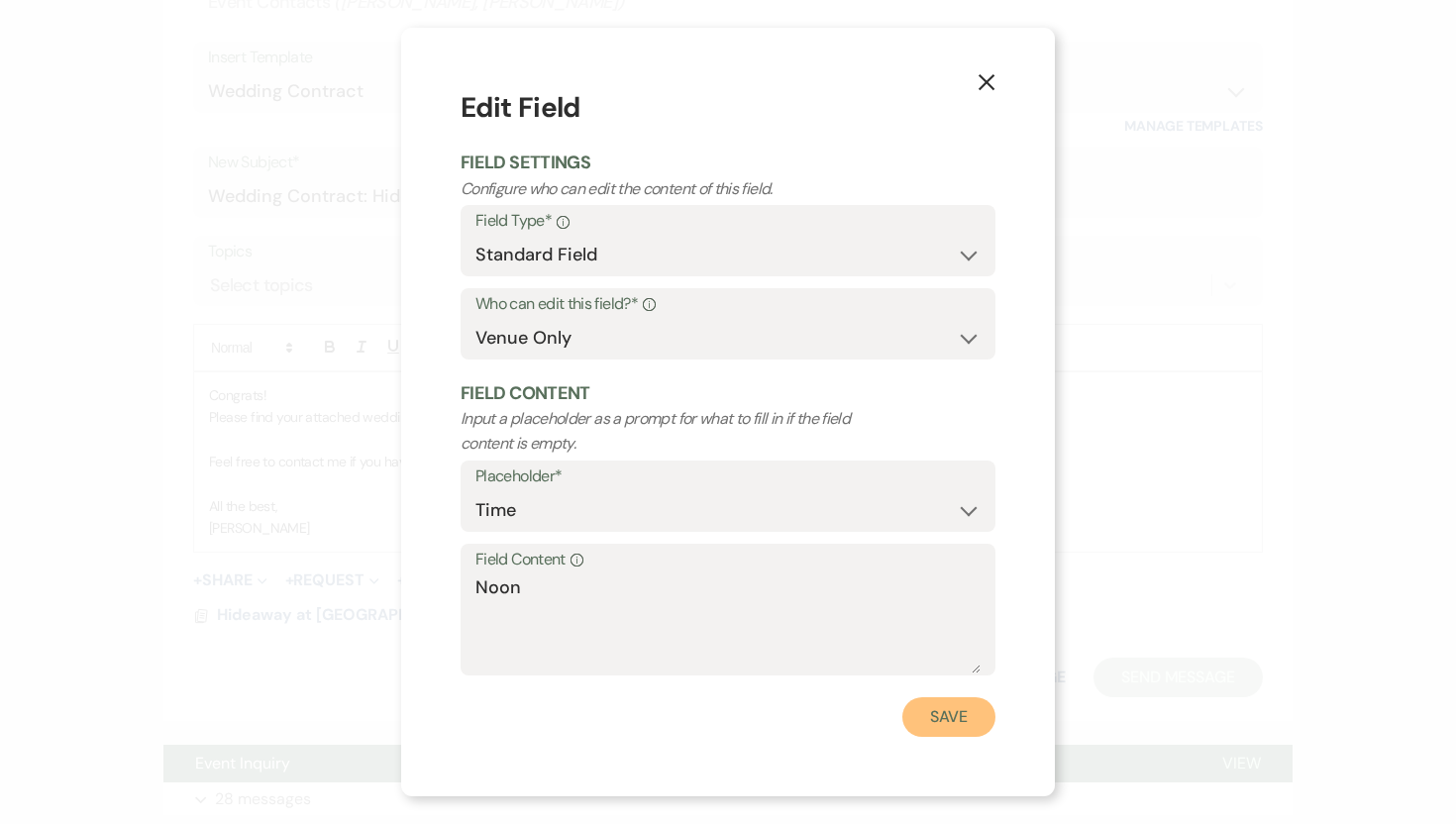 click on "Save" at bounding box center (949, 717) 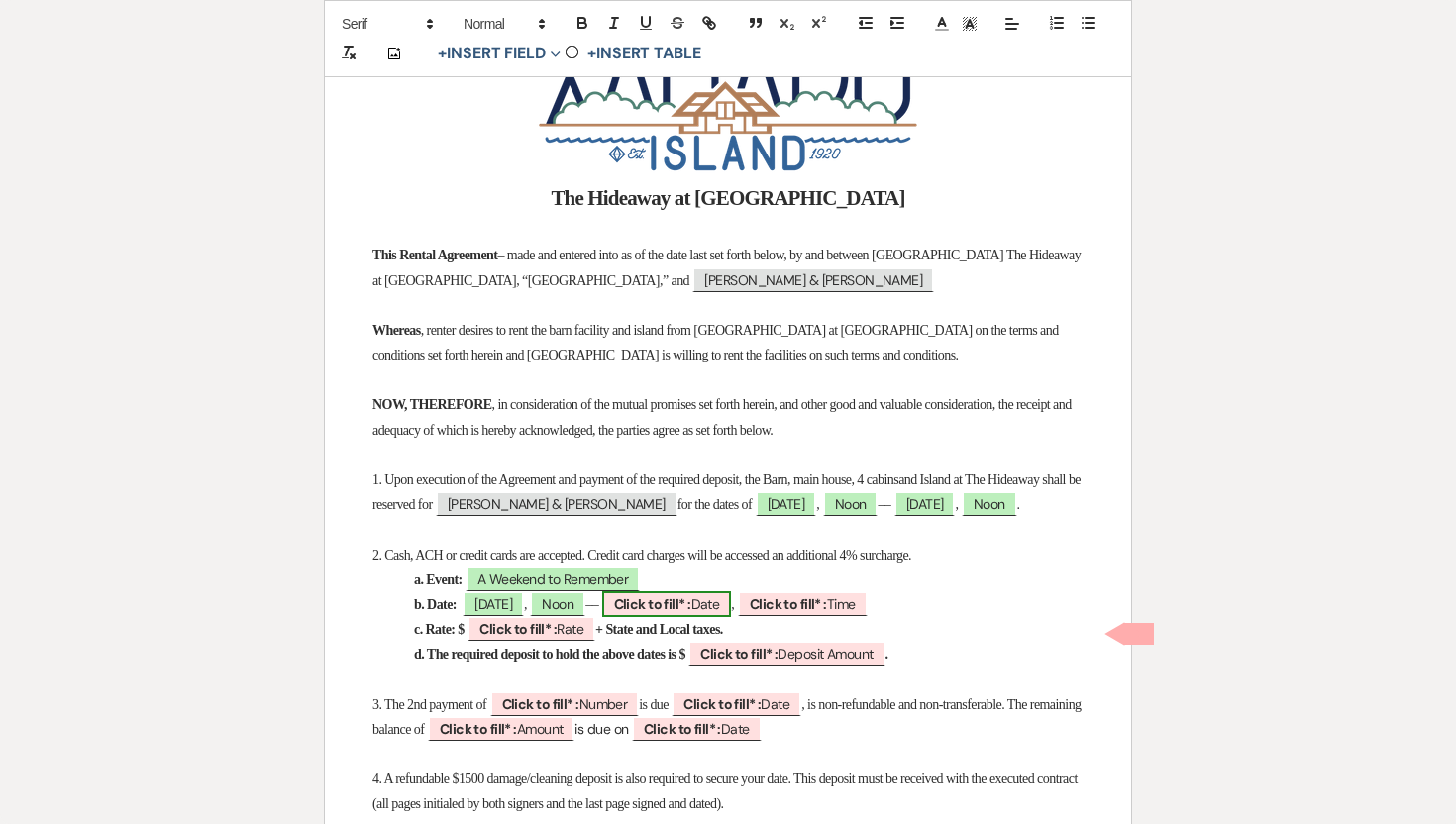 click on "Click to fill* :" at bounding box center [653, 604] 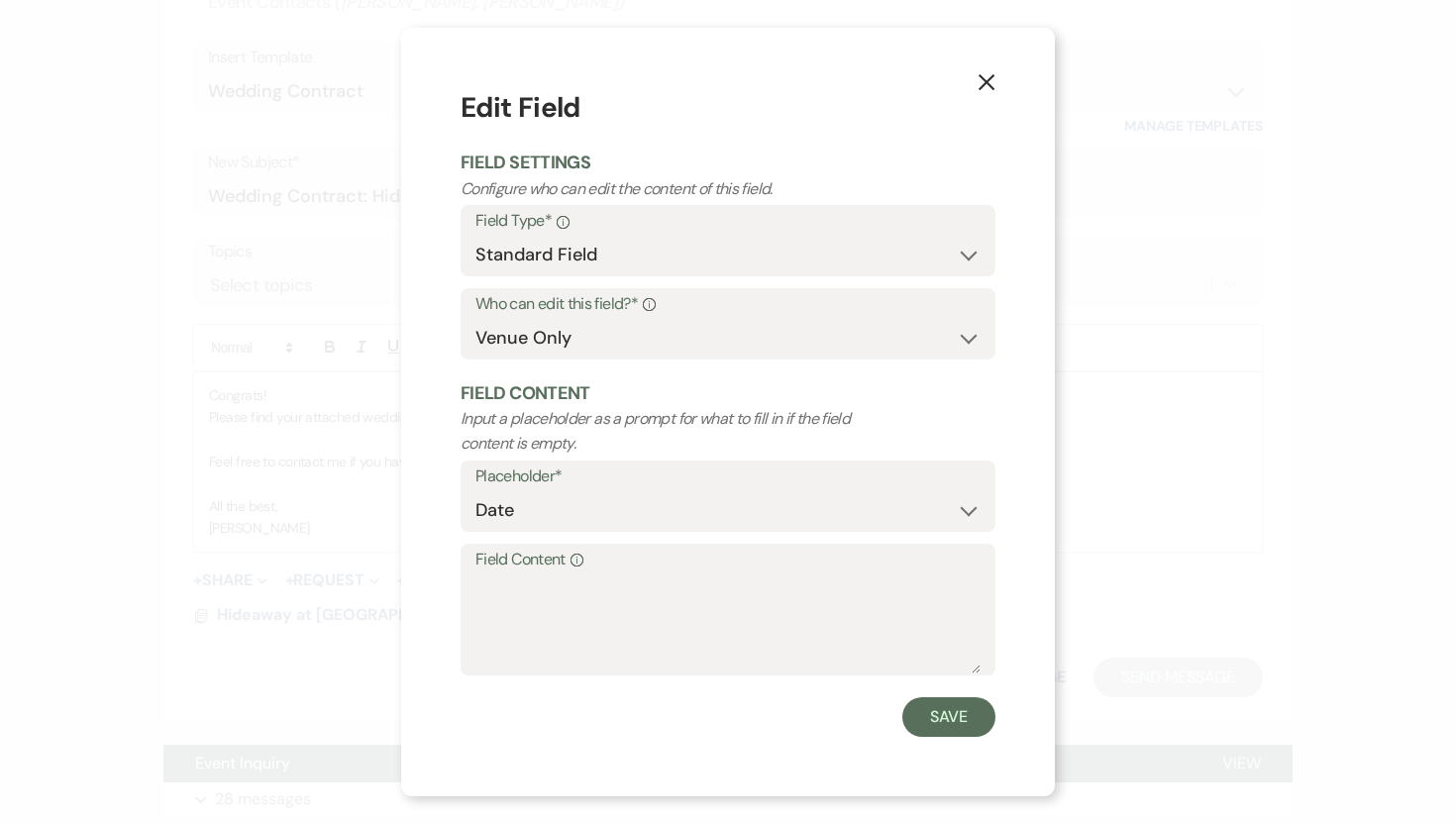 click on "Field Content Info" at bounding box center [728, 560] 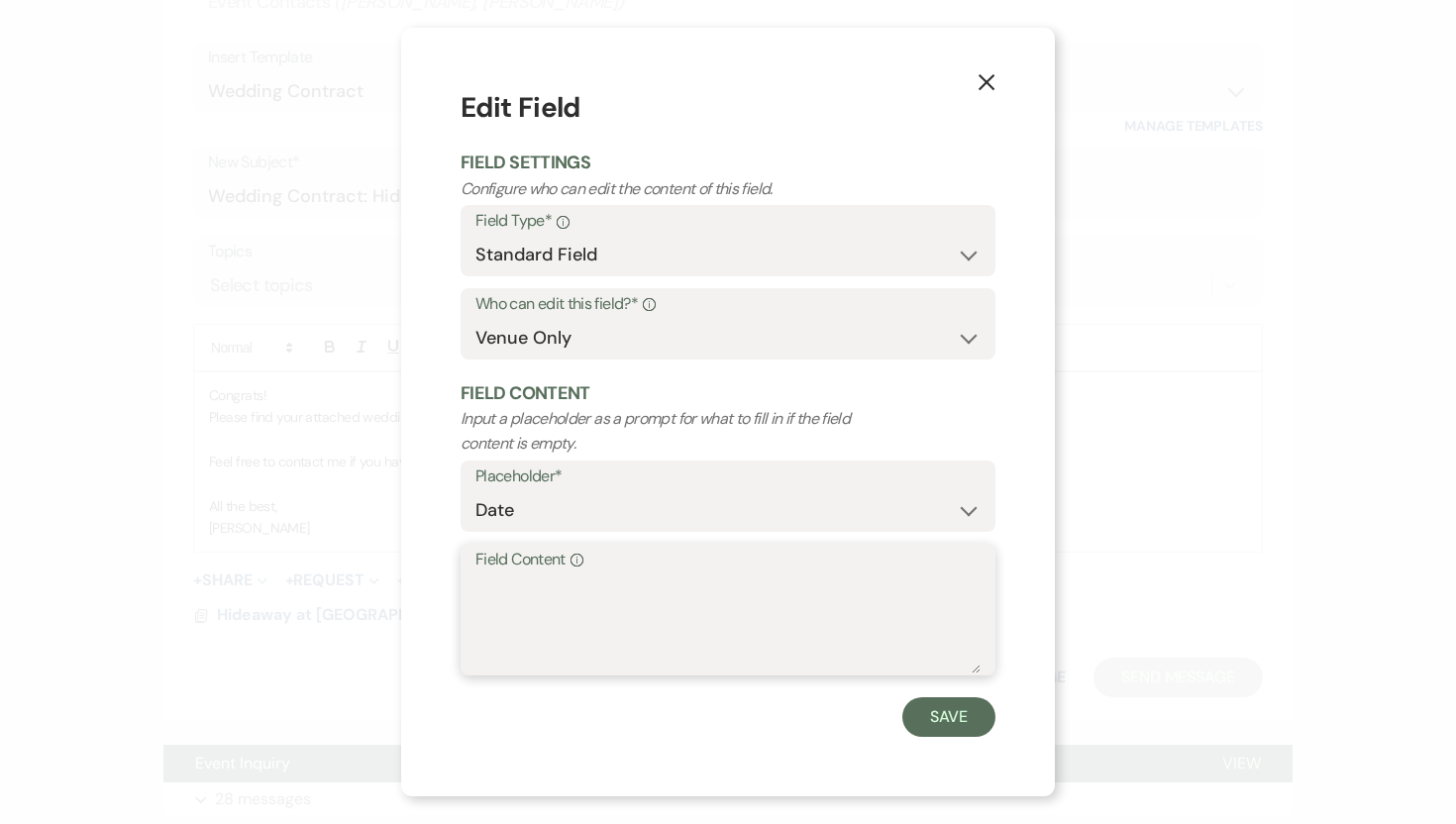 click on "Field Content Info" at bounding box center [728, 624] 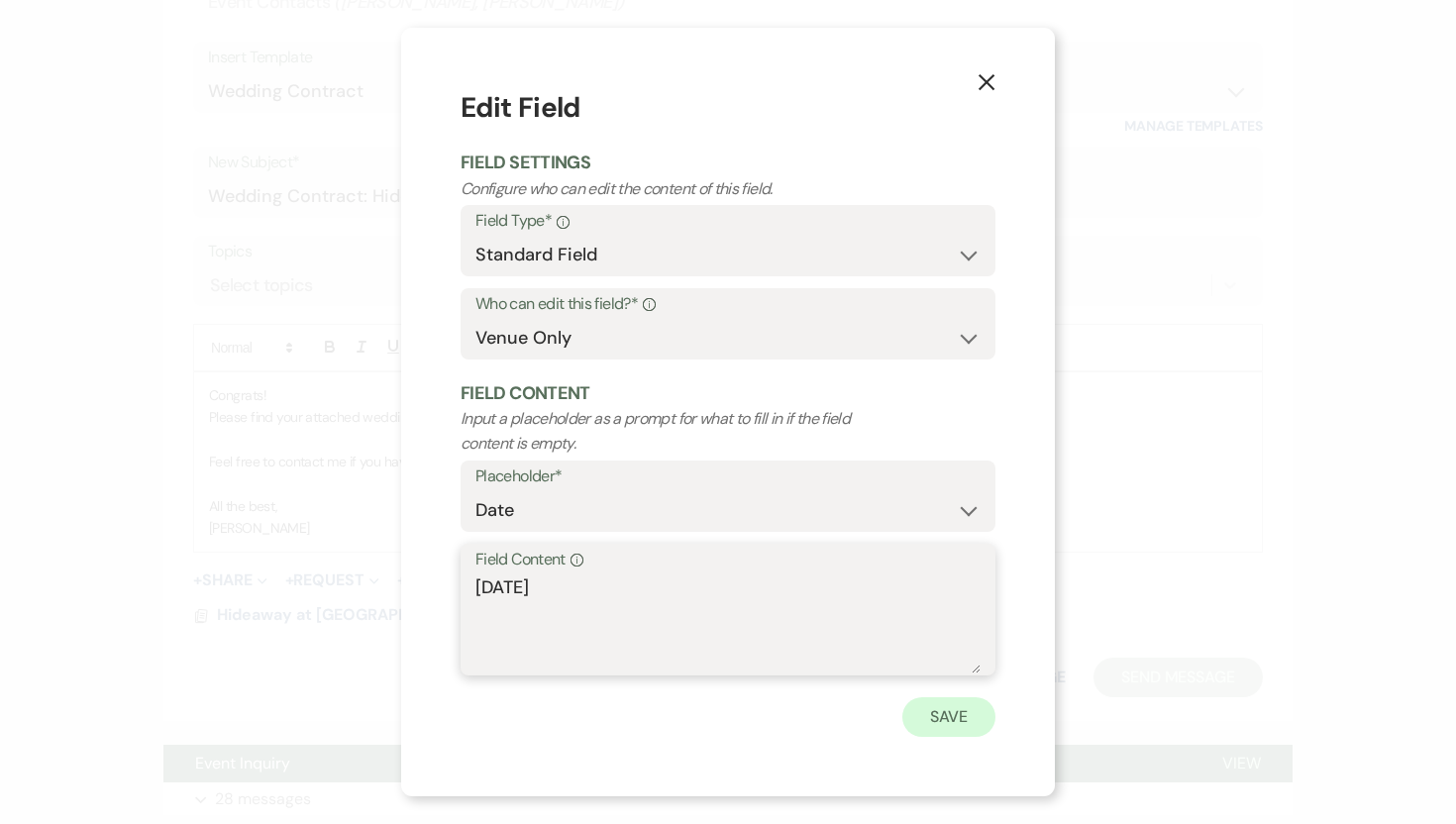 type on "8/16/26" 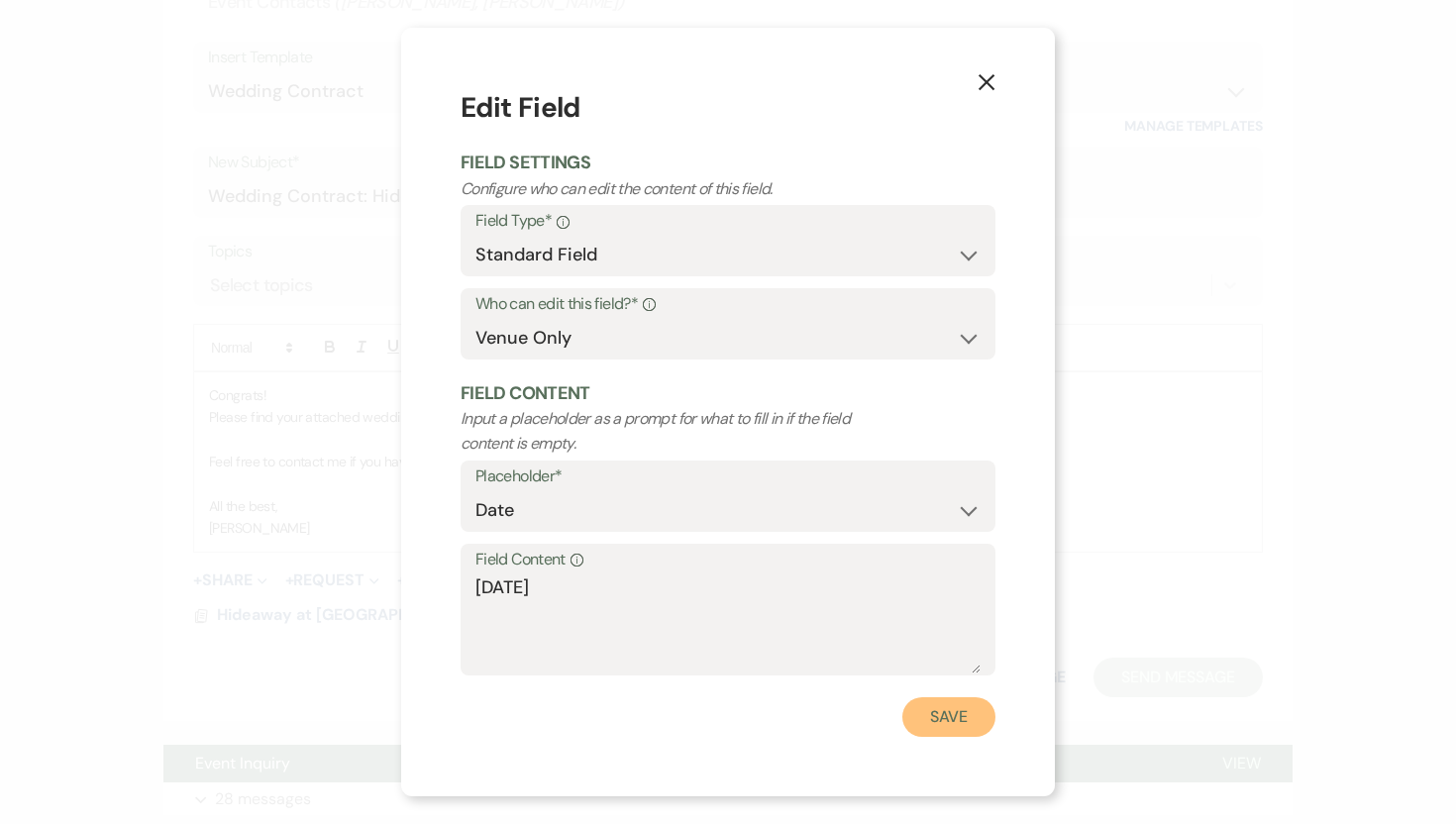 click on "Save" at bounding box center (949, 717) 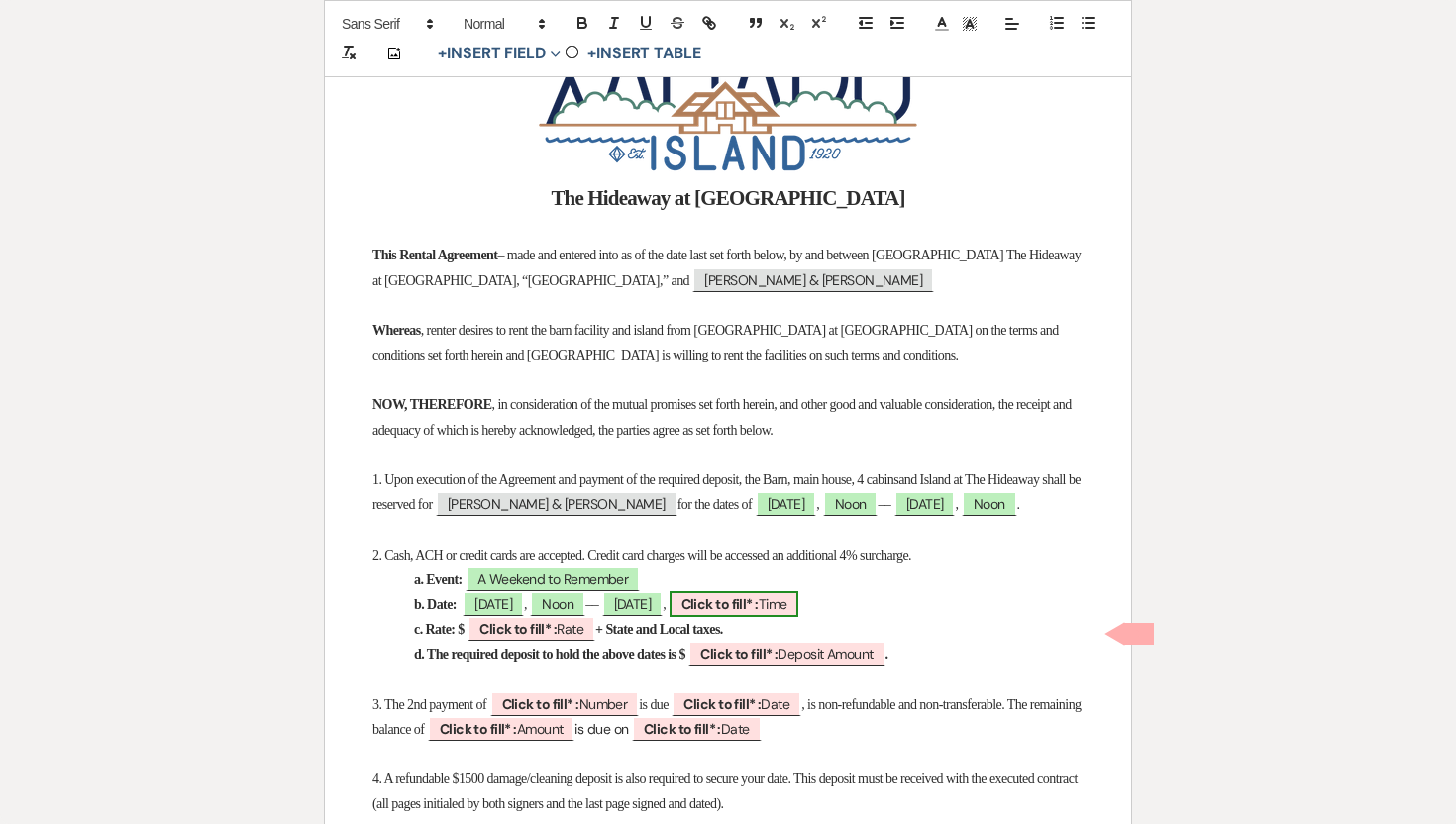 click on "Click to fill* :" at bounding box center [720, 604] 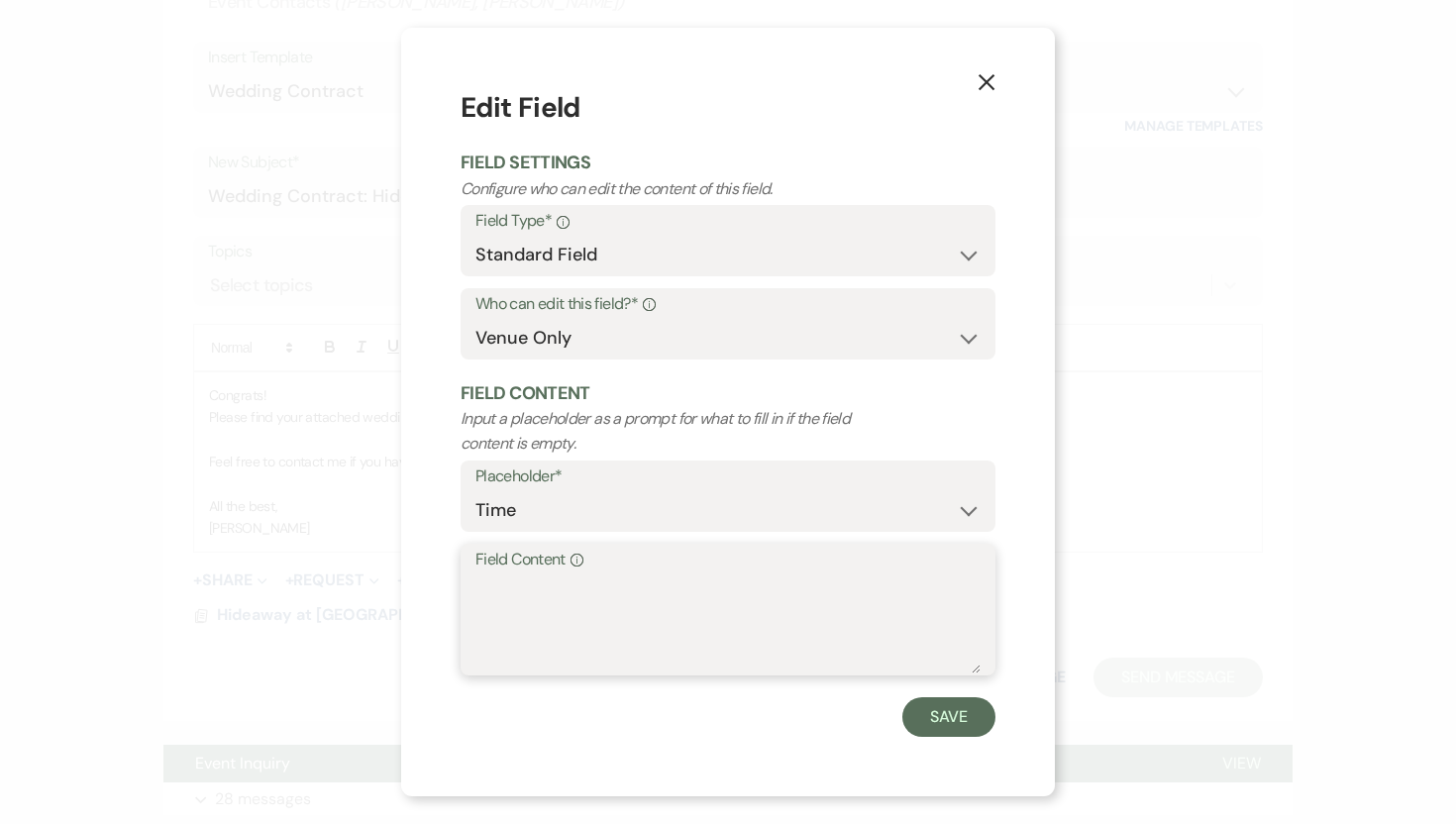 click on "Field Content Info" at bounding box center [728, 624] 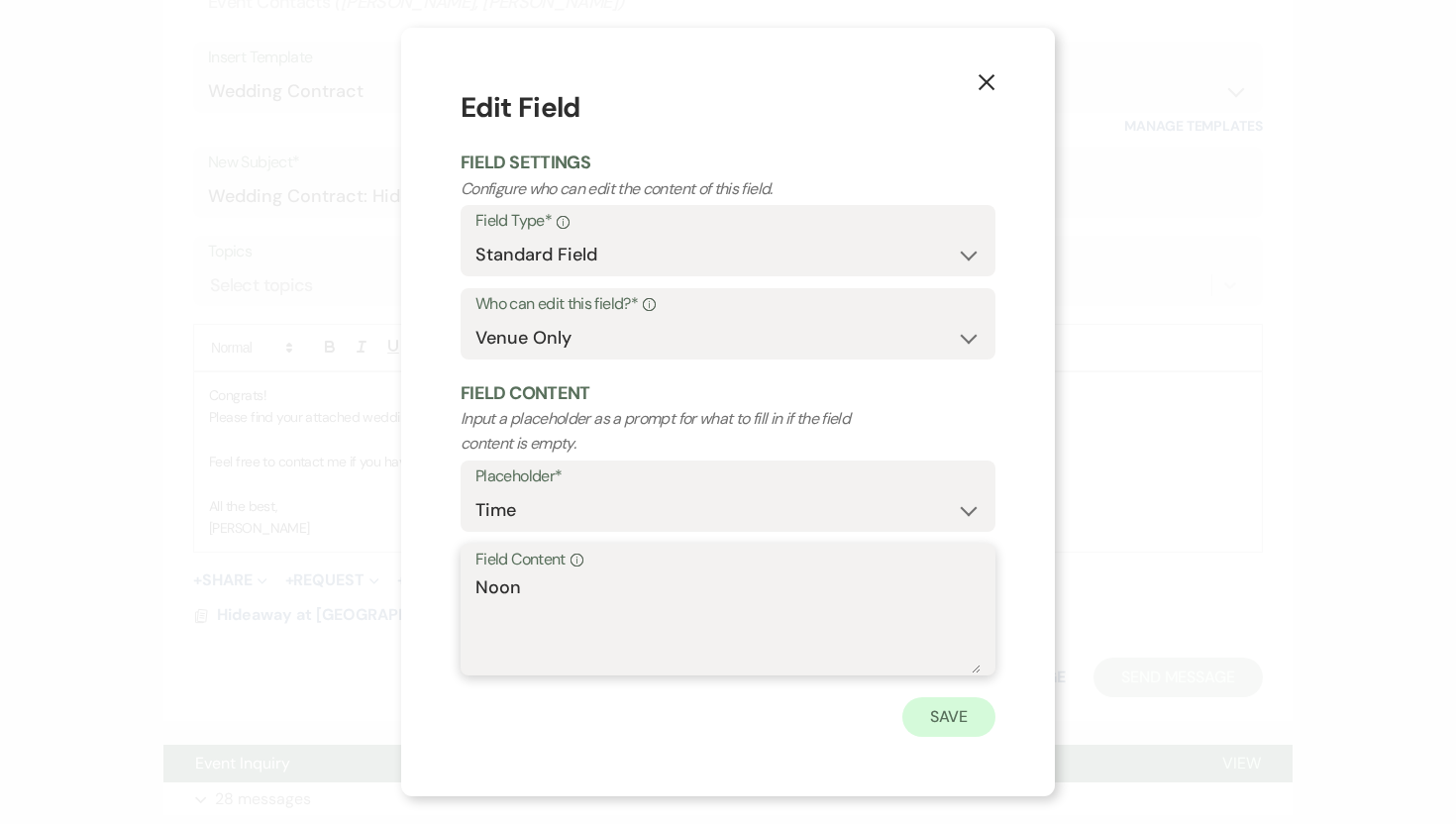 type on "Noon" 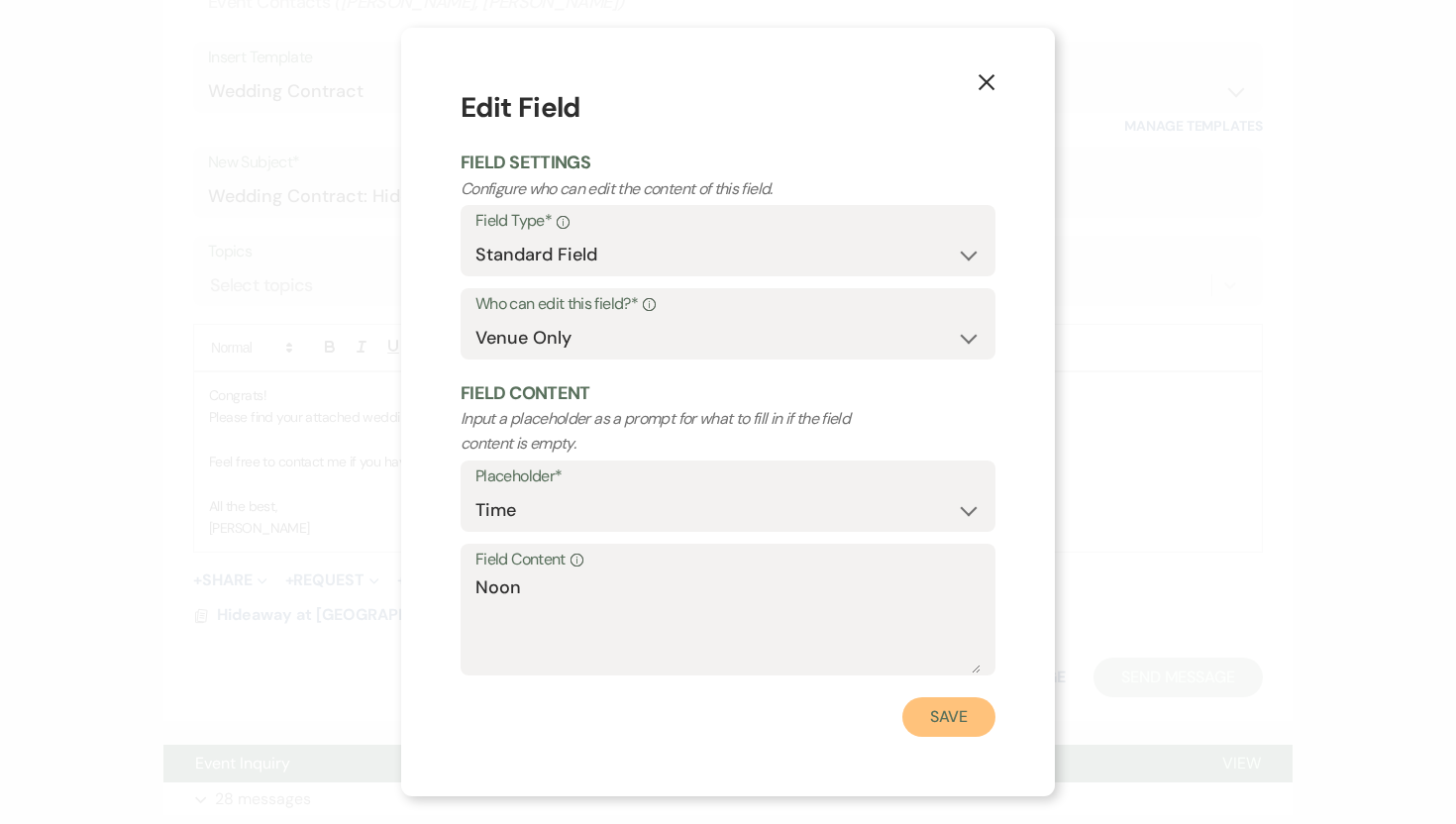 click on "Save" at bounding box center [949, 717] 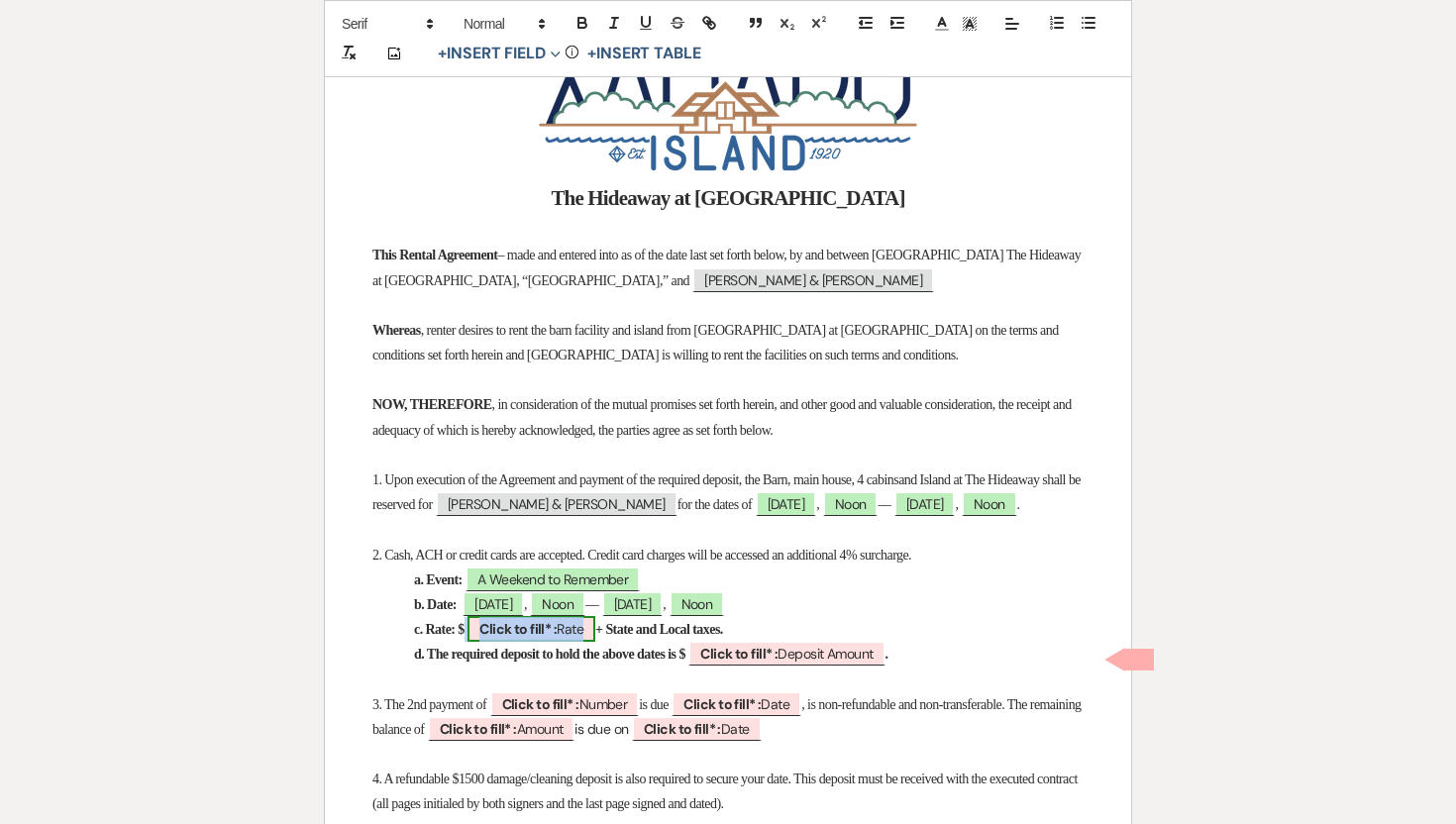 click on "Click to fill* :" at bounding box center [518, 629] 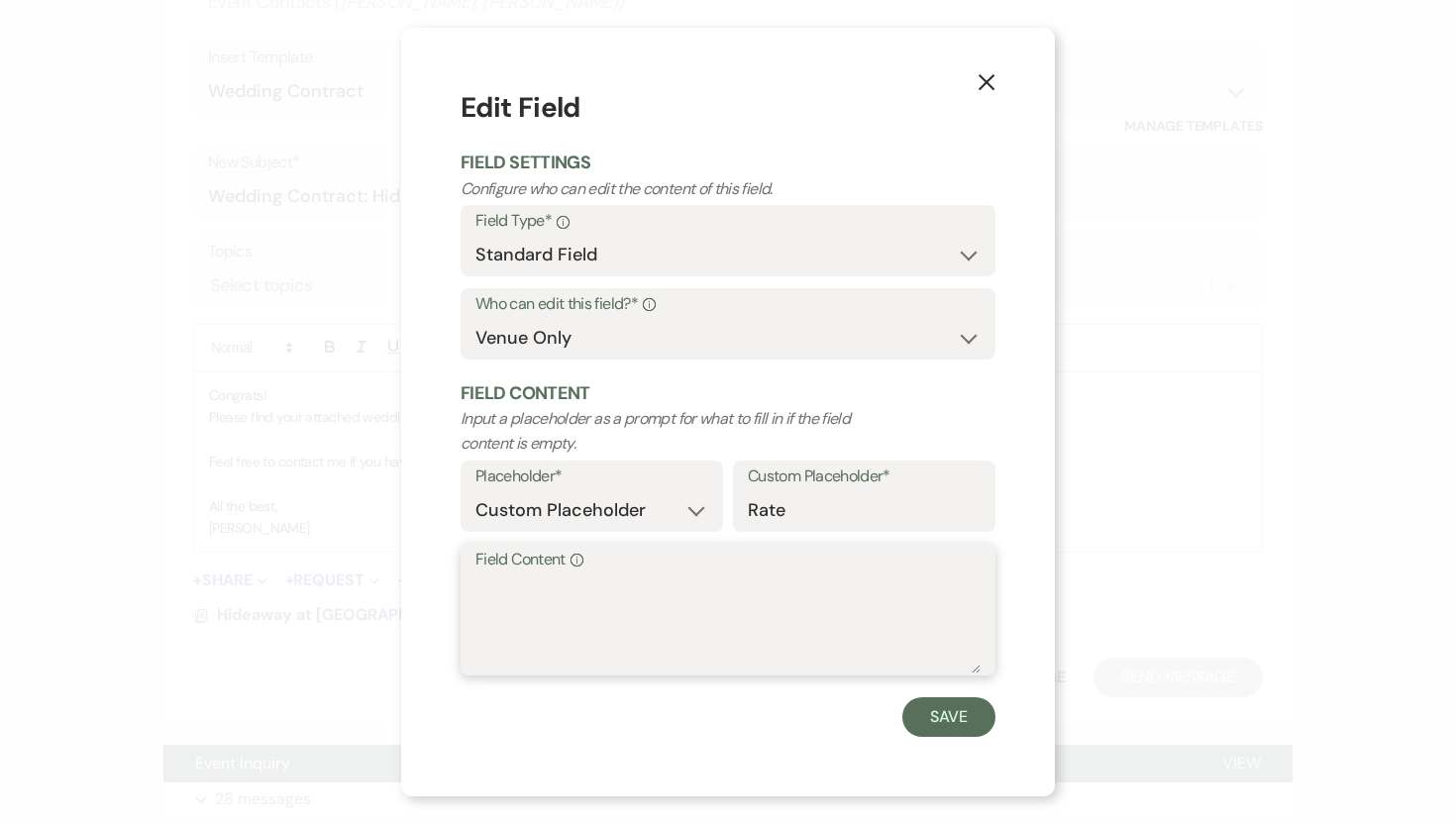 click on "Field Content Info" at bounding box center (728, 624) 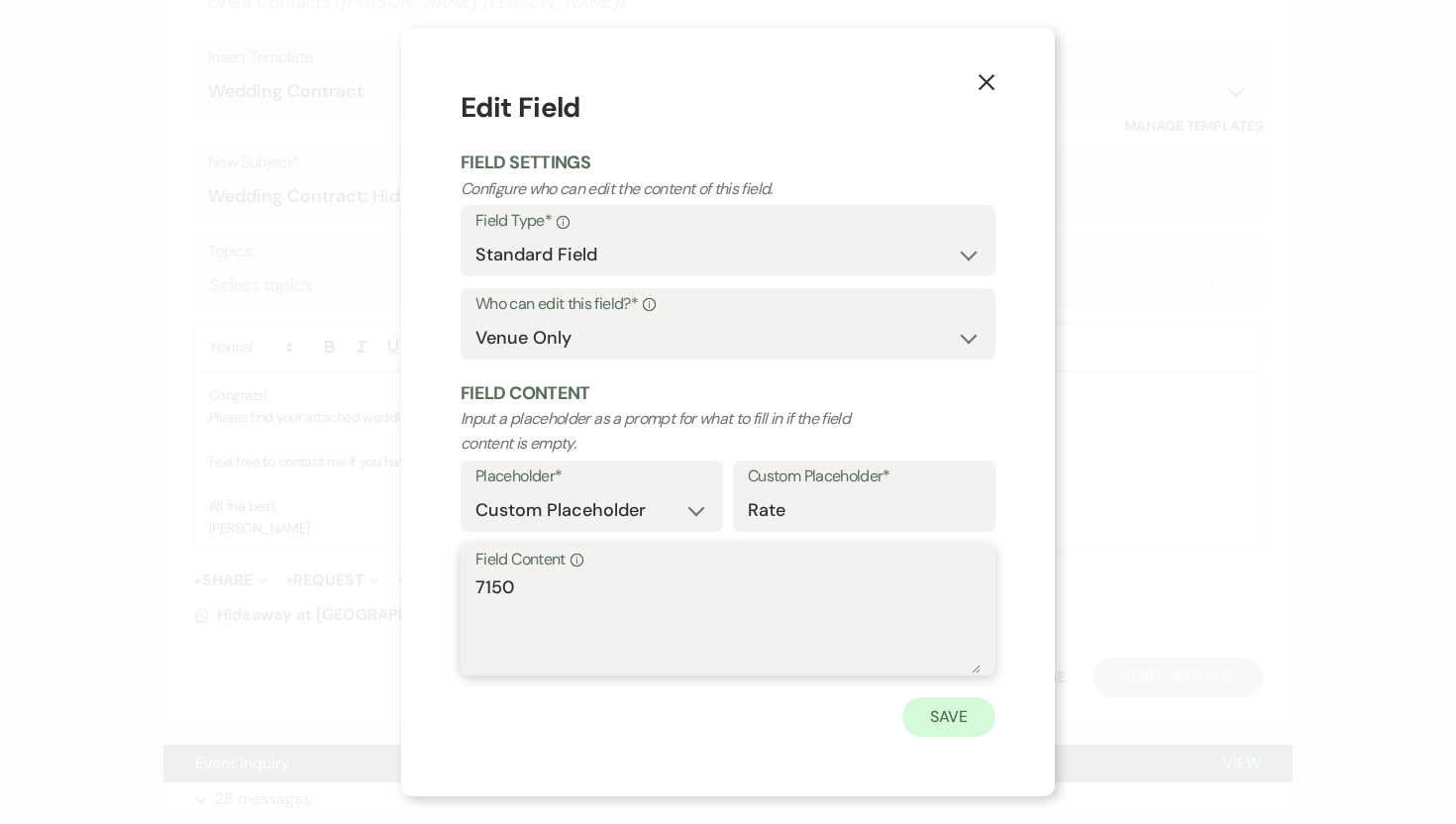 type on "7150" 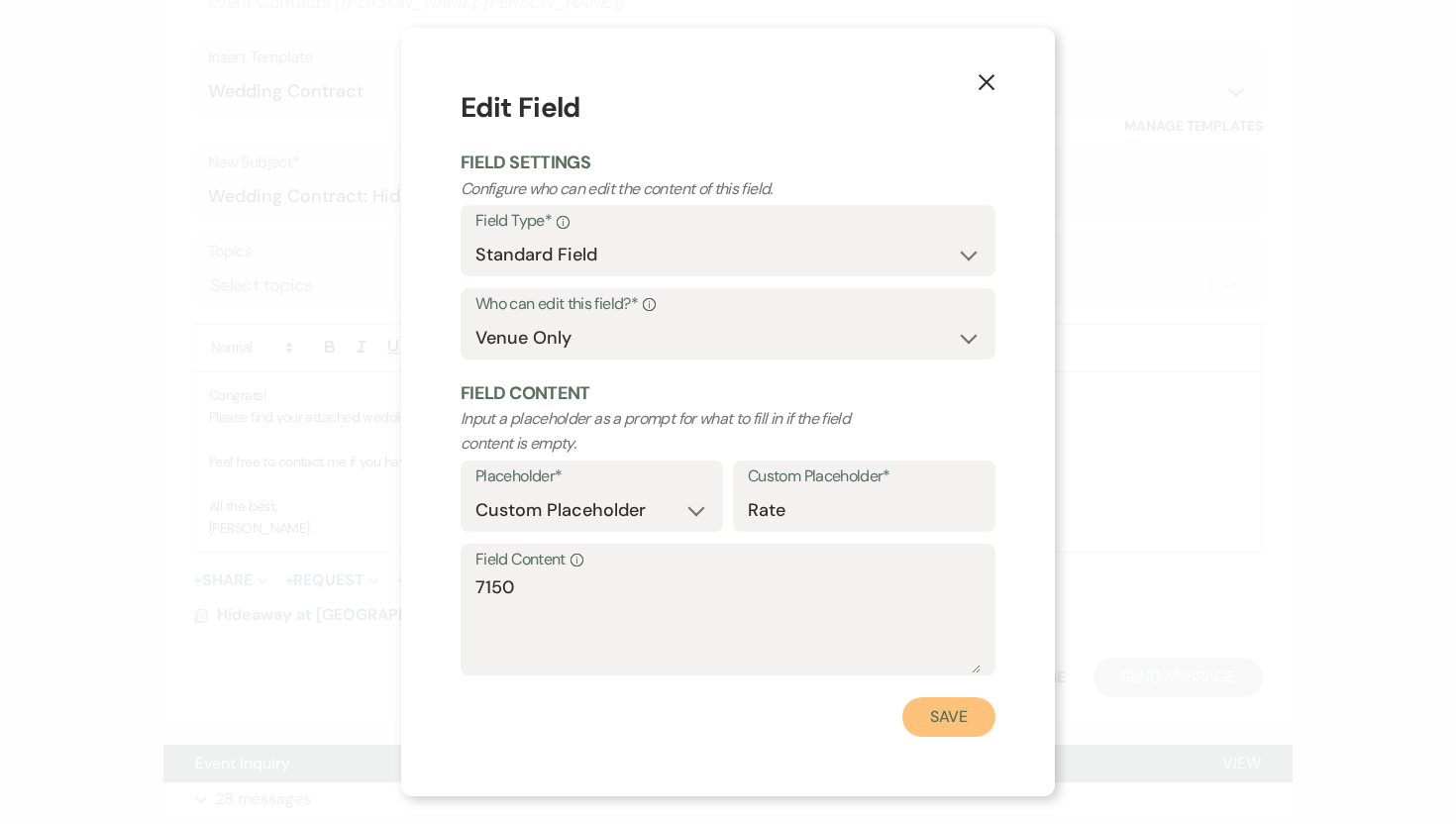 click on "Save" at bounding box center (949, 717) 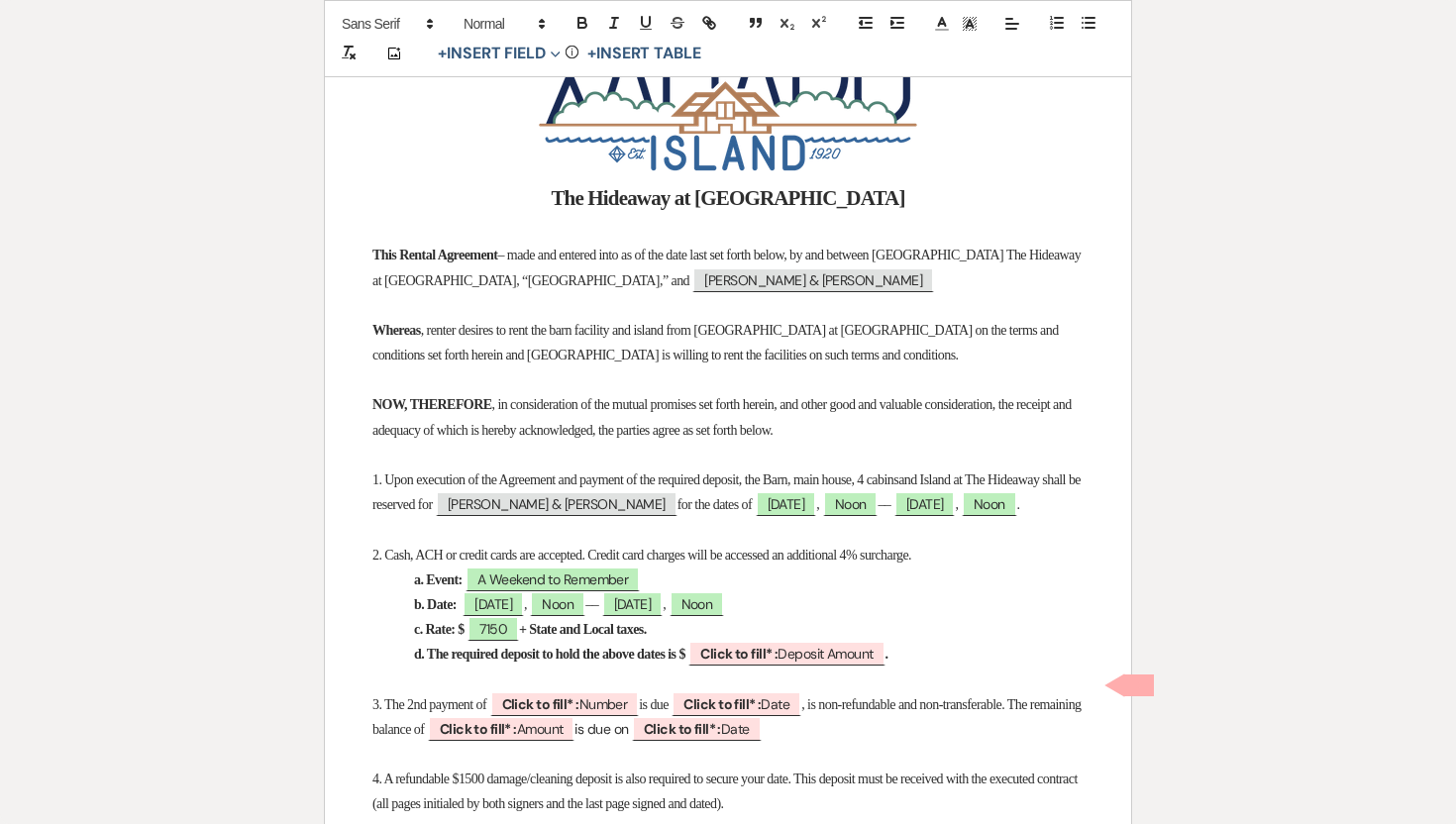 click on "+ State and Local taxes." at bounding box center (582, 629) 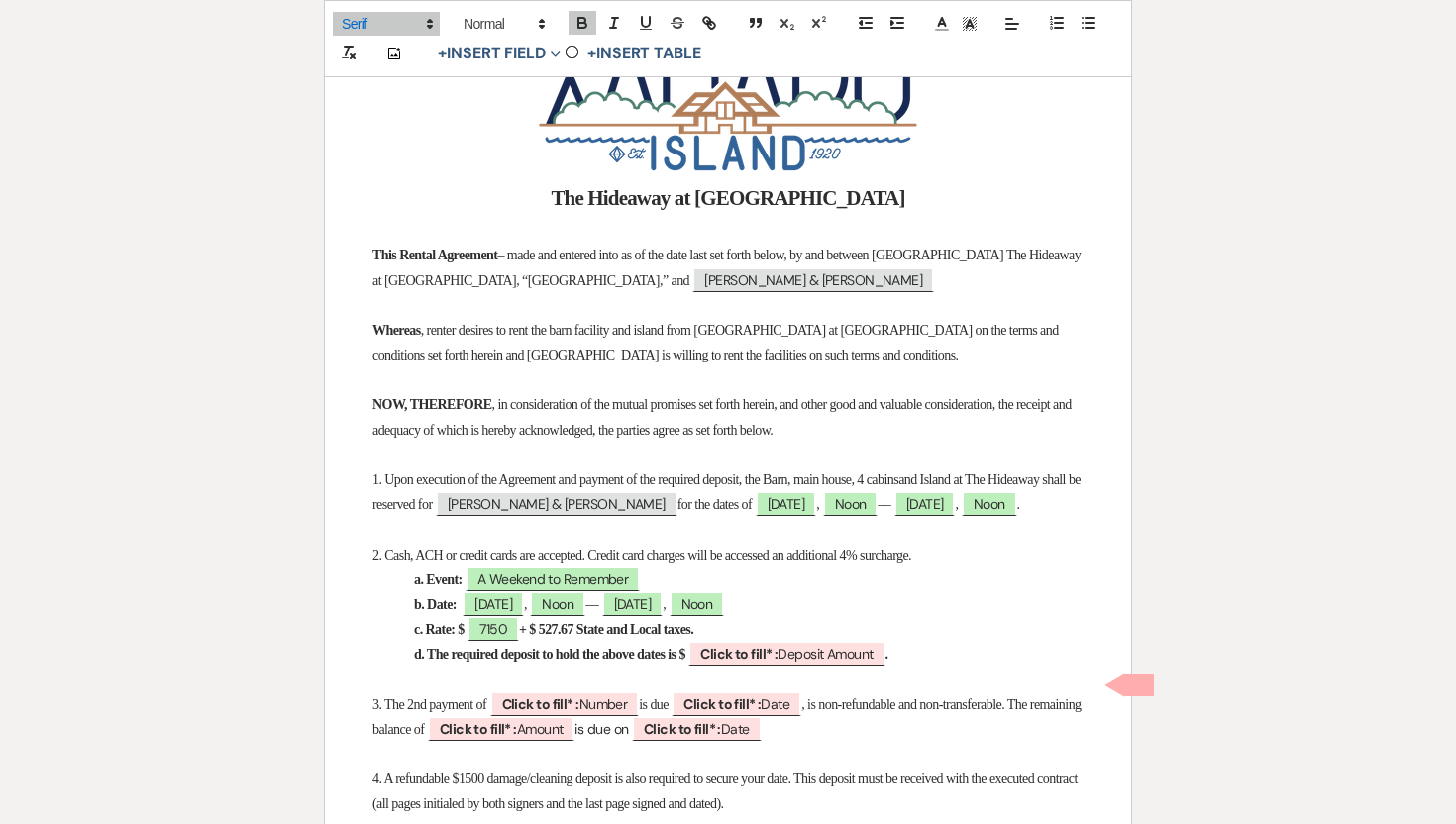 click on "c. Rate: $
7150
+ $ 527.67 State and Local taxes." at bounding box center (728, 629) 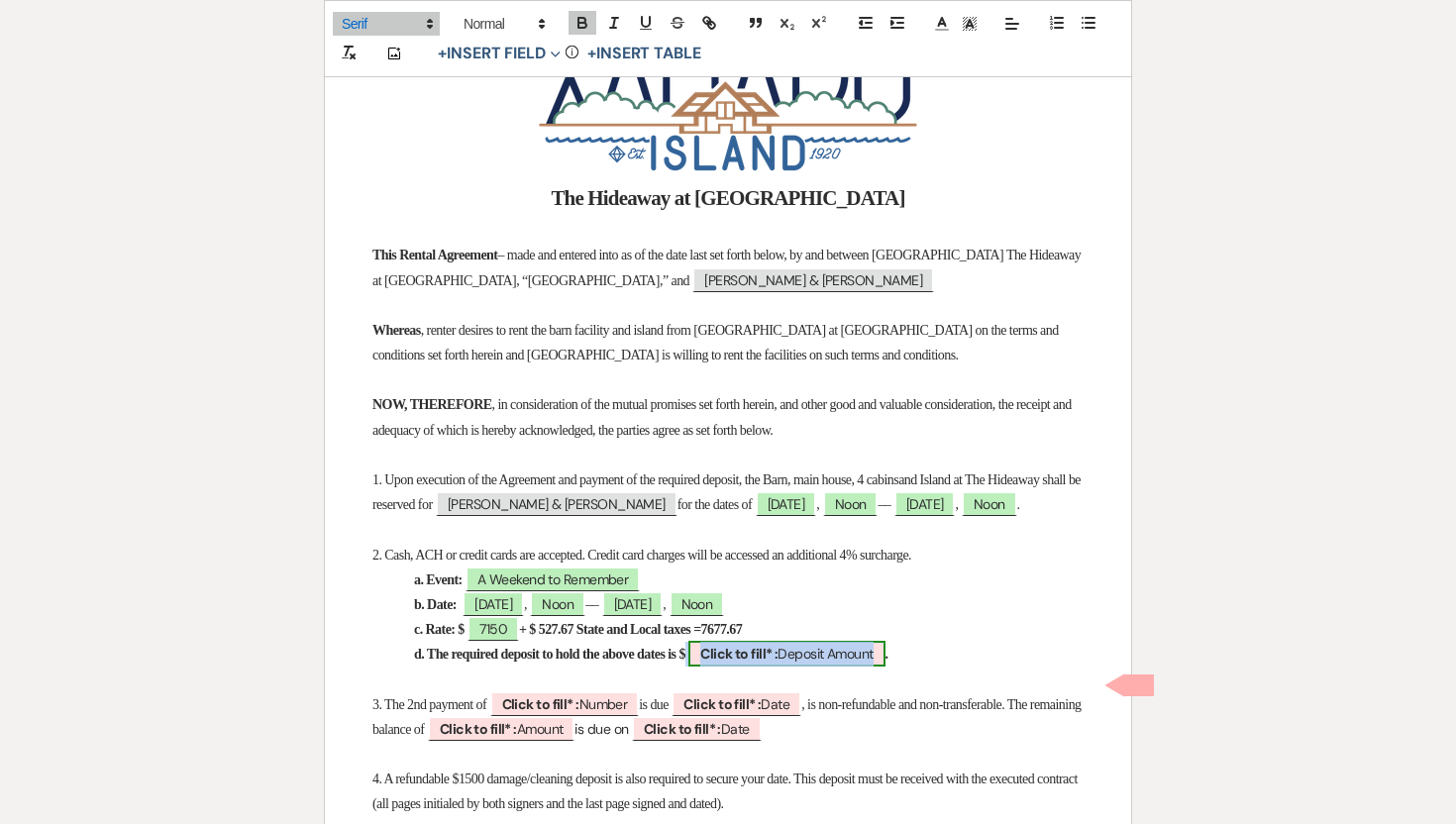 click on "Click to fill* :" at bounding box center (739, 654) 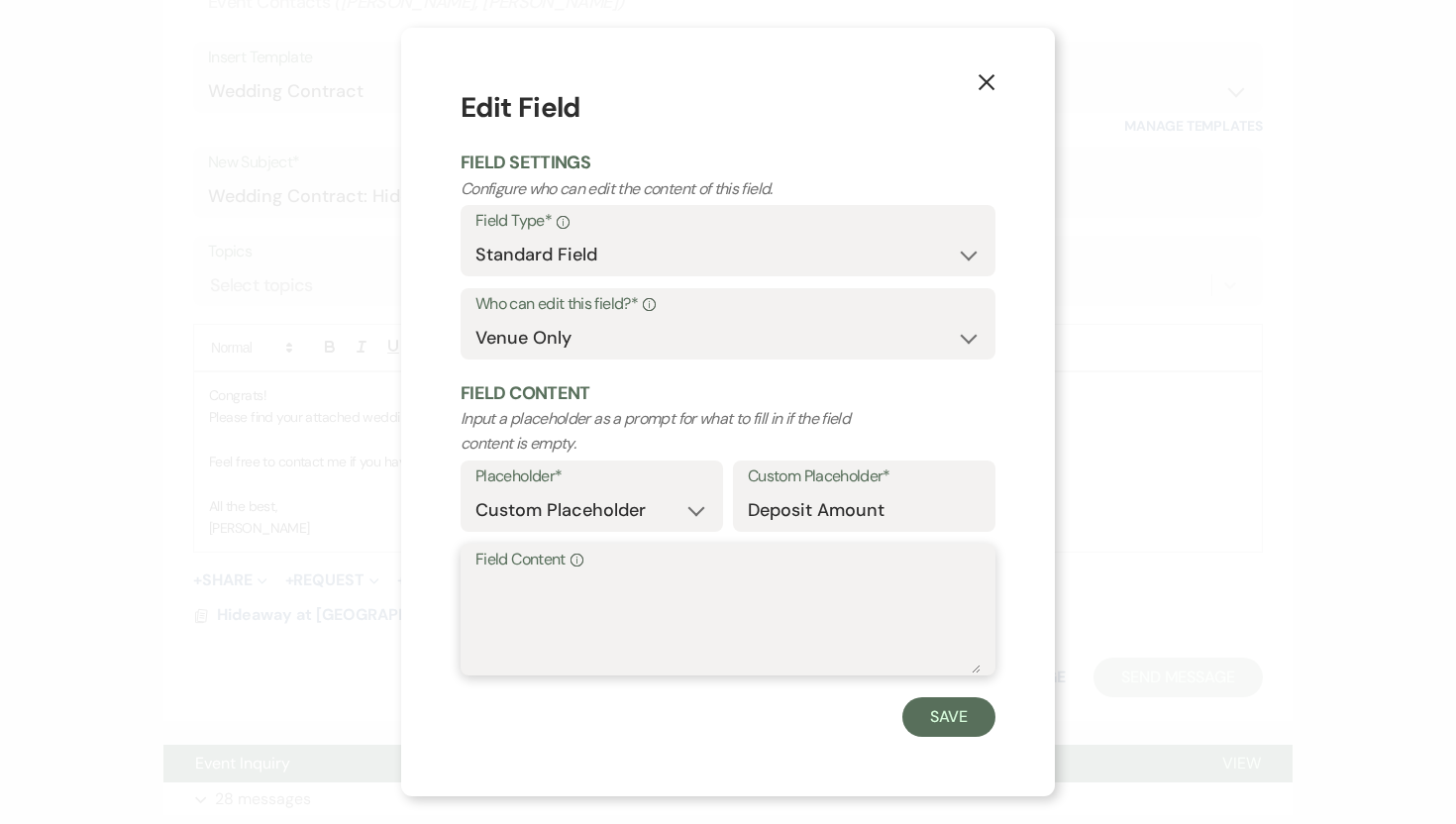 click on "Field Content Info" at bounding box center (728, 624) 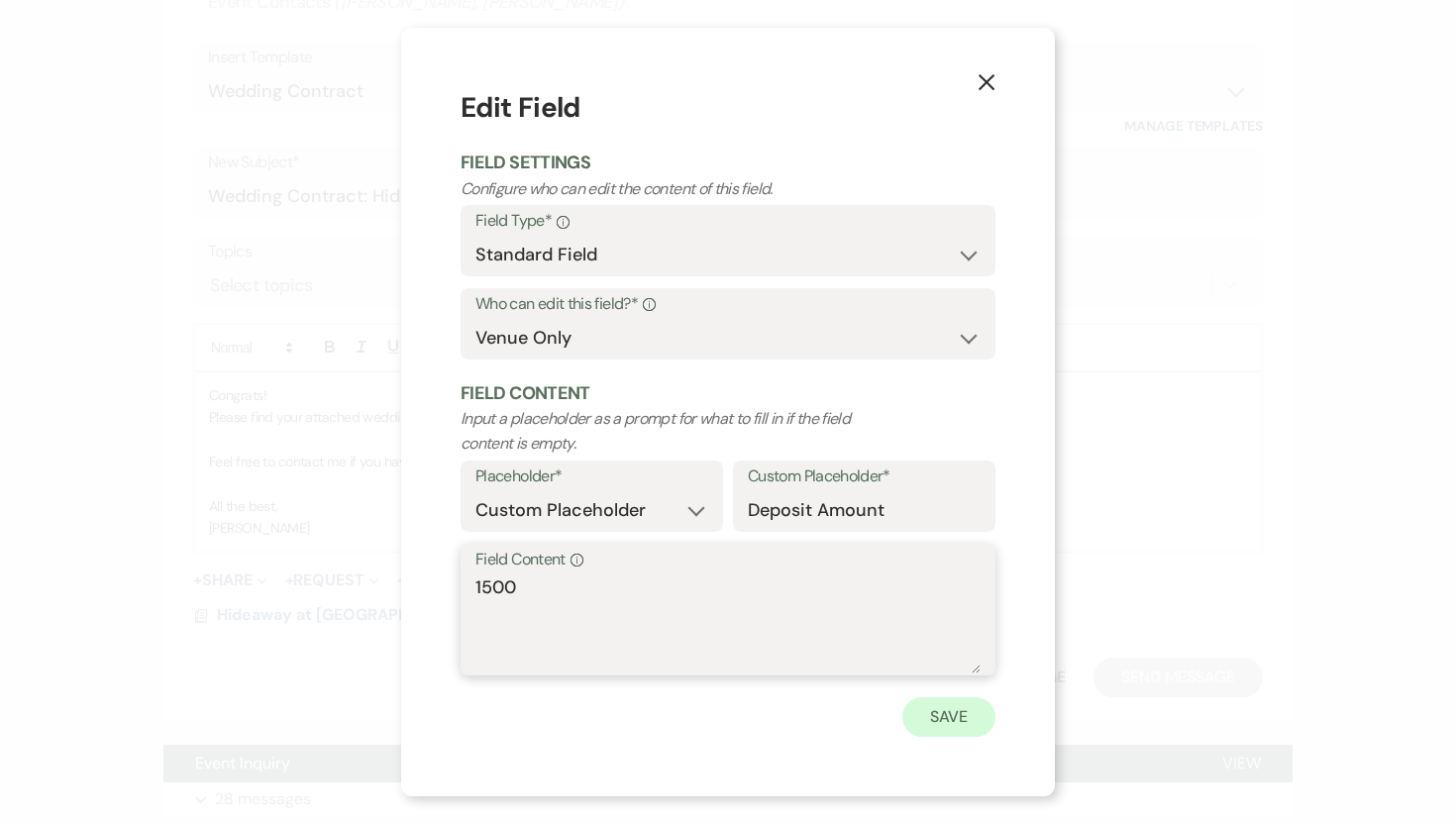 type on "1500" 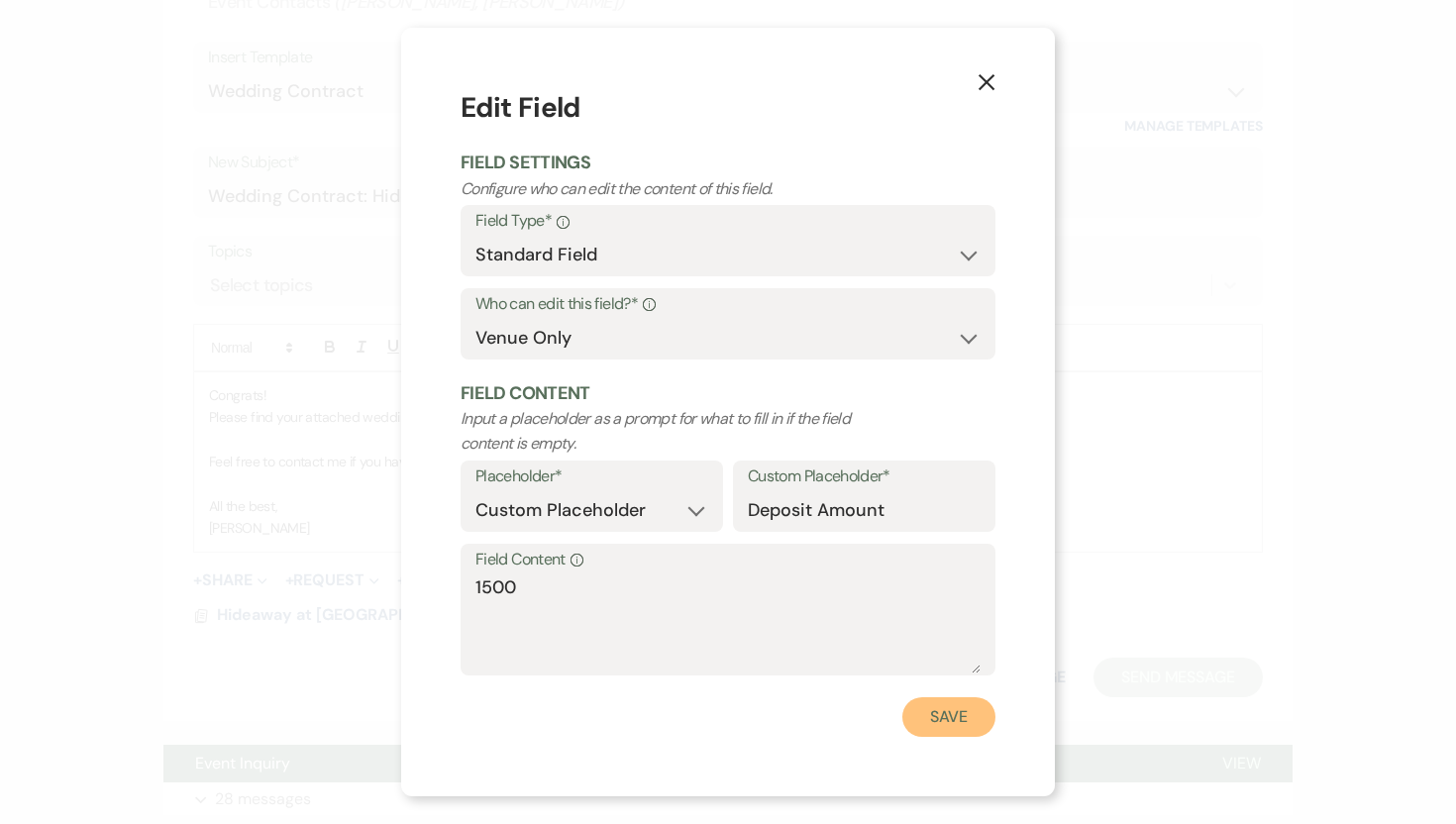 click on "Save" at bounding box center [949, 717] 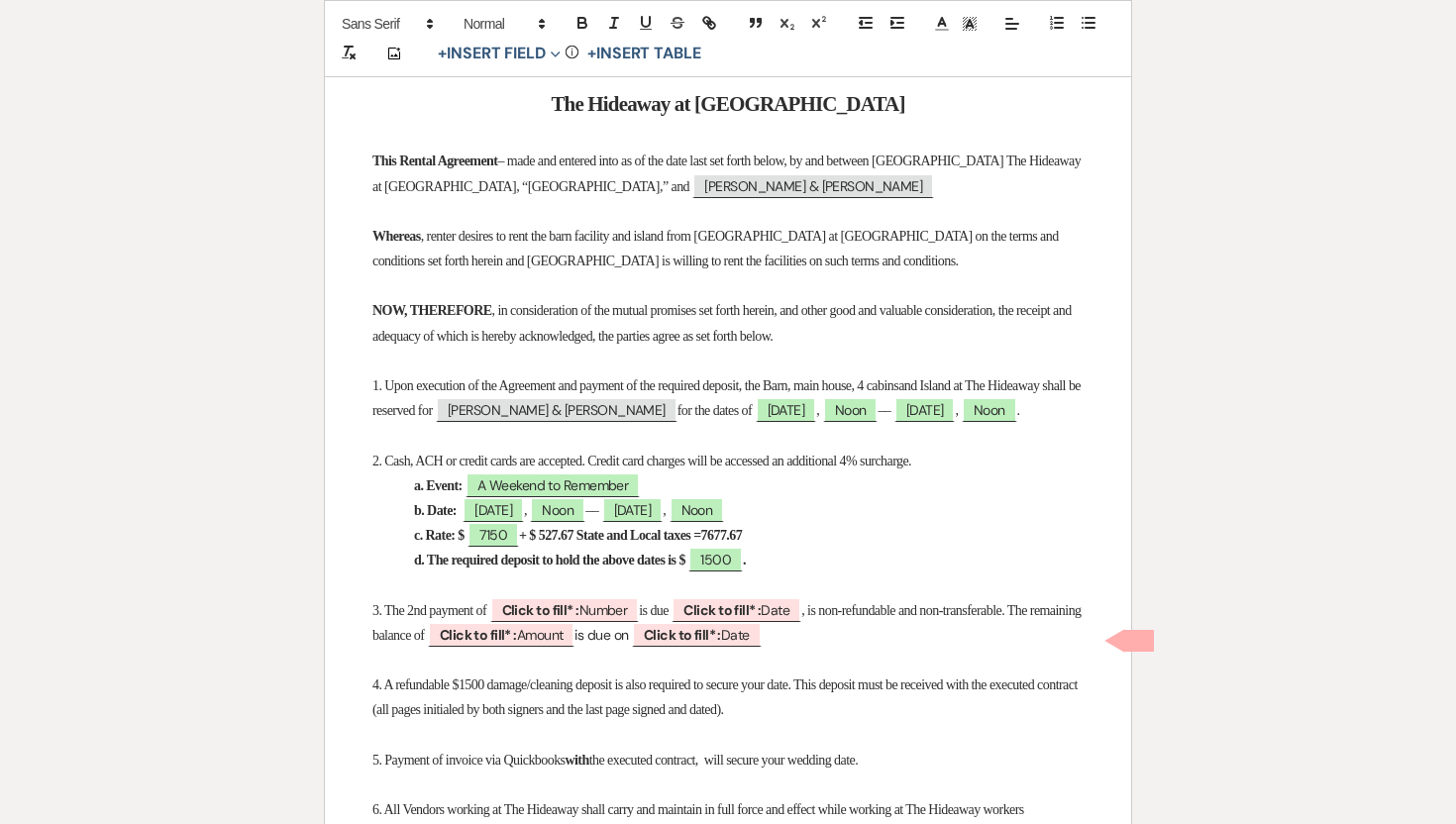 scroll, scrollTop: 486, scrollLeft: 0, axis: vertical 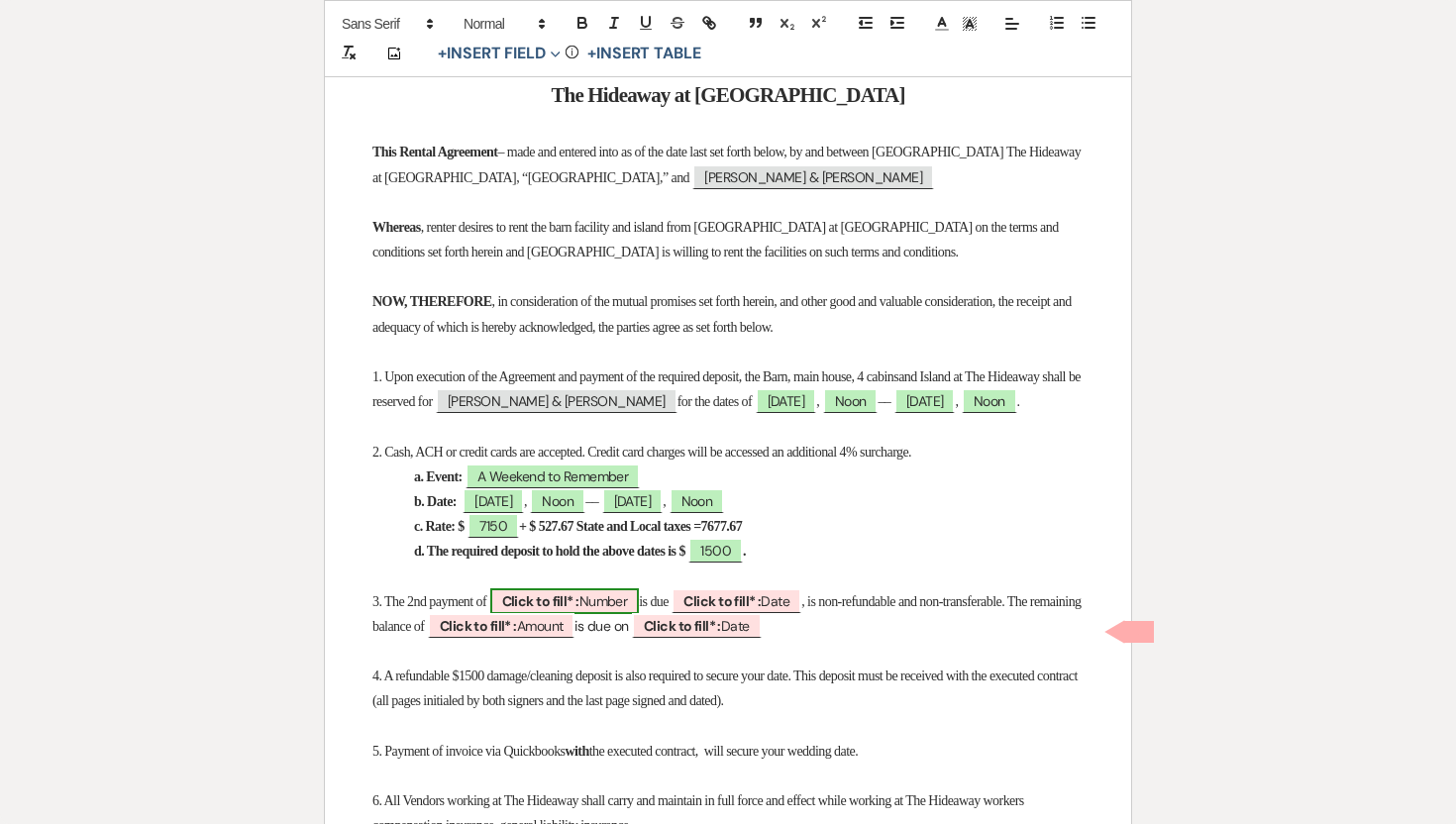 click on "Click to fill* :" at bounding box center (541, 601) 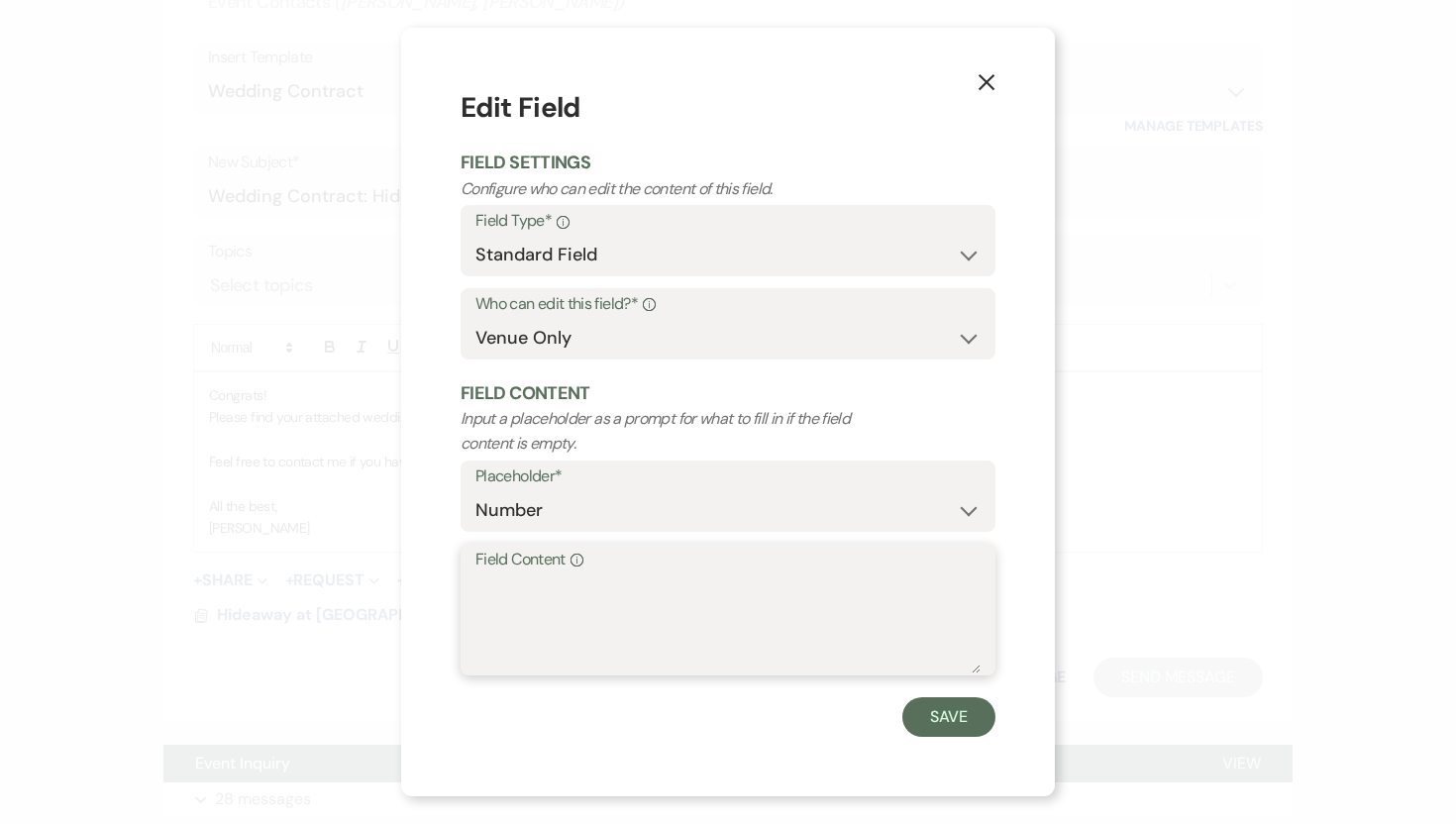 click on "Field Content Info" at bounding box center (728, 624) 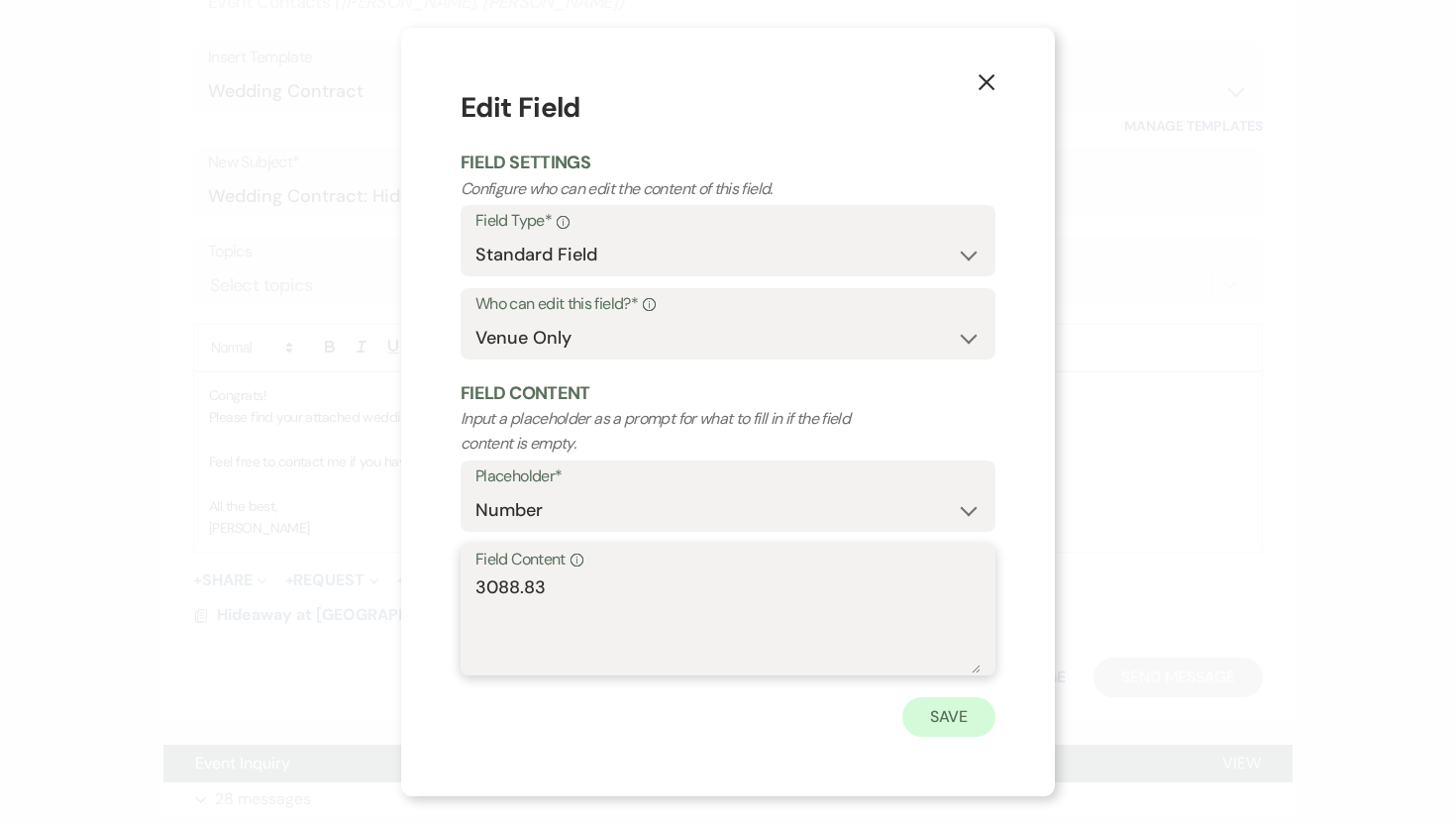type on "3088.83" 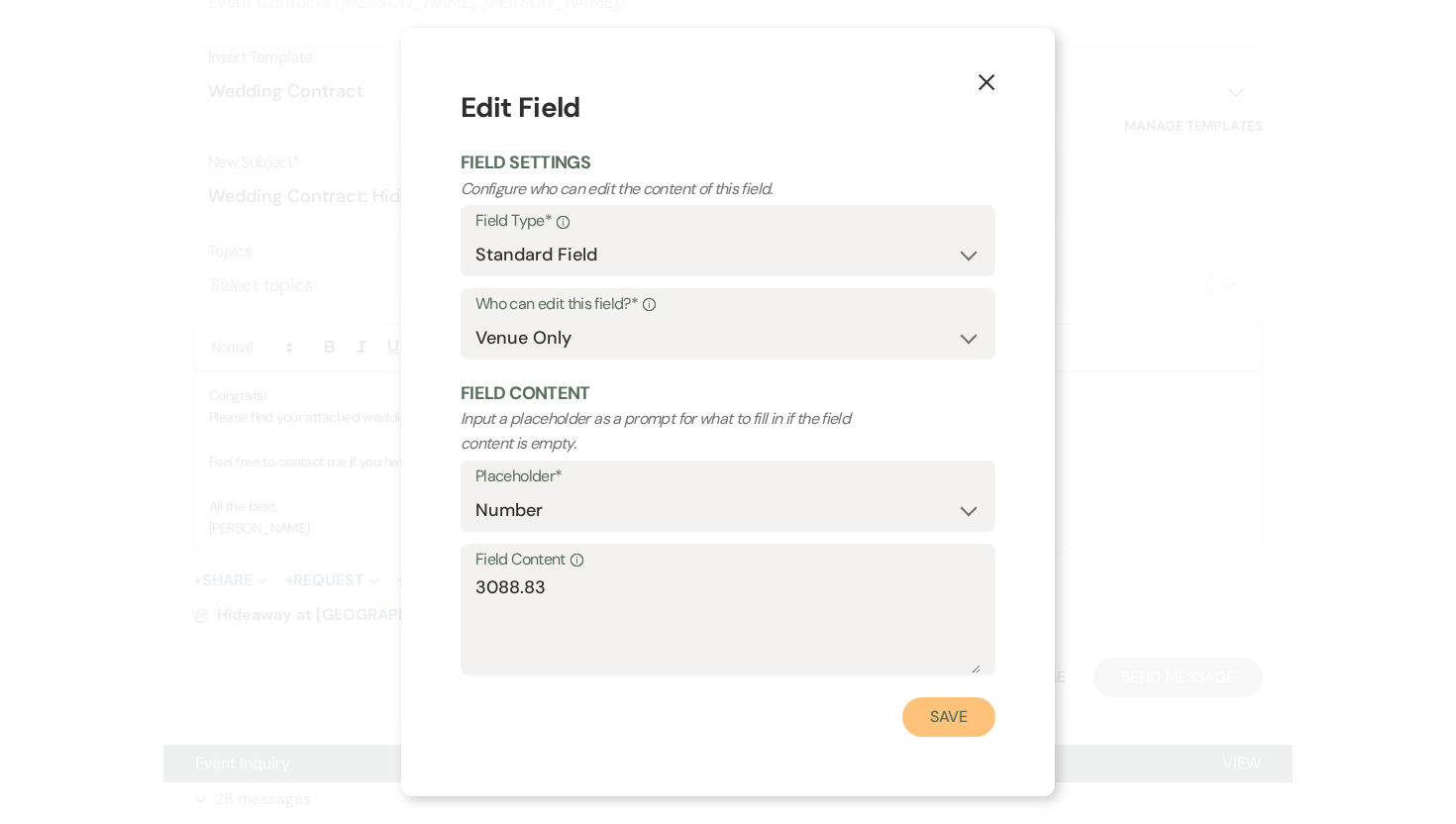 click on "Save" at bounding box center [949, 717] 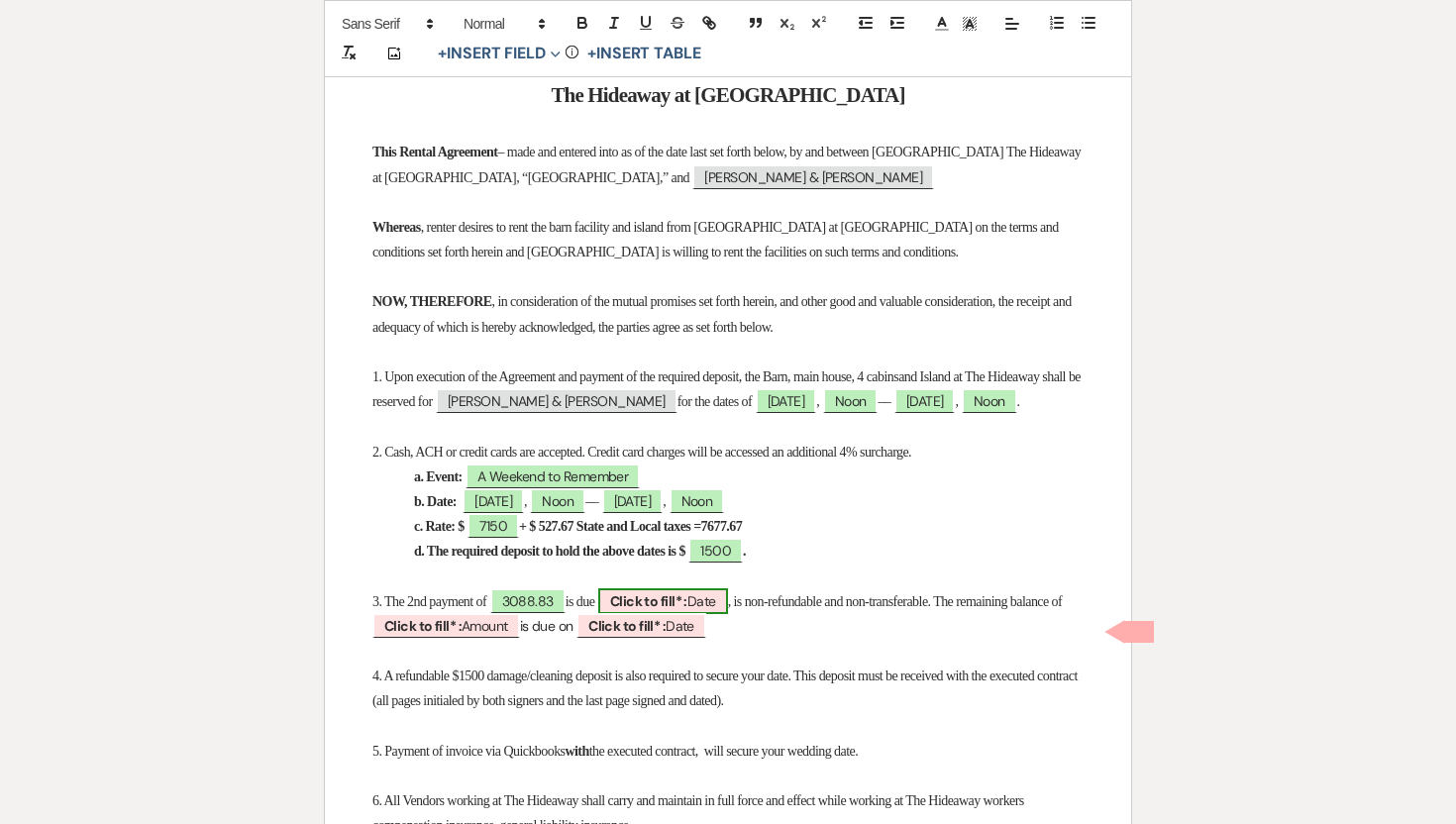 click on "Click to fill* :" at bounding box center [649, 601] 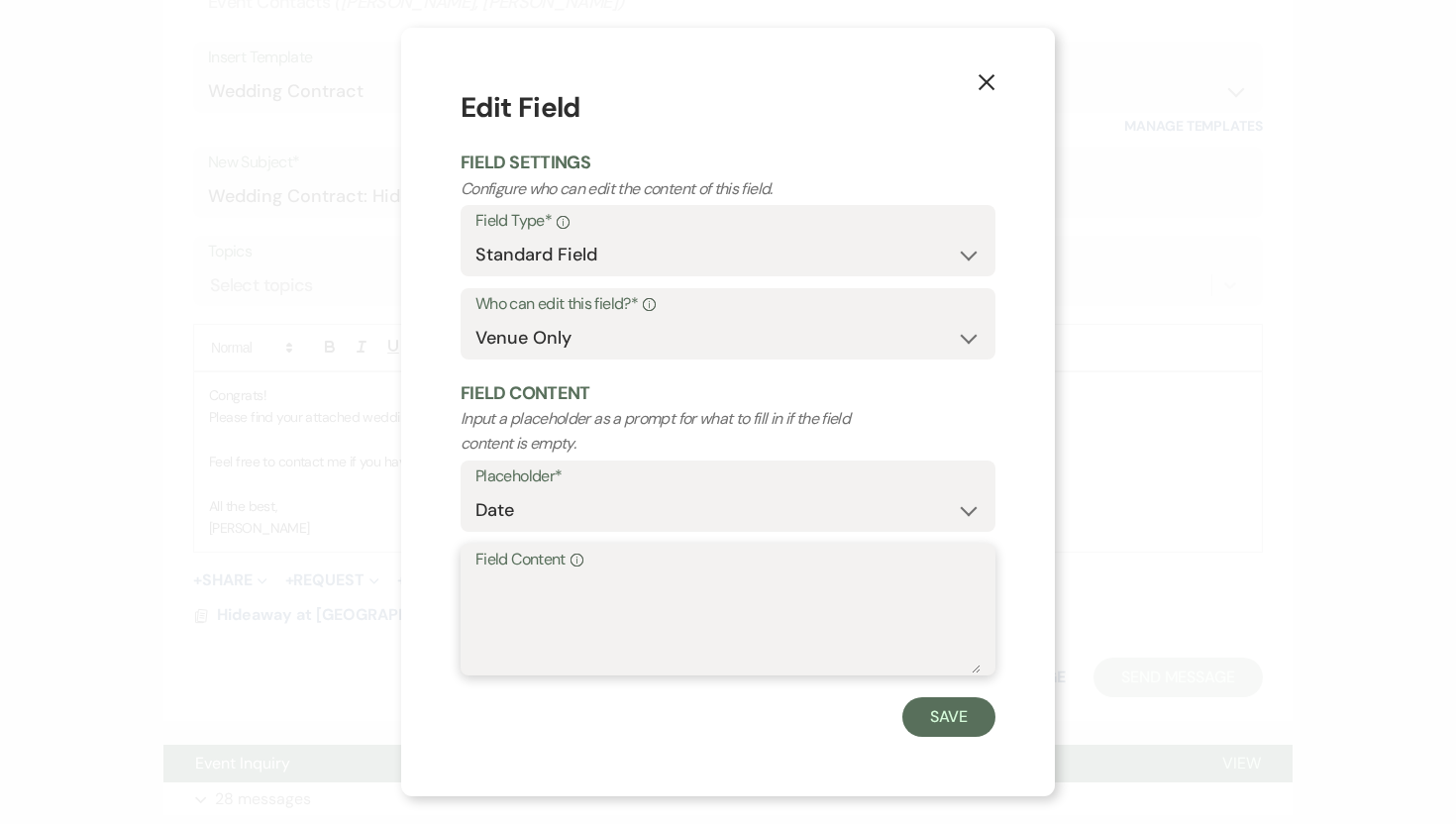click on "Field Content Info" at bounding box center [728, 624] 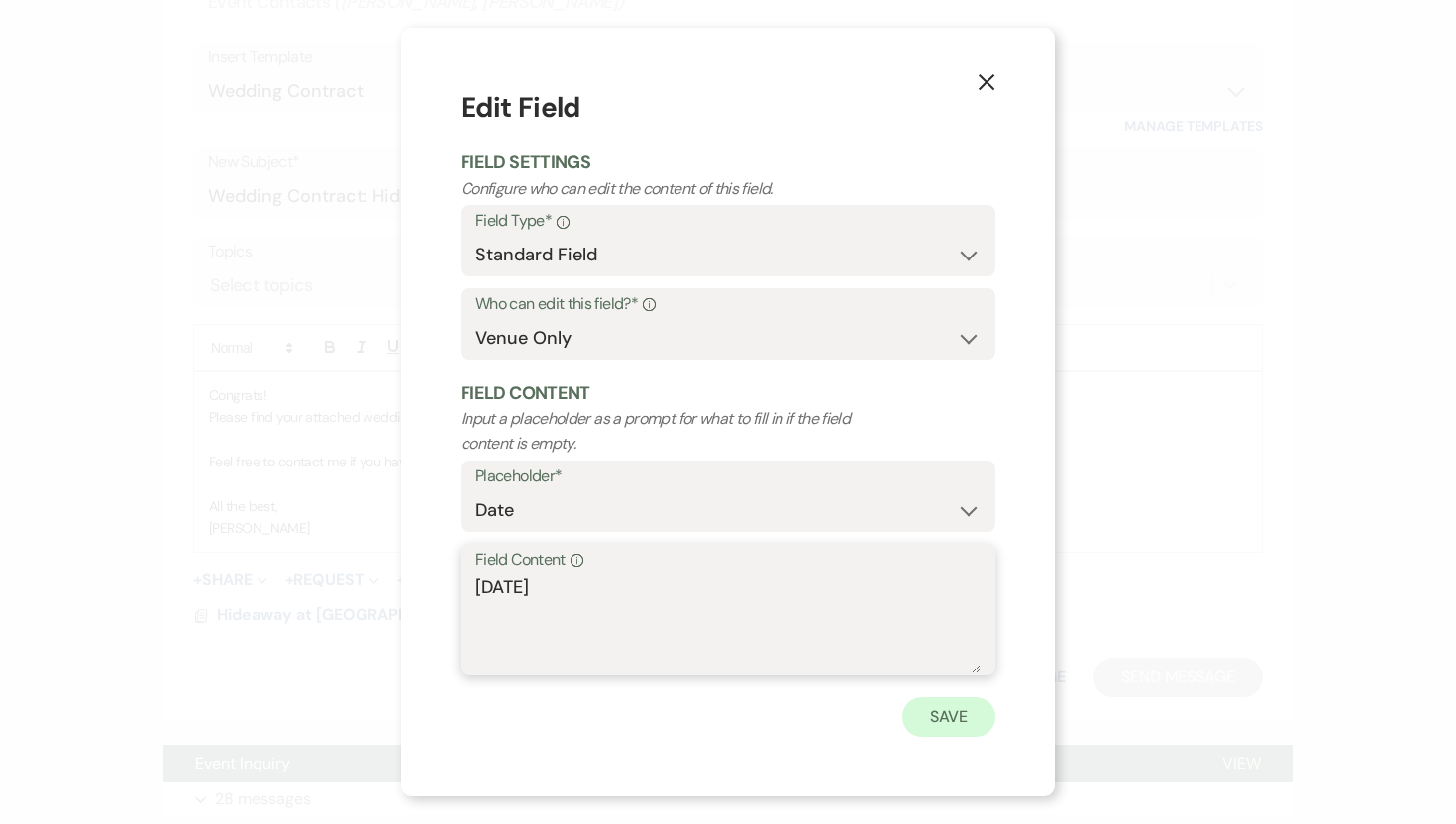type on "2/13/26" 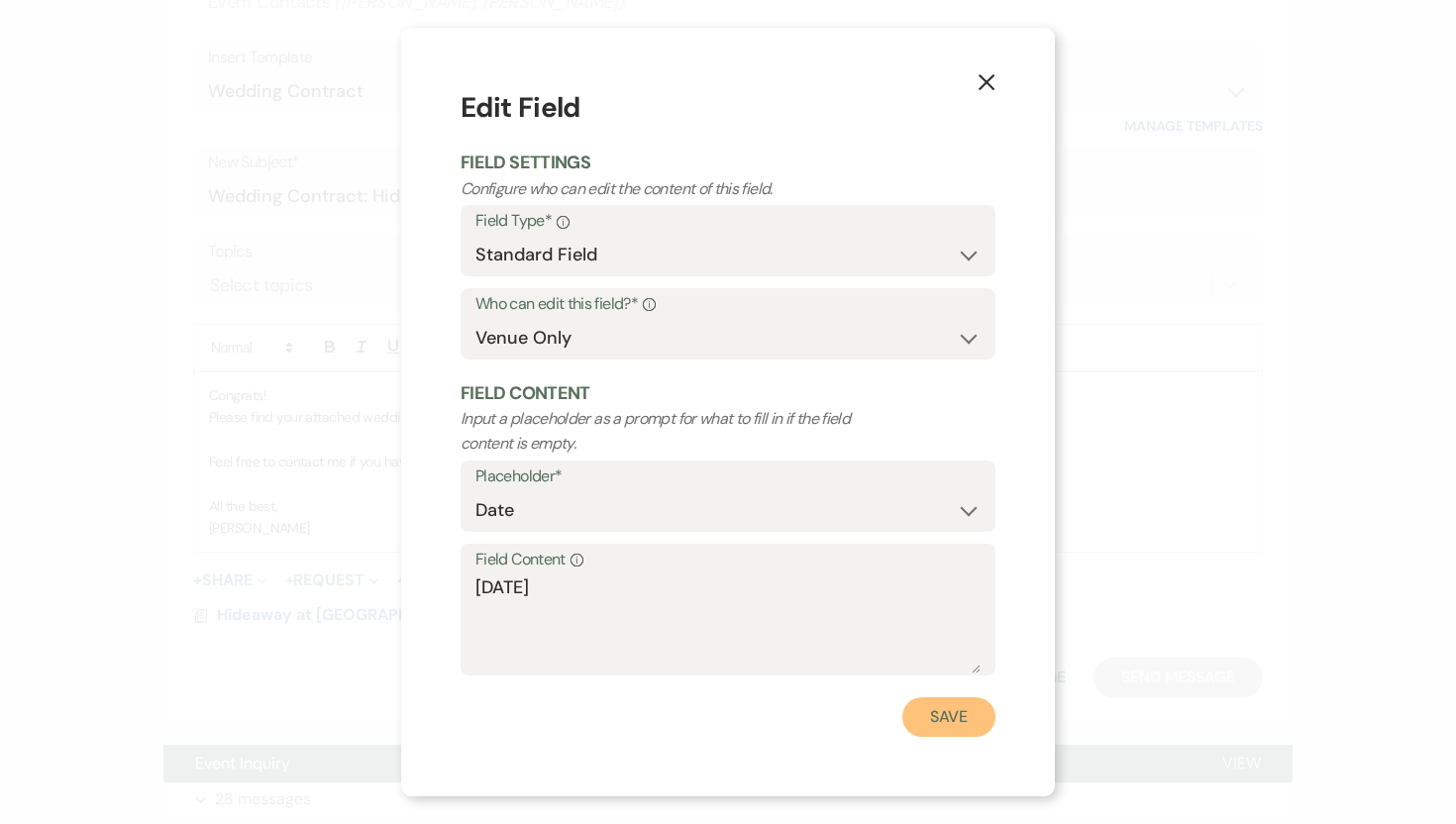 click on "Save" at bounding box center (949, 717) 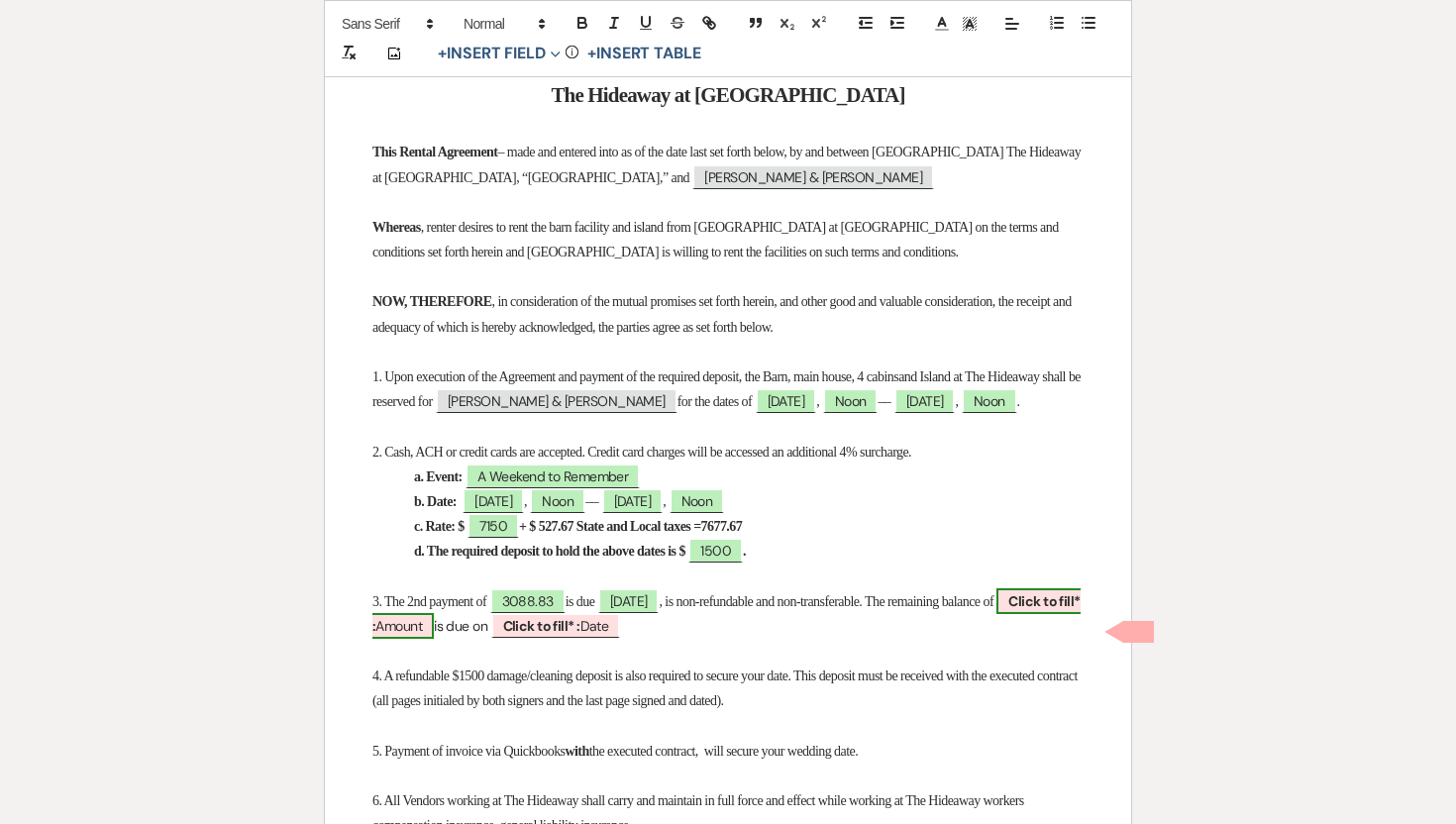 click on "Click to fill* :" at bounding box center [726, 613] 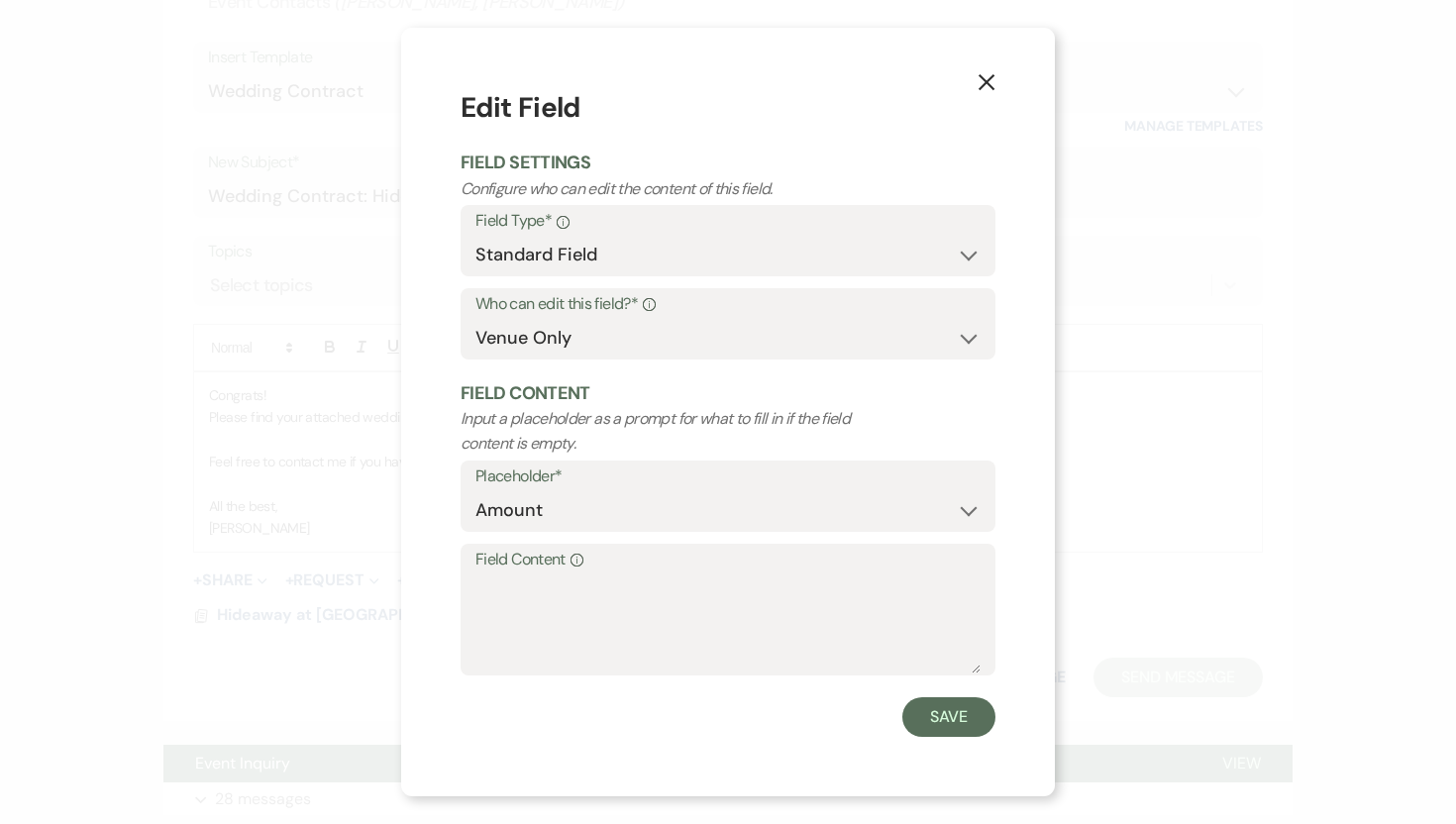click on "Field Content Info" at bounding box center (728, 560) 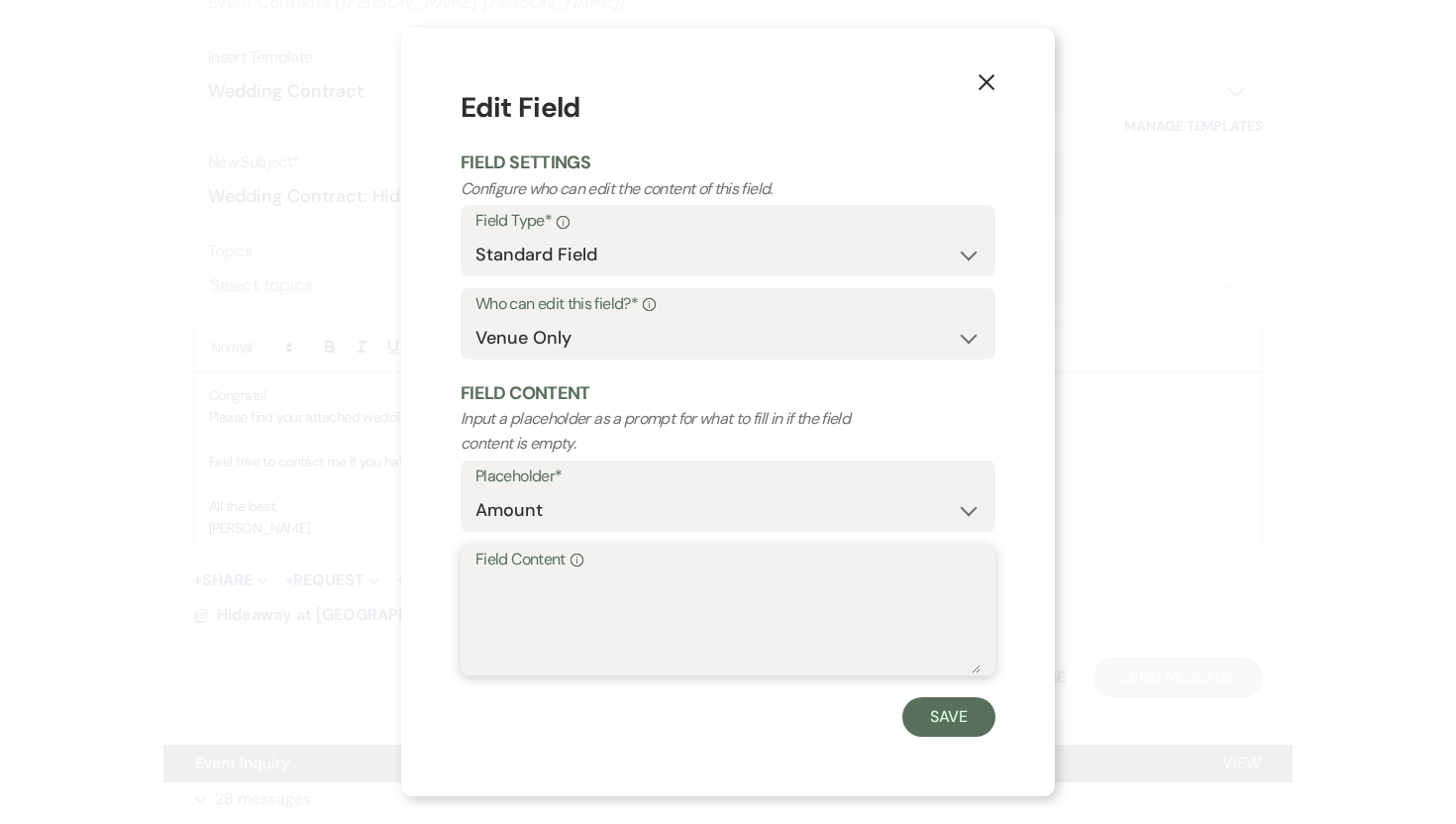click on "Field Content Info" at bounding box center (728, 624) 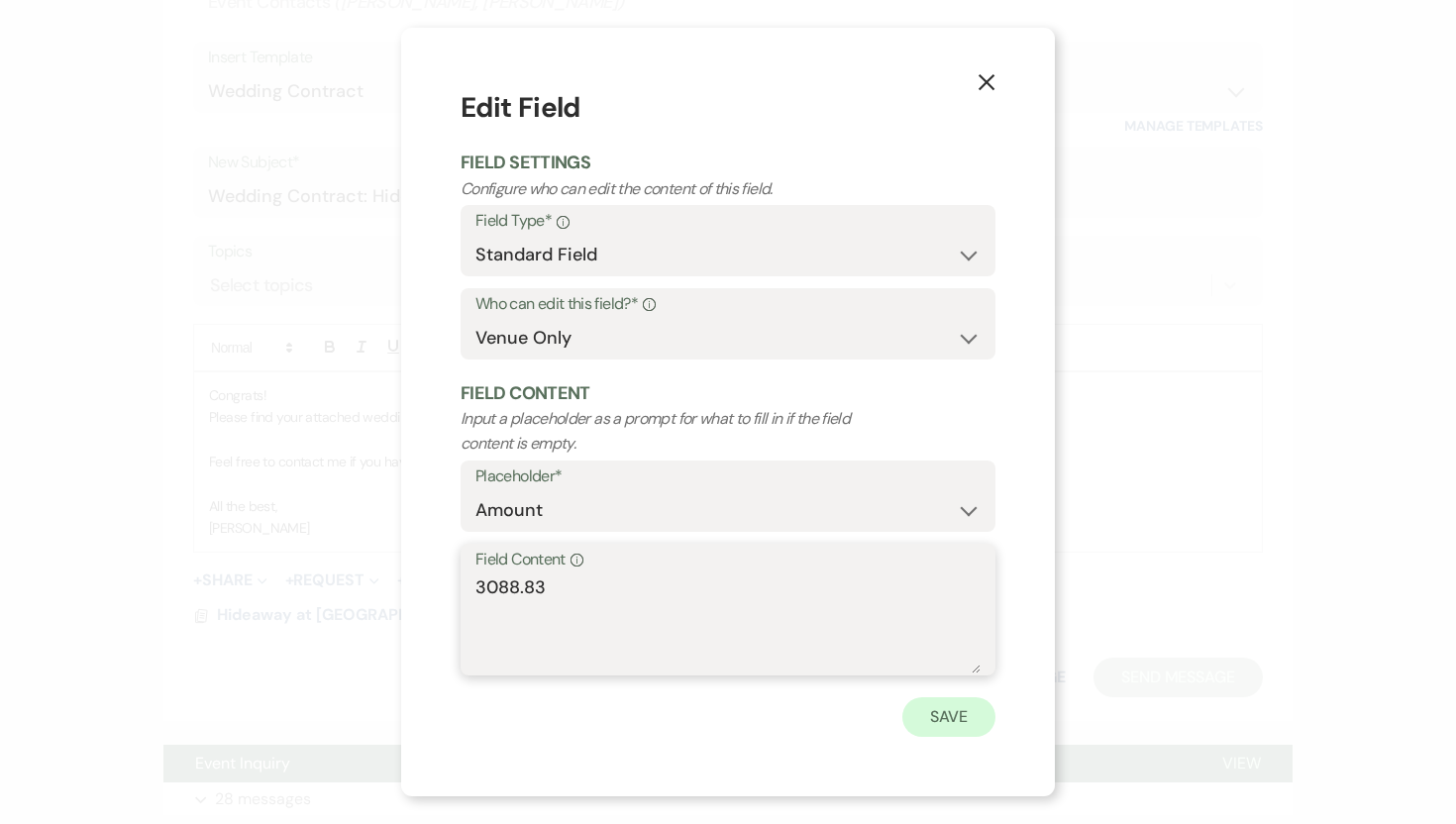 type on "3088.83" 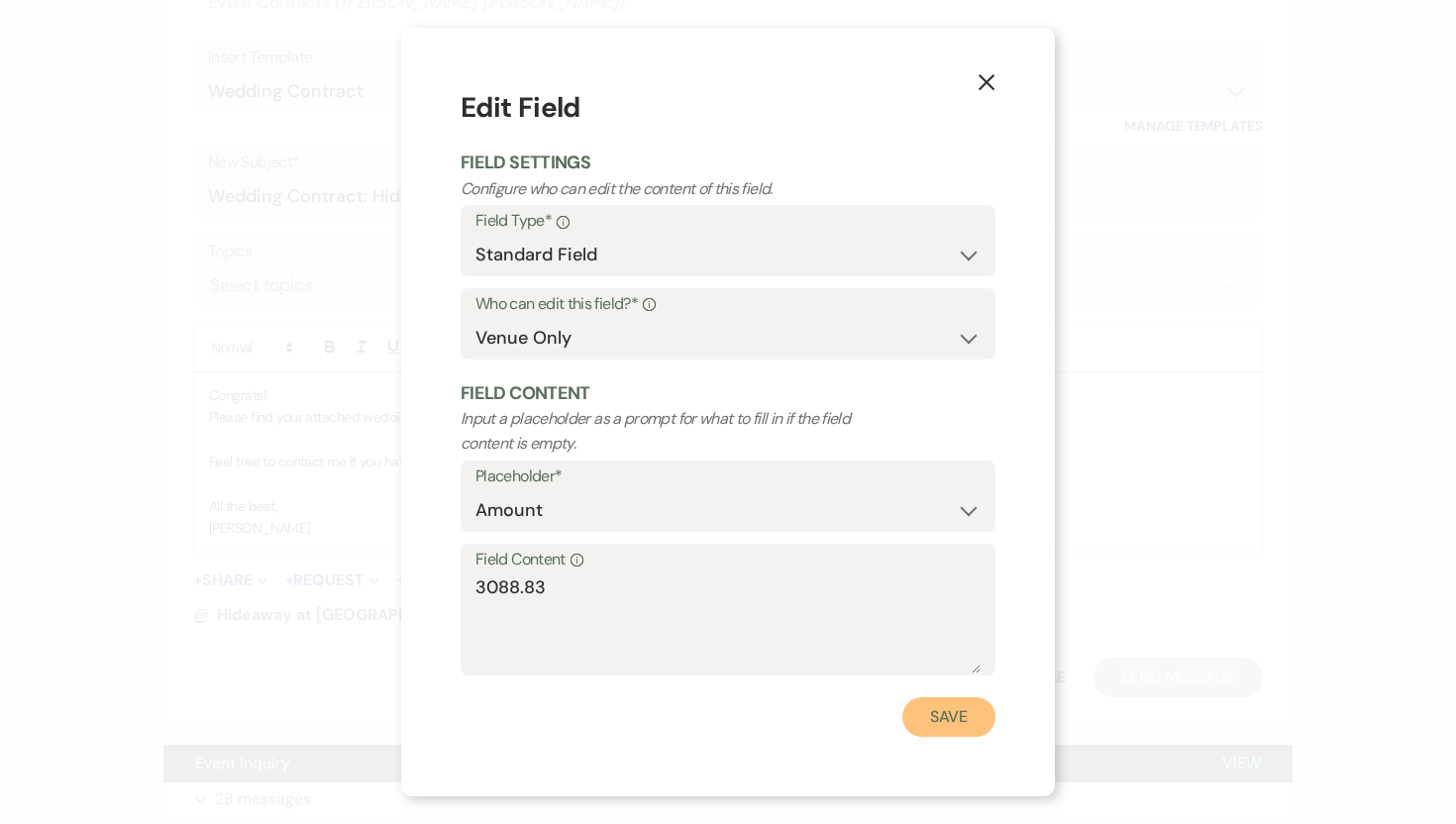 click on "Save" at bounding box center (949, 717) 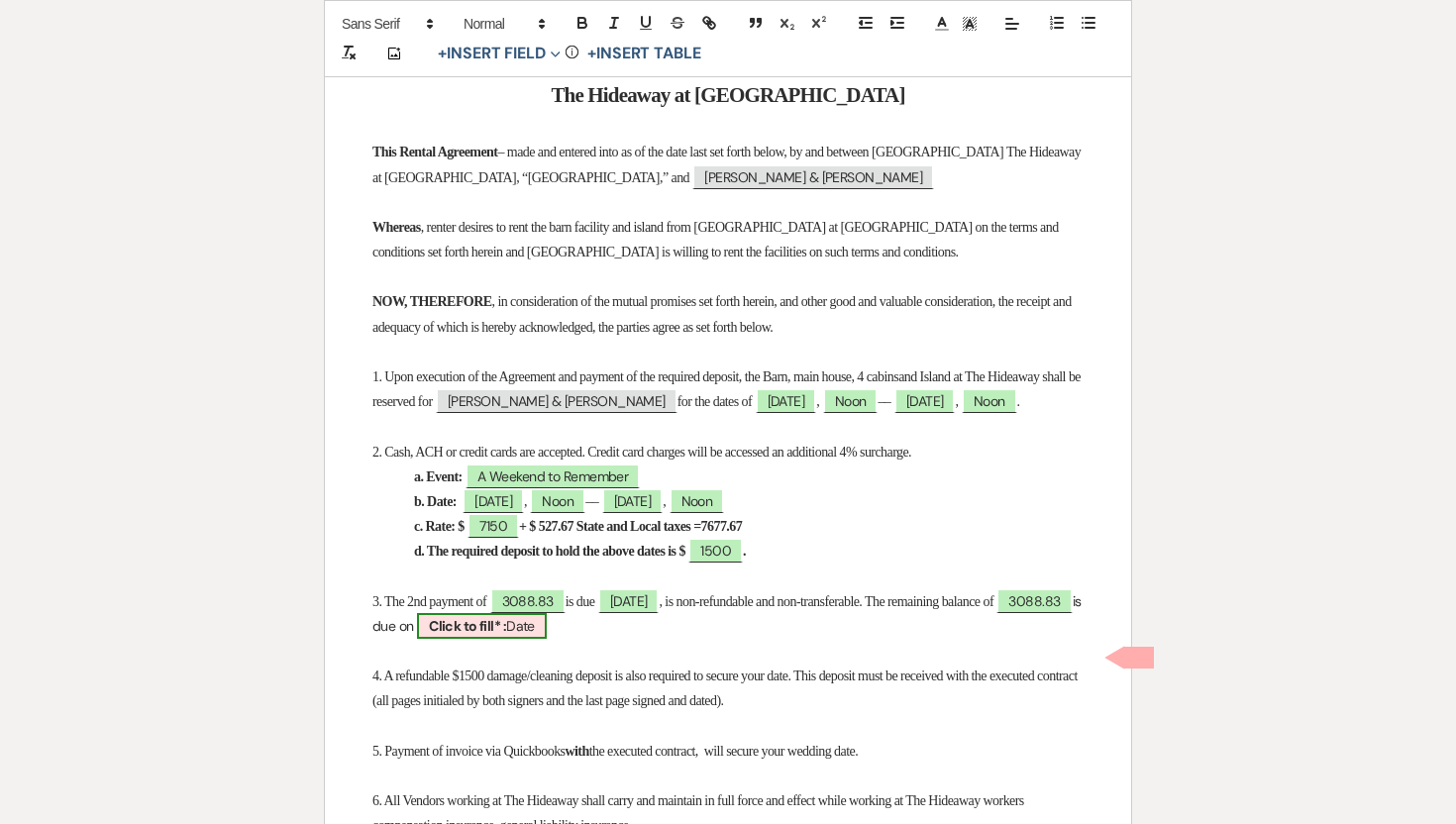 click on "Click to fill* :" at bounding box center (468, 626) 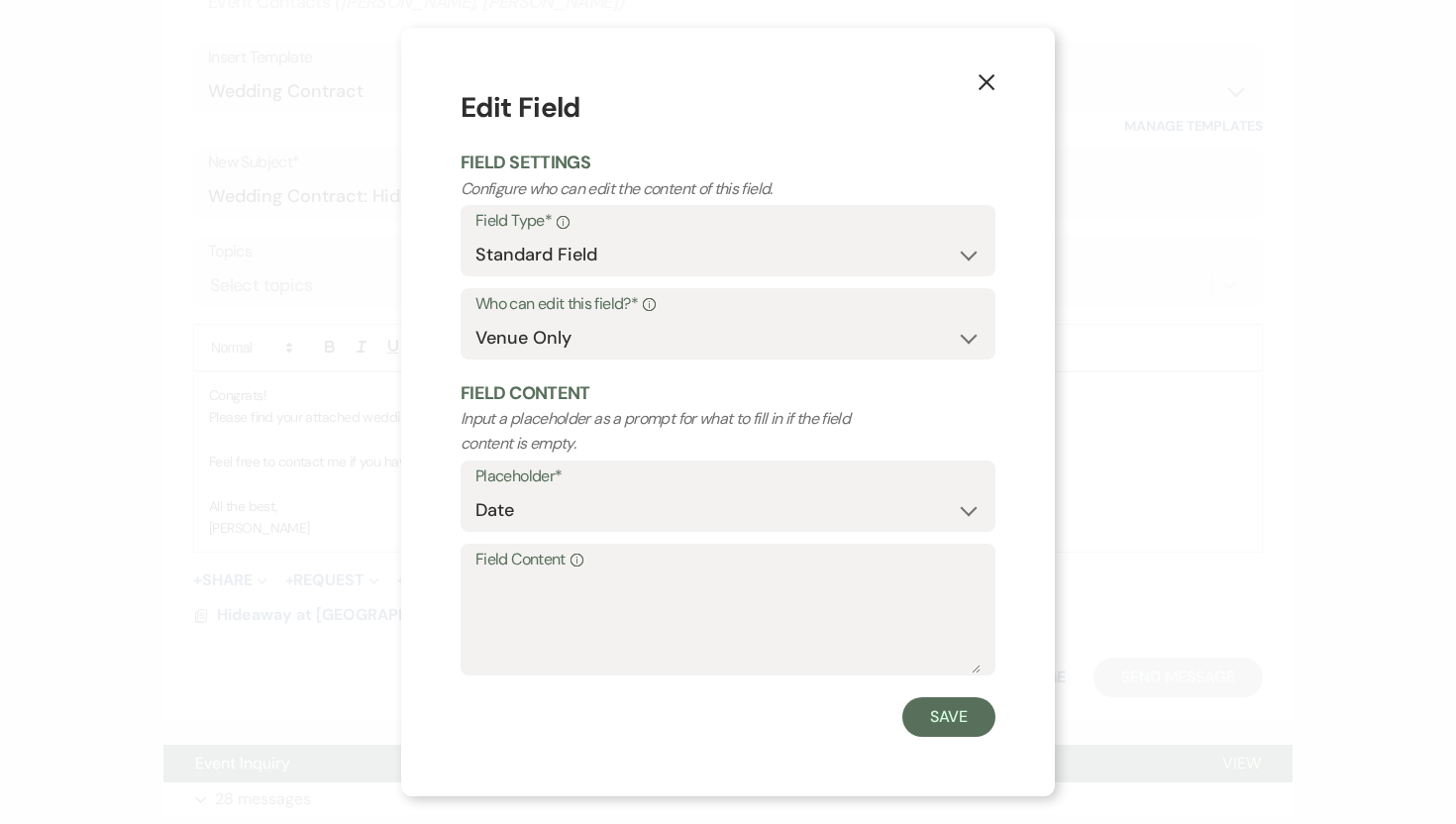 click on "Field Content Info" at bounding box center [728, 560] 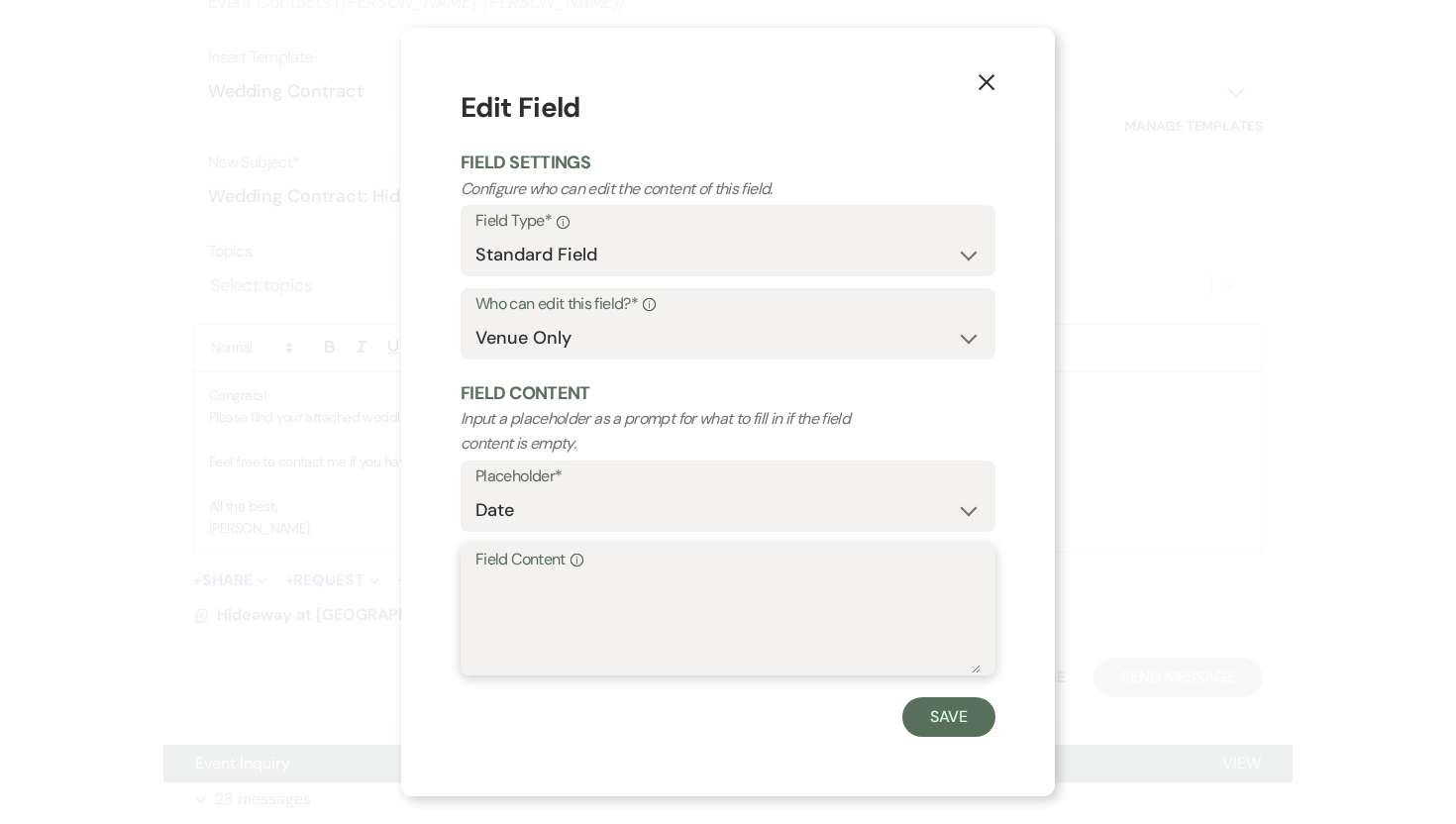 click on "Field Content Info" at bounding box center [728, 624] 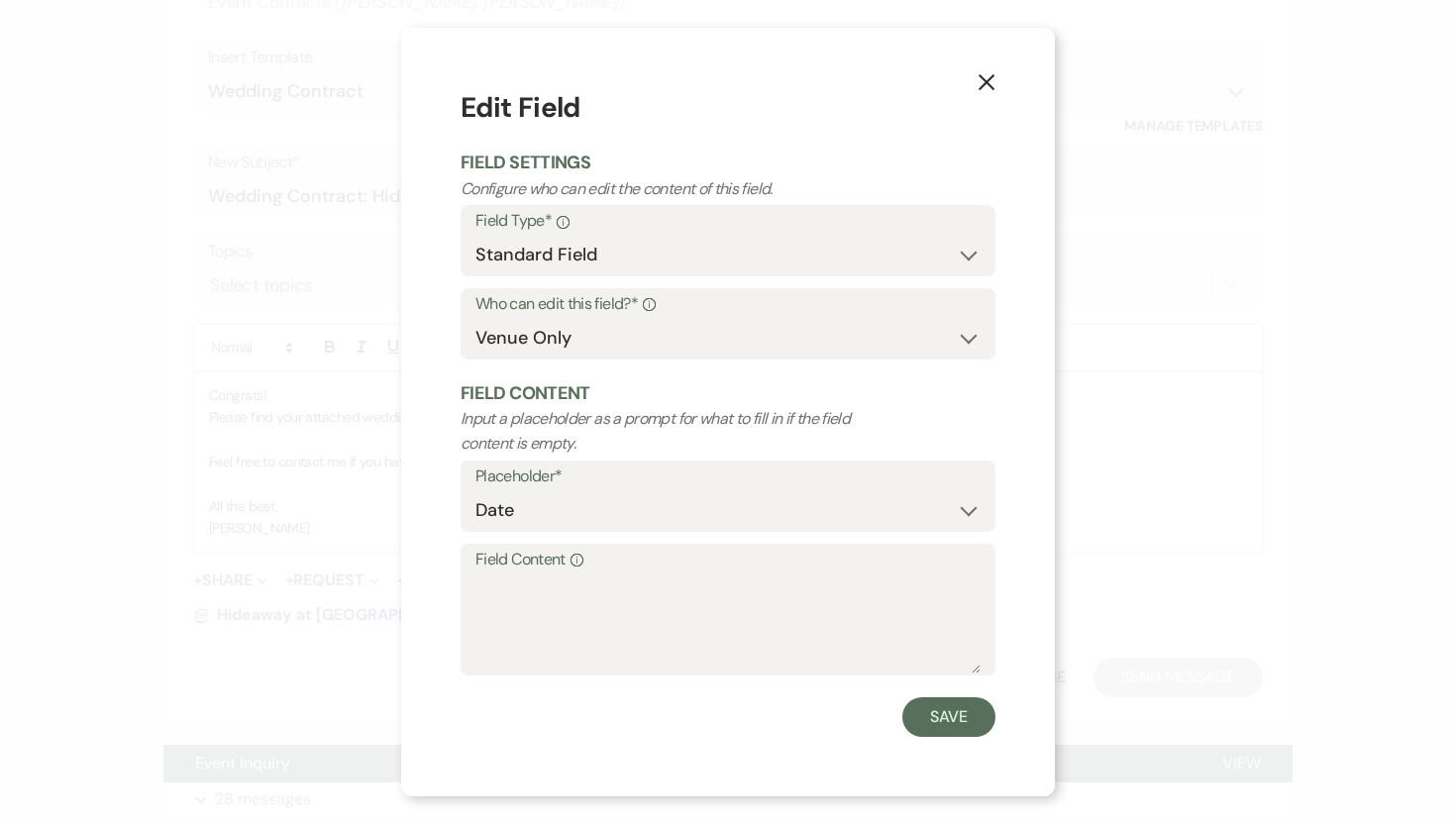 click on "Field Content Info" at bounding box center [728, 560] 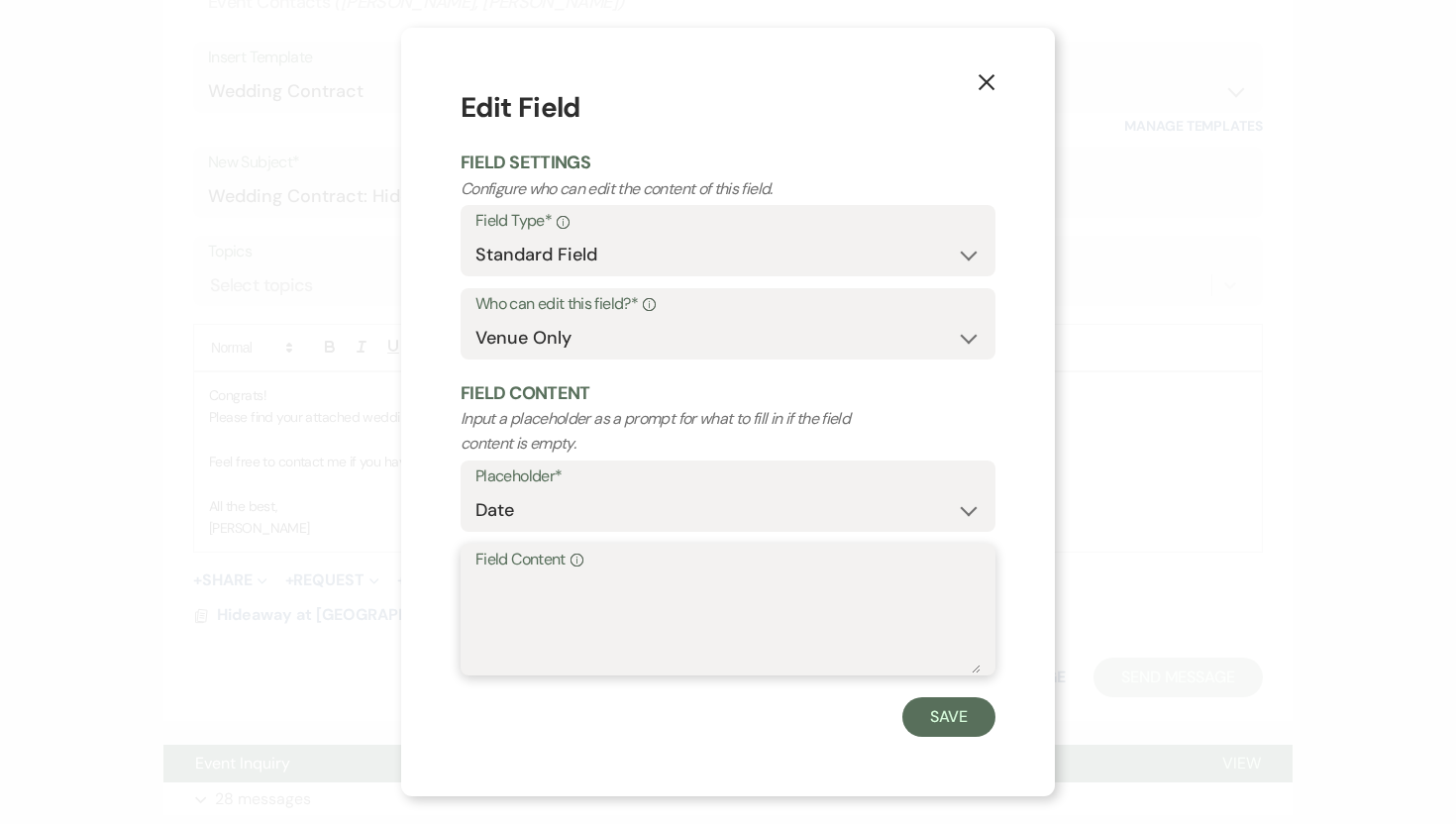 click on "Field Content Info" at bounding box center [728, 624] 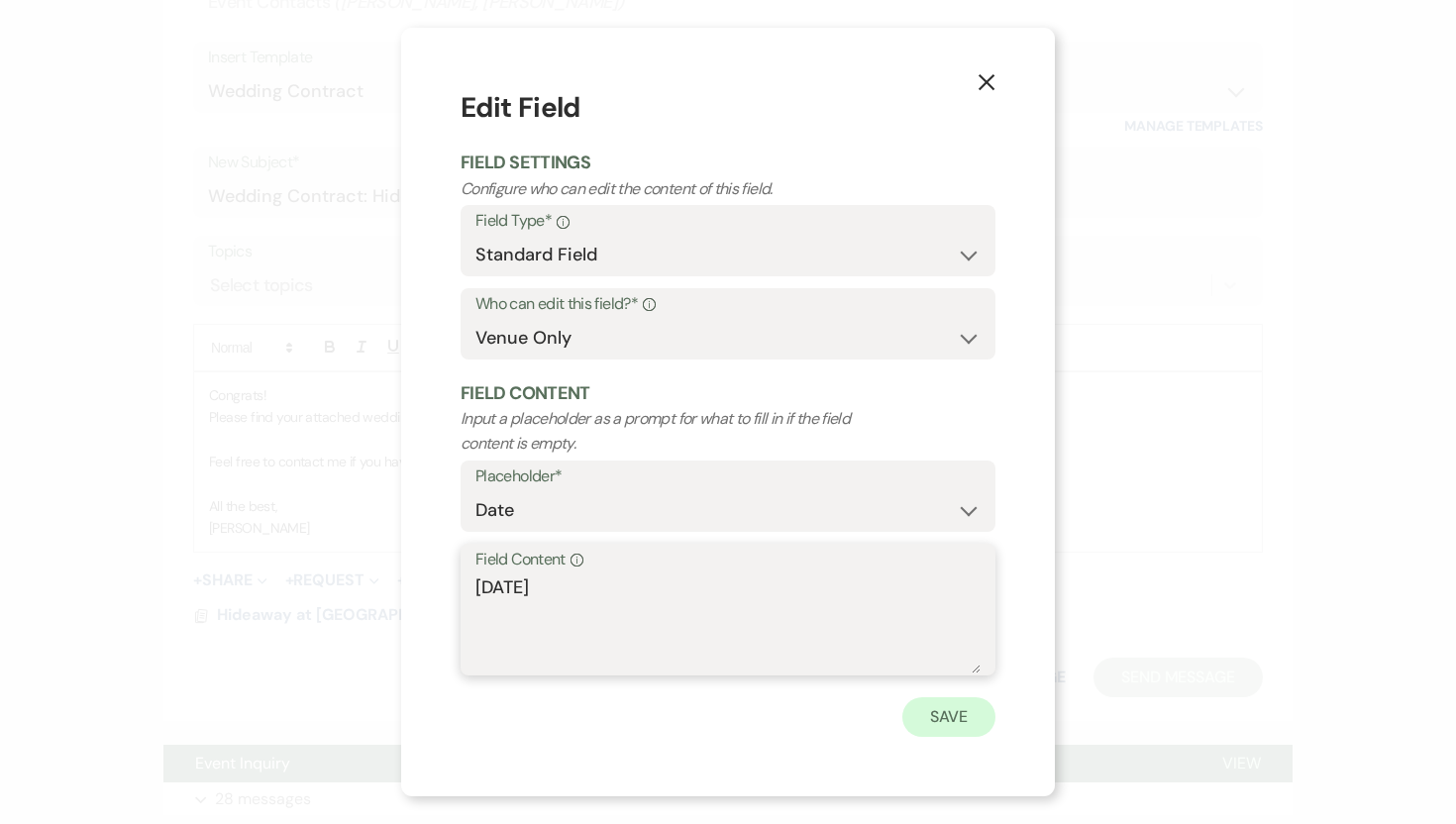 type on "8/7/26" 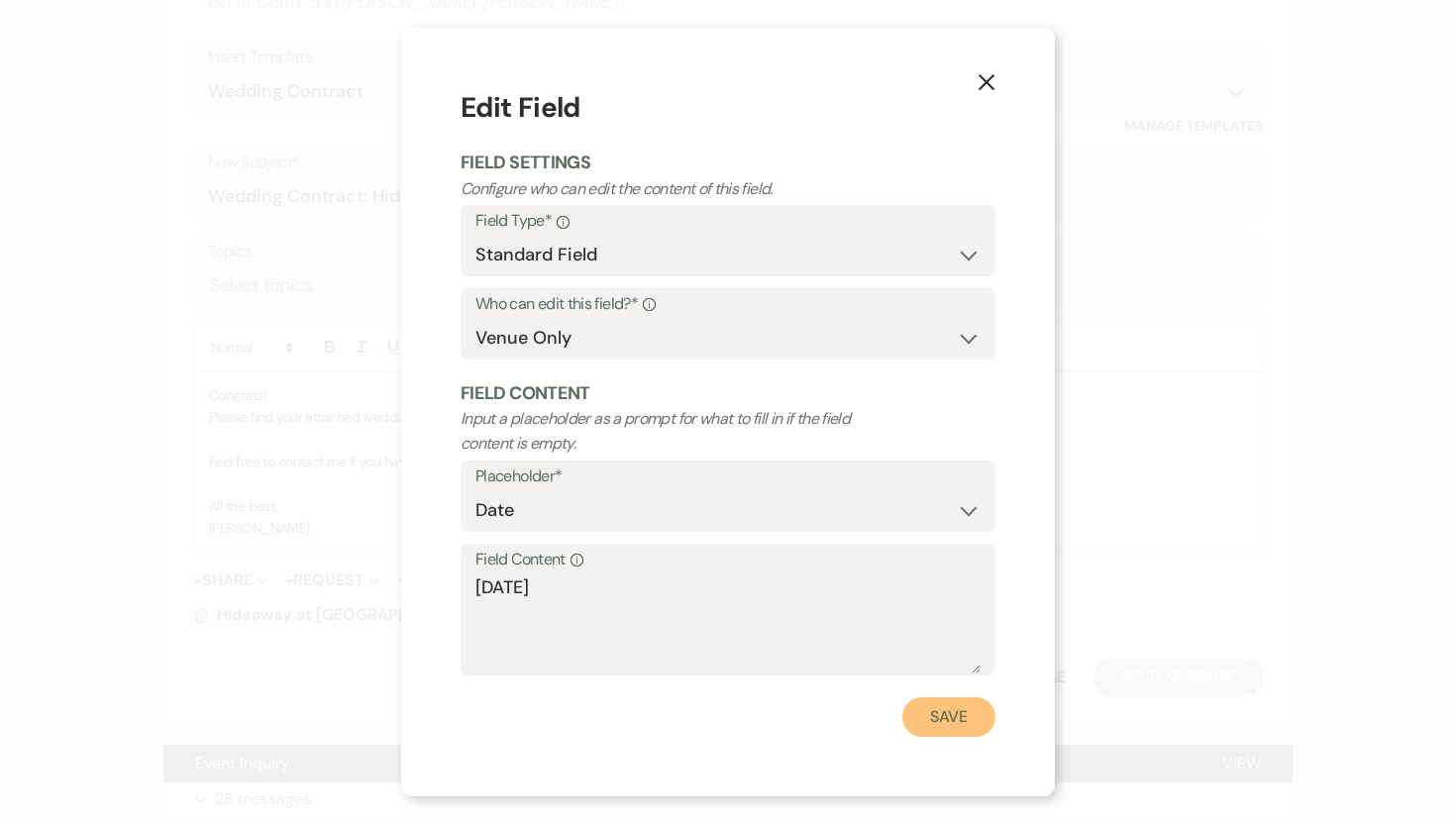 click on "Save" at bounding box center (949, 717) 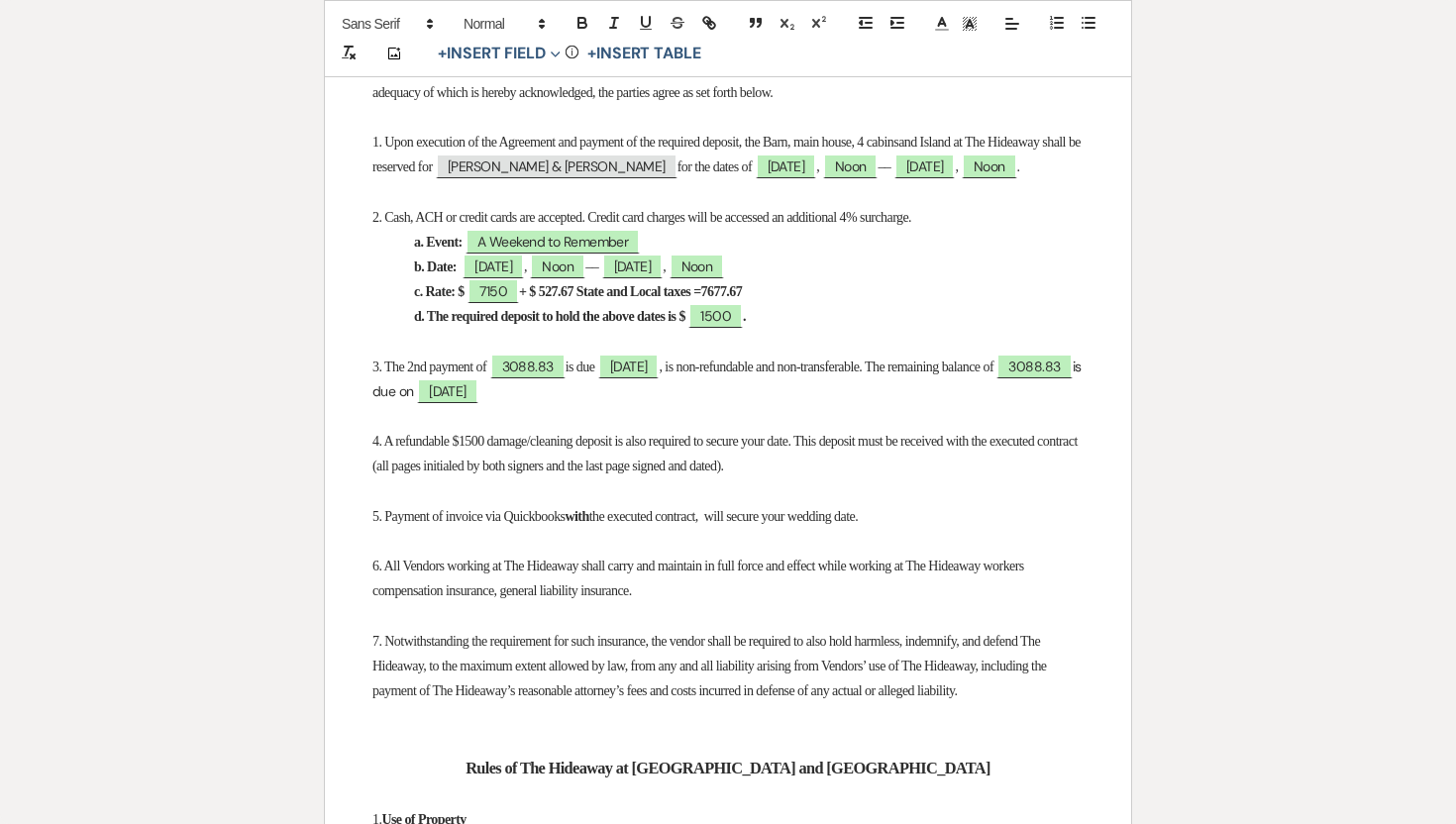 scroll, scrollTop: 726, scrollLeft: 0, axis: vertical 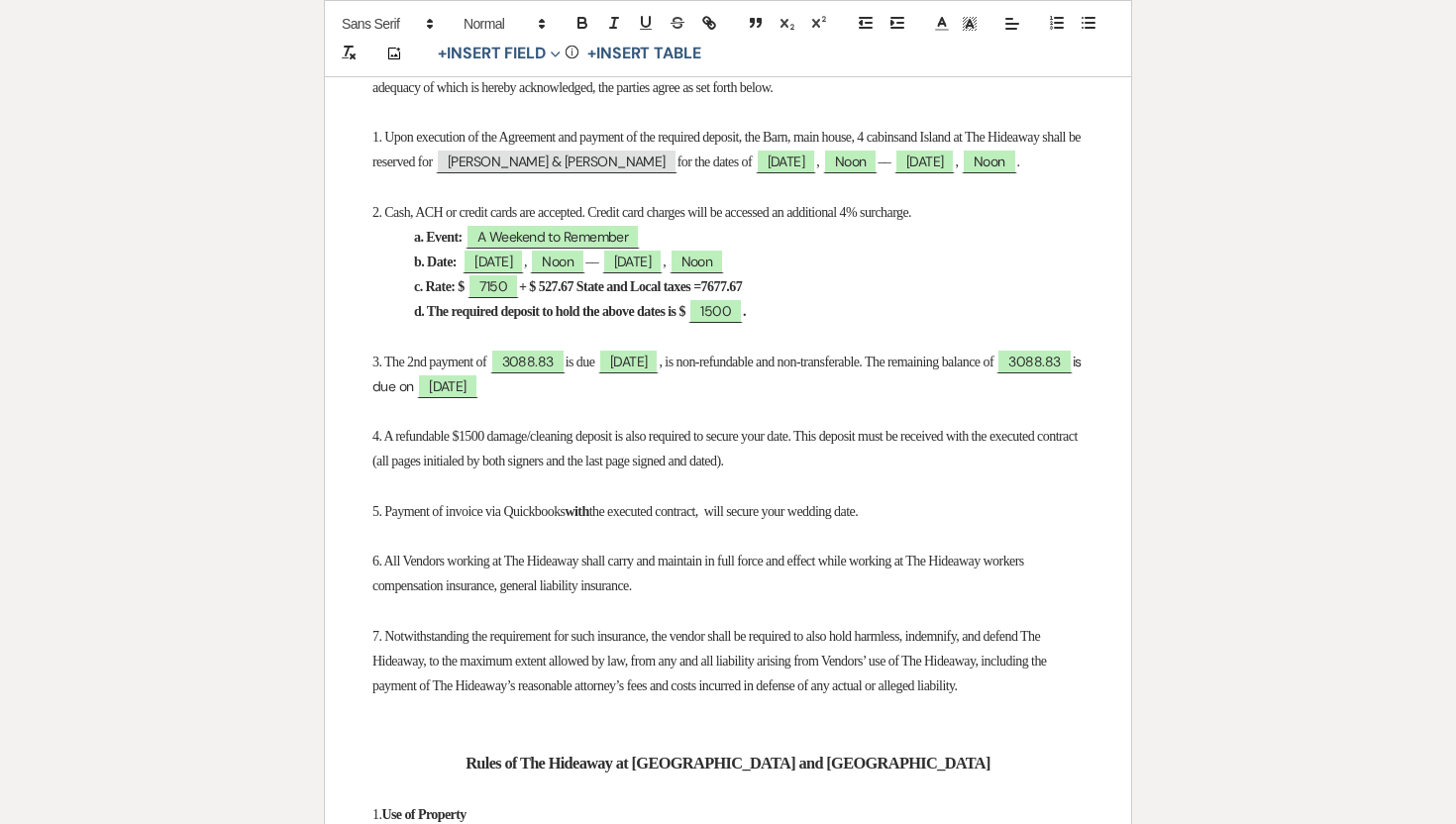 drag, startPoint x: 518, startPoint y: 544, endPoint x: 579, endPoint y: 543, distance: 61.008196 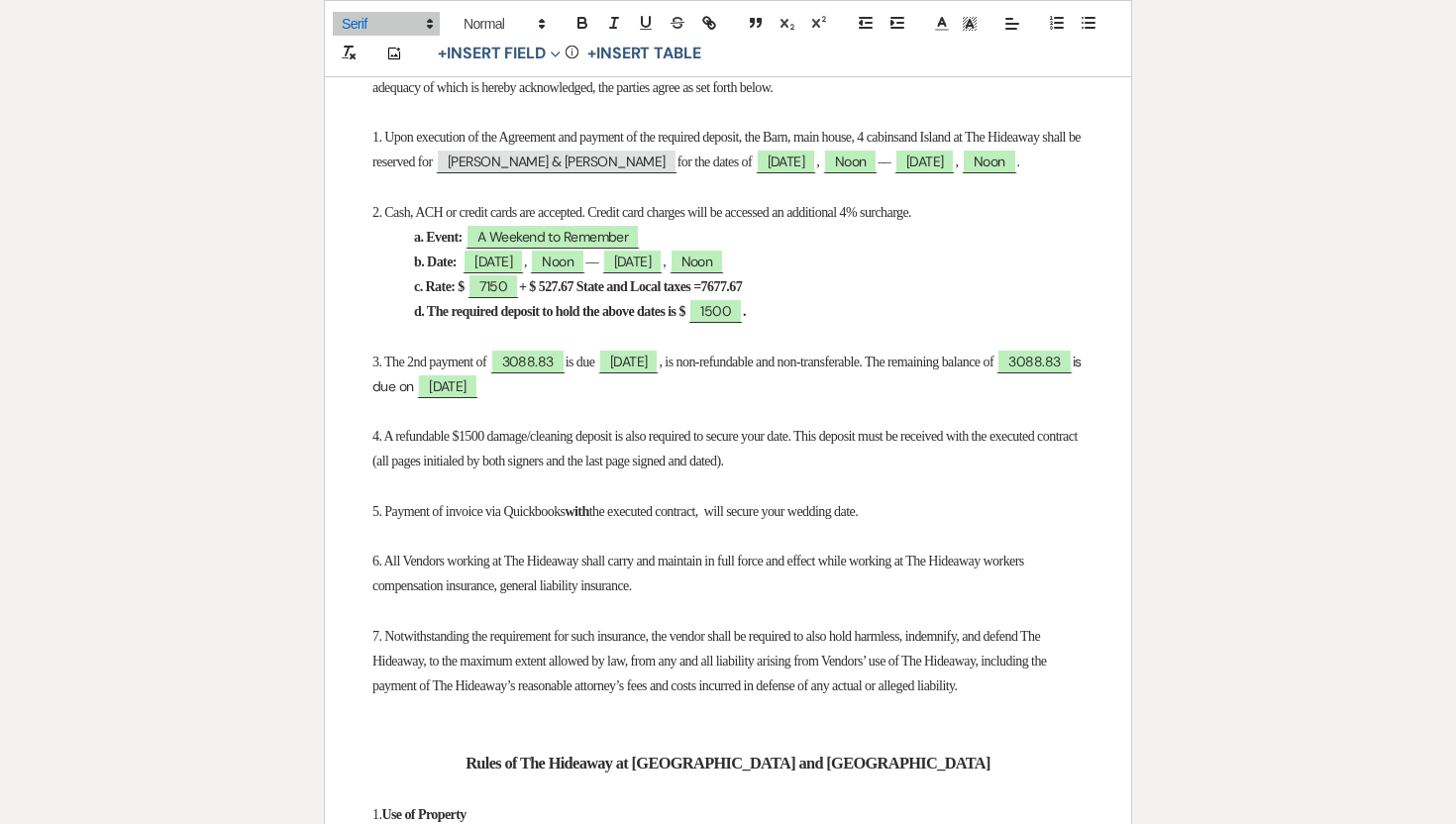 click on "5. Payment of invoice via Quickbooks" at bounding box center [468, 511] 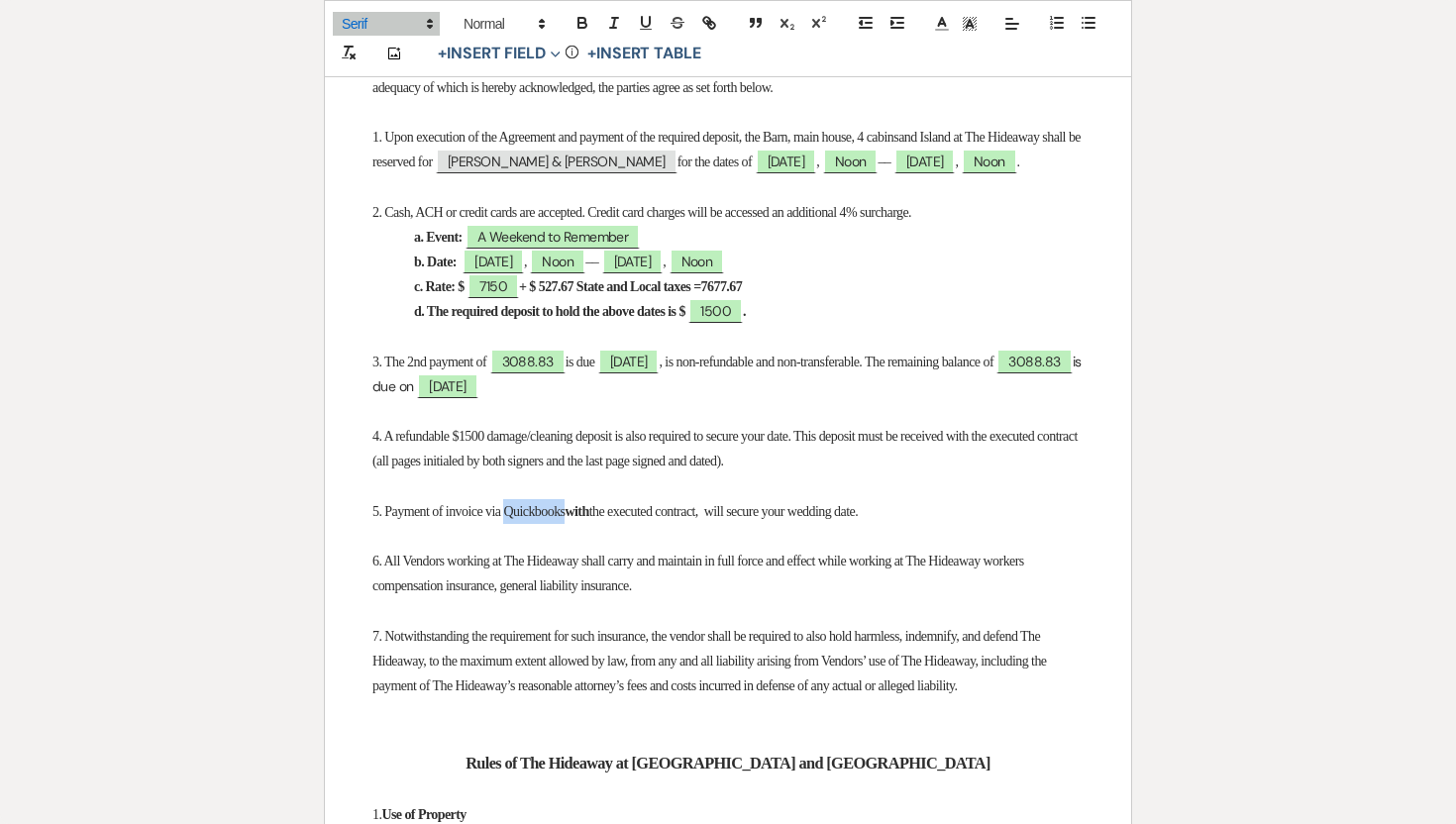 click on "5. Payment of invoice via Quickbooks" at bounding box center (468, 511) 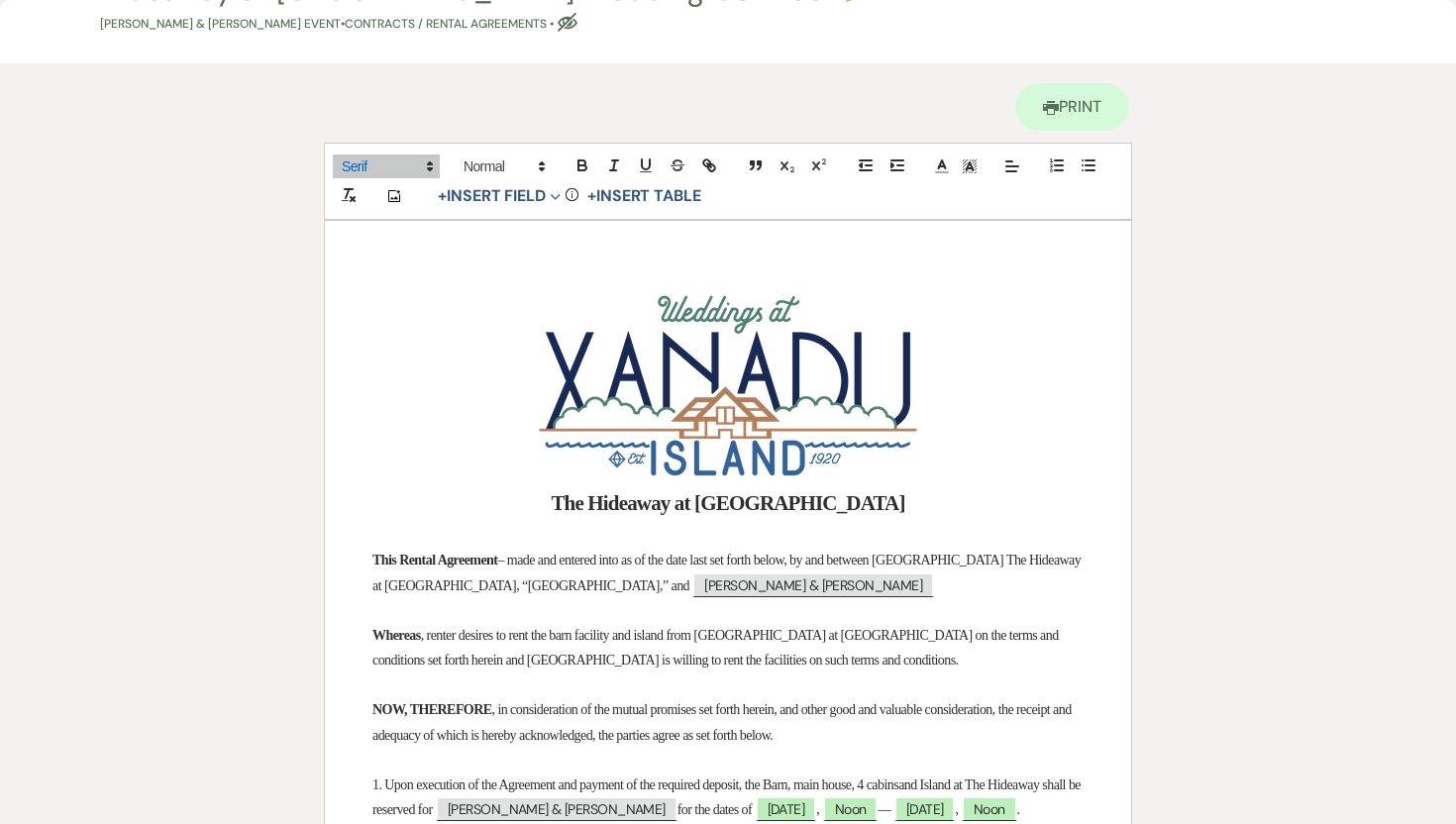 scroll, scrollTop: 0, scrollLeft: 0, axis: both 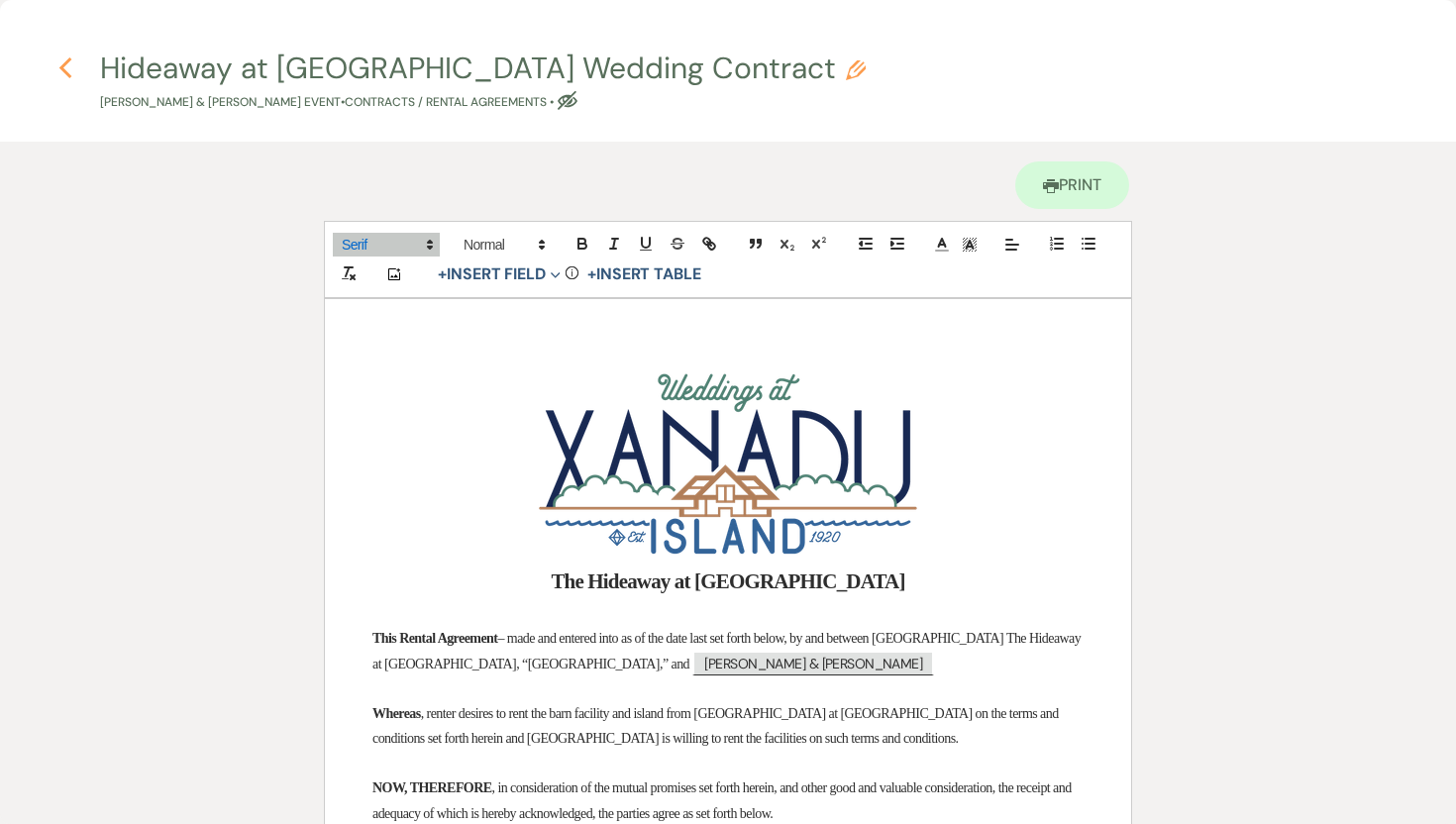 click 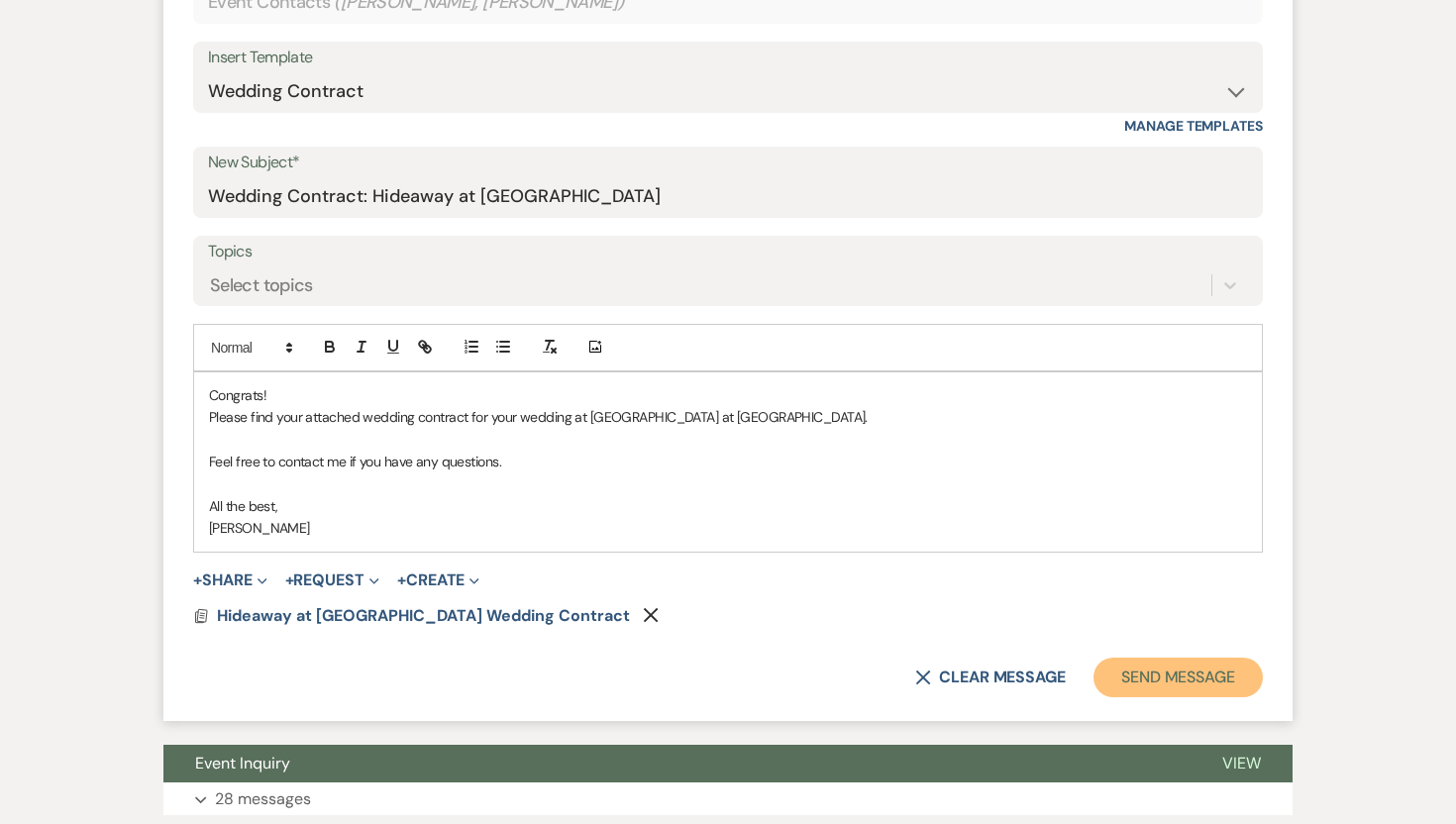 click on "Send Message" at bounding box center [1178, 677] 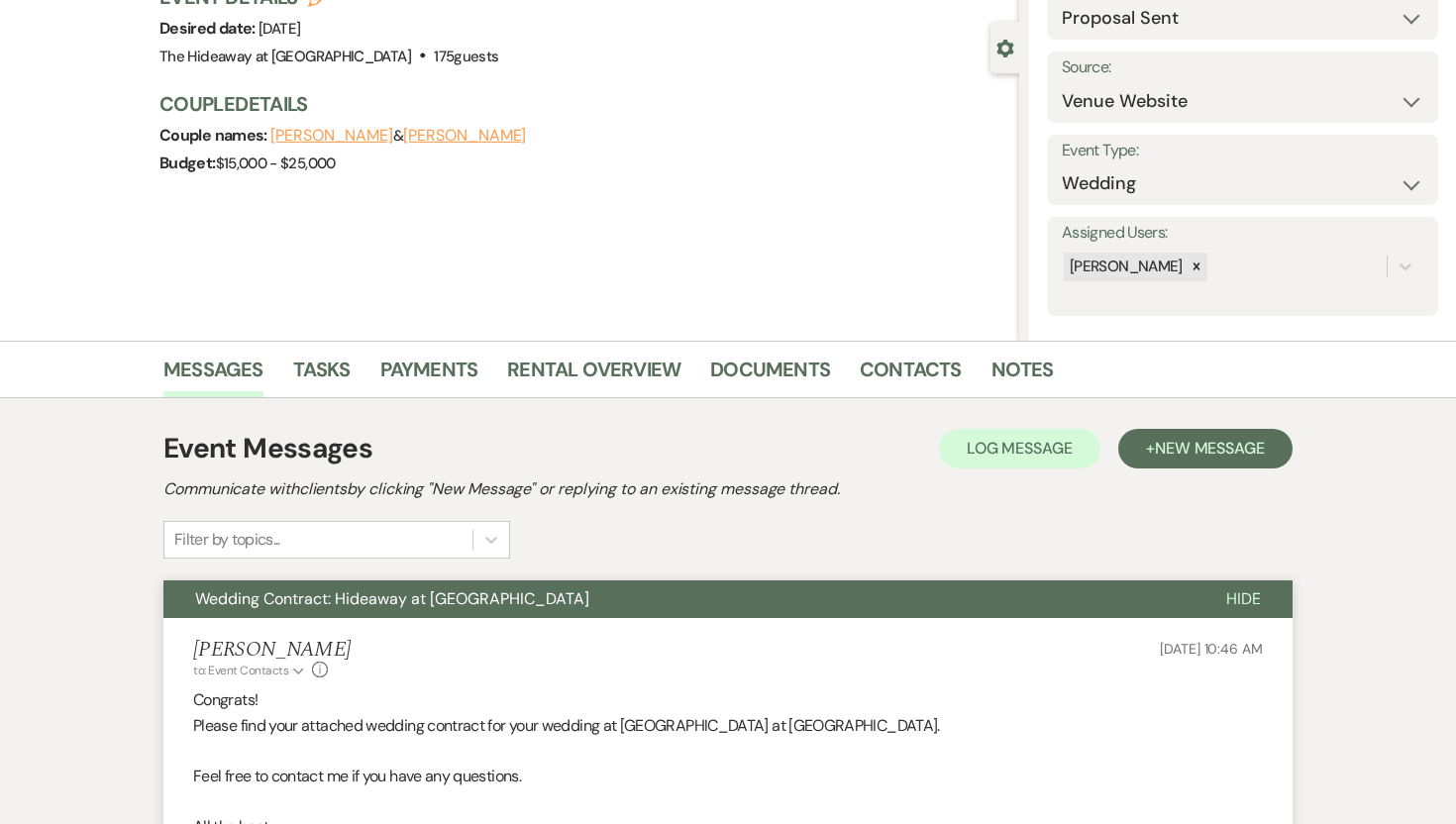 scroll, scrollTop: 198, scrollLeft: 0, axis: vertical 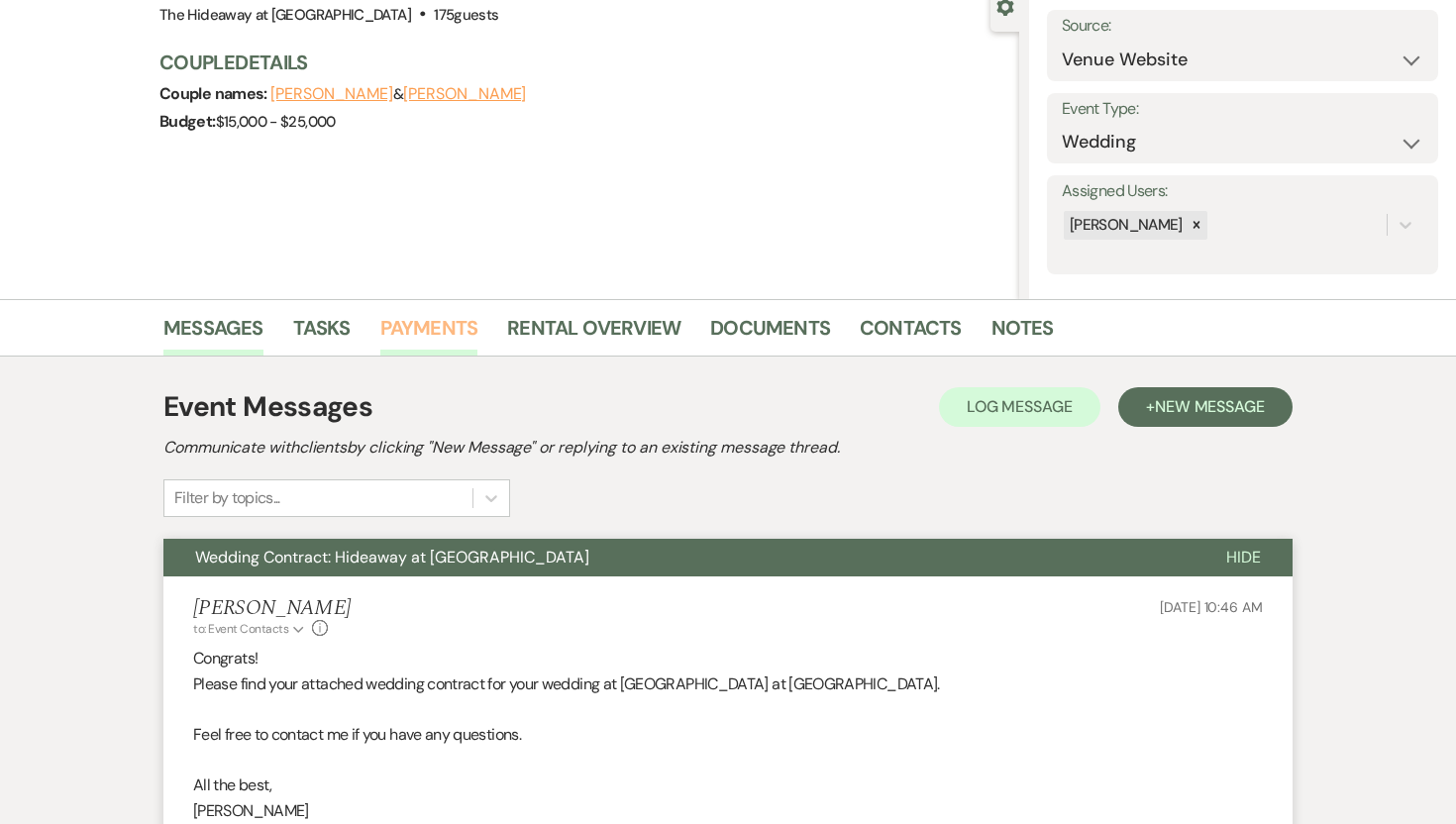 click on "Payments" at bounding box center [429, 334] 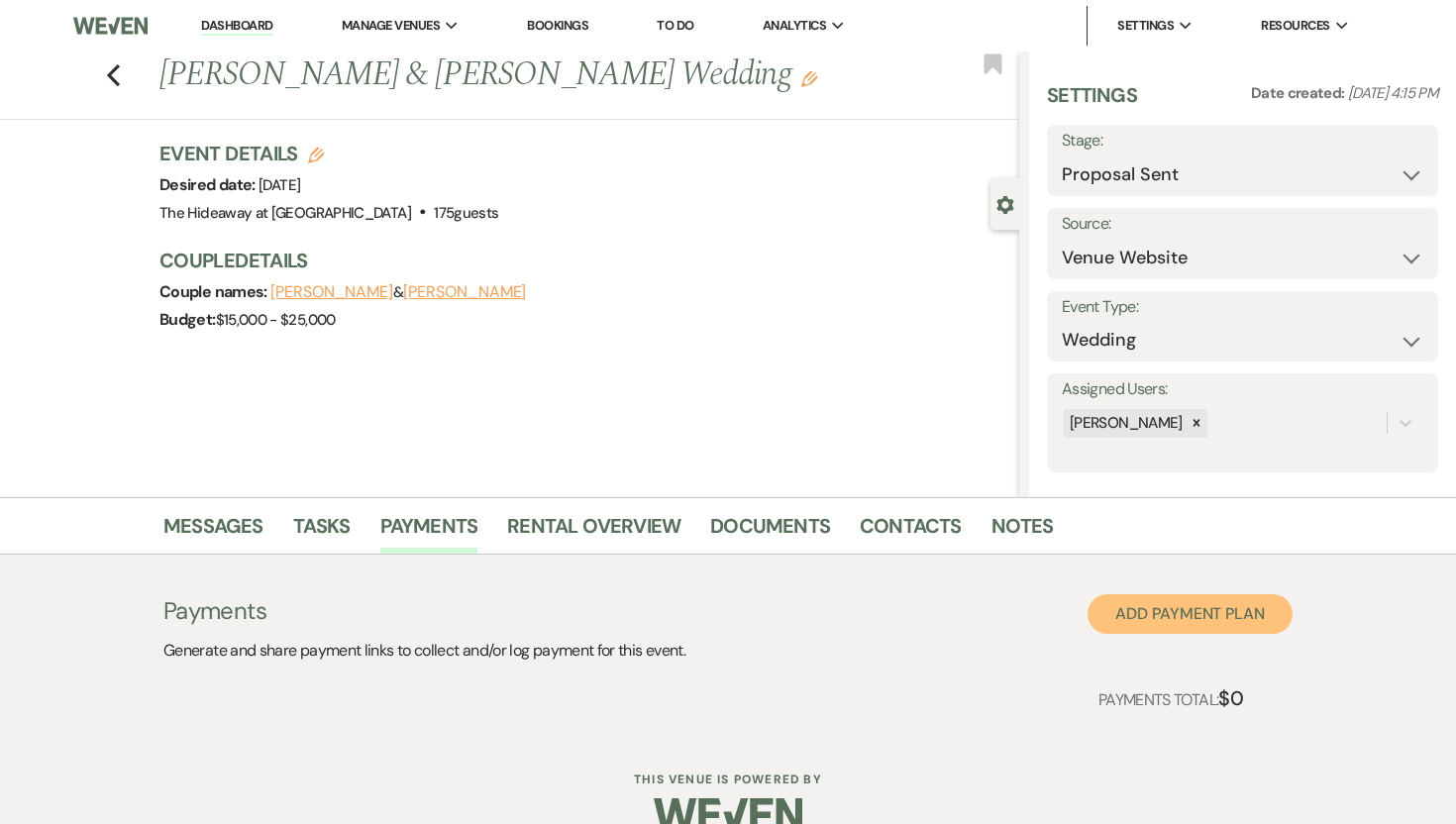 click on "Add Payment Plan" at bounding box center [1190, 614] 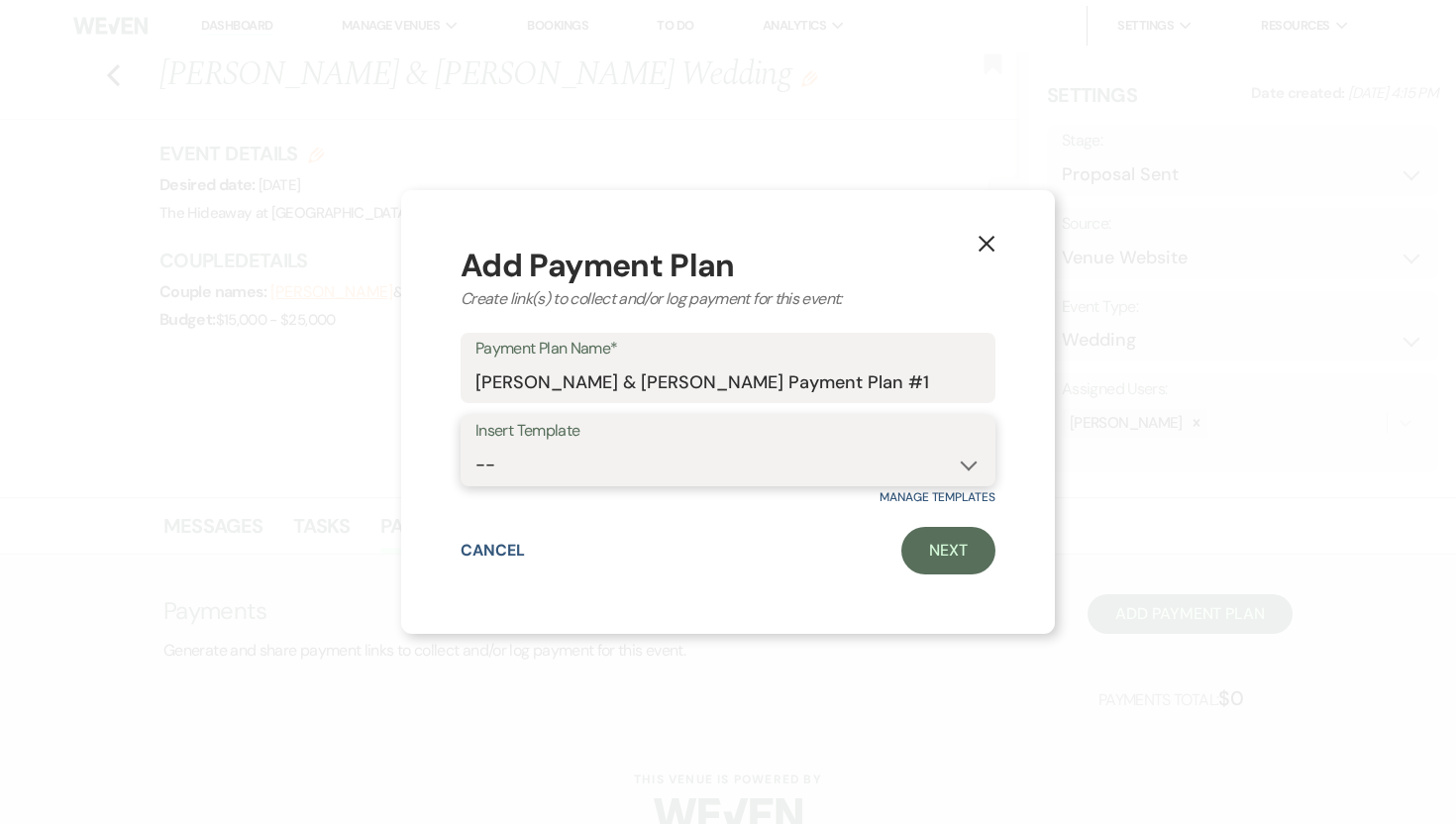 click on "--" at bounding box center [728, 464] 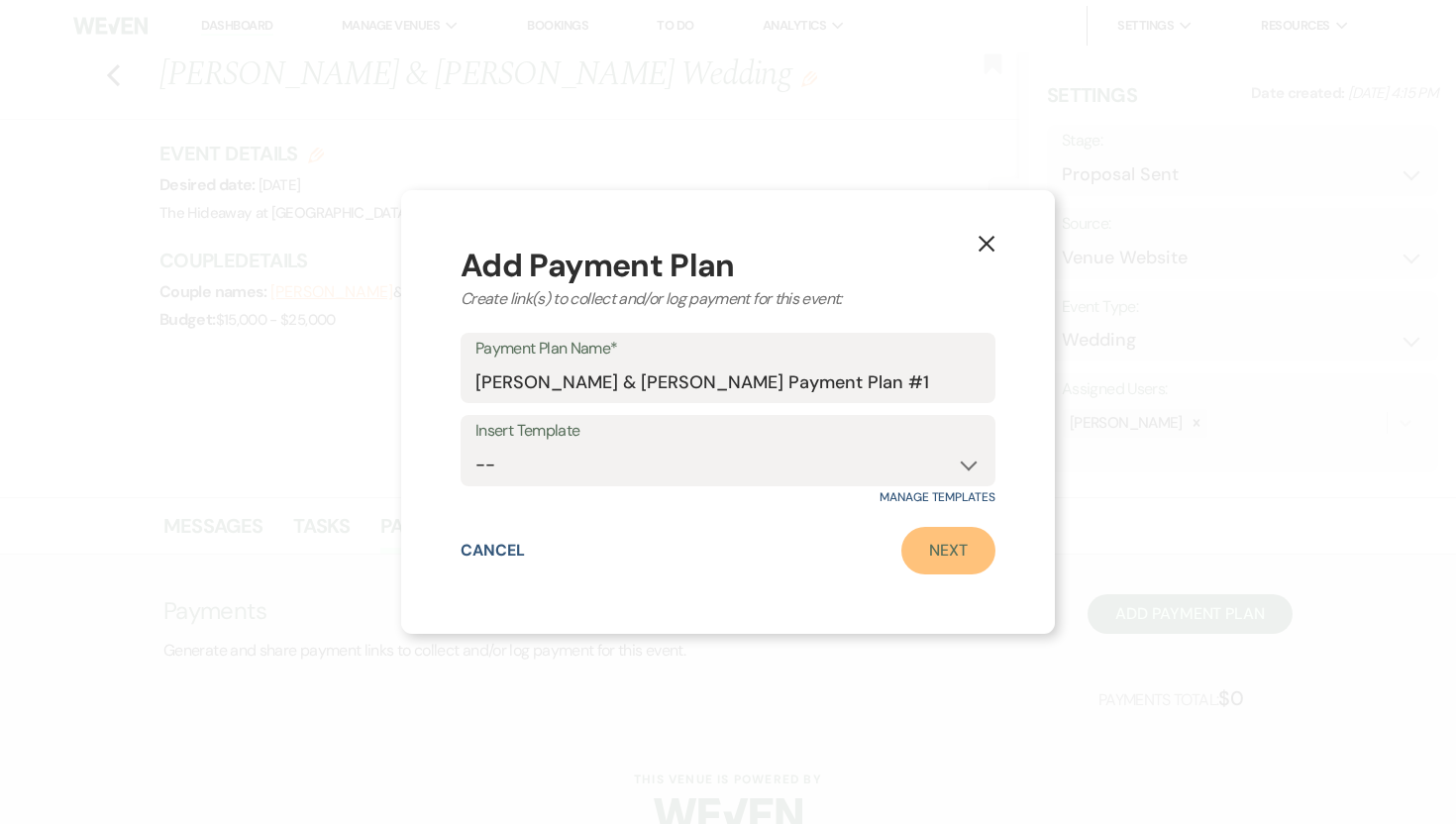 click on "Next" at bounding box center (948, 551) 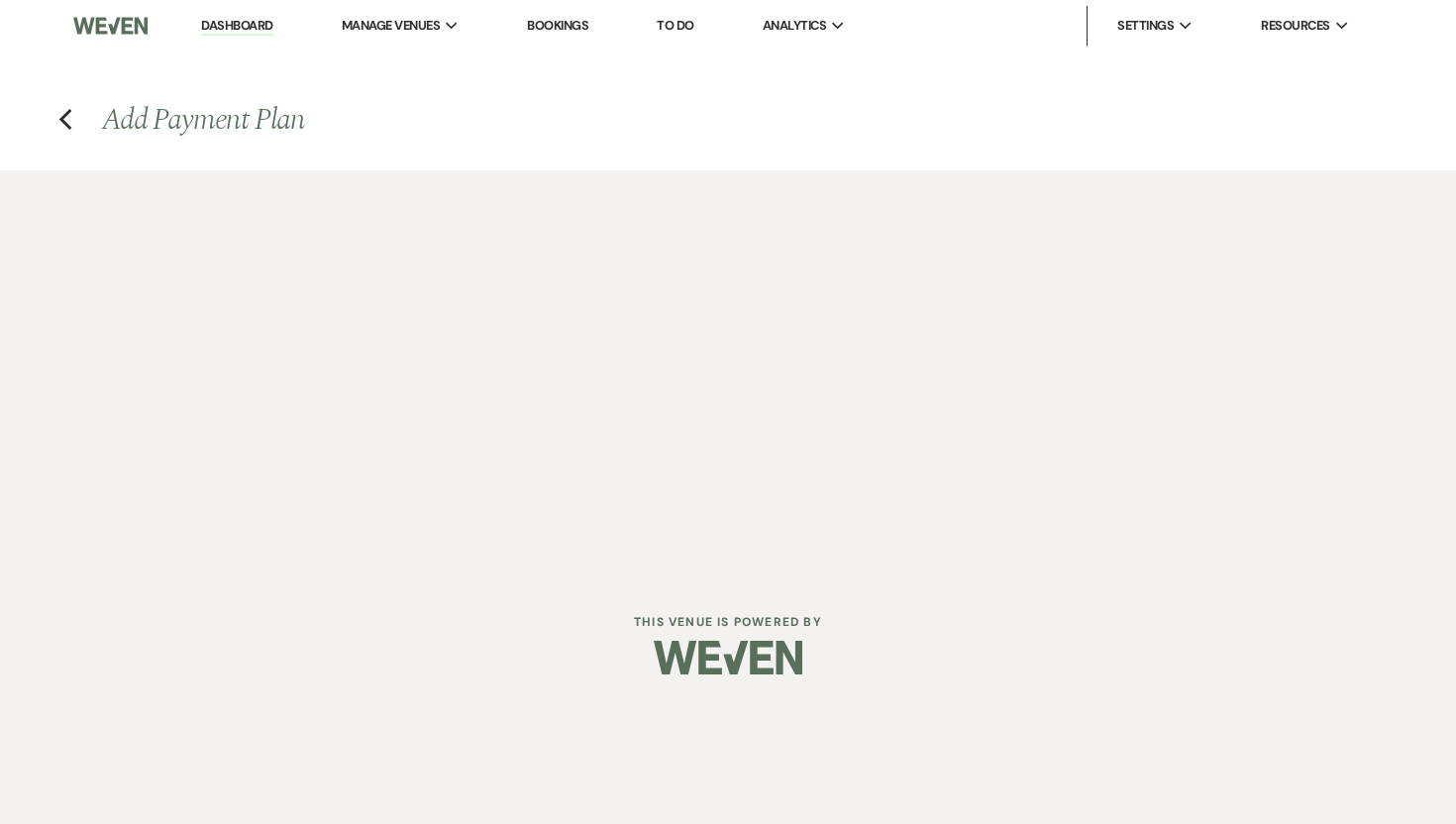 select on "2" 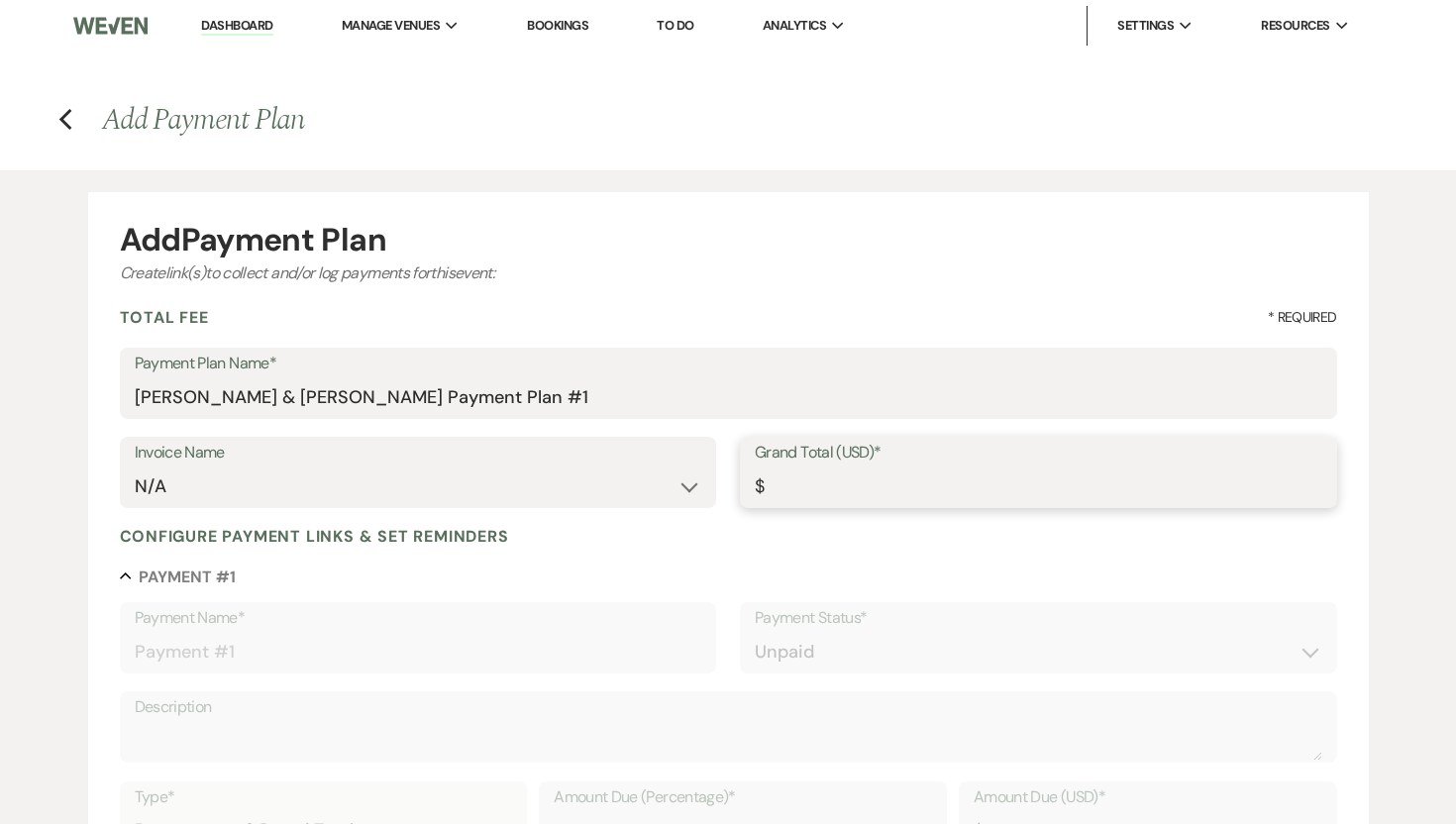 click on "Grand Total (USD)*" at bounding box center (1038, 486) 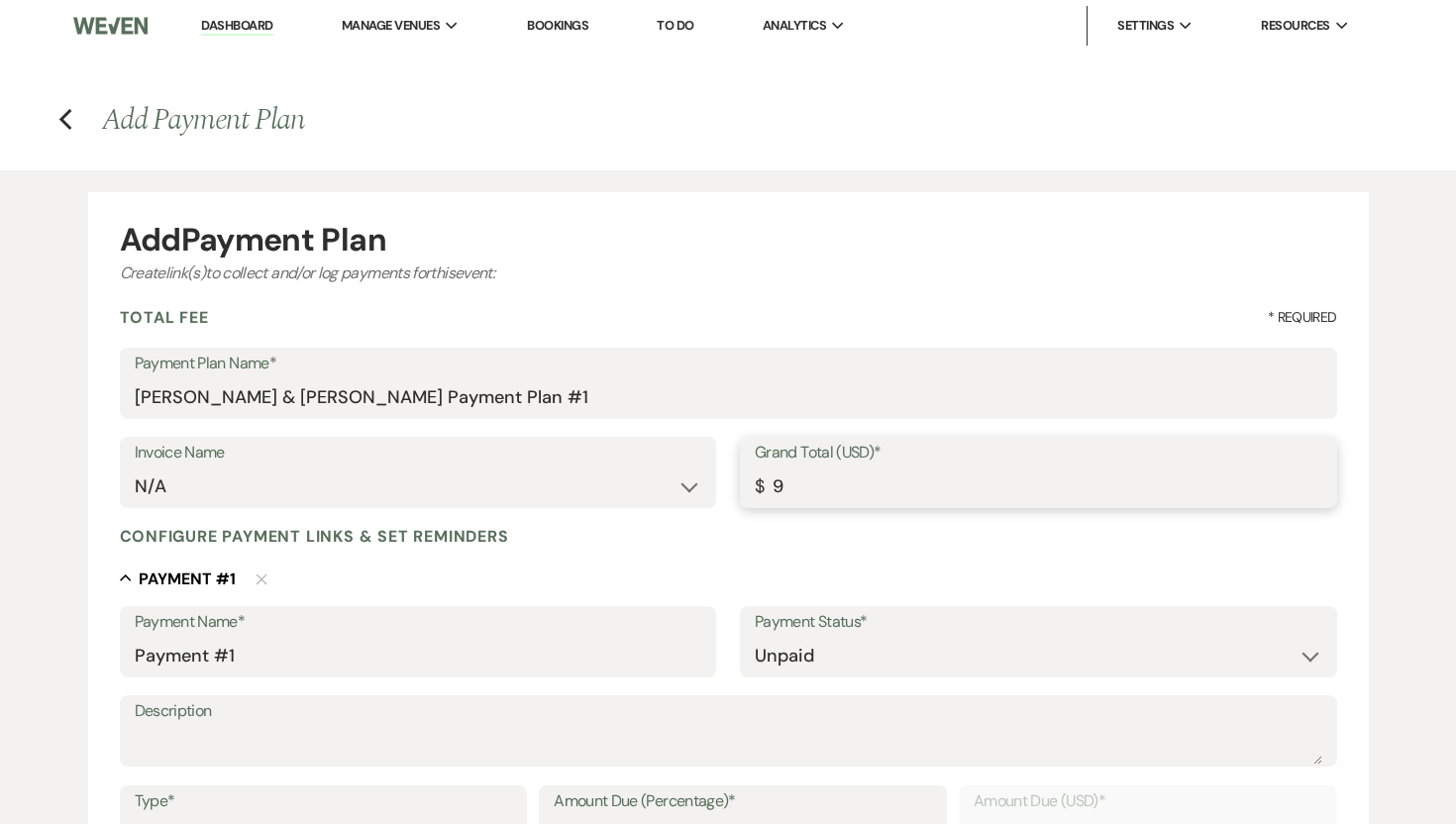 type on "91" 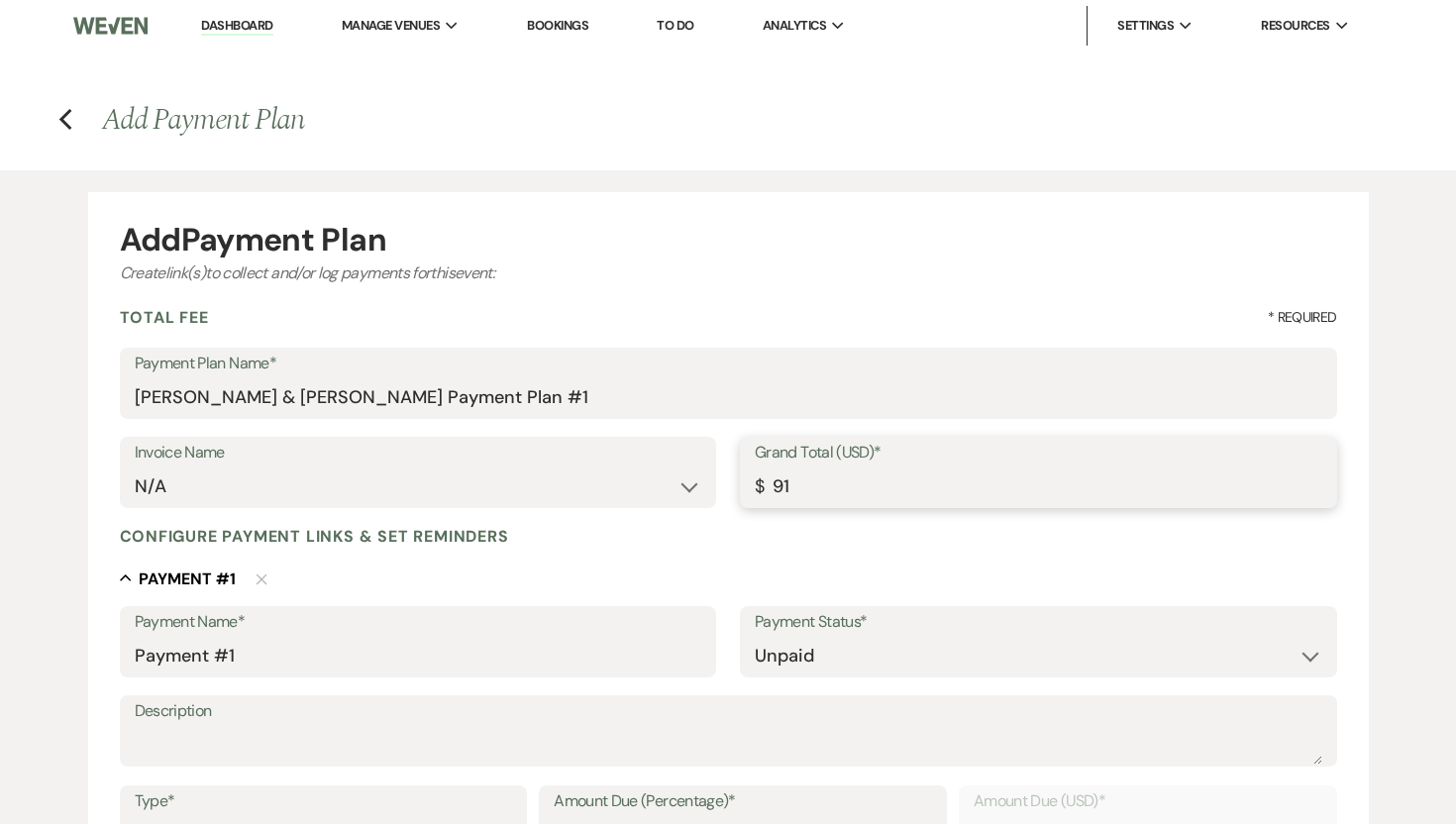 type on "917" 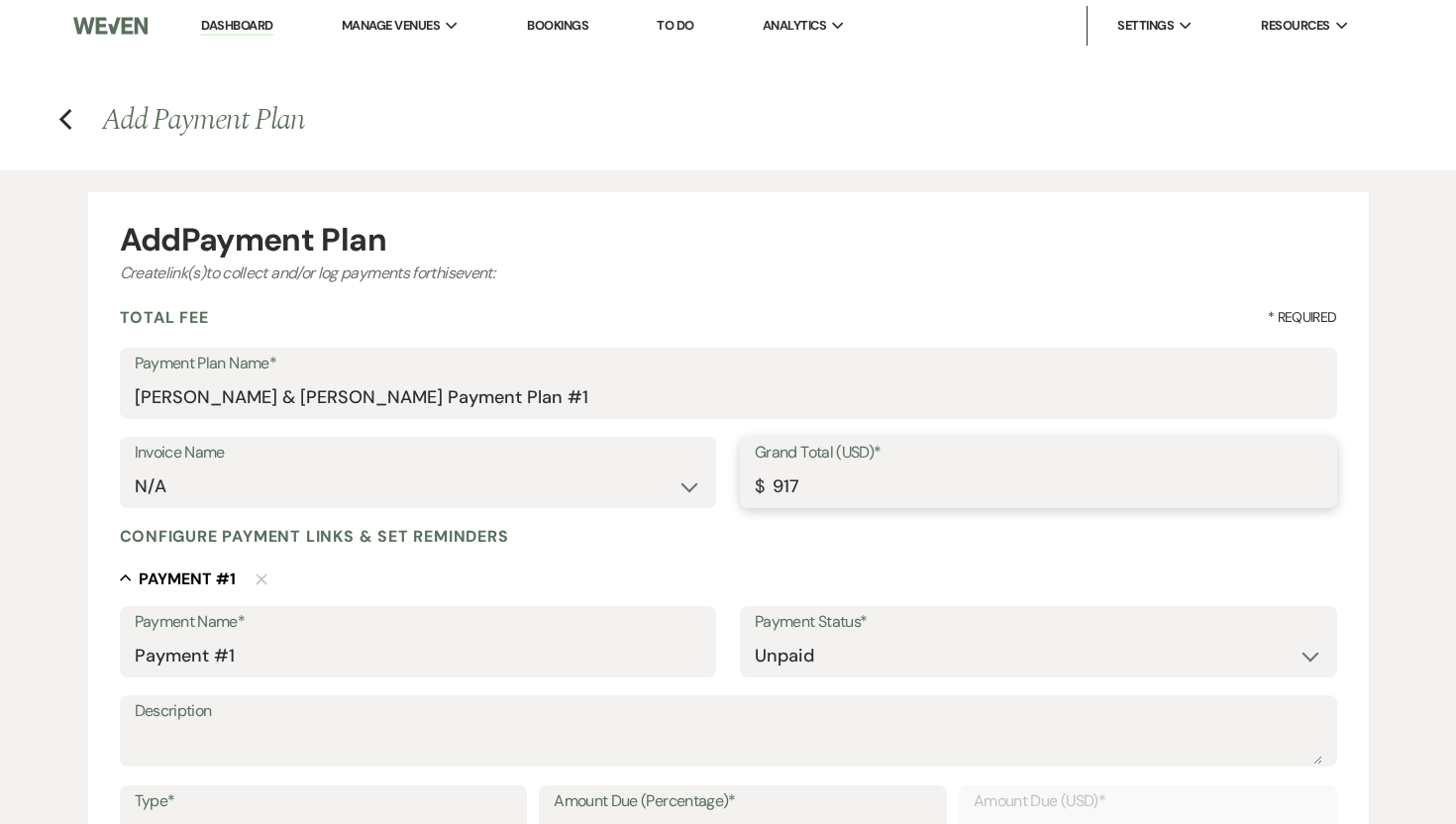 type on "9177" 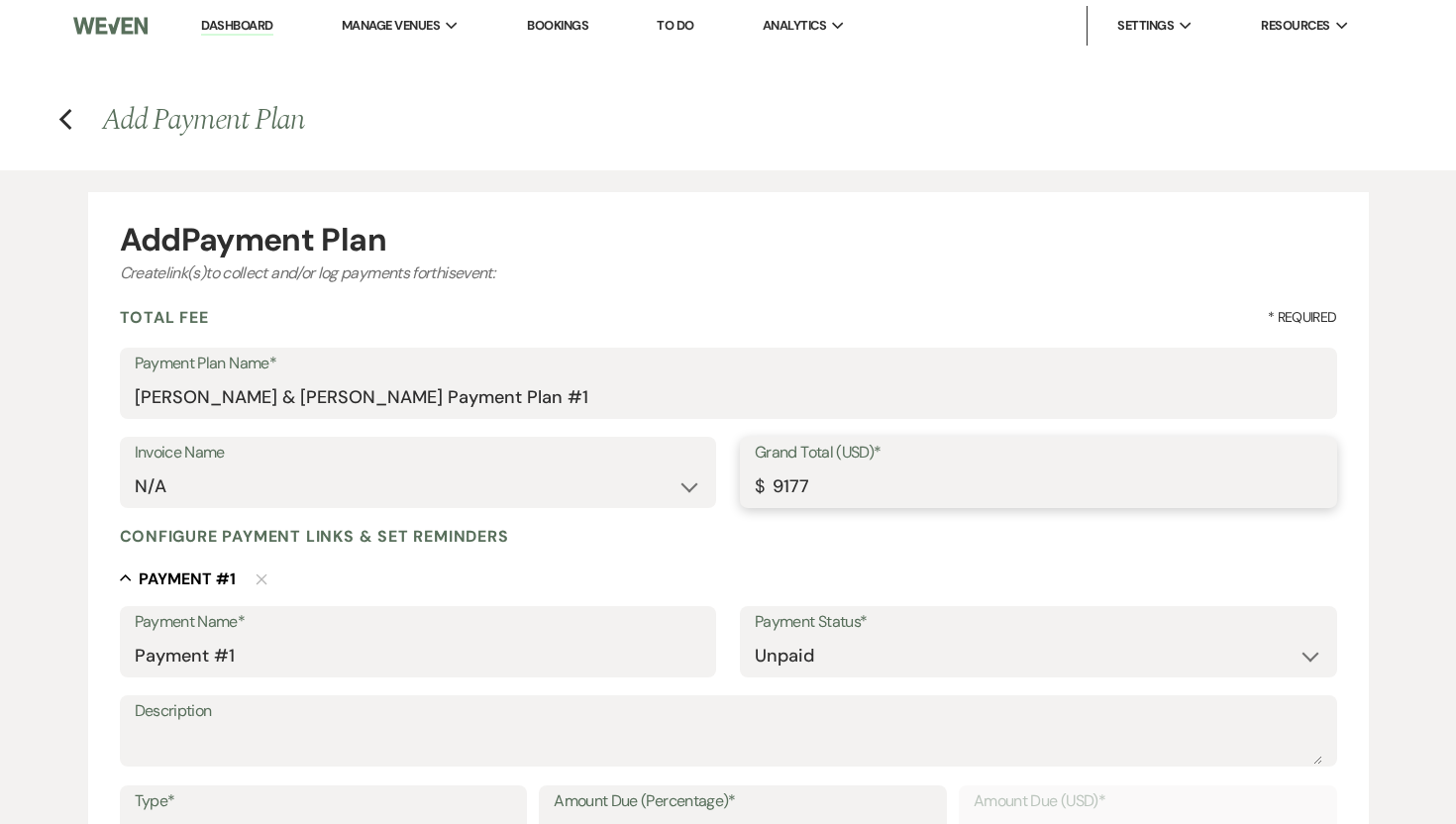 type on "9177.6" 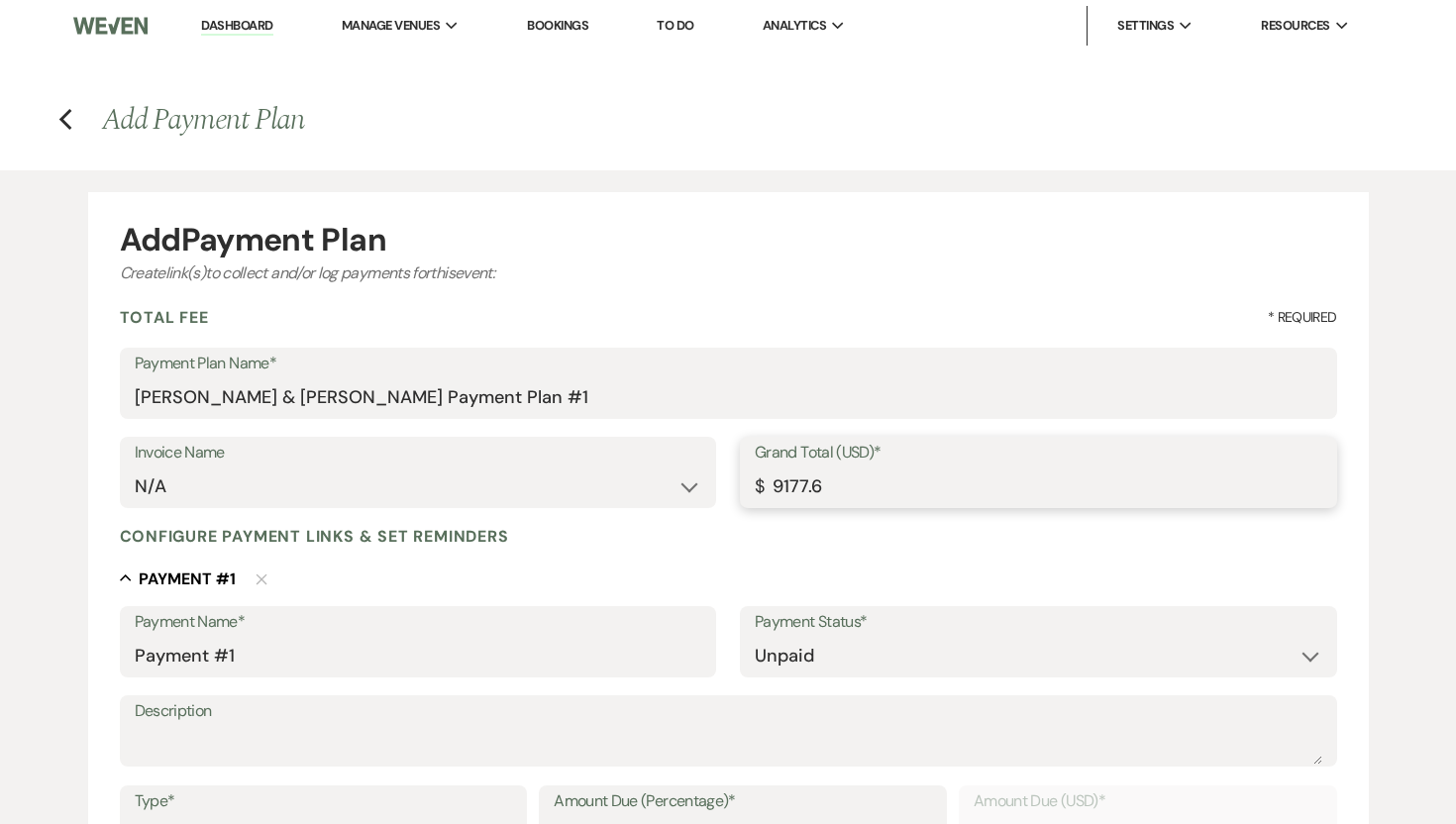 type on "9177.67" 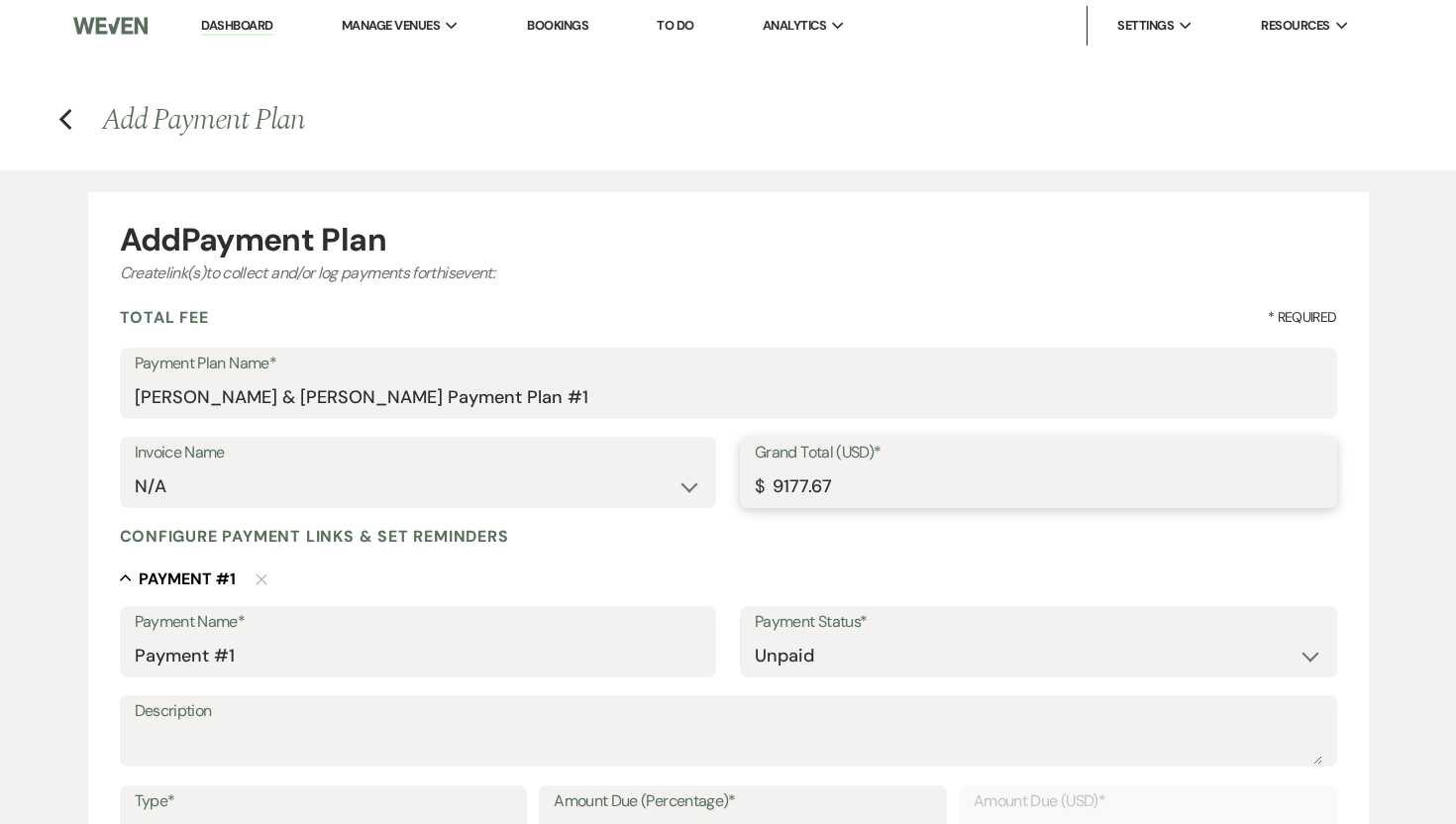 type on "9177.67" 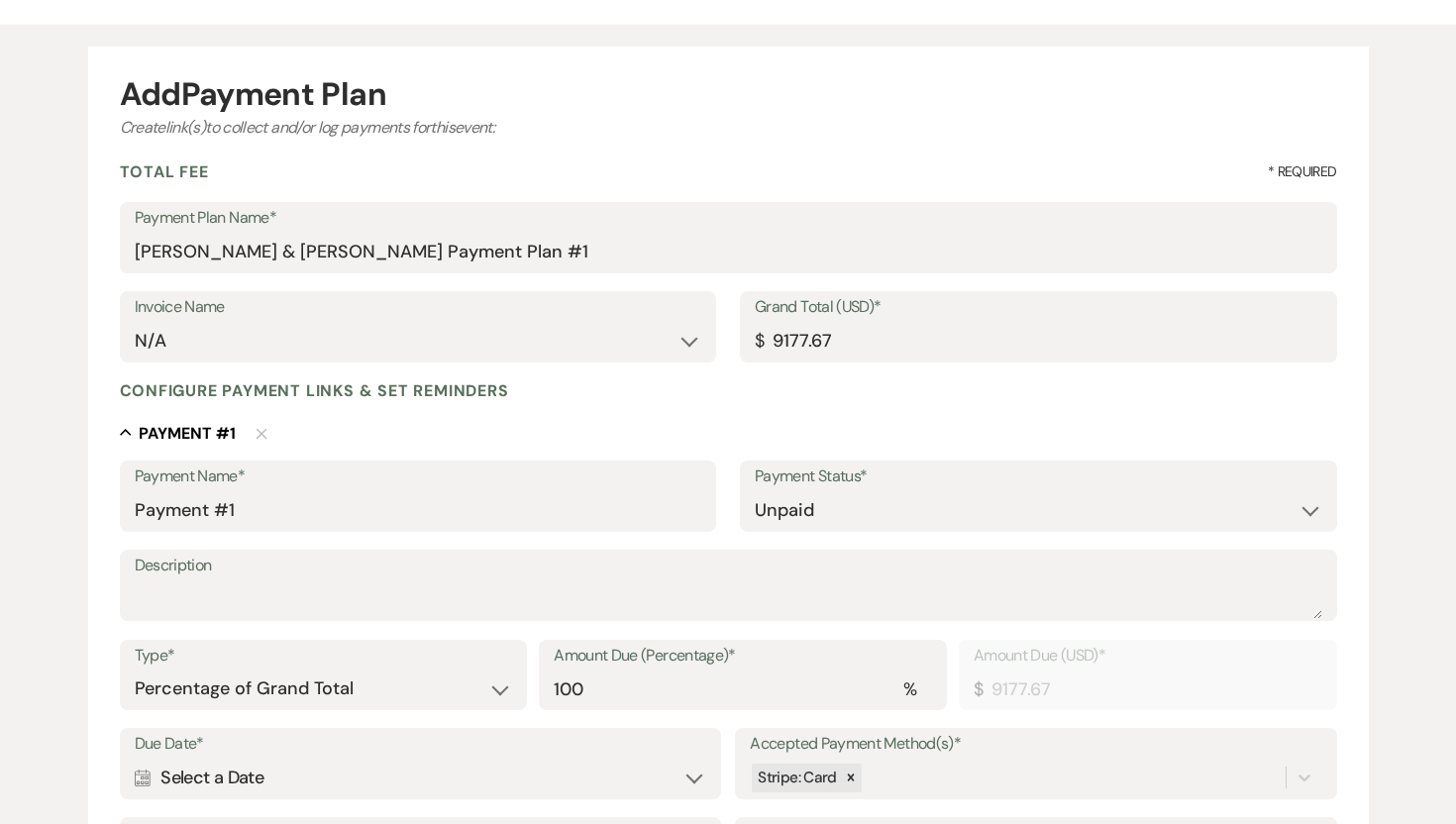 scroll, scrollTop: 163, scrollLeft: 0, axis: vertical 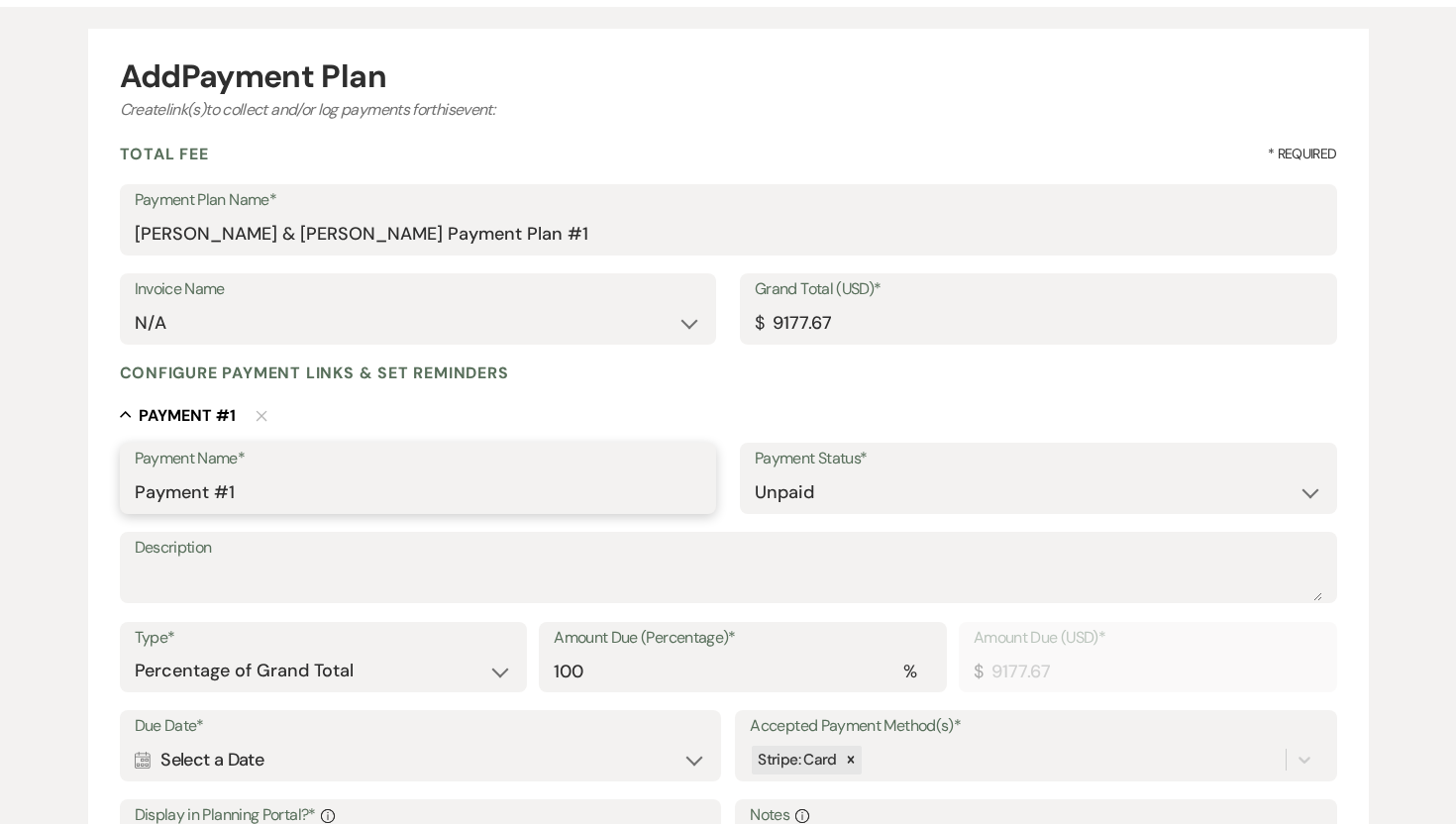 drag, startPoint x: 259, startPoint y: 495, endPoint x: 5, endPoint y: 500, distance: 254.04921 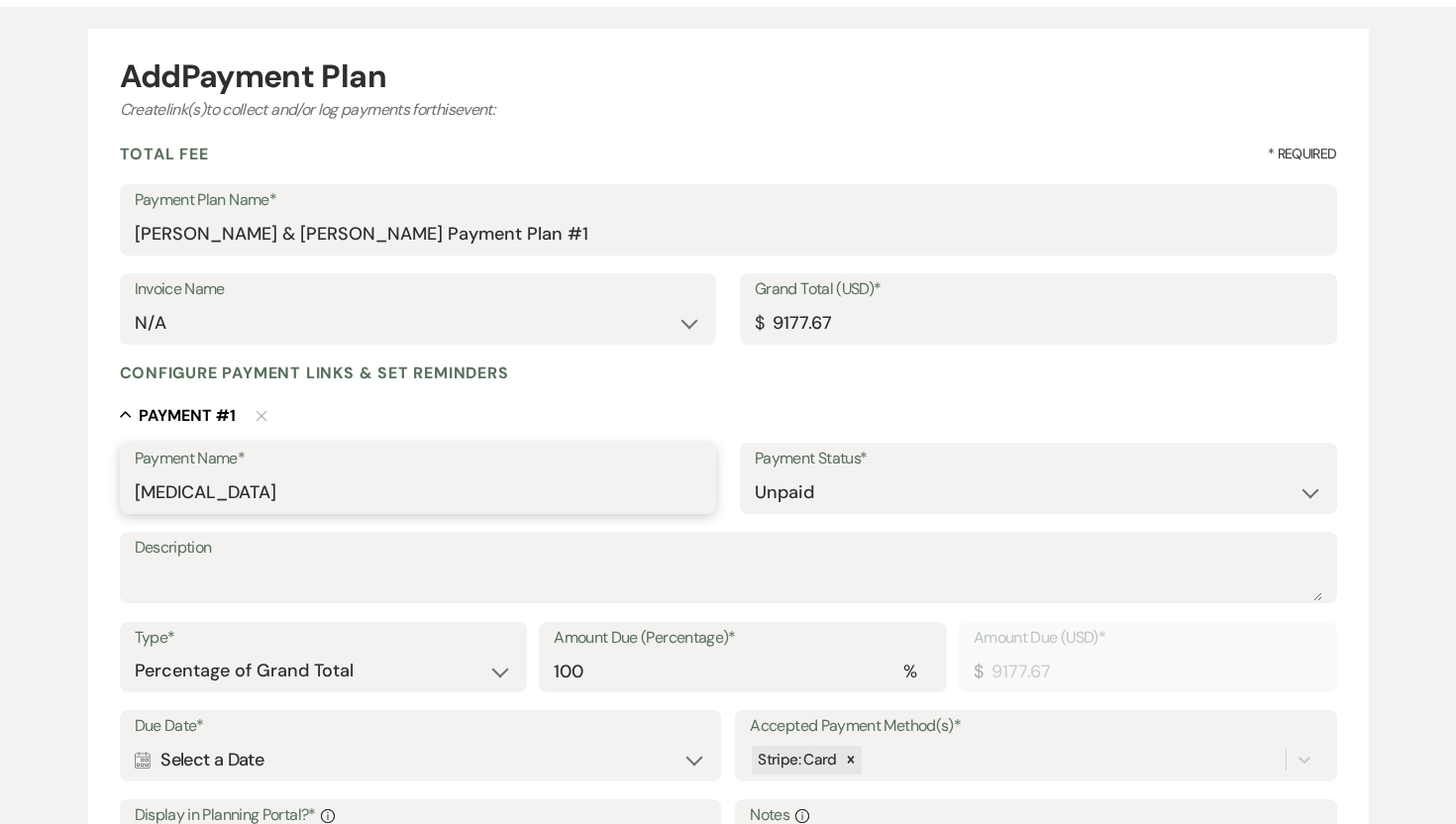 type on "Retainer" 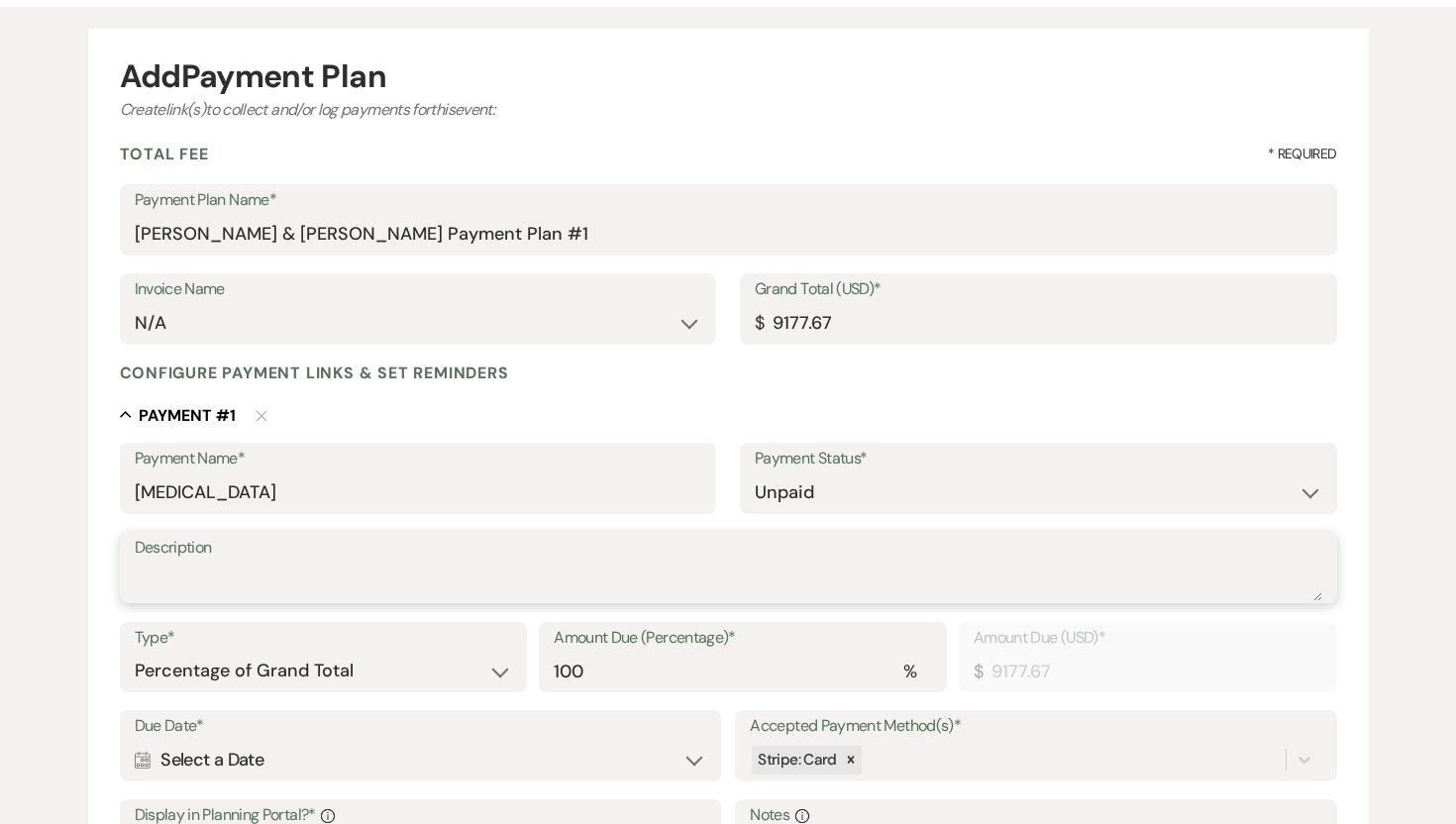 click on "Description" at bounding box center [728, 581] 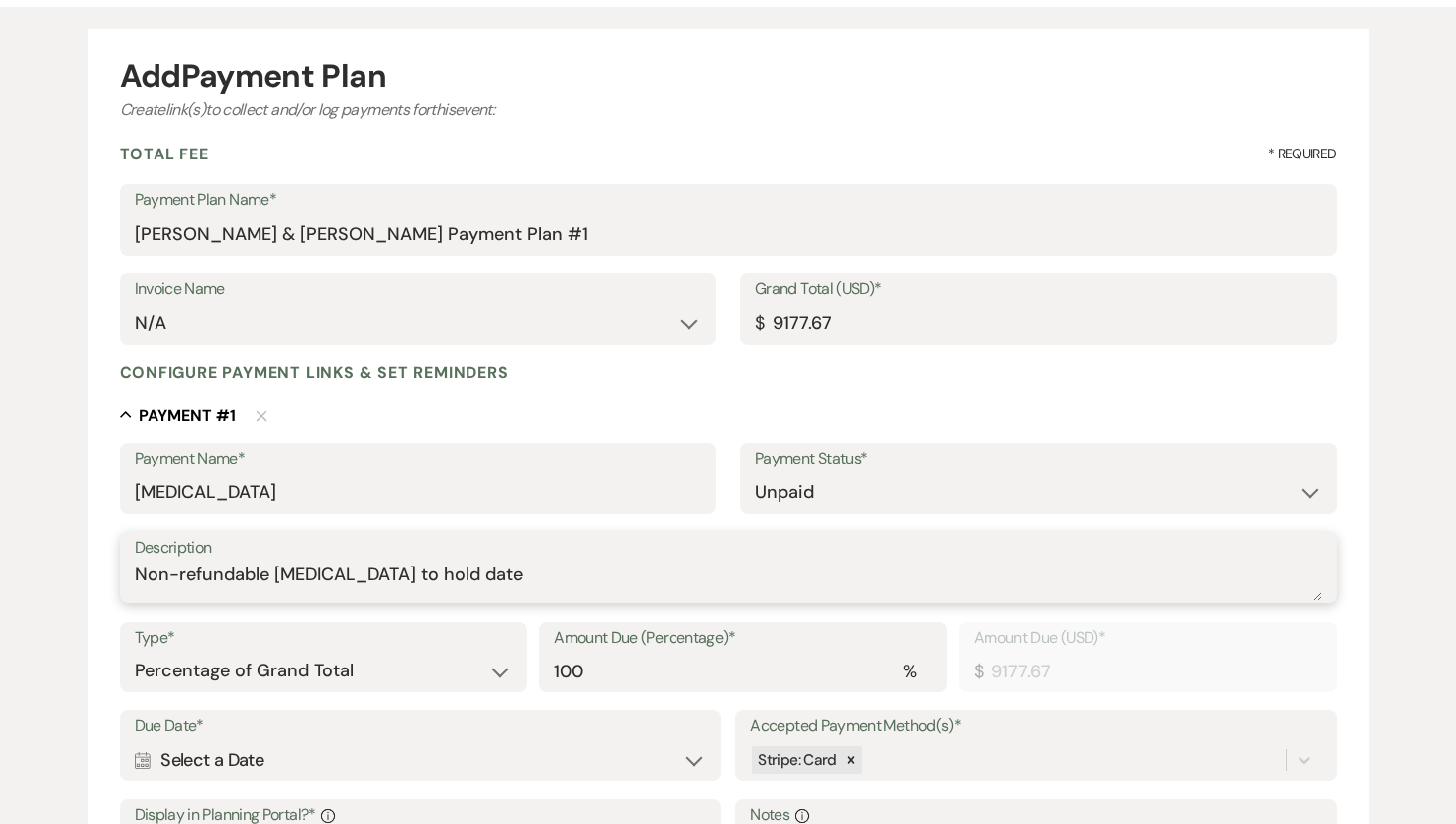 type on "Non-refundable retainer to hold date" 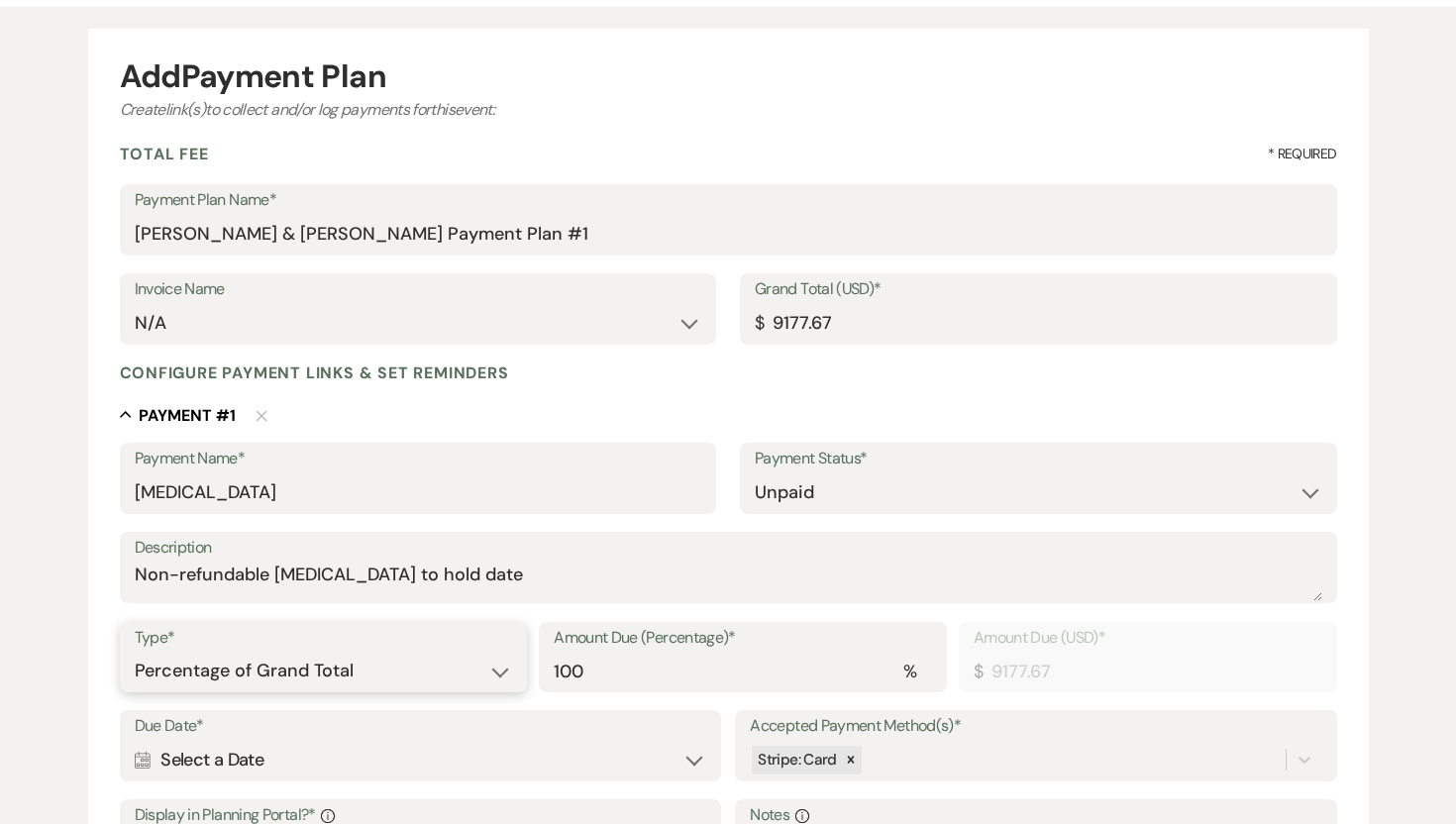 click on "Dollar Amount Percentage of Grand Total" at bounding box center [324, 670] 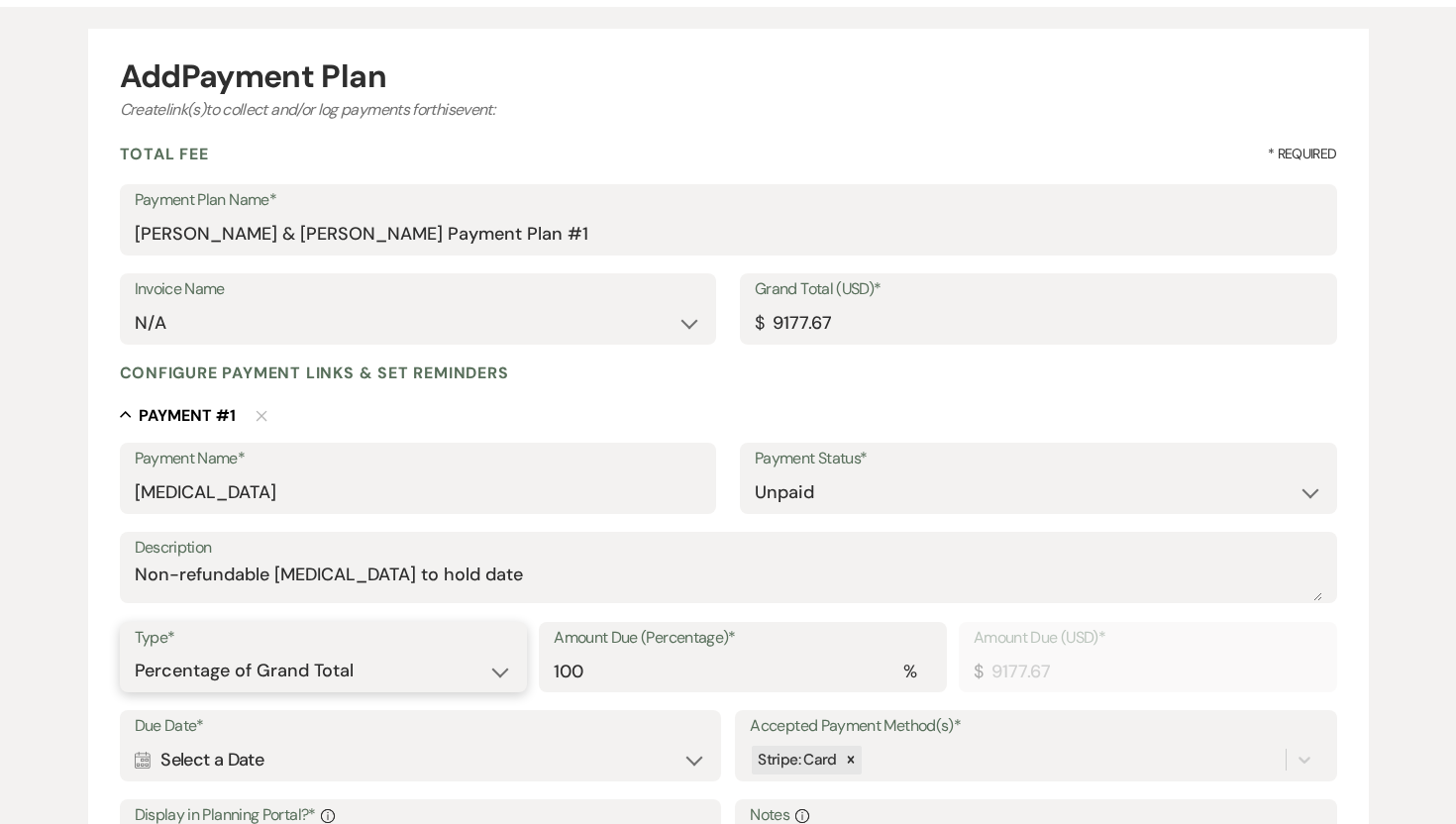 select on "flat" 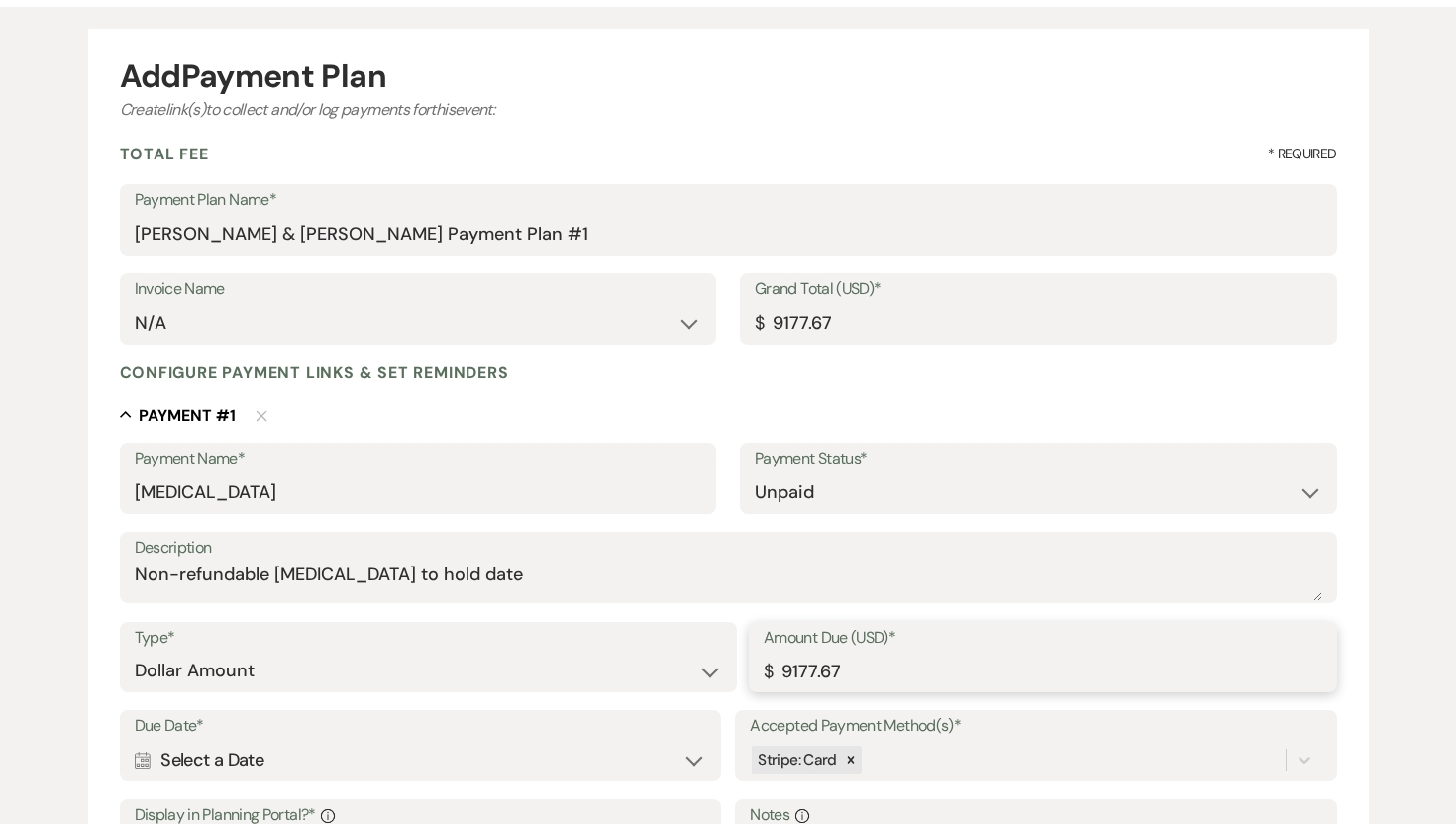 drag, startPoint x: 886, startPoint y: 670, endPoint x: 710, endPoint y: 654, distance: 176.72578 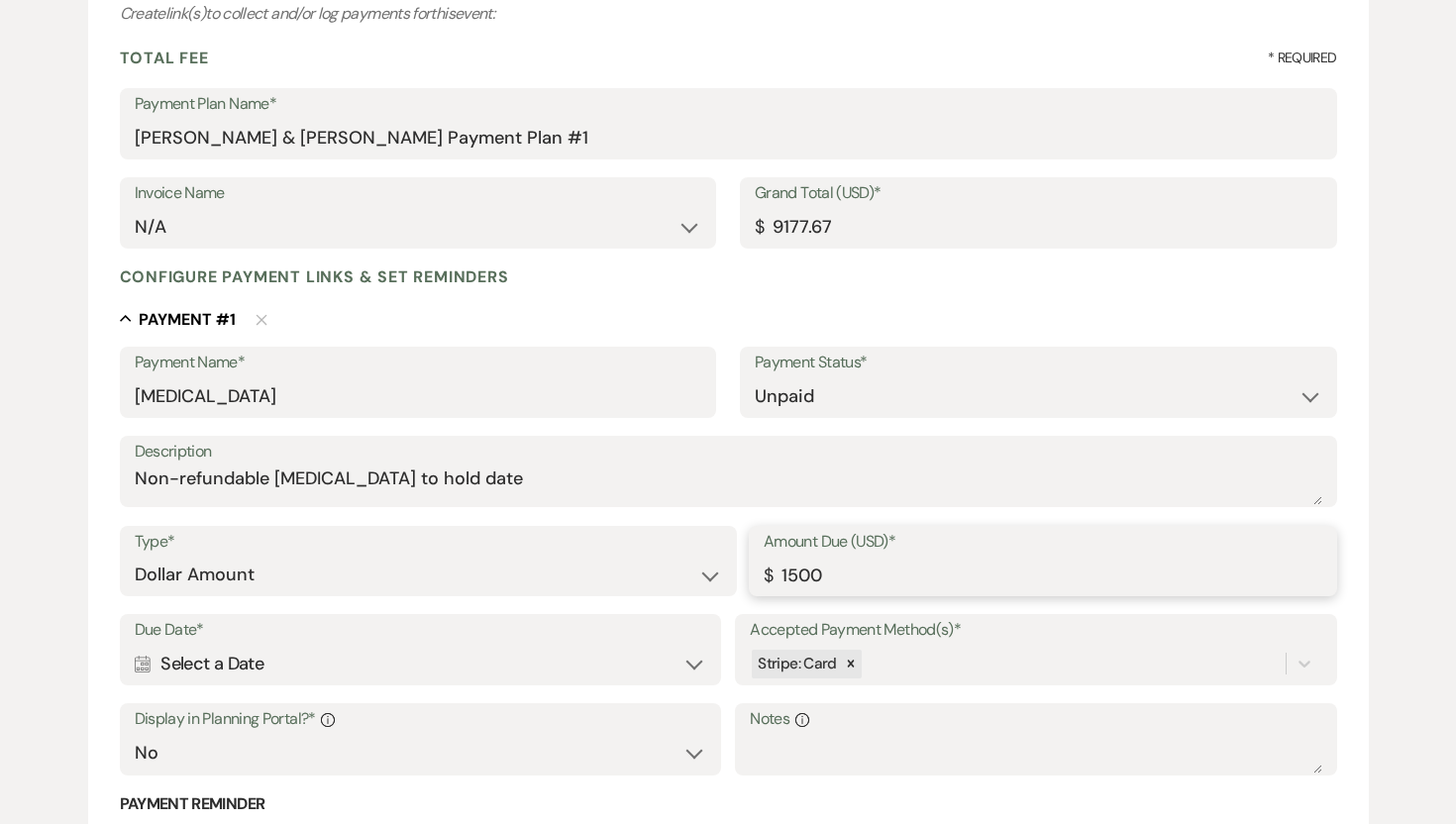 scroll, scrollTop: 275, scrollLeft: 0, axis: vertical 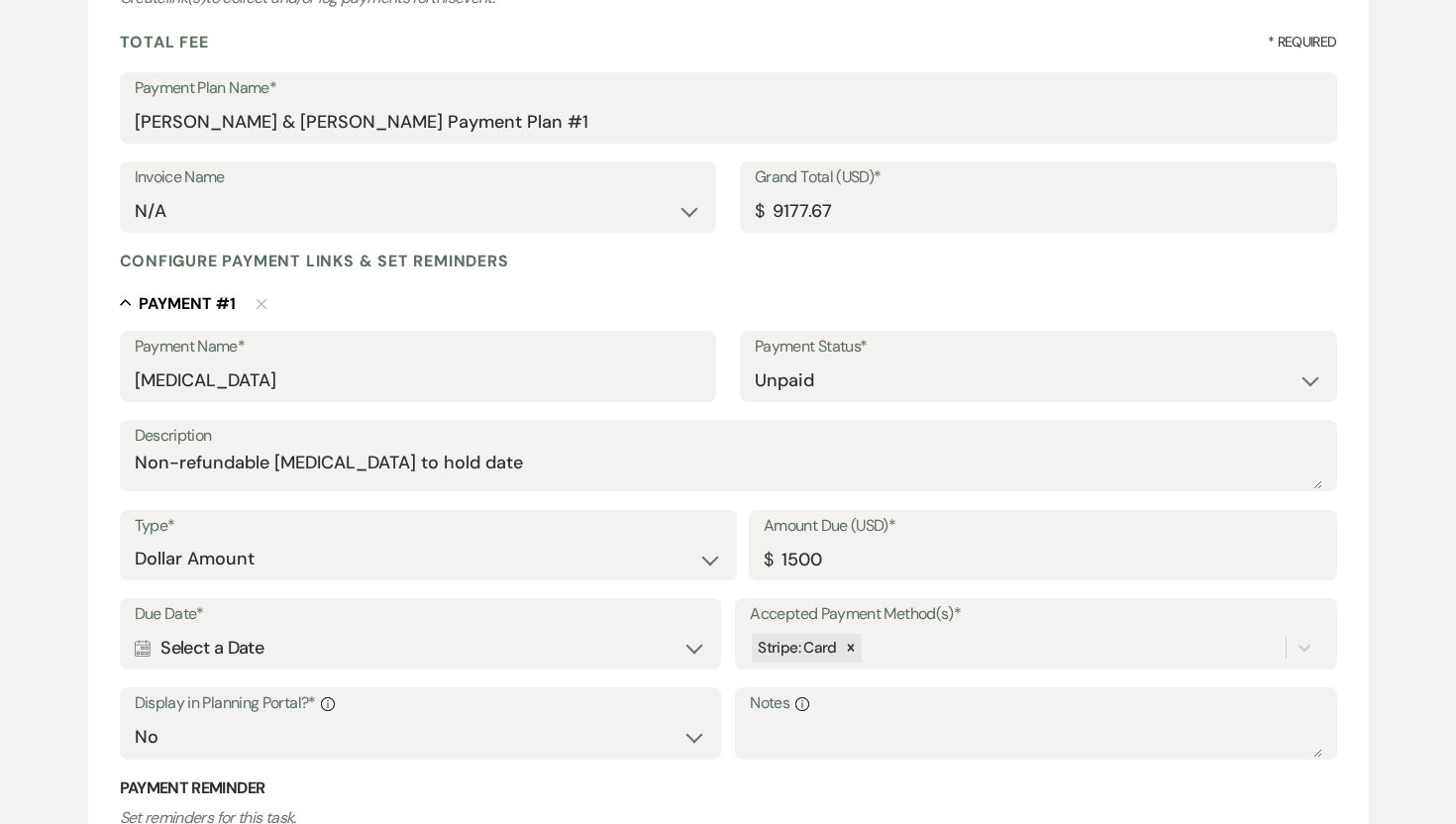 type on "1500.00" 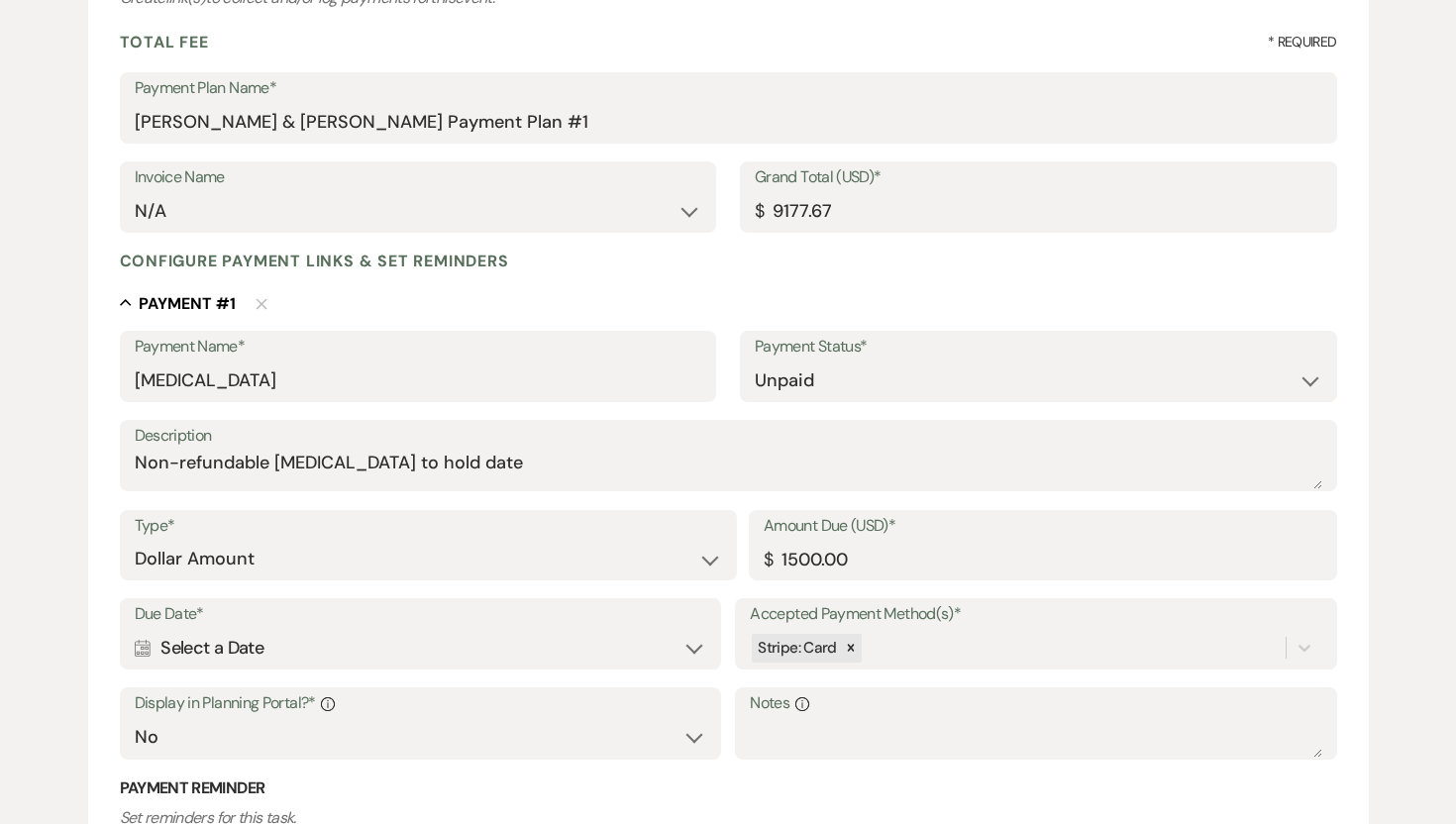 click on "Calendar Select a Date Expand" at bounding box center [420, 648] 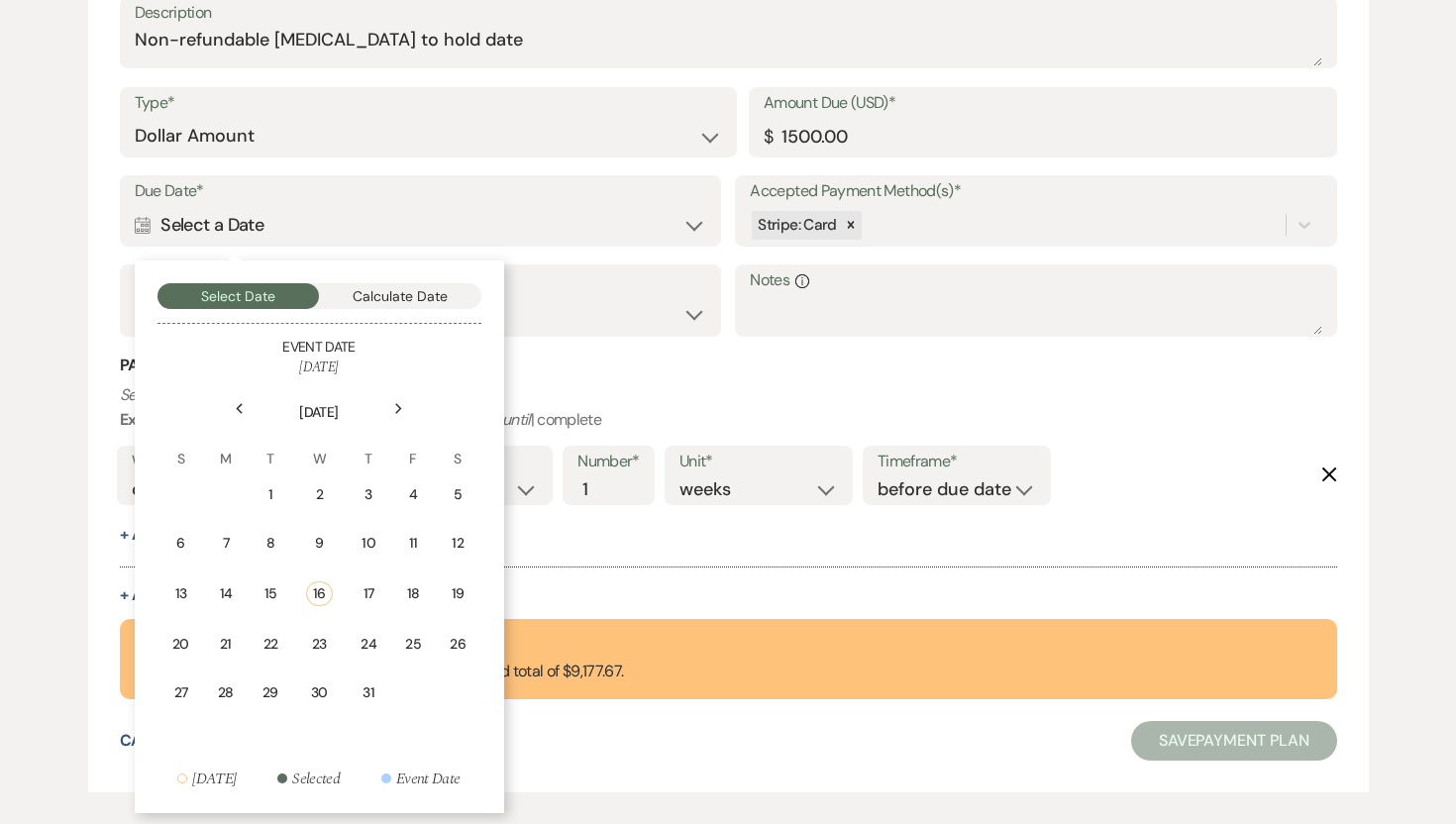 scroll, scrollTop: 700, scrollLeft: 0, axis: vertical 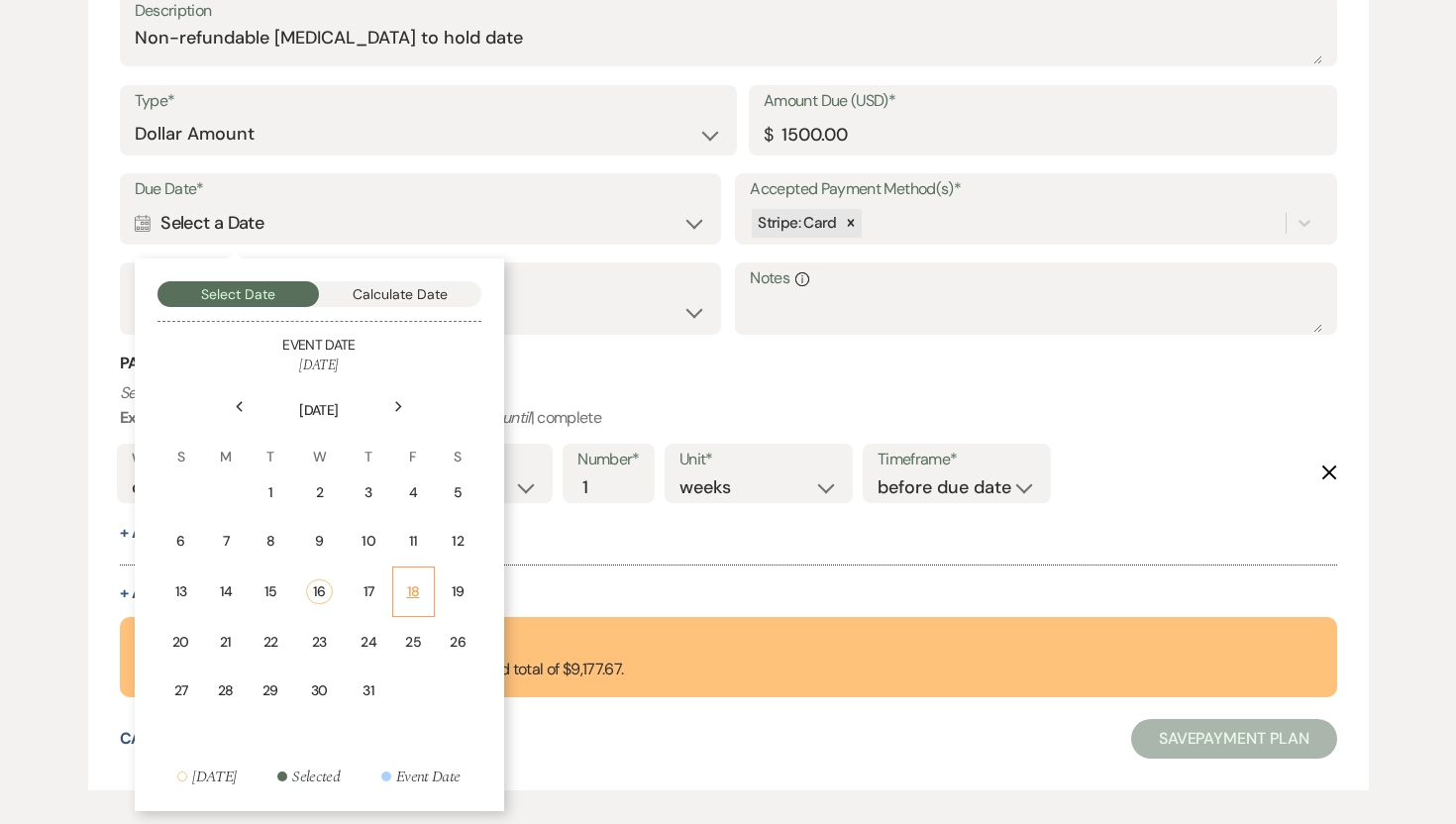click on "18" at bounding box center [413, 591] 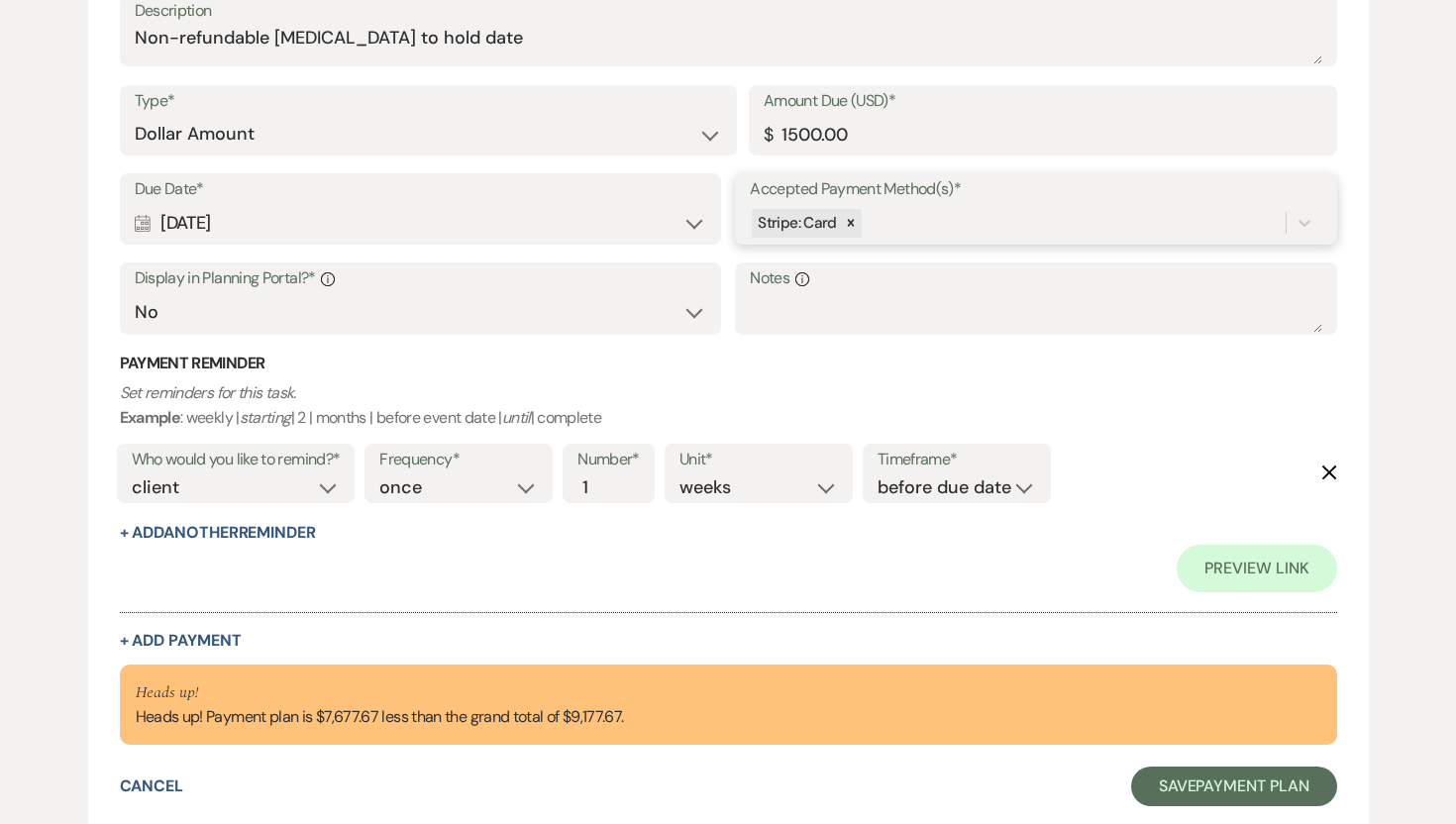 click on "Stripe: Card" at bounding box center (1017, 223) 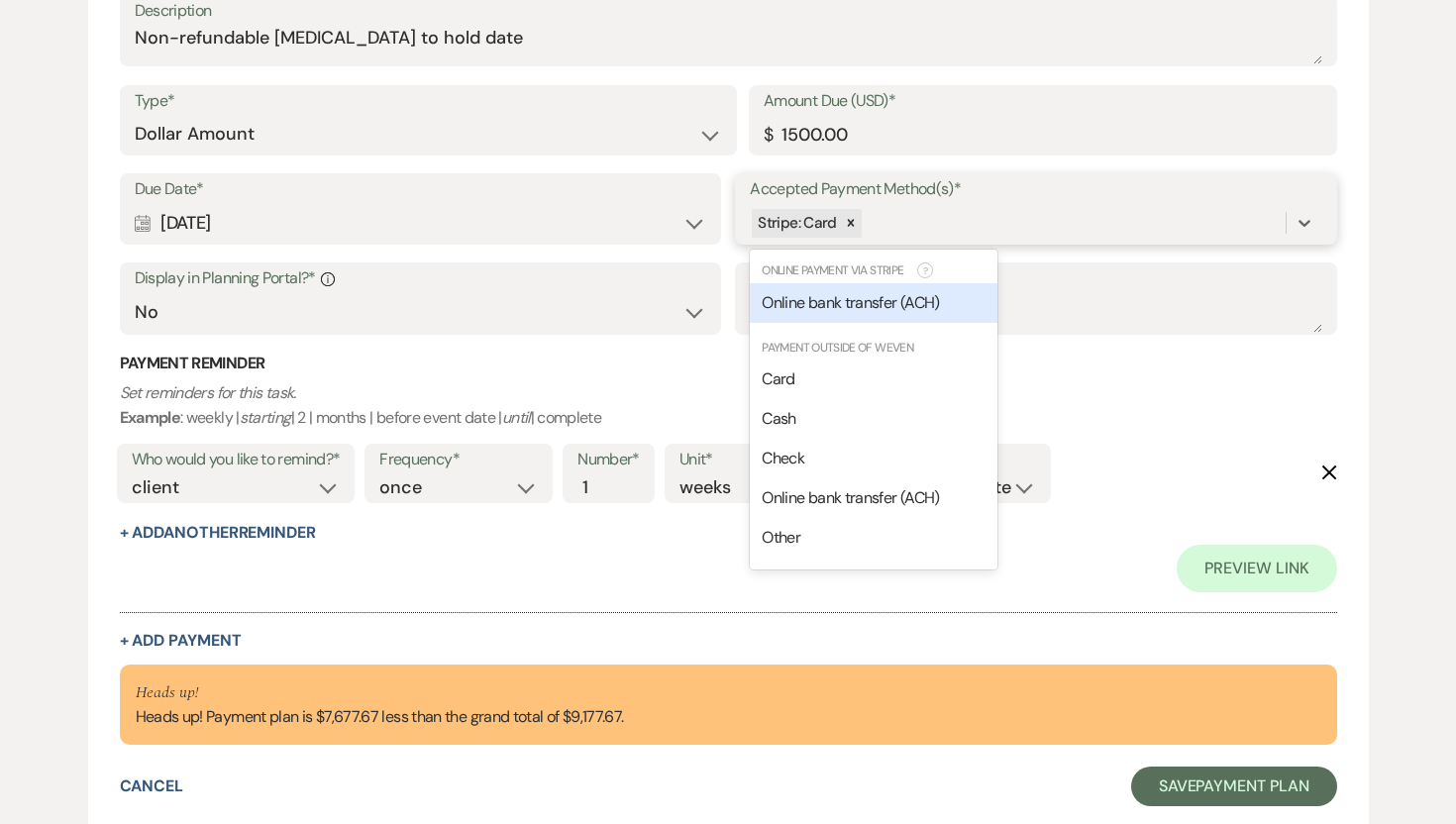 click on "Online bank transfer (ACH)" at bounding box center [850, 302] 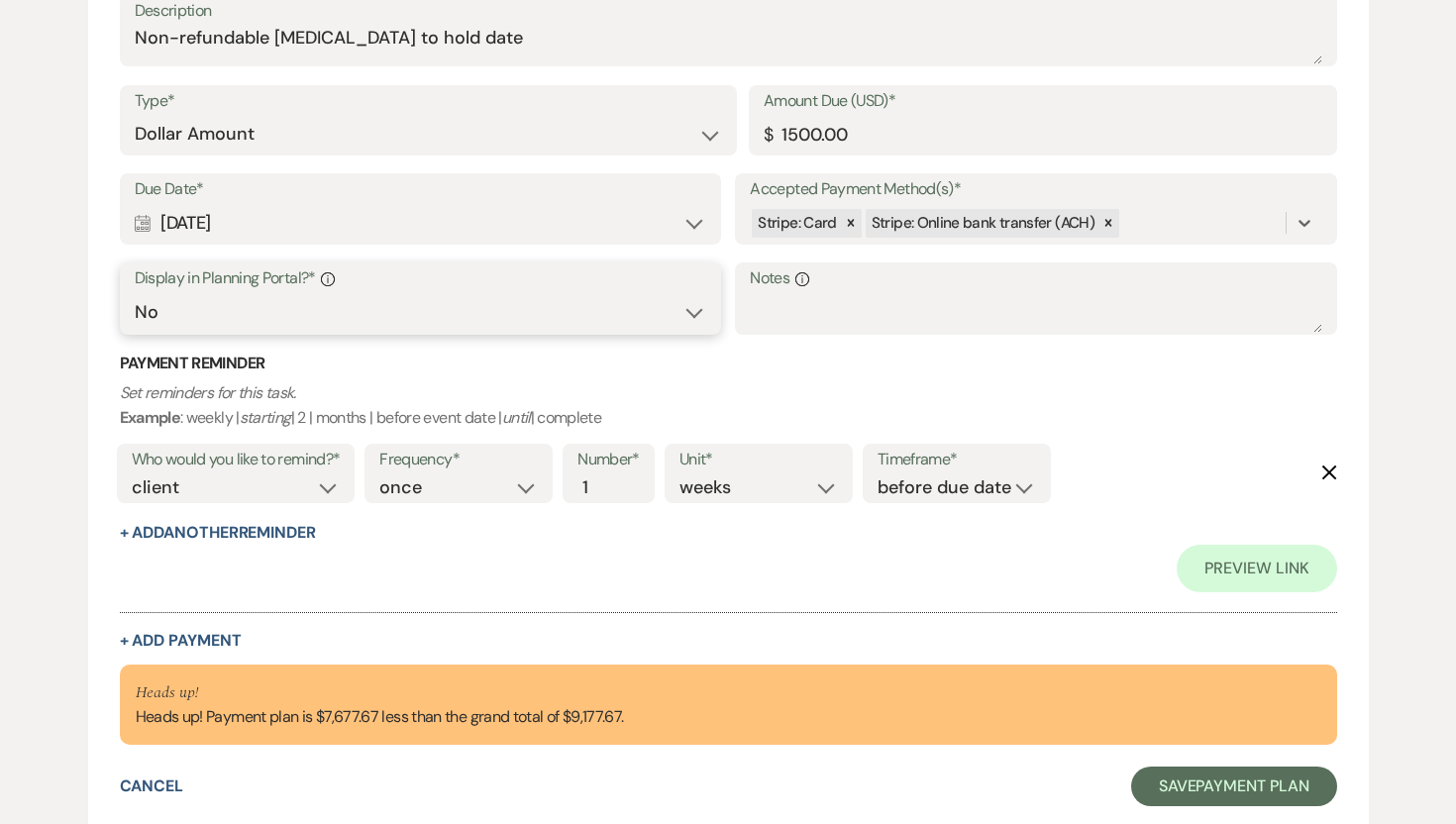 click on "Yes No" at bounding box center (420, 312) 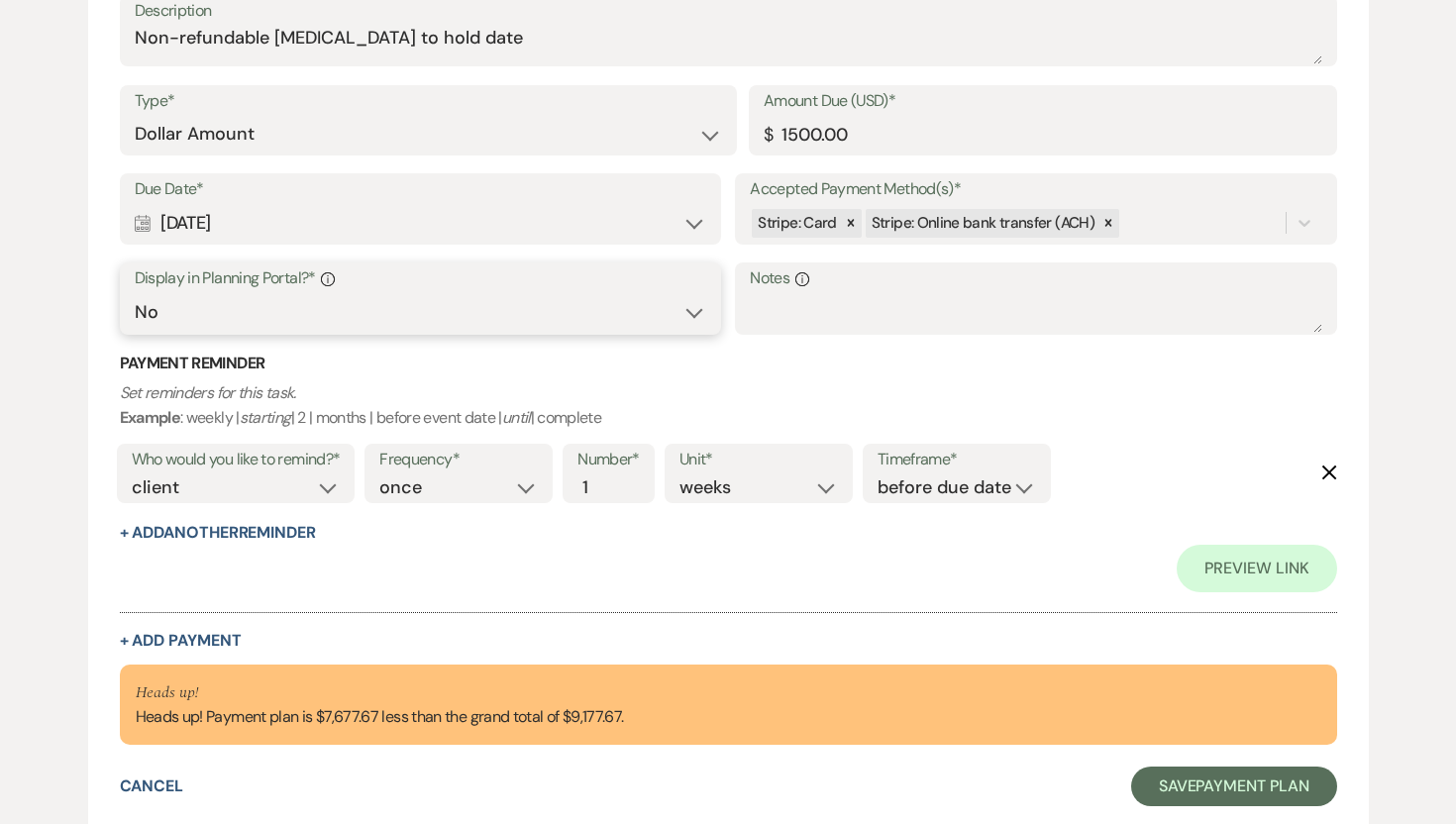 select on "true" 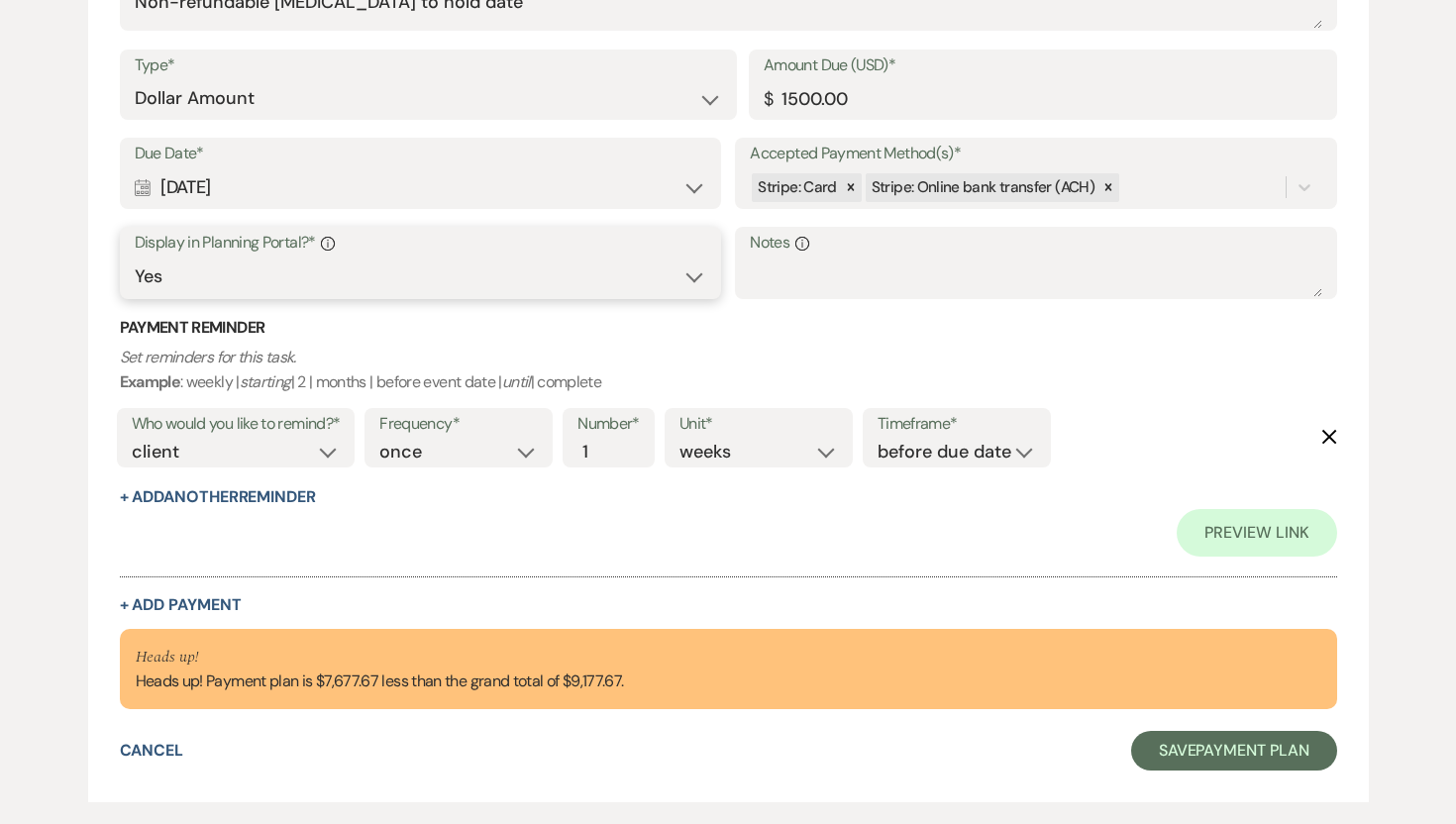 scroll, scrollTop: 742, scrollLeft: 0, axis: vertical 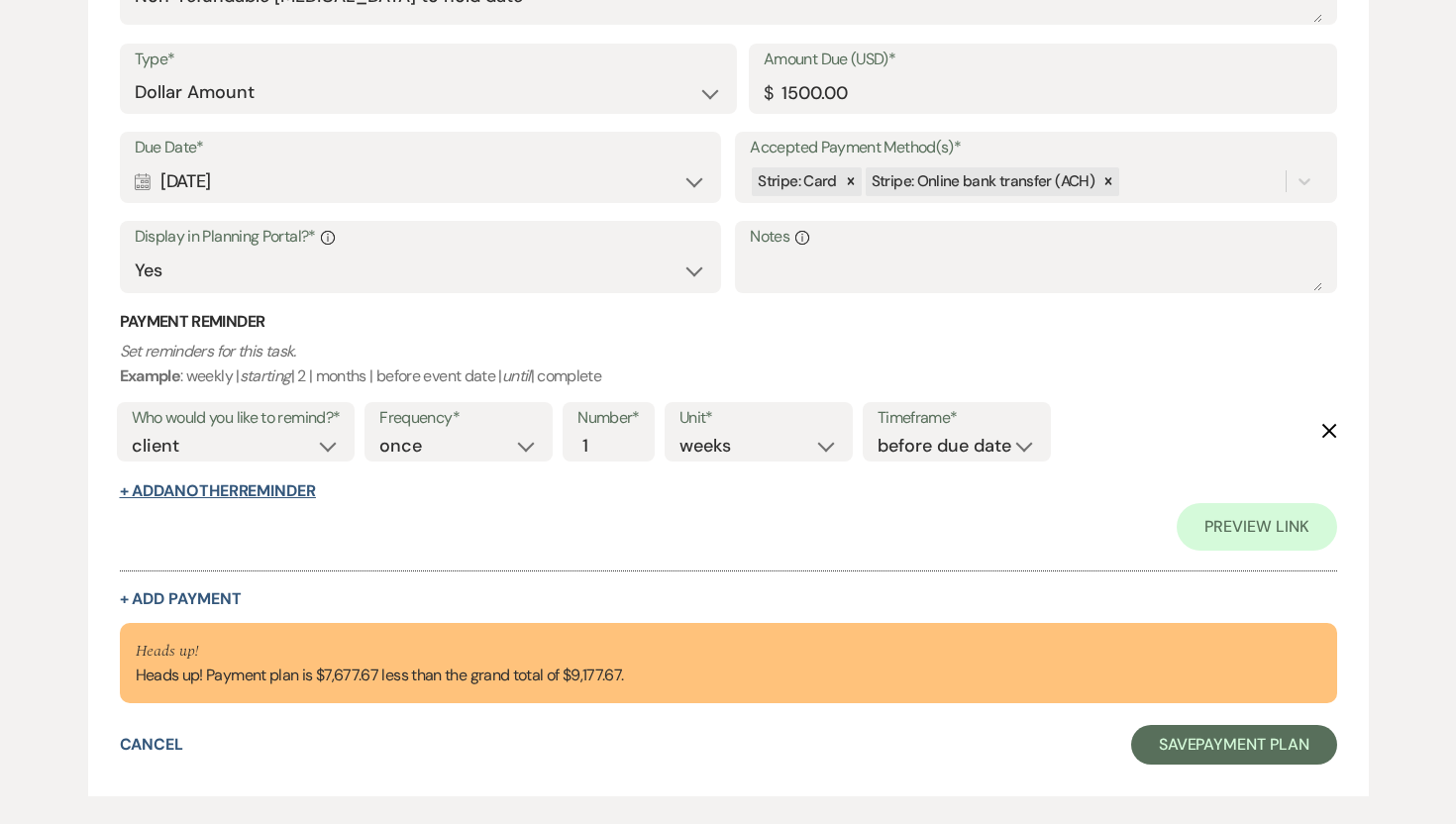 click on "+ Add  Another  Reminder" at bounding box center [218, 491] 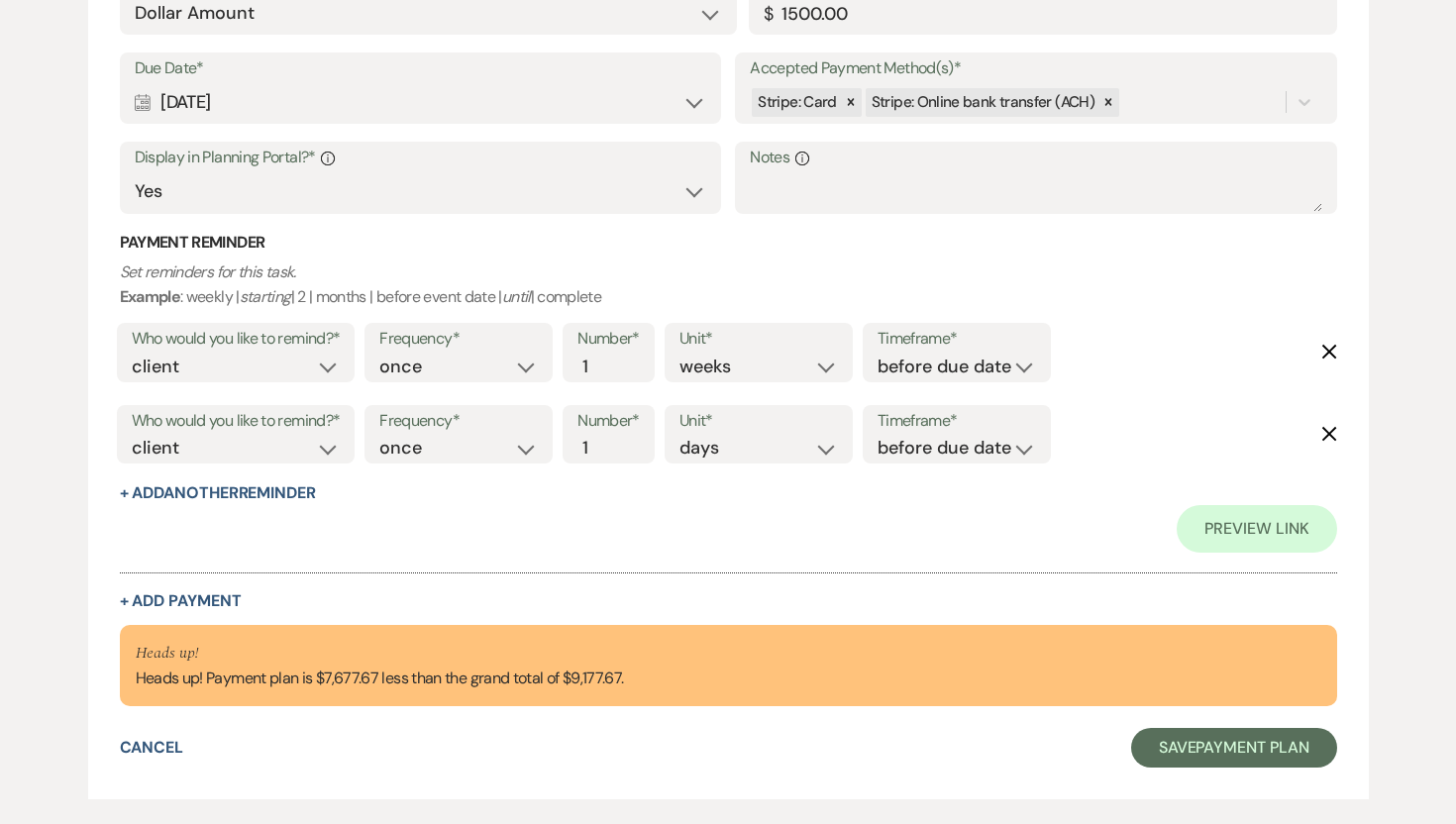 scroll, scrollTop: 923, scrollLeft: 0, axis: vertical 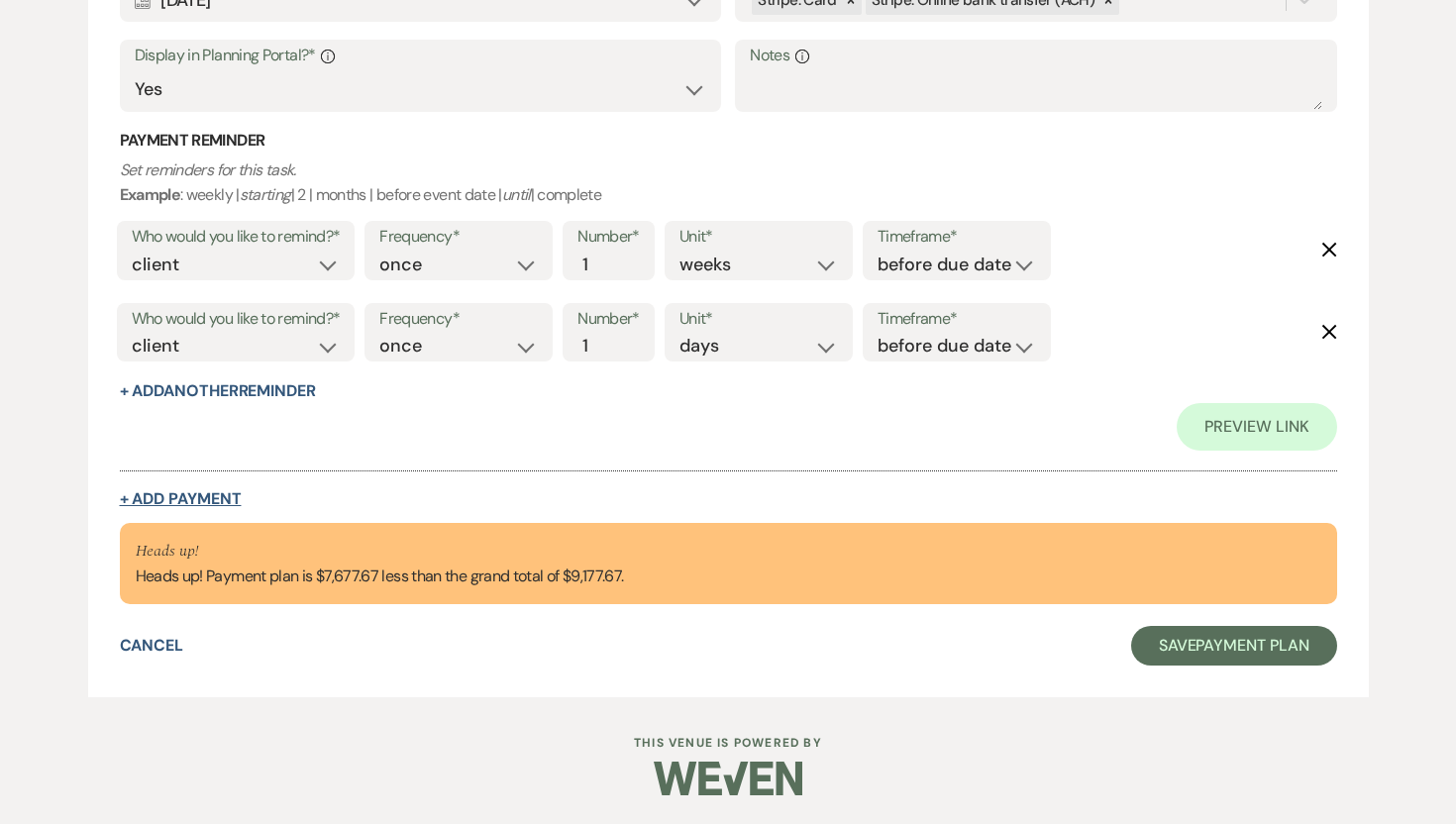 click on "+ Add Payment" at bounding box center [180, 499] 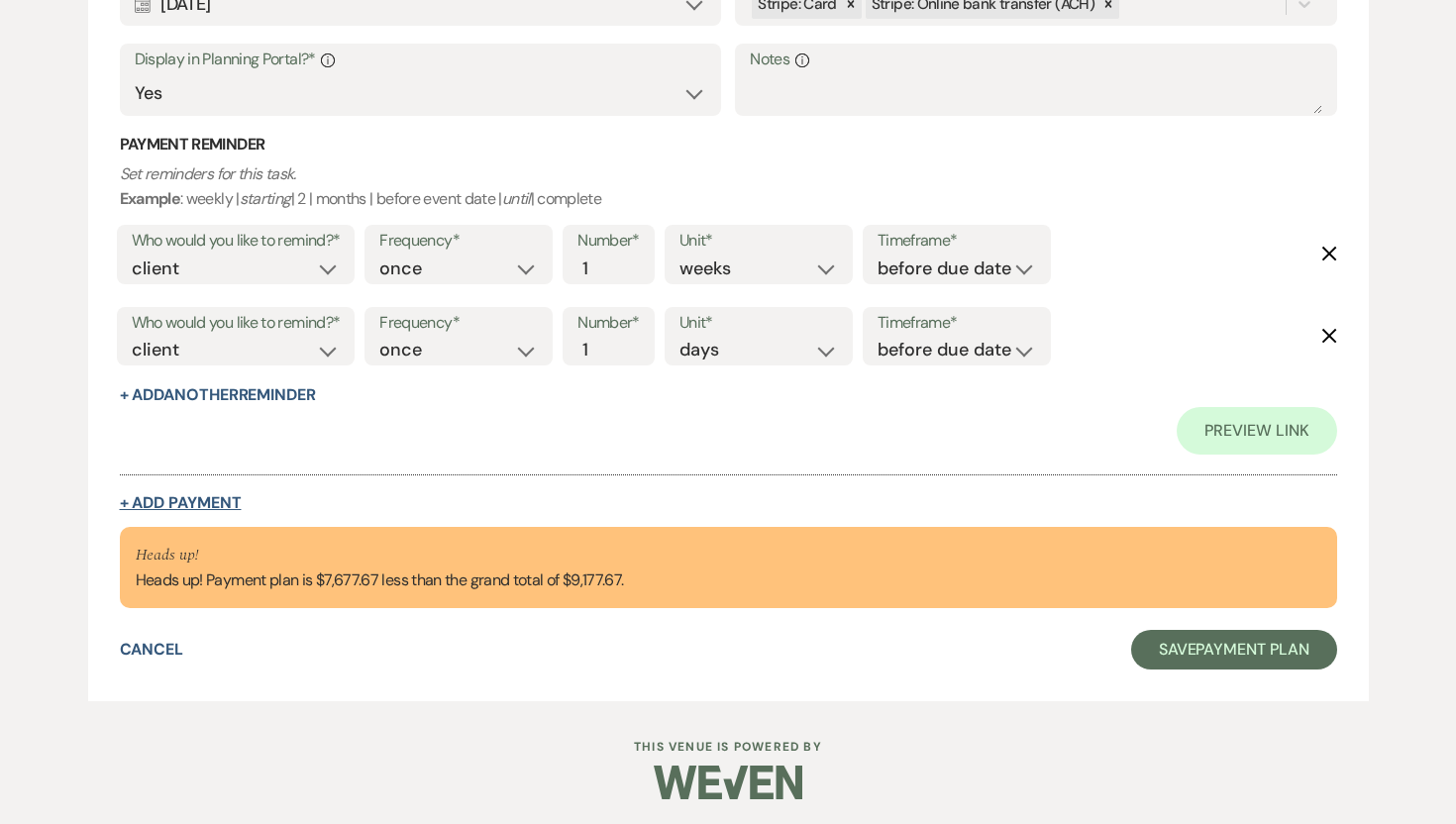 select on "2" 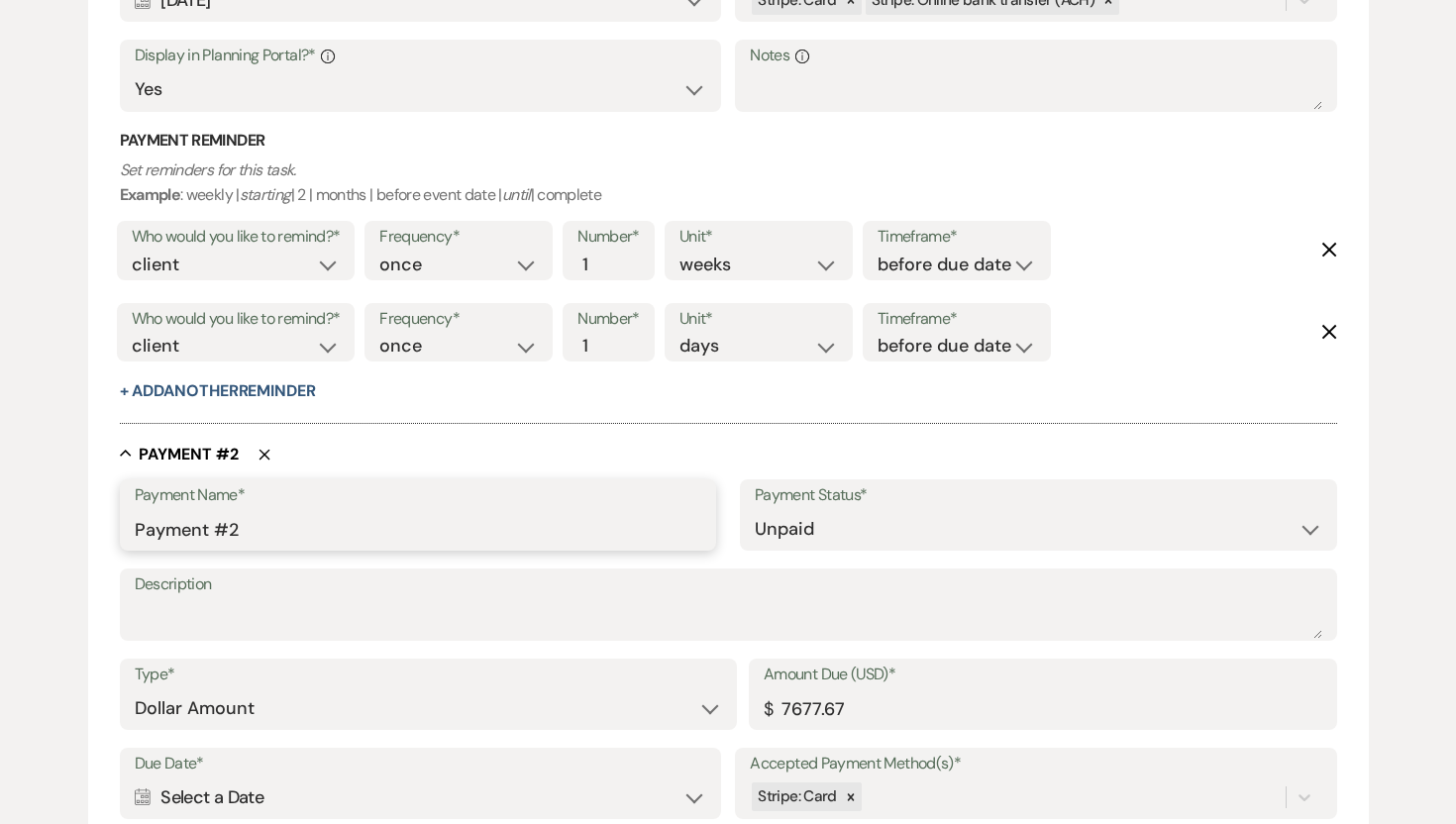 drag, startPoint x: 259, startPoint y: 528, endPoint x: 37, endPoint y: 524, distance: 222.036 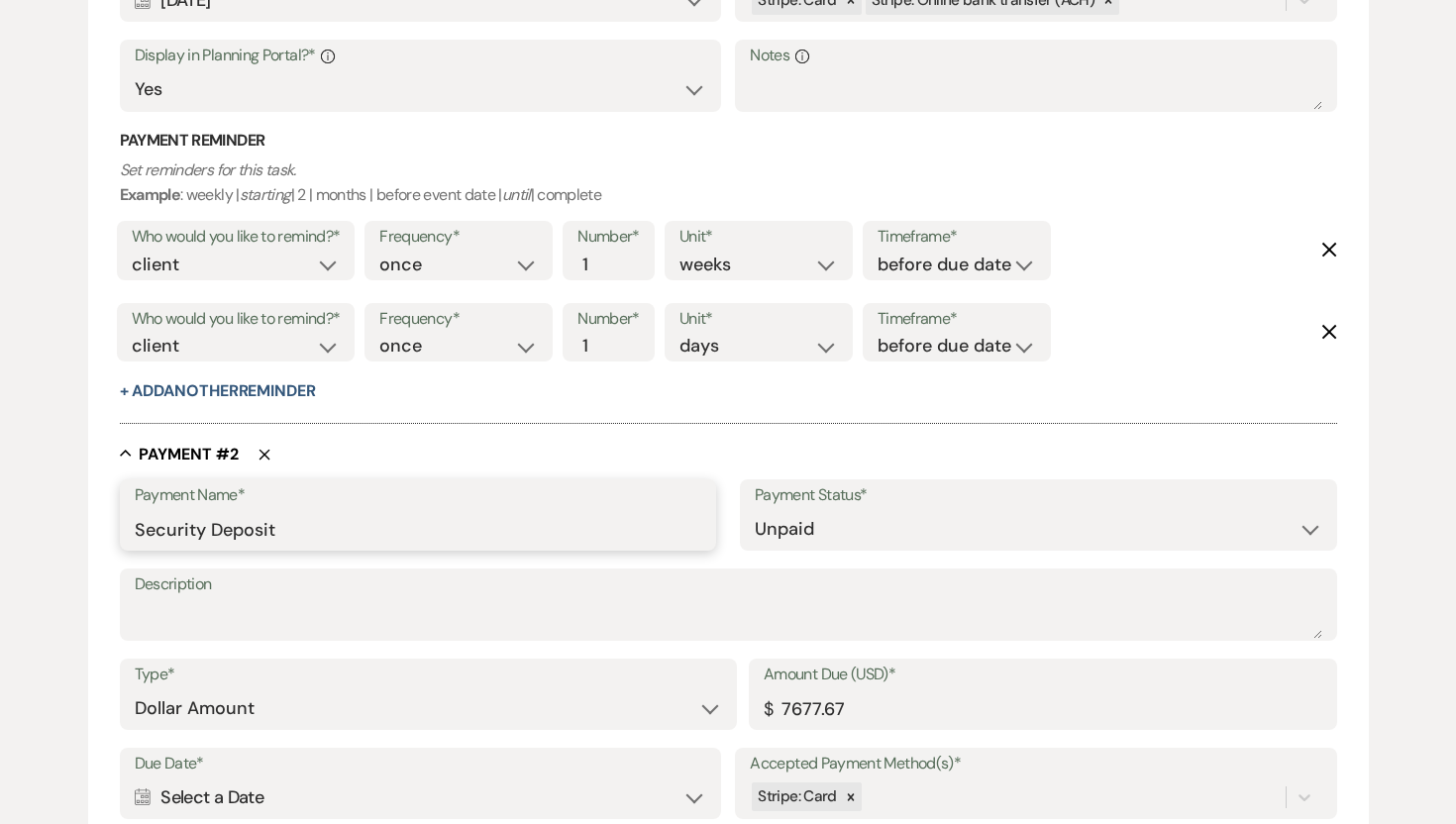 type on "Security Deposit" 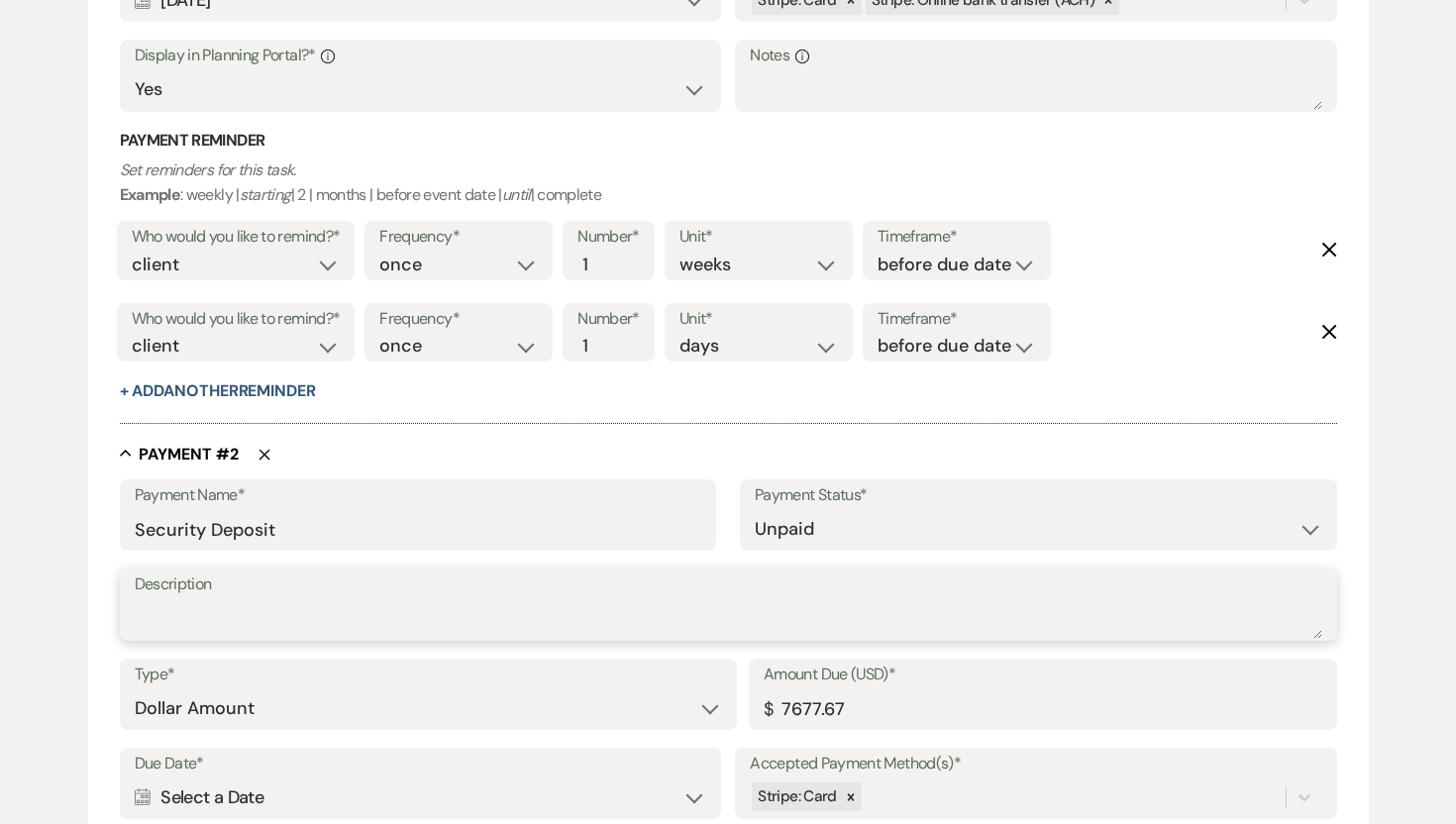 click on "Description" at bounding box center (728, 619) 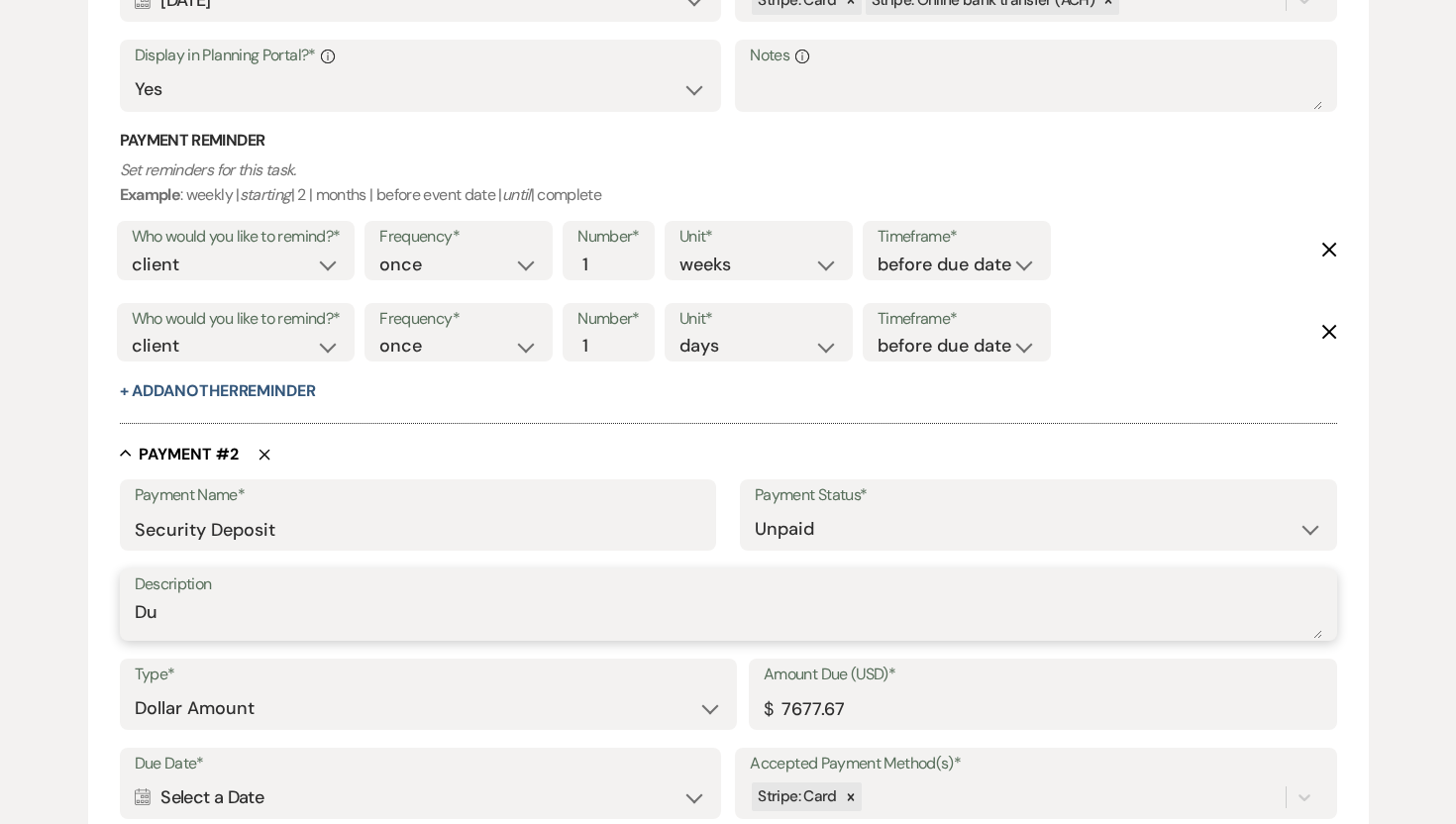 type on "D" 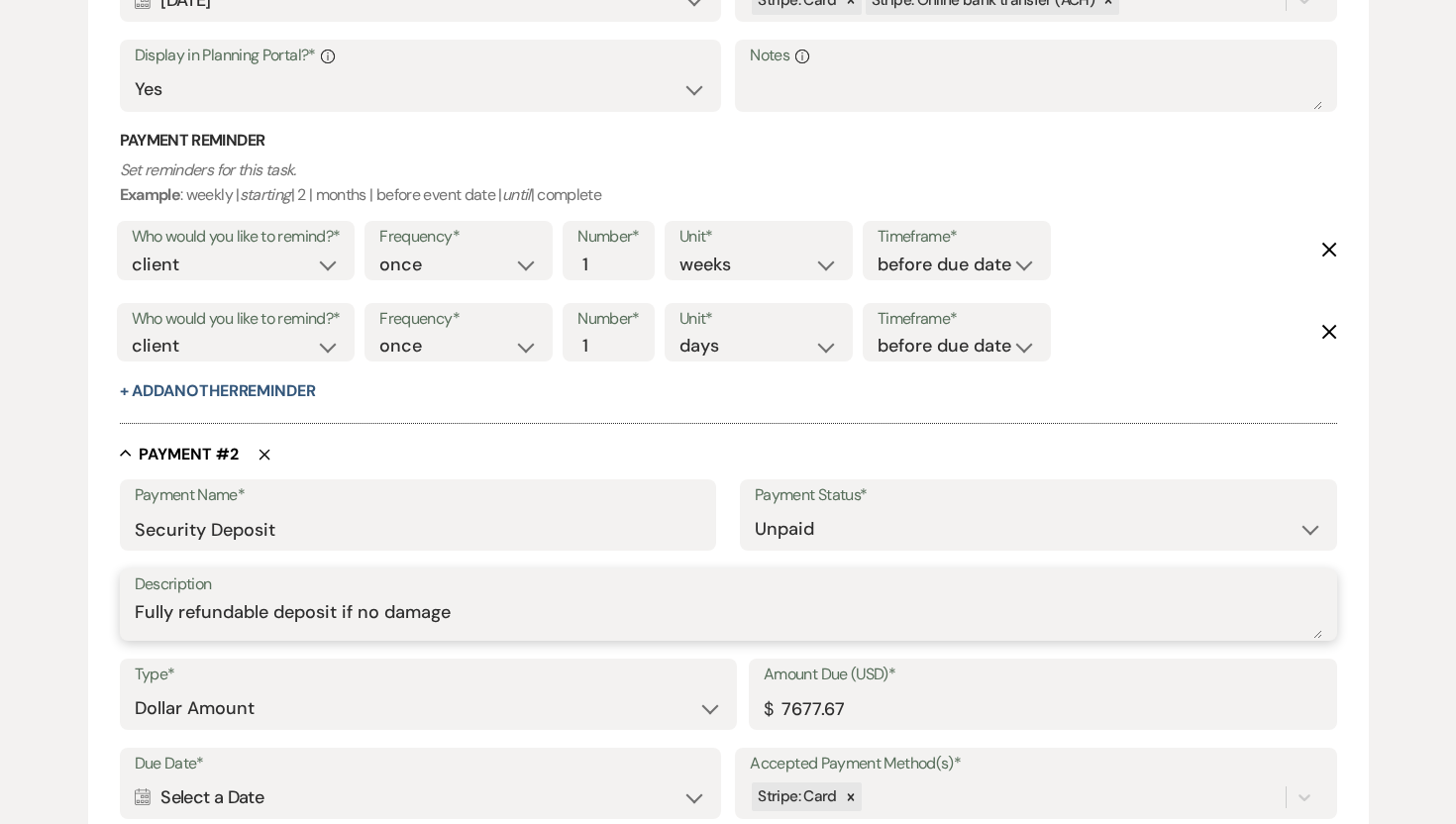 type on "Fully refundable deposit if no damage" 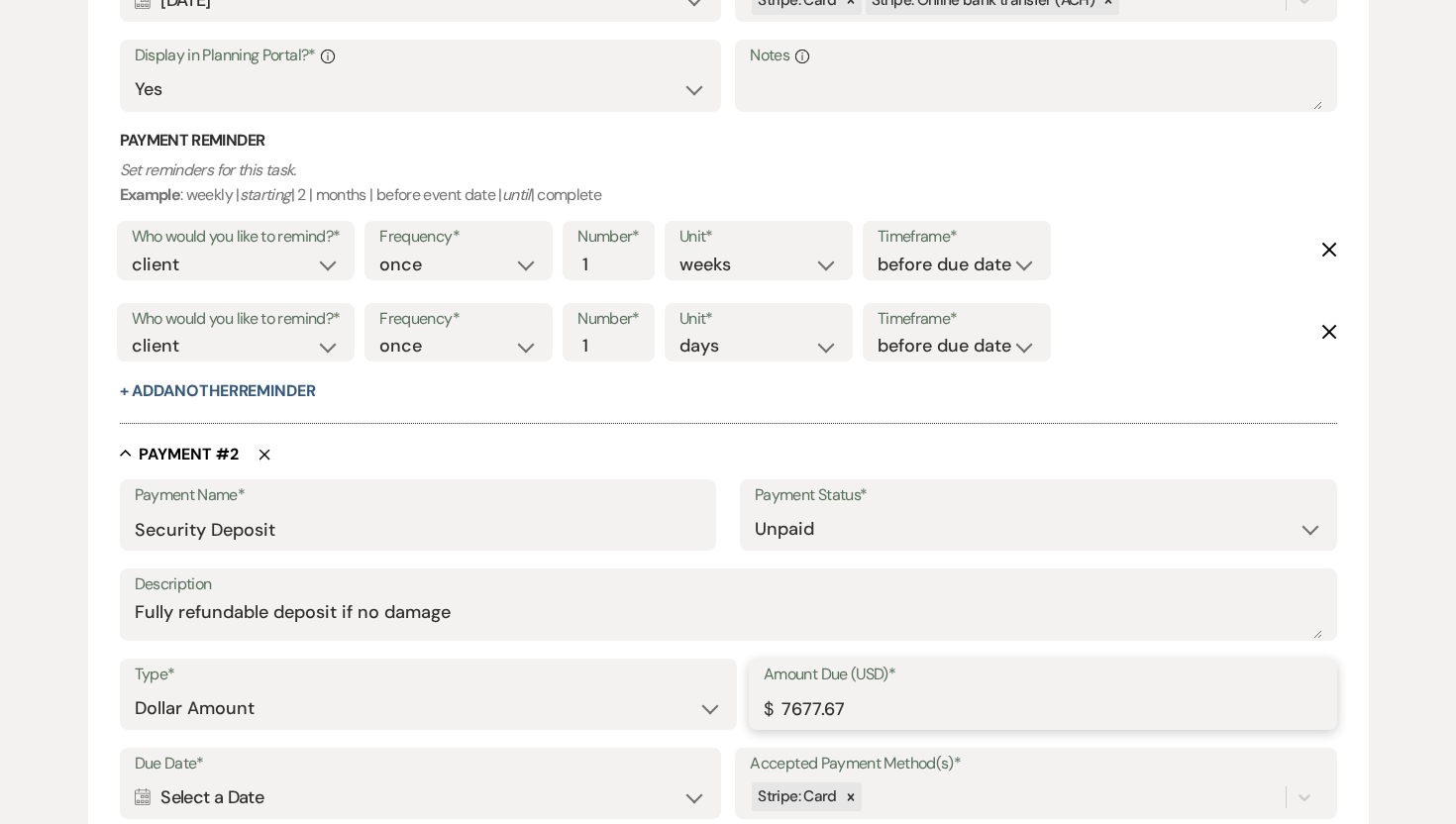 drag, startPoint x: 855, startPoint y: 704, endPoint x: 723, endPoint y: 707, distance: 132.03409 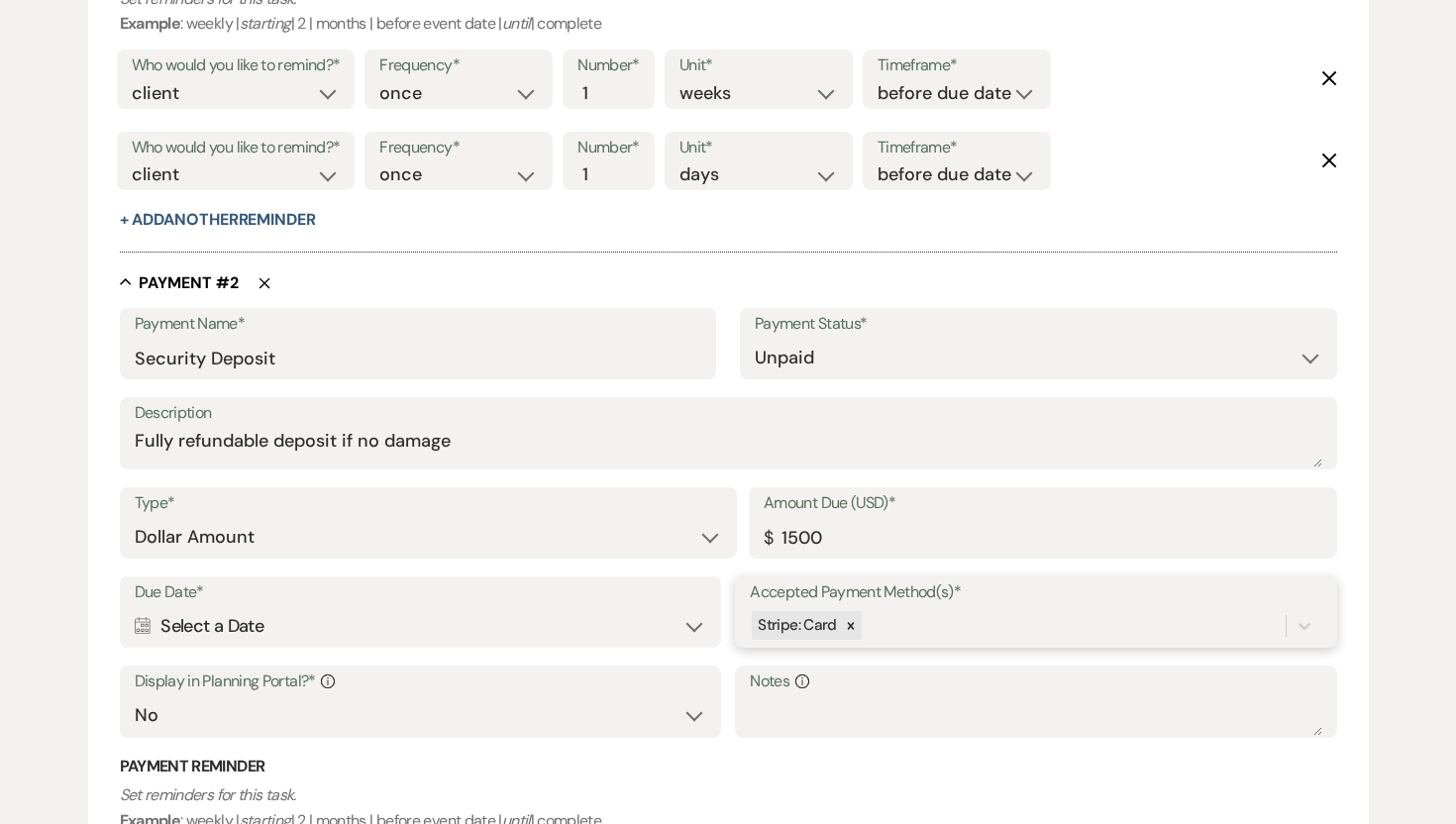 type on "1500.00" 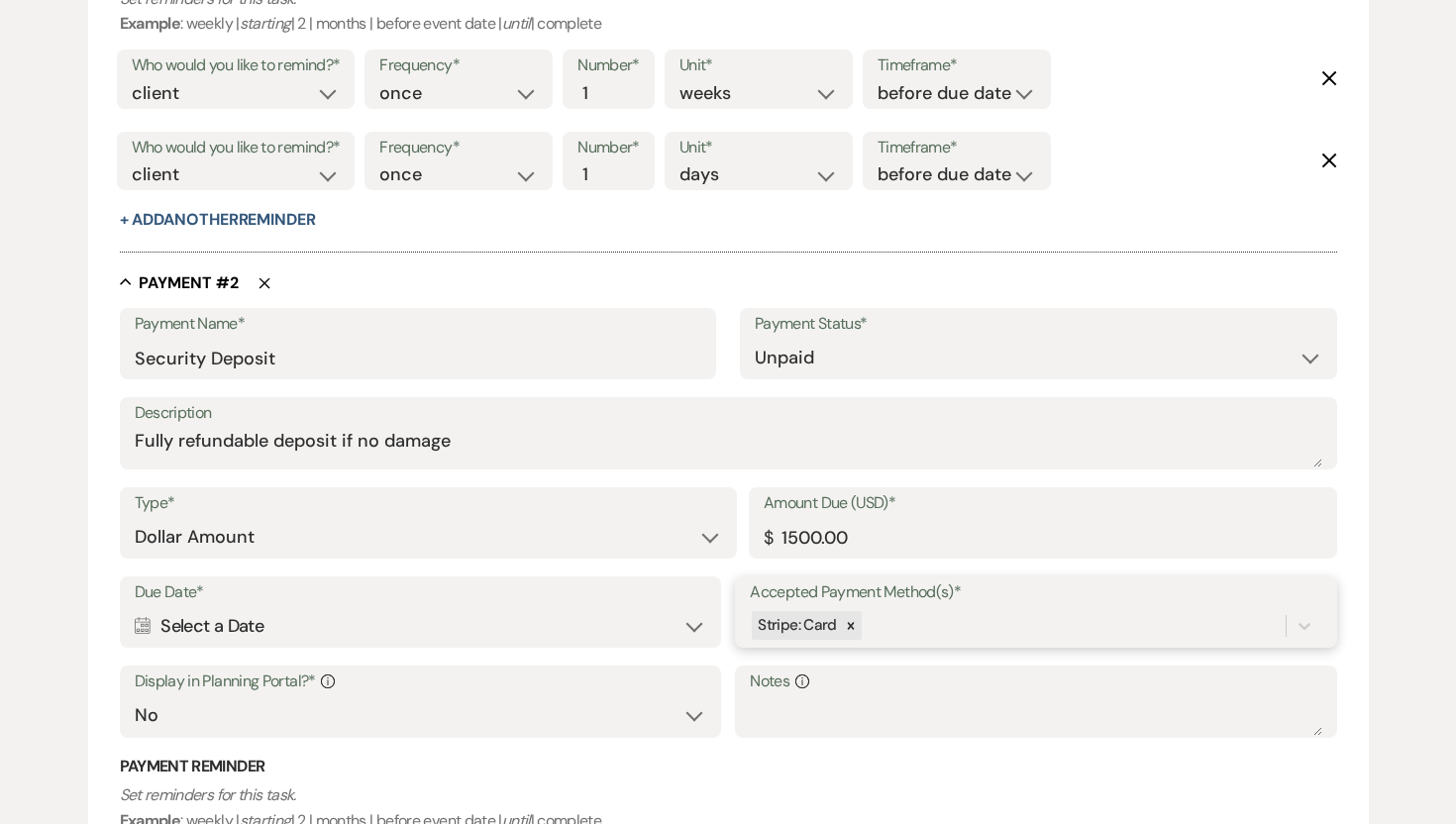 click on "Stripe: Card" at bounding box center [1035, 626] 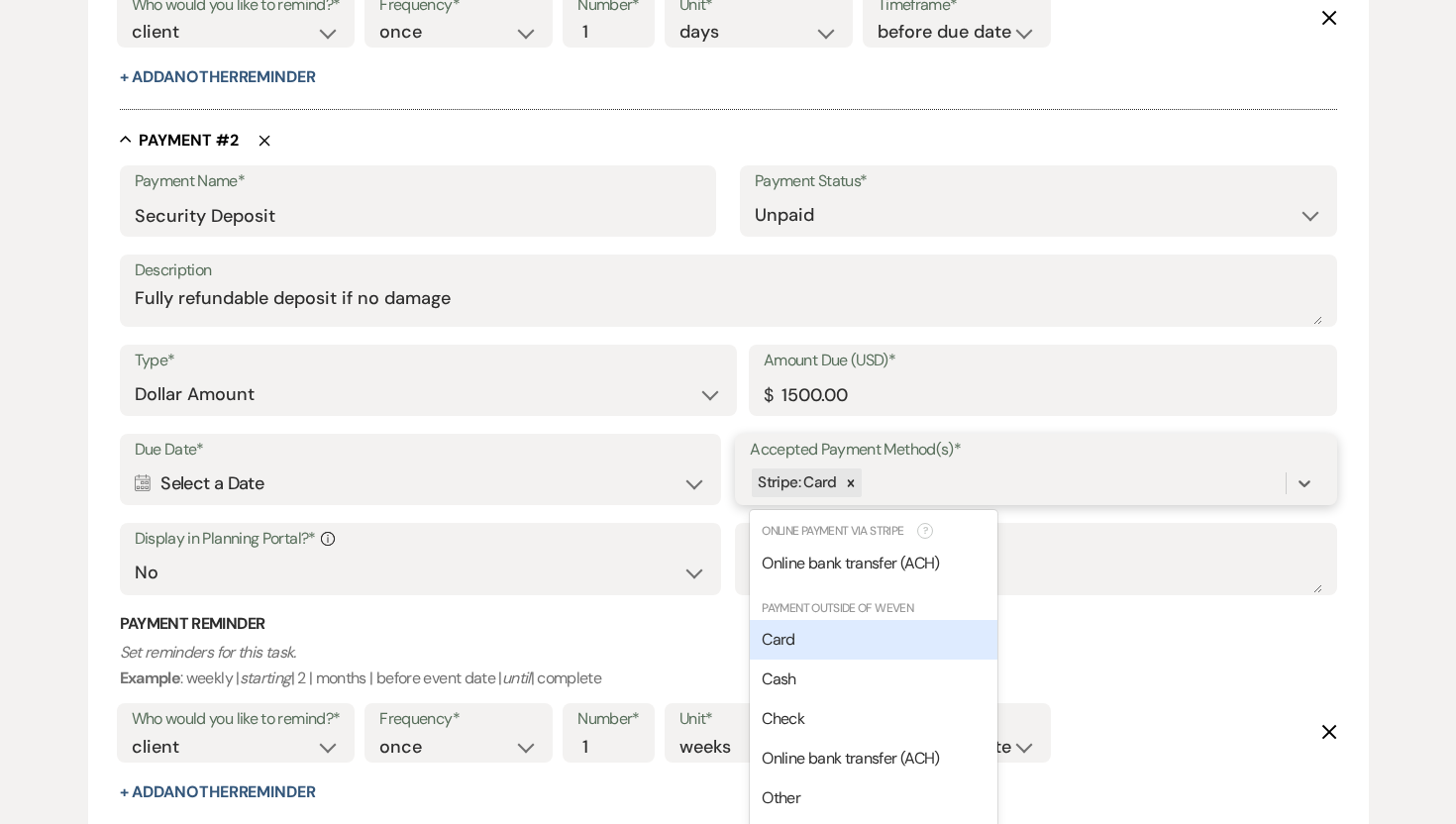 scroll, scrollTop: 1246, scrollLeft: 0, axis: vertical 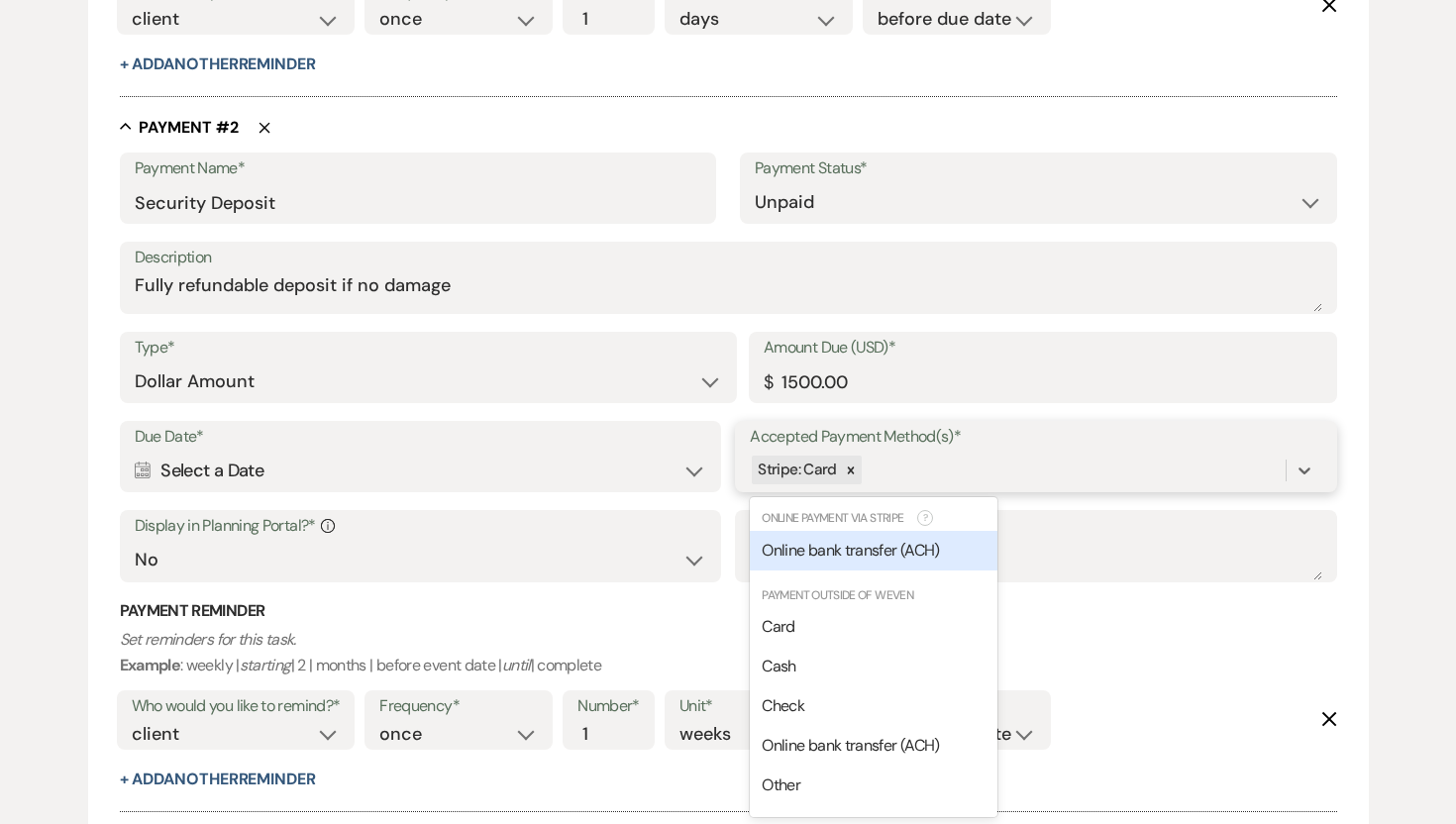 click on "Online bank transfer (ACH)" at bounding box center (874, 551) 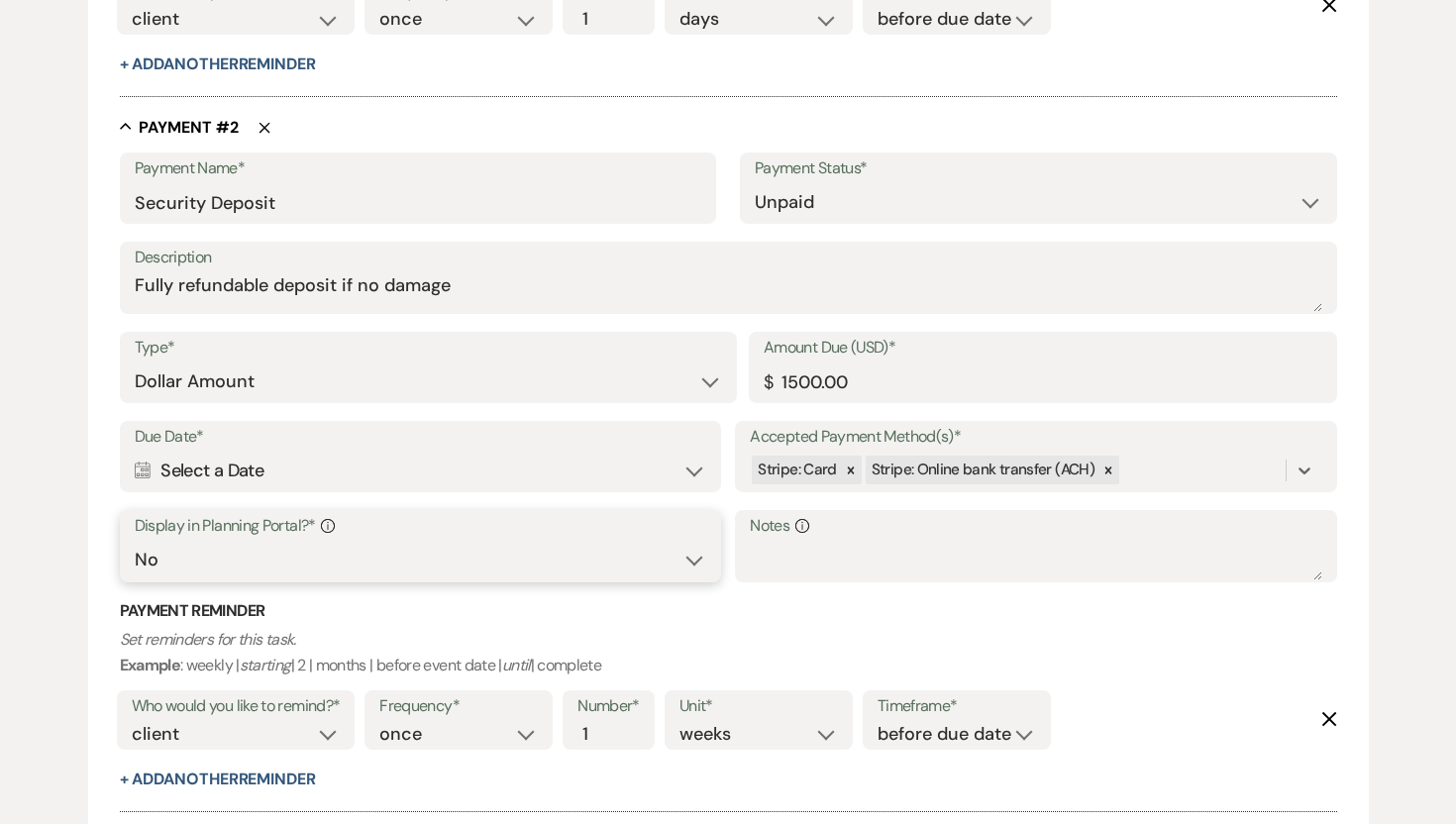 click on "Yes No" at bounding box center [420, 560] 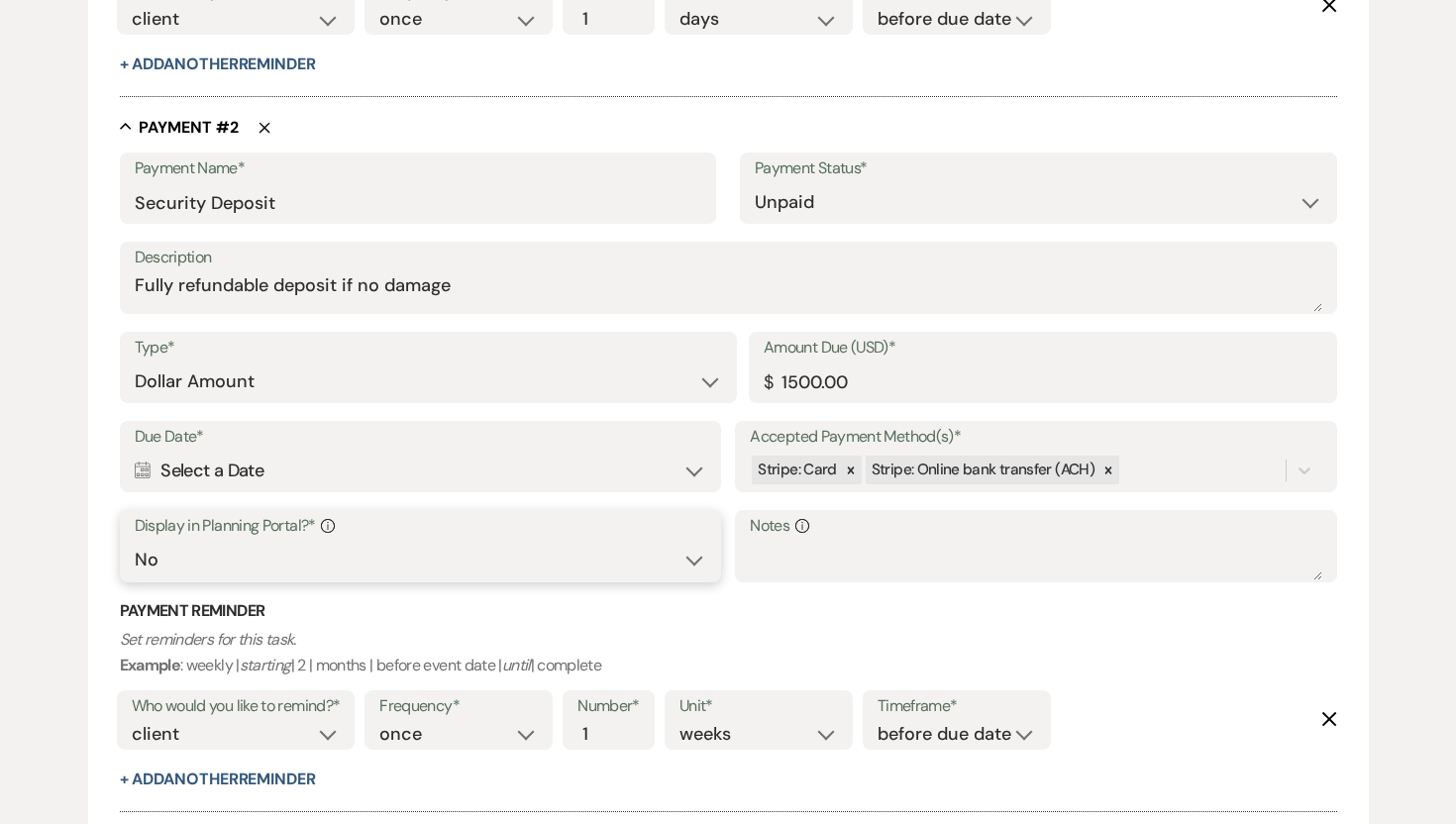 select on "true" 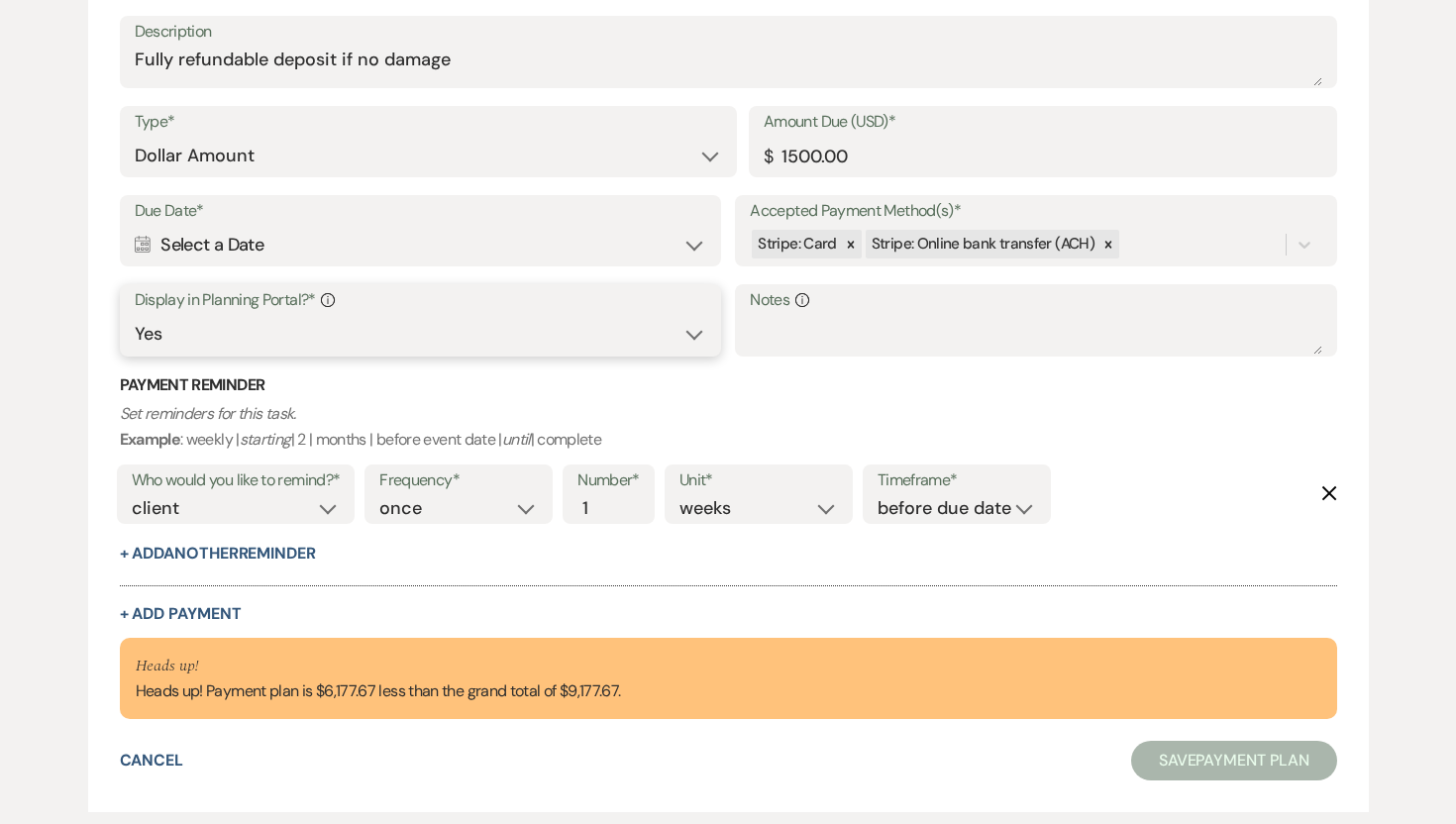 scroll, scrollTop: 1482, scrollLeft: 0, axis: vertical 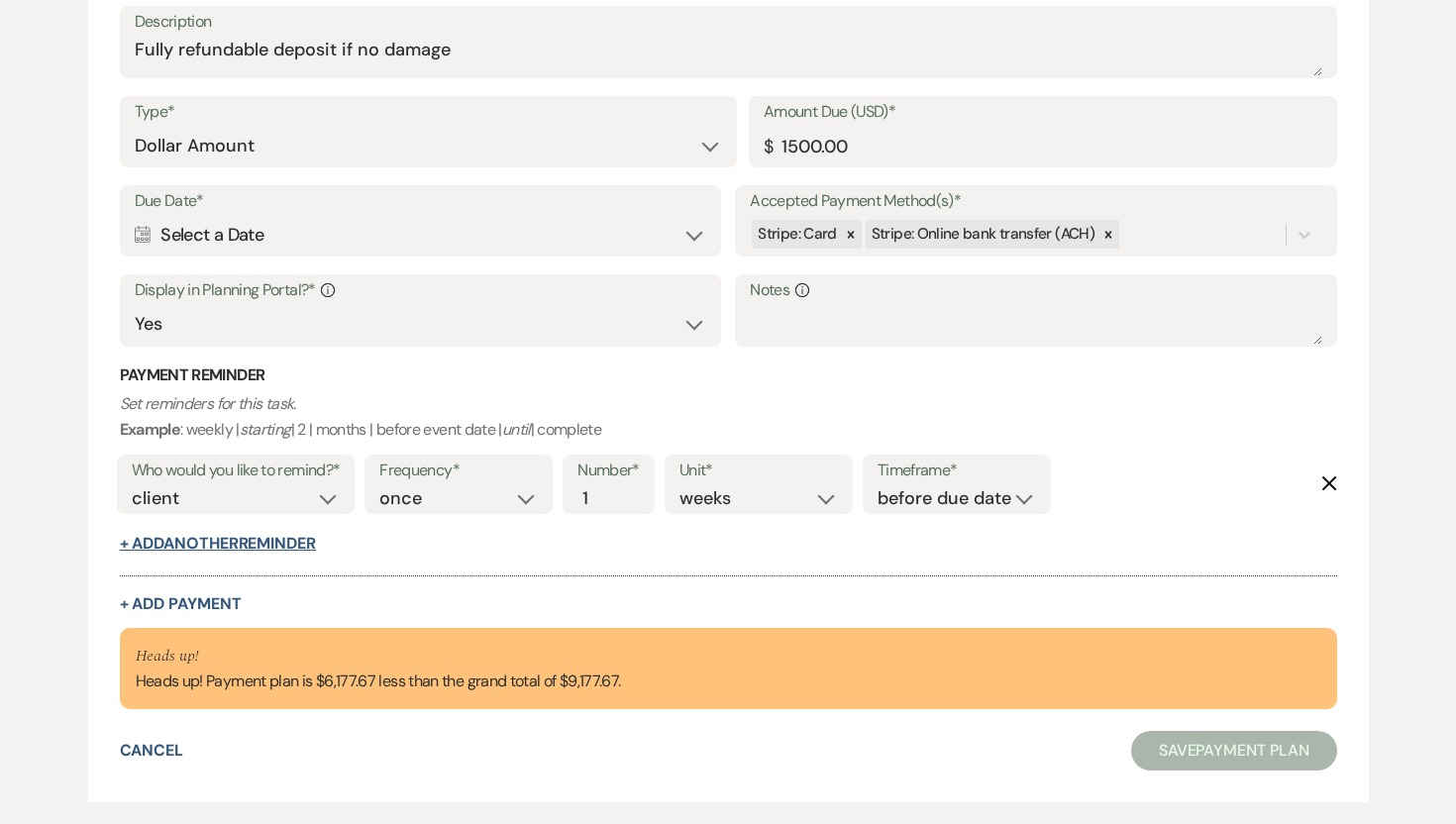 click on "+ Add  Another  Reminder" at bounding box center (218, 544) 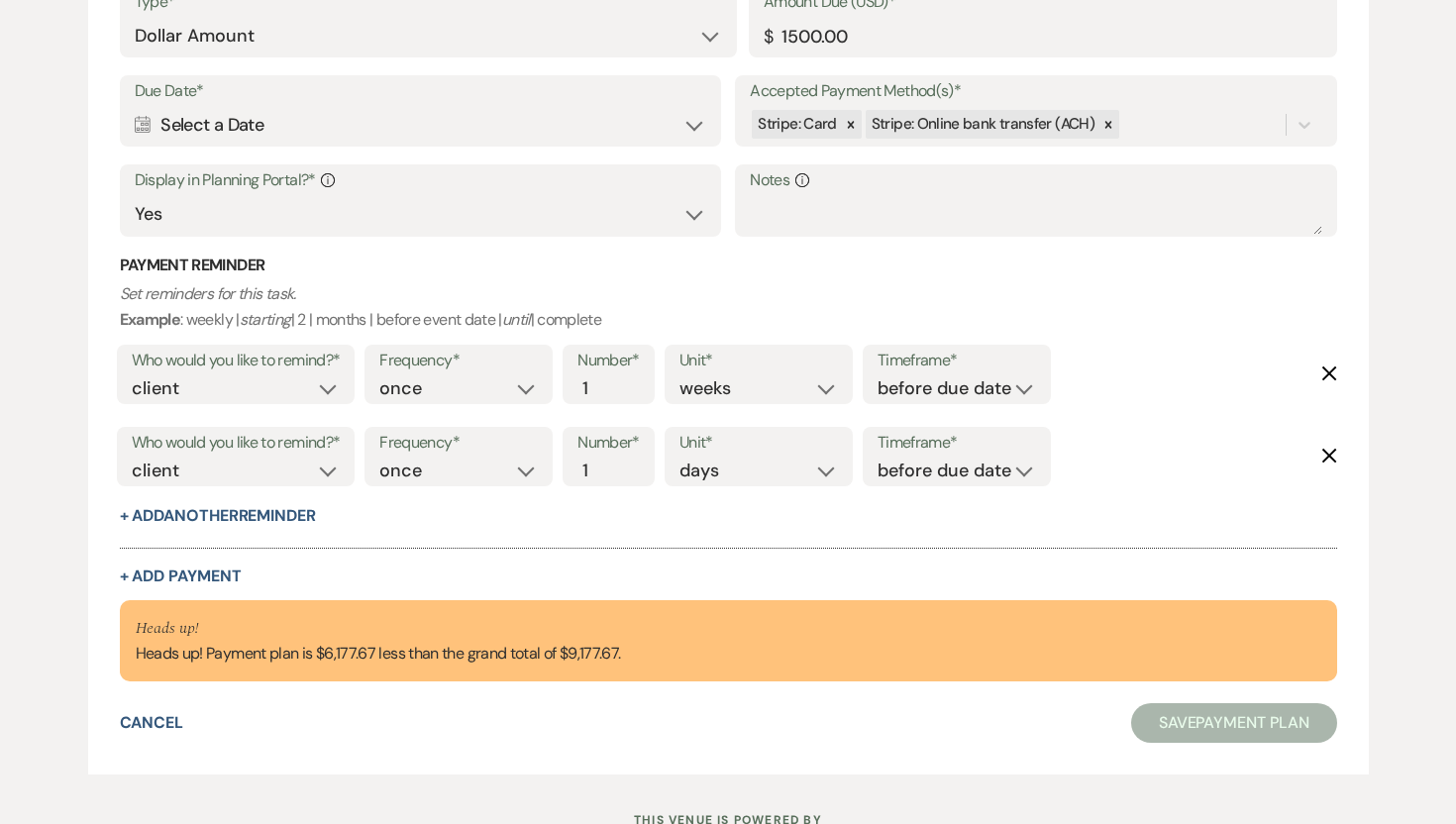 scroll, scrollTop: 1595, scrollLeft: 0, axis: vertical 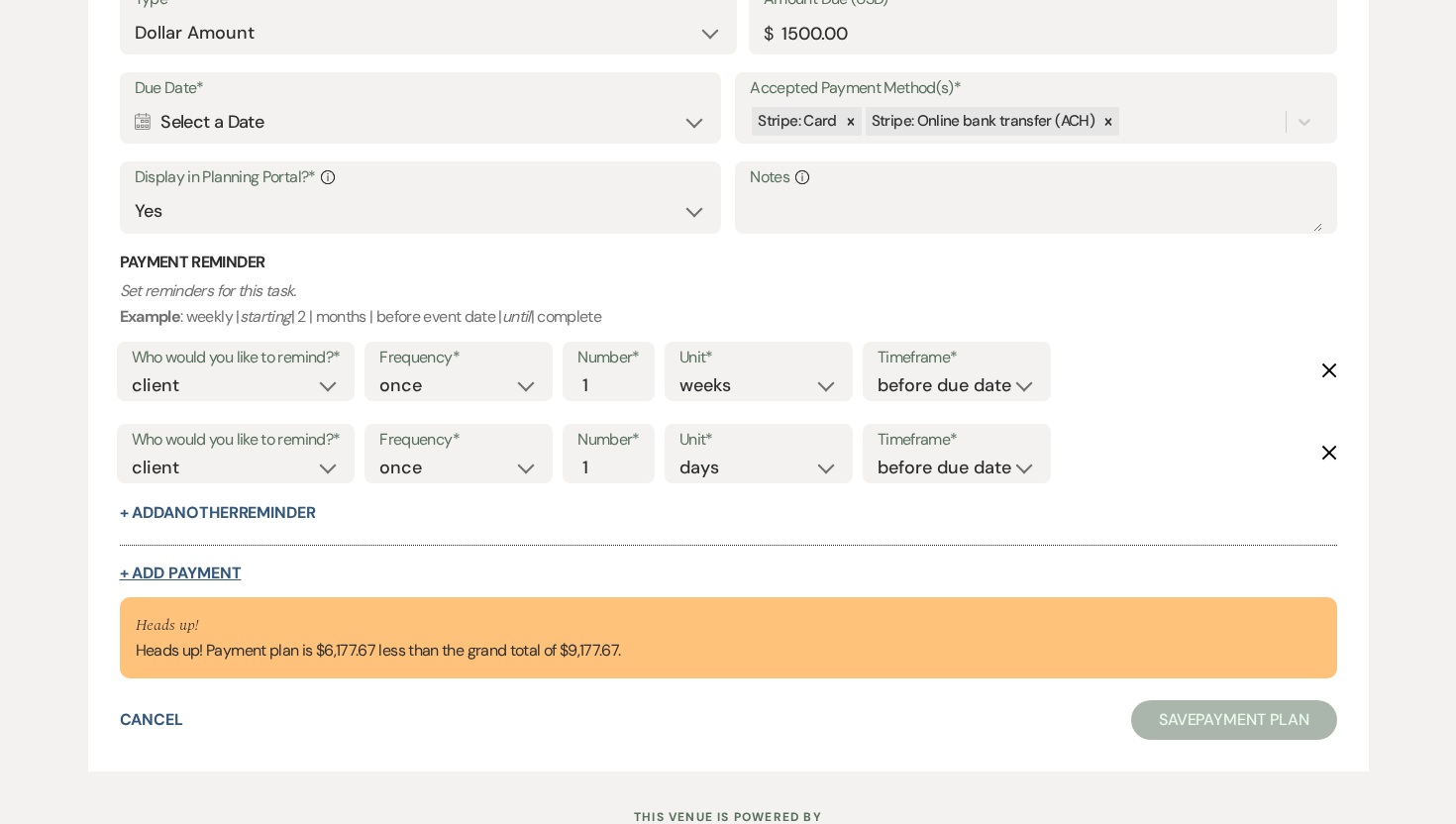 click on "+ Add Payment" at bounding box center [180, 573] 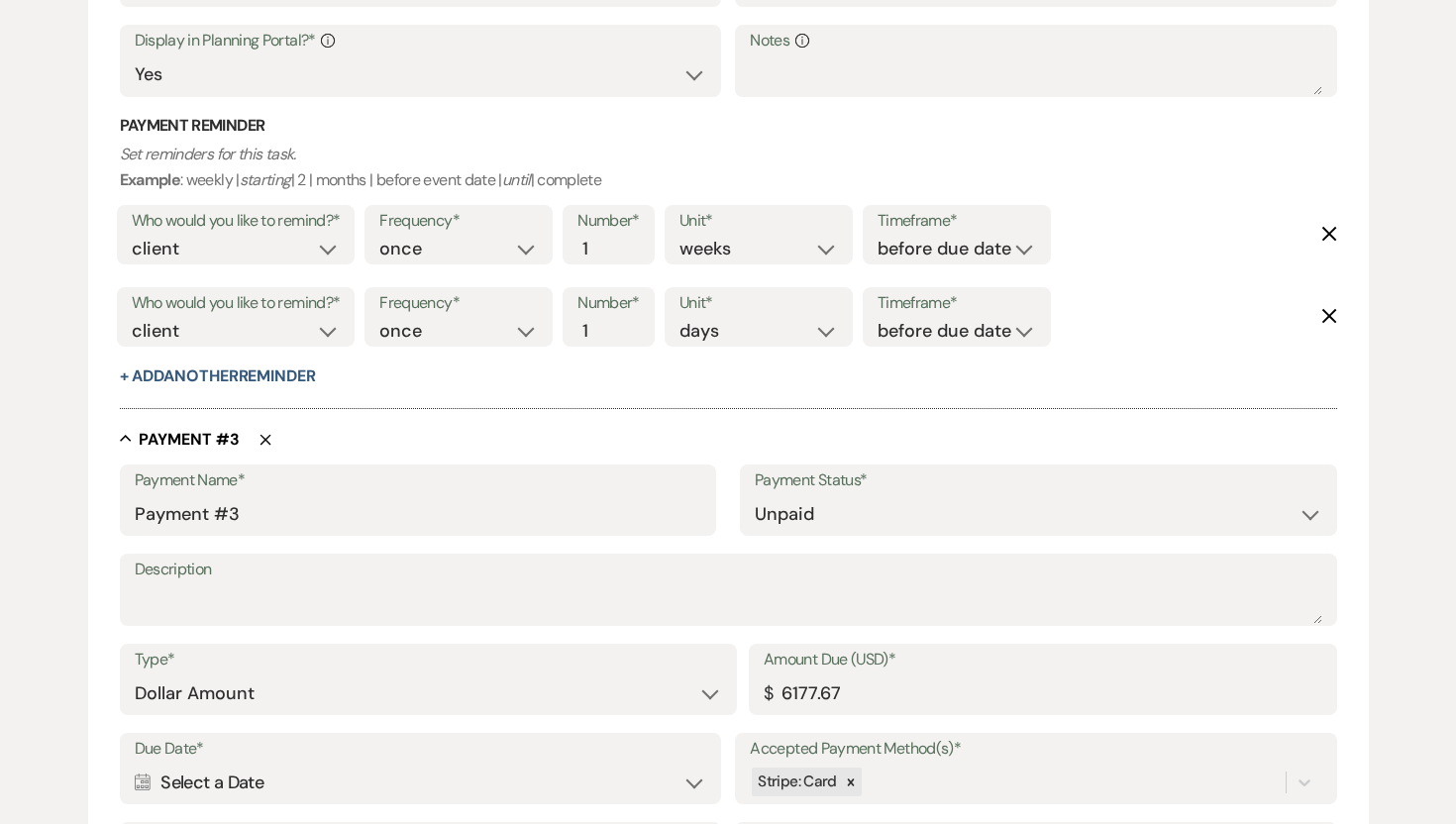 scroll, scrollTop: 1752, scrollLeft: 0, axis: vertical 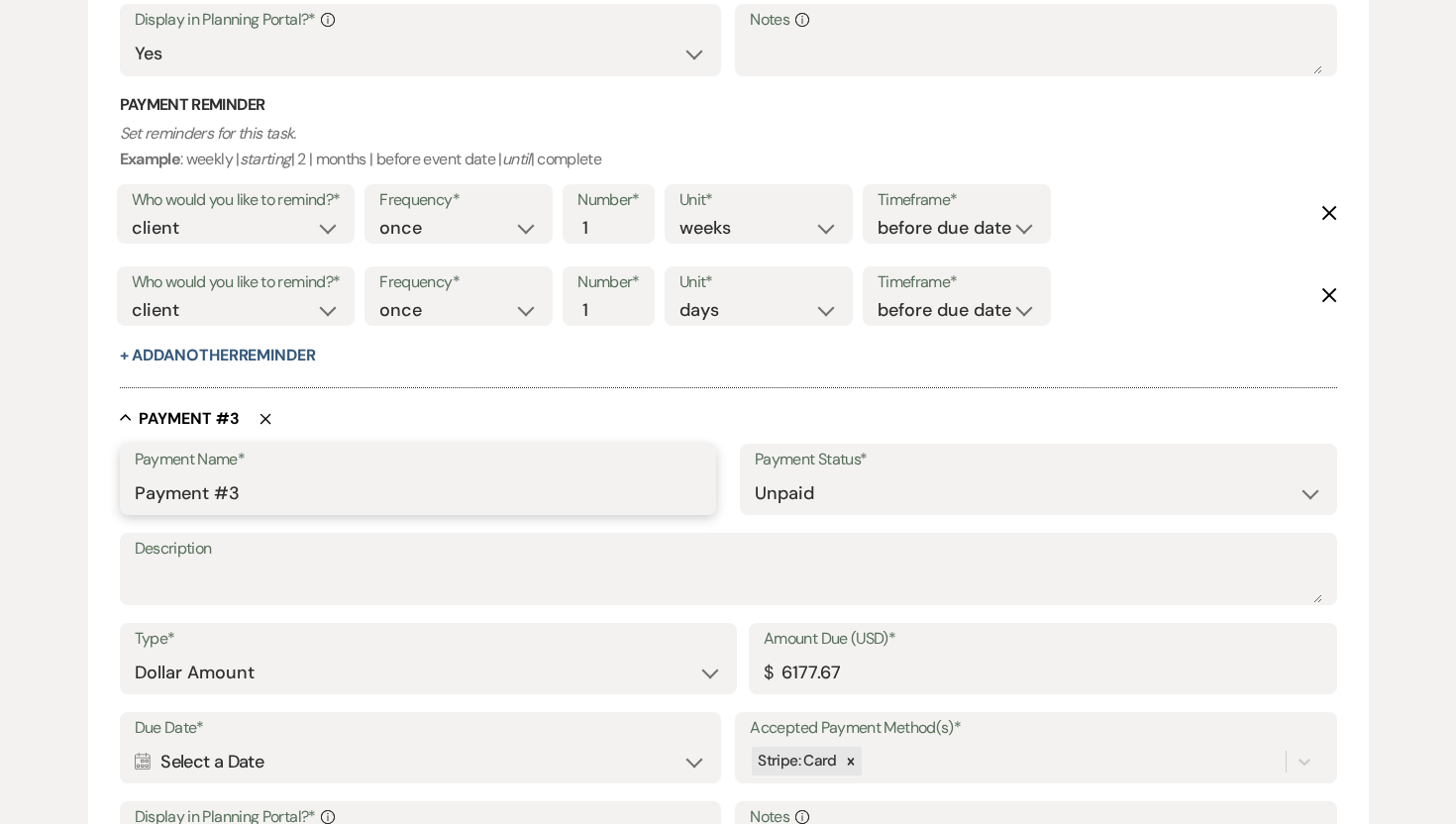 drag, startPoint x: 247, startPoint y: 492, endPoint x: 61, endPoint y: 483, distance: 186.21761 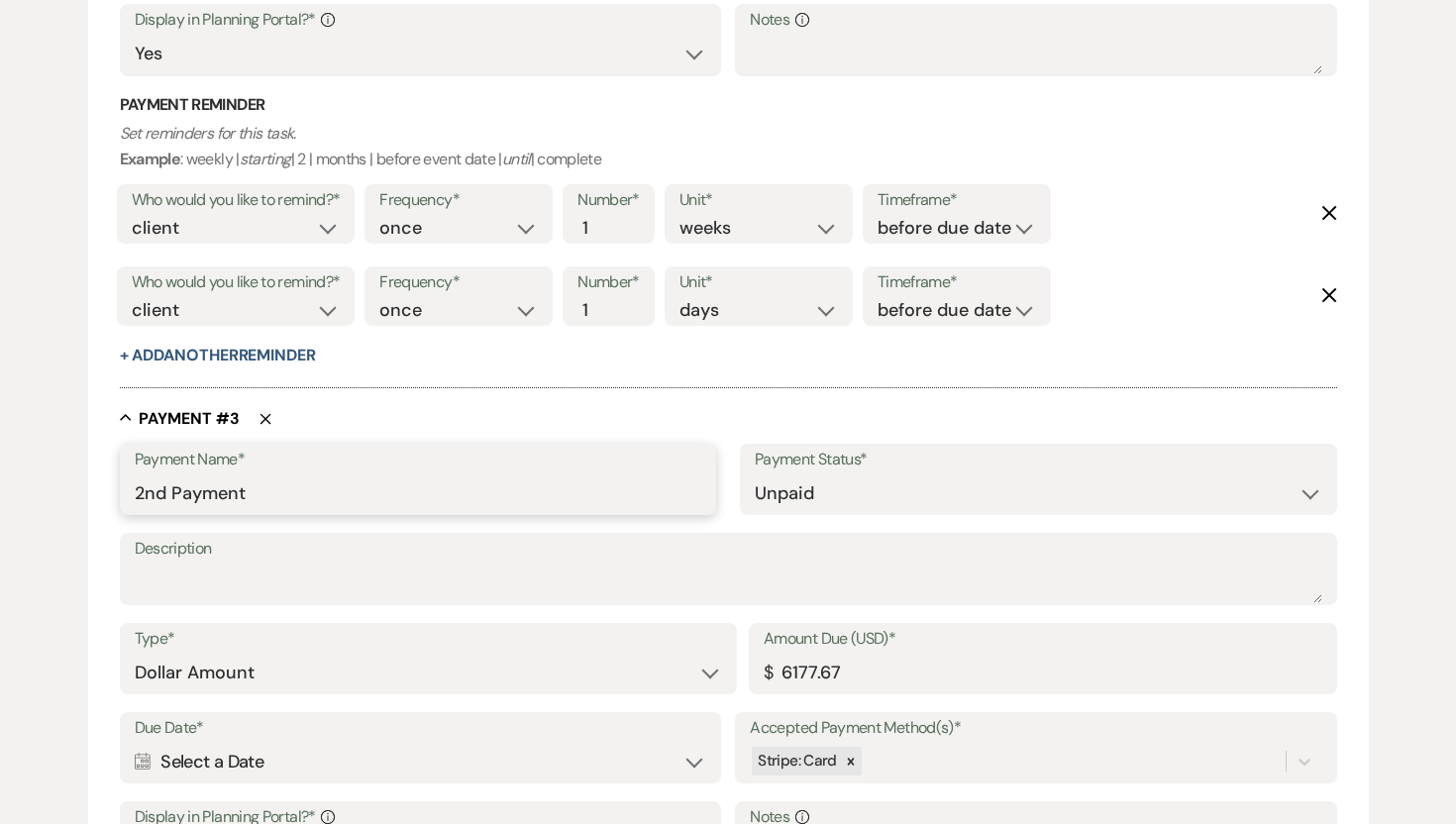 type on "2nd Payment" 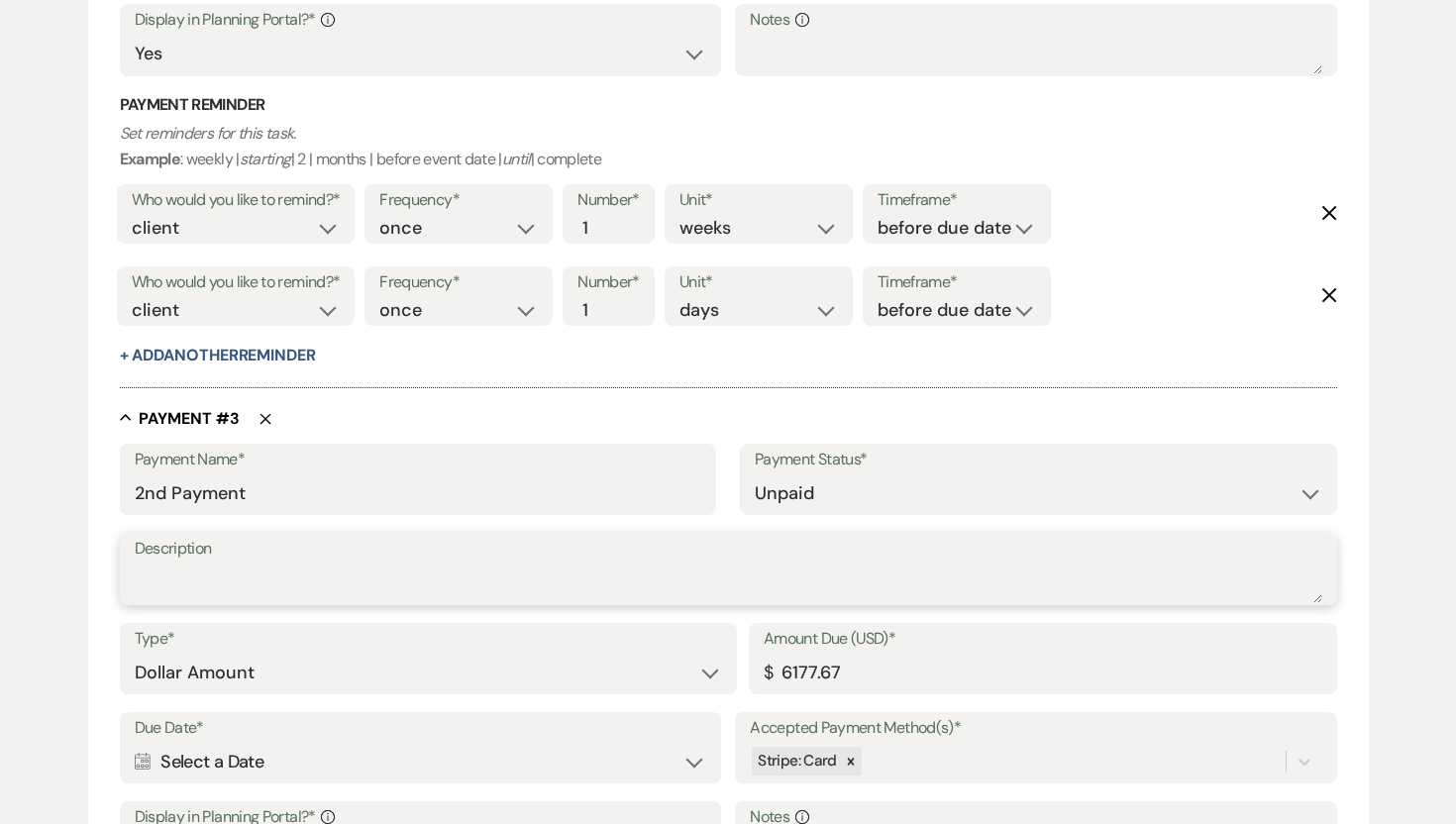 click on "Description" at bounding box center [728, 583] 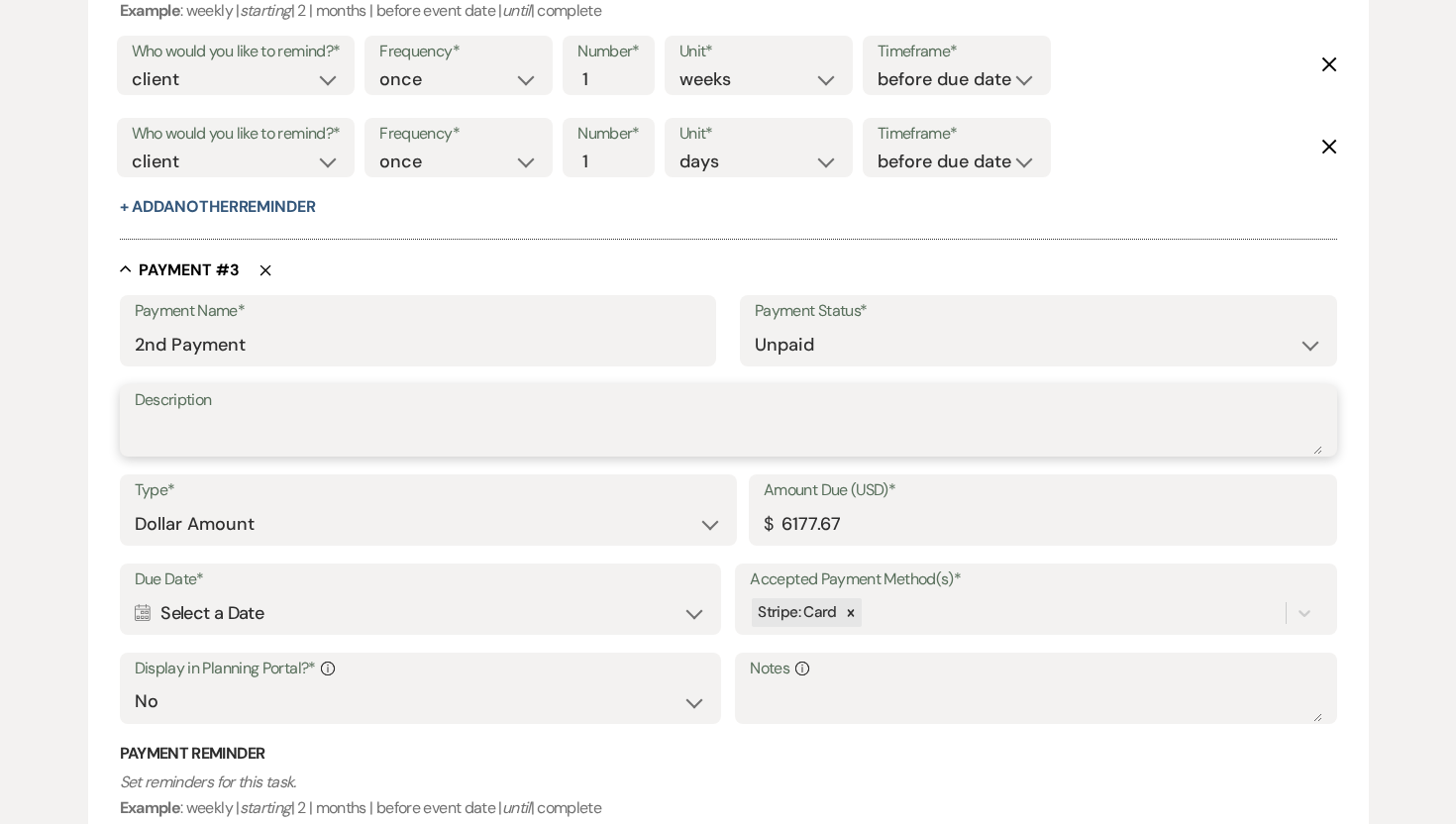 scroll, scrollTop: 1899, scrollLeft: 0, axis: vertical 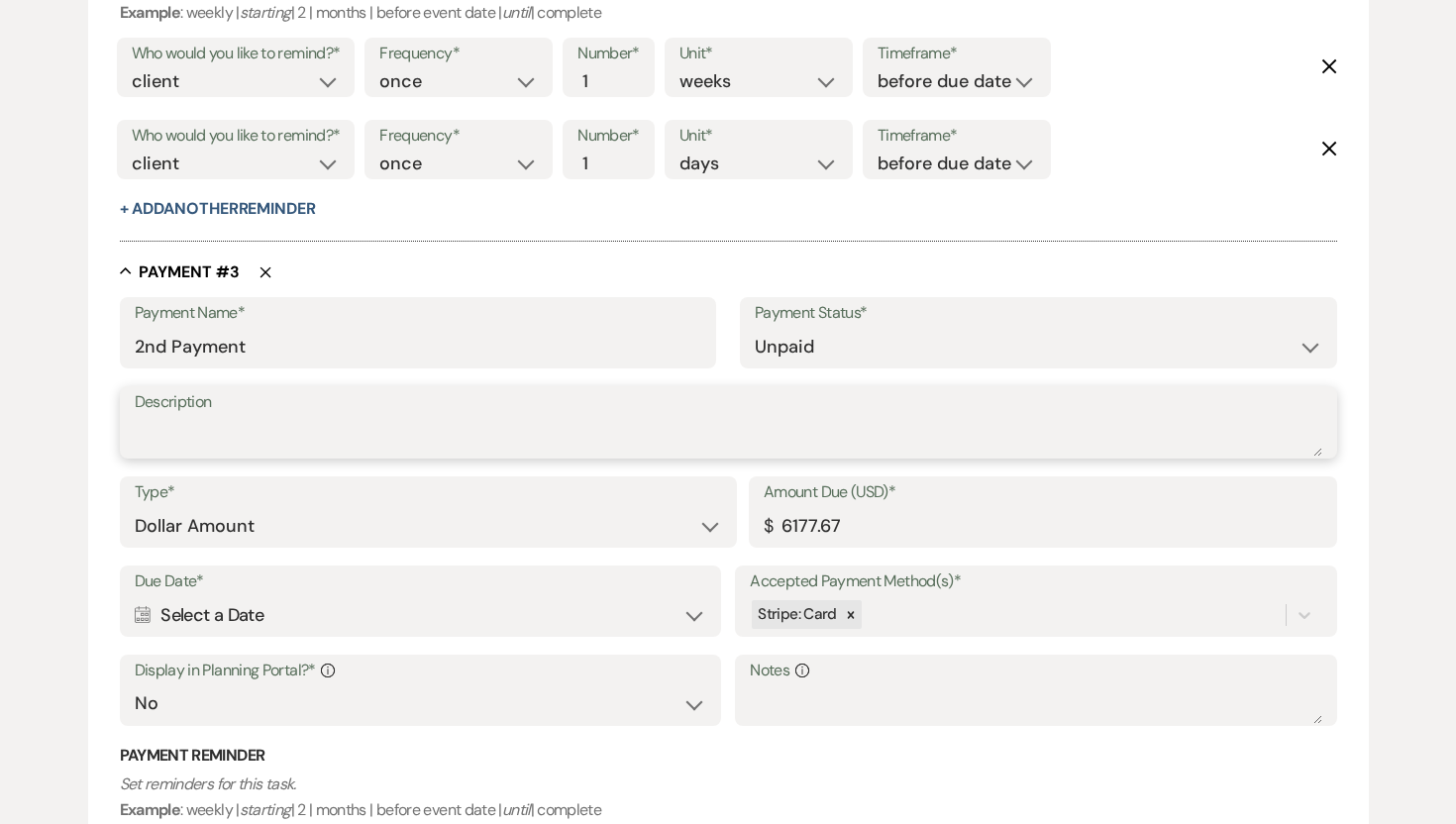 click on "Description" at bounding box center (728, 437) 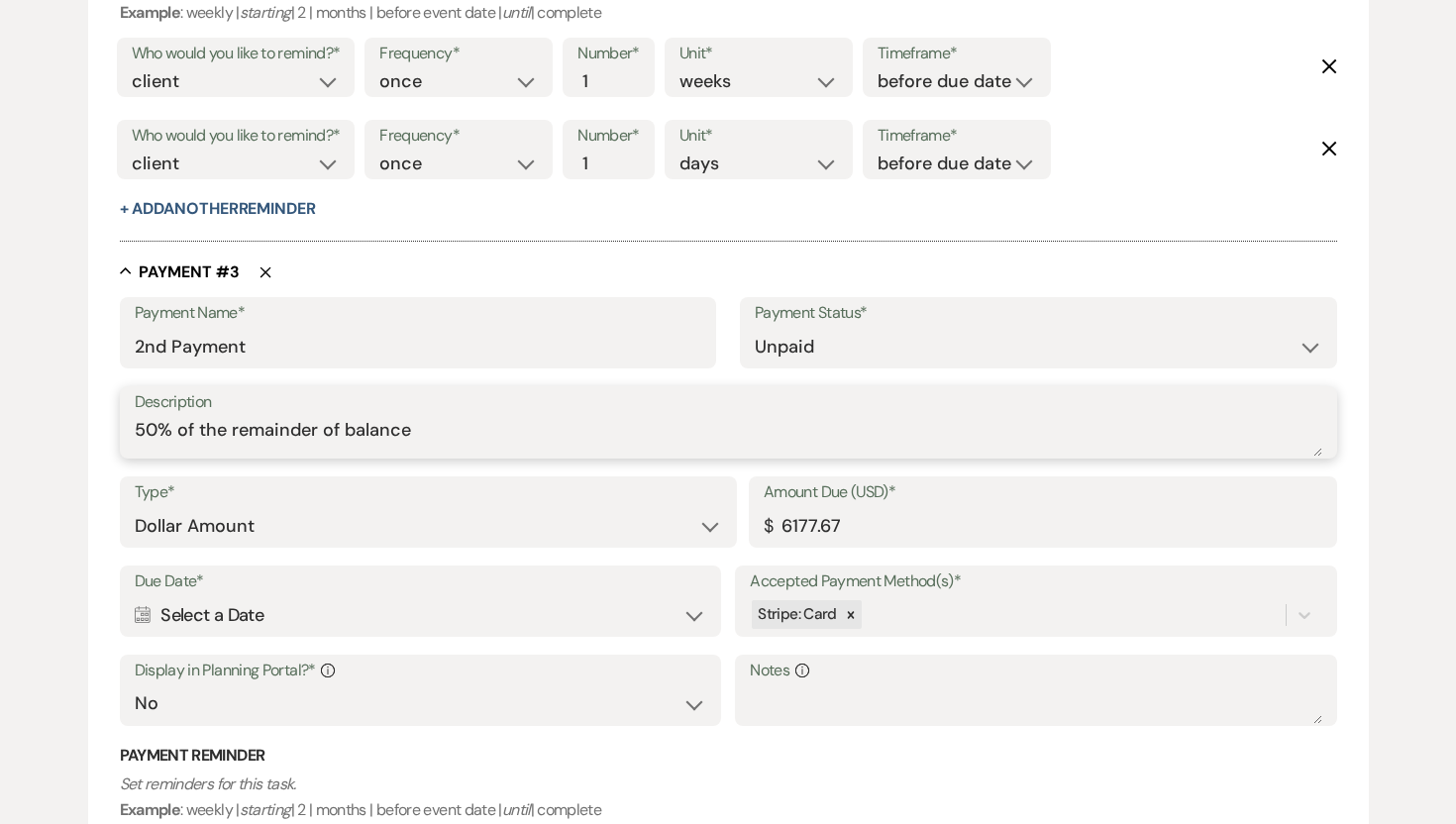 type on "50% of the remainder of balance" 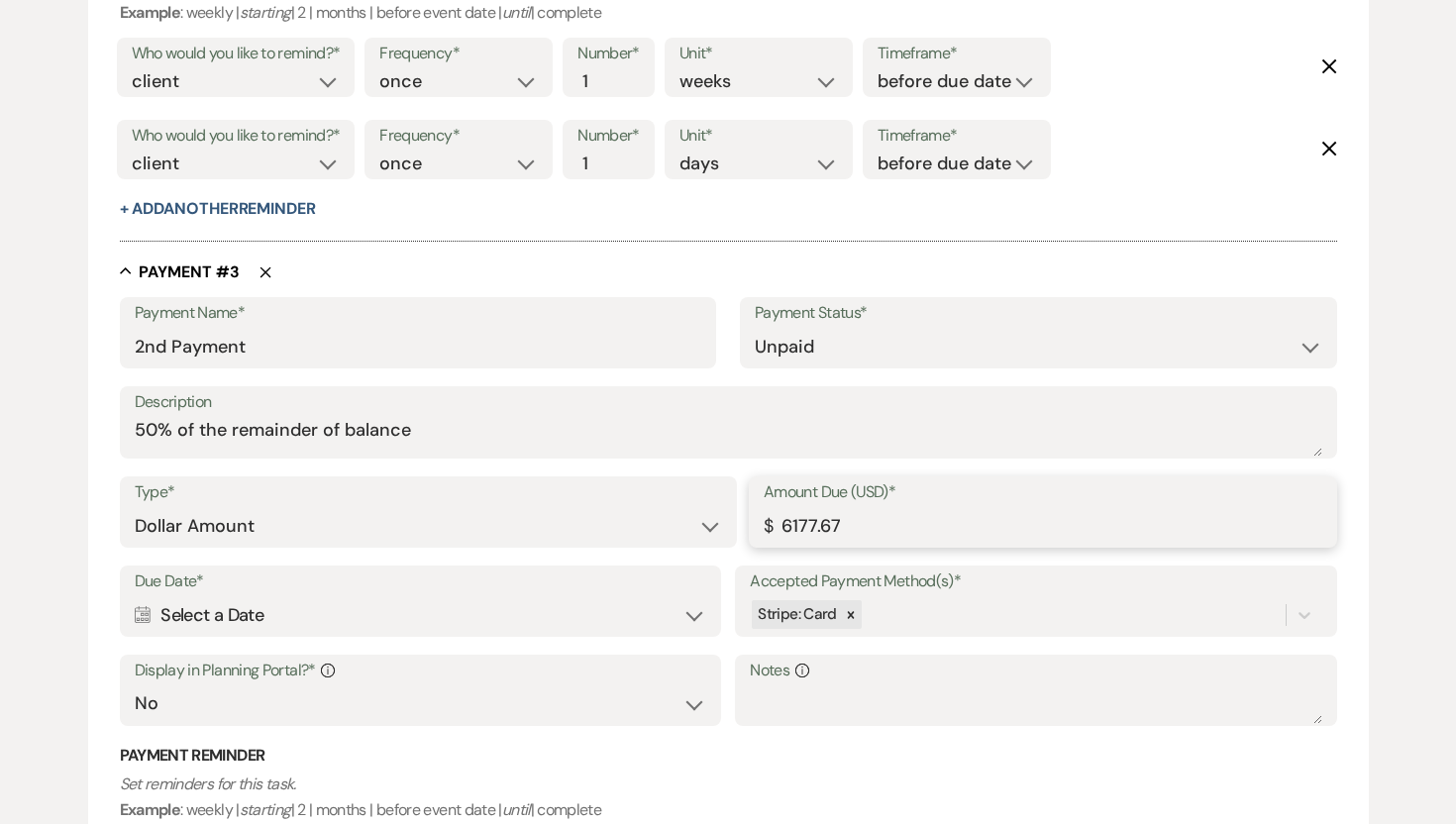 drag, startPoint x: 854, startPoint y: 526, endPoint x: 737, endPoint y: 521, distance: 117.10679 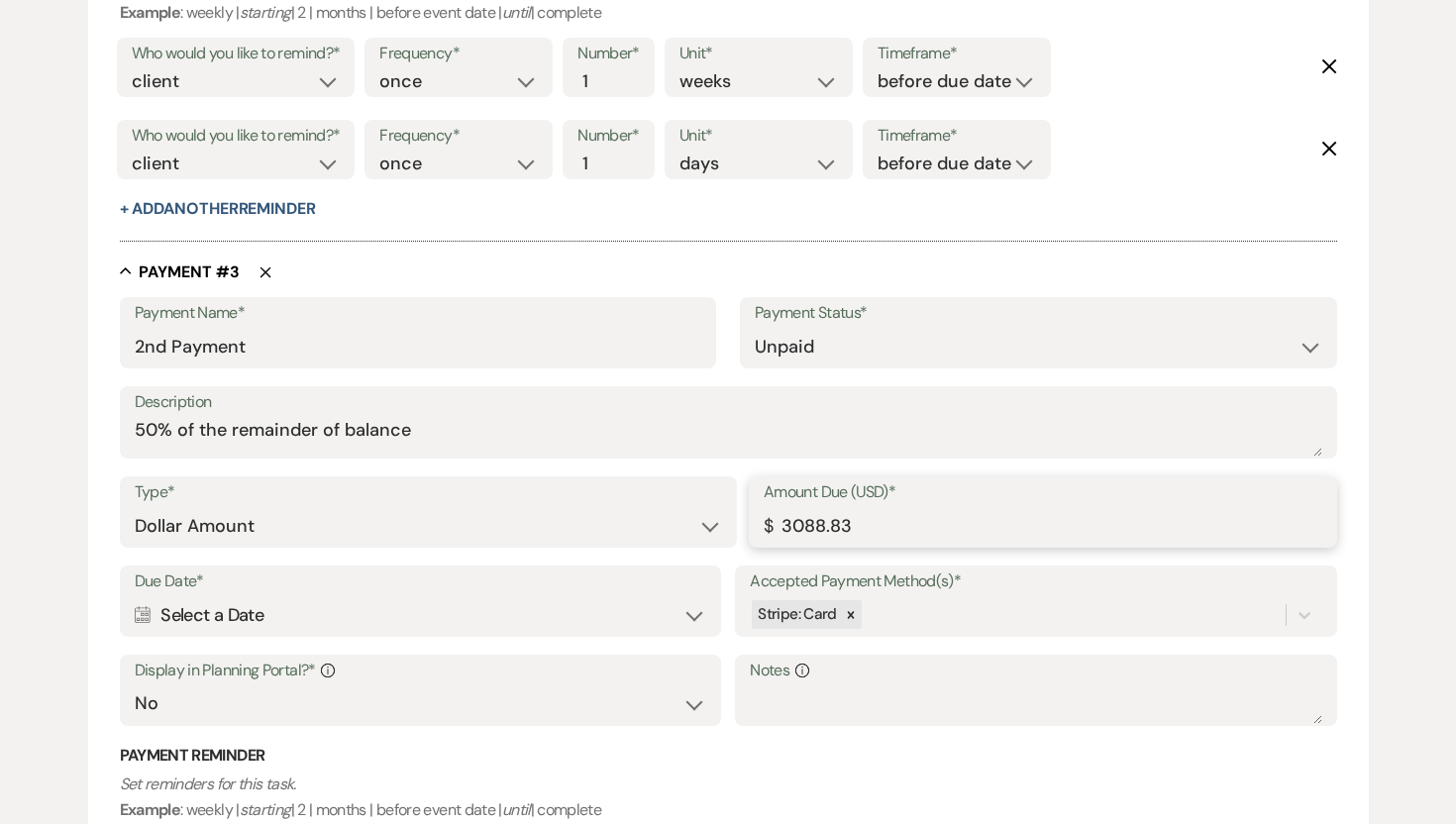 type on "3088.83" 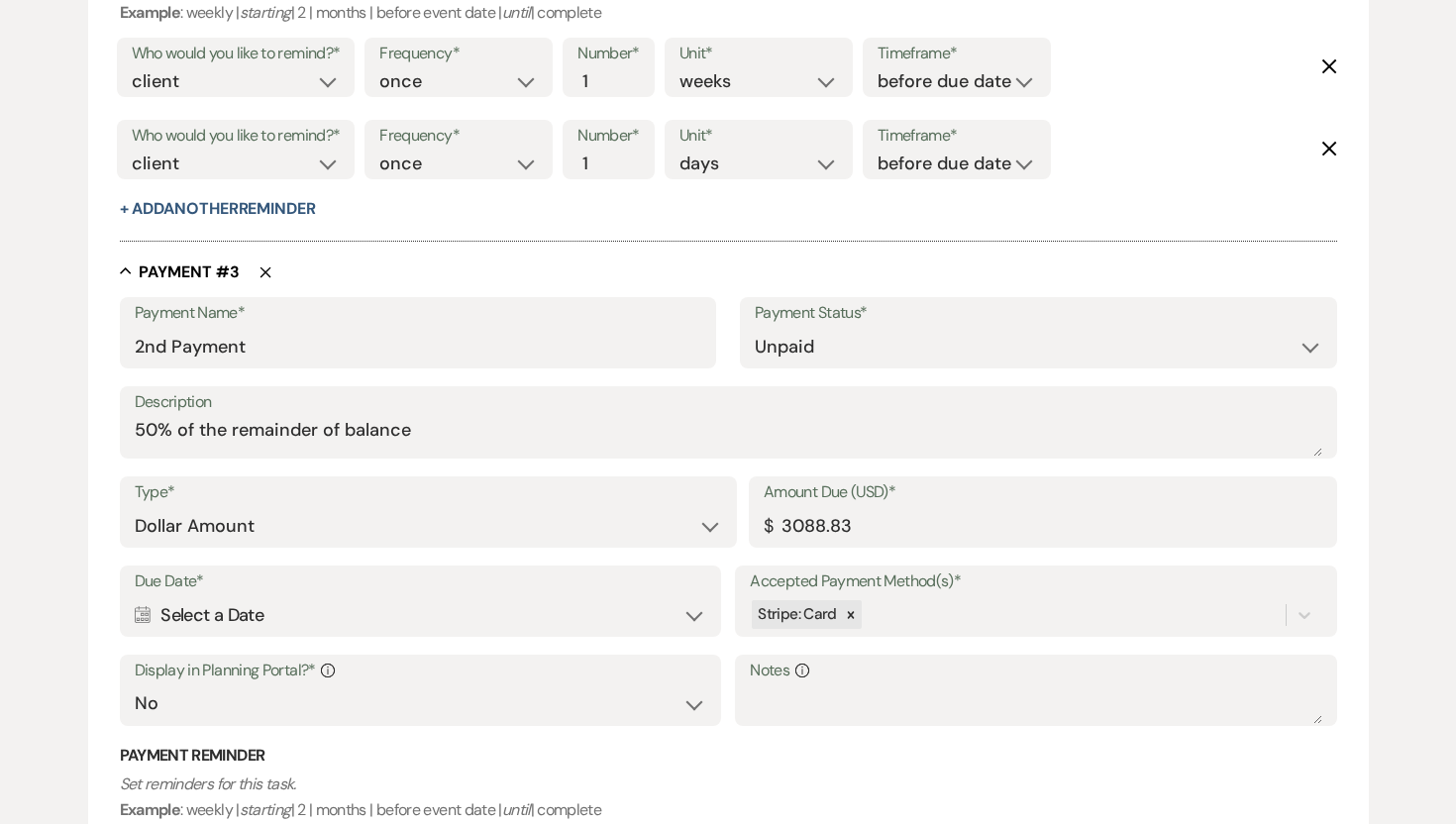 click on "Calendar Select a Date Expand" at bounding box center (420, 615) 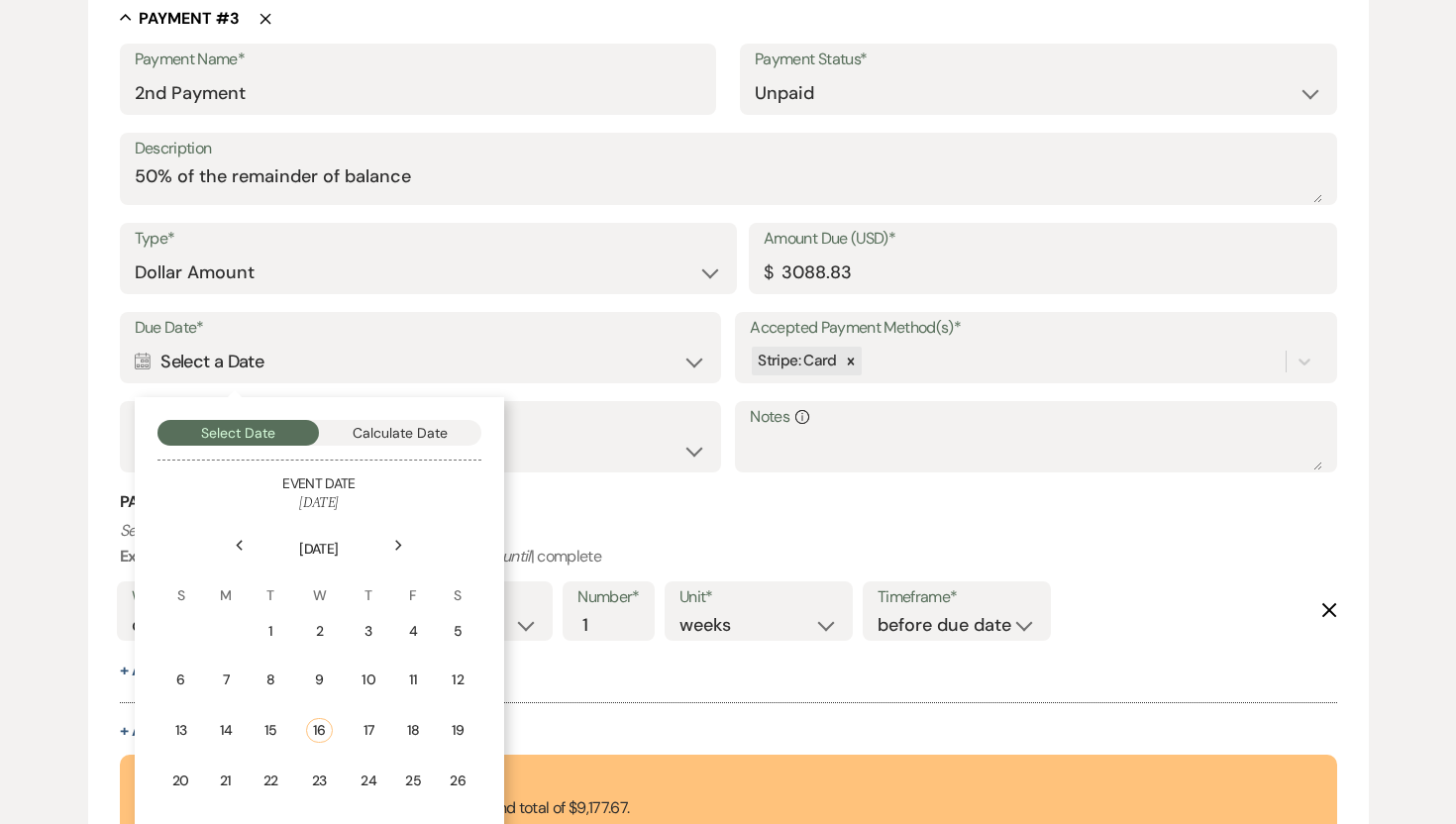 scroll, scrollTop: 2153, scrollLeft: 0, axis: vertical 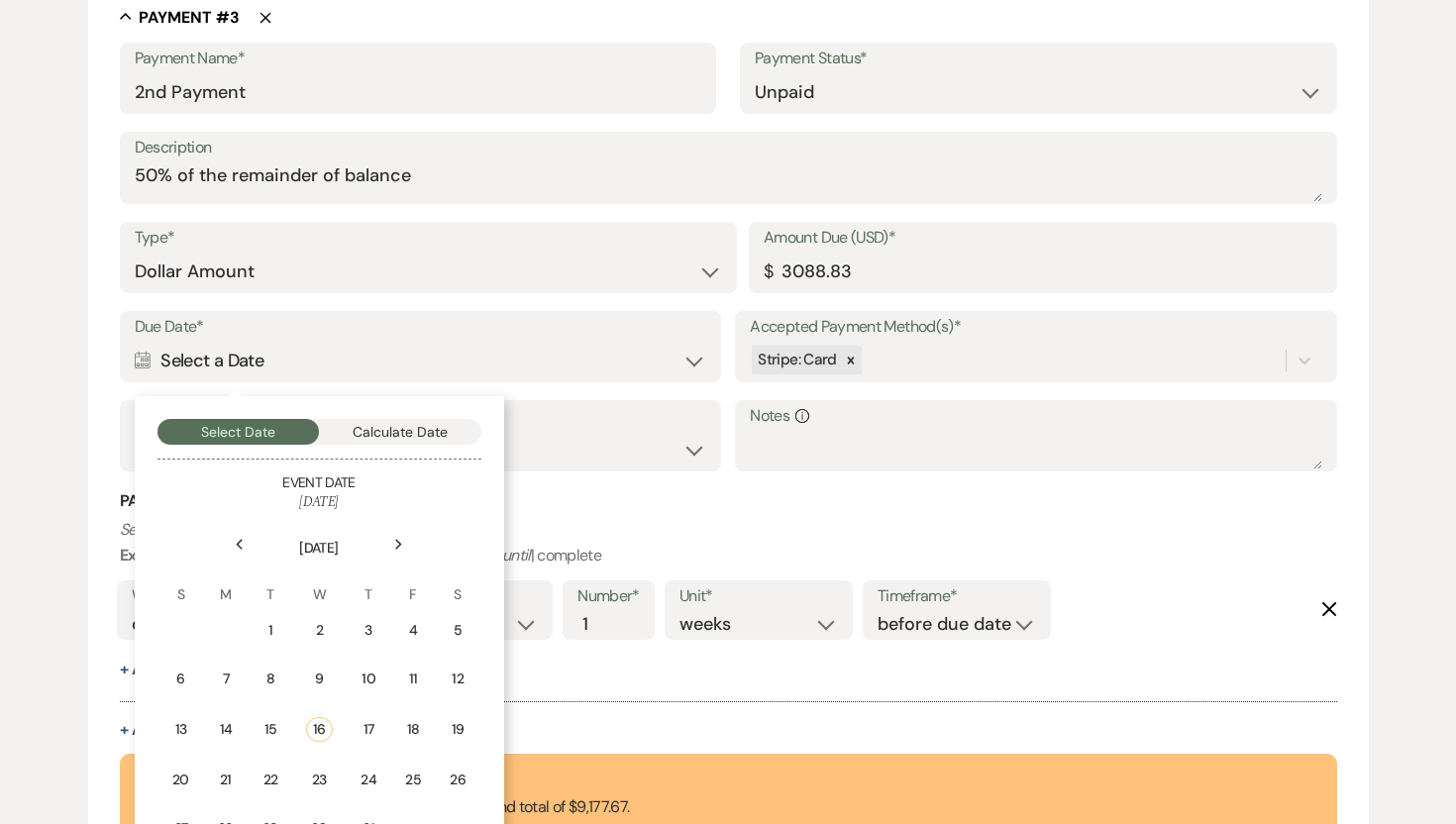 click on "Next" 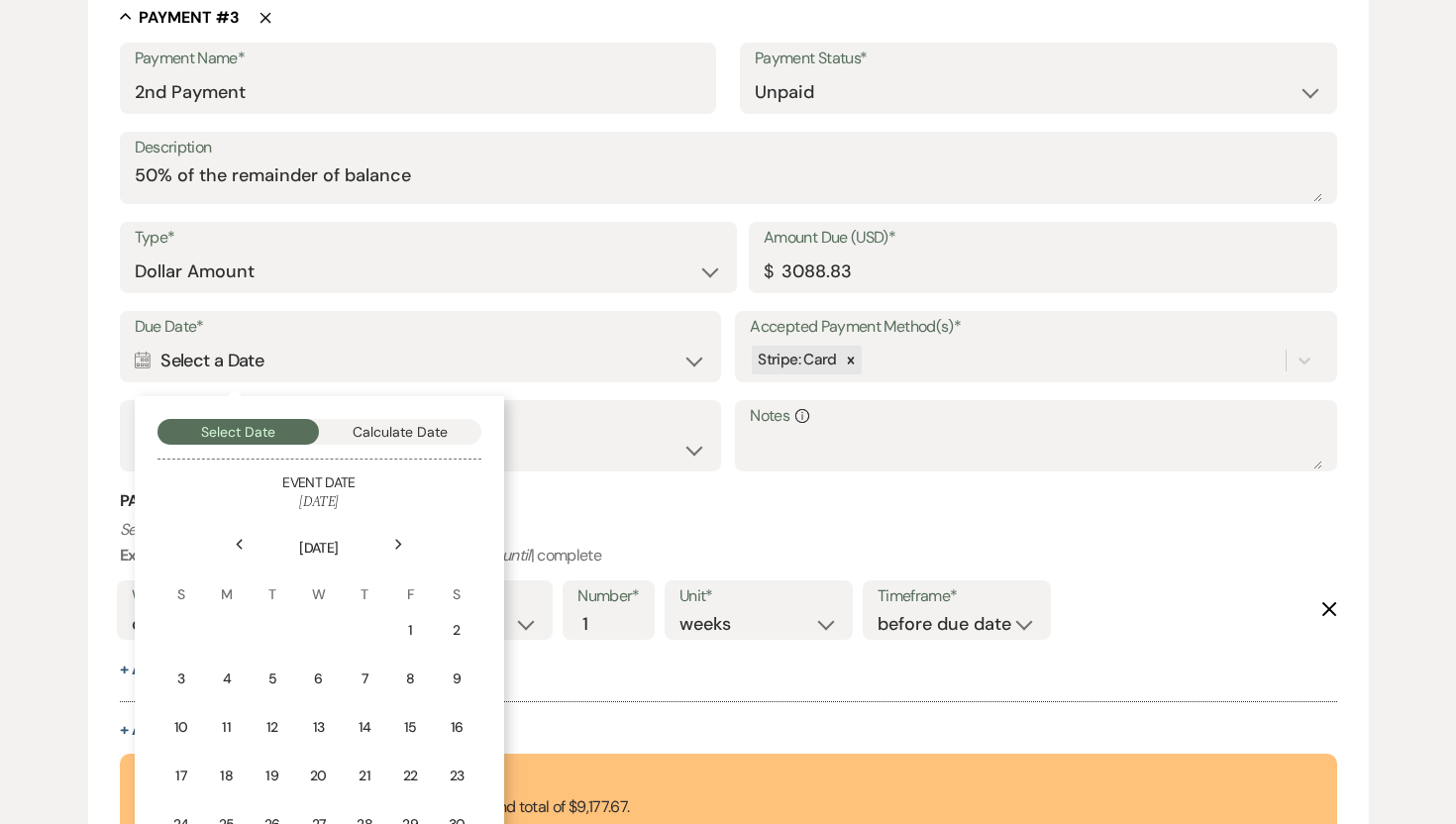 click on "Next" 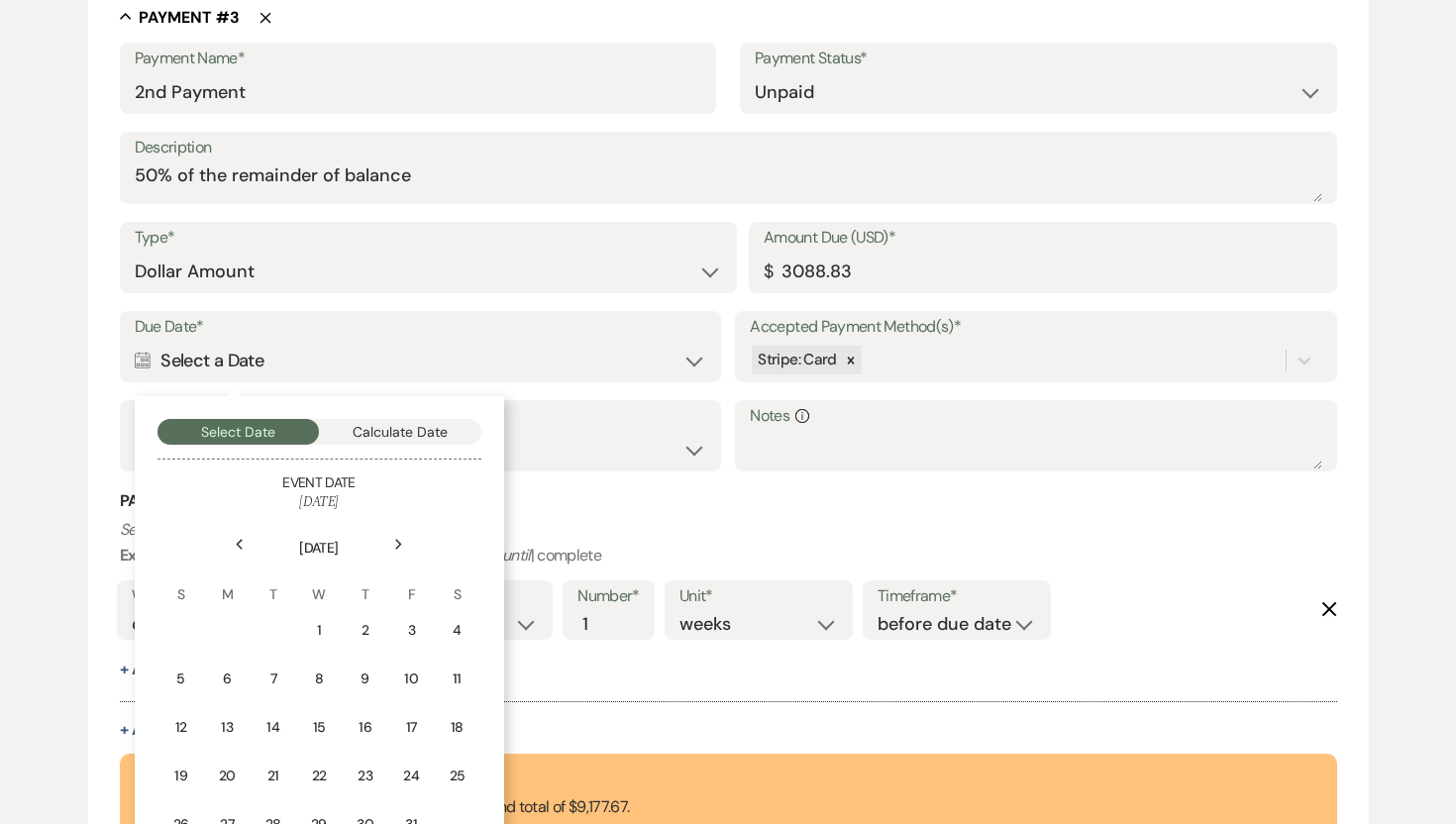 click on "Next" 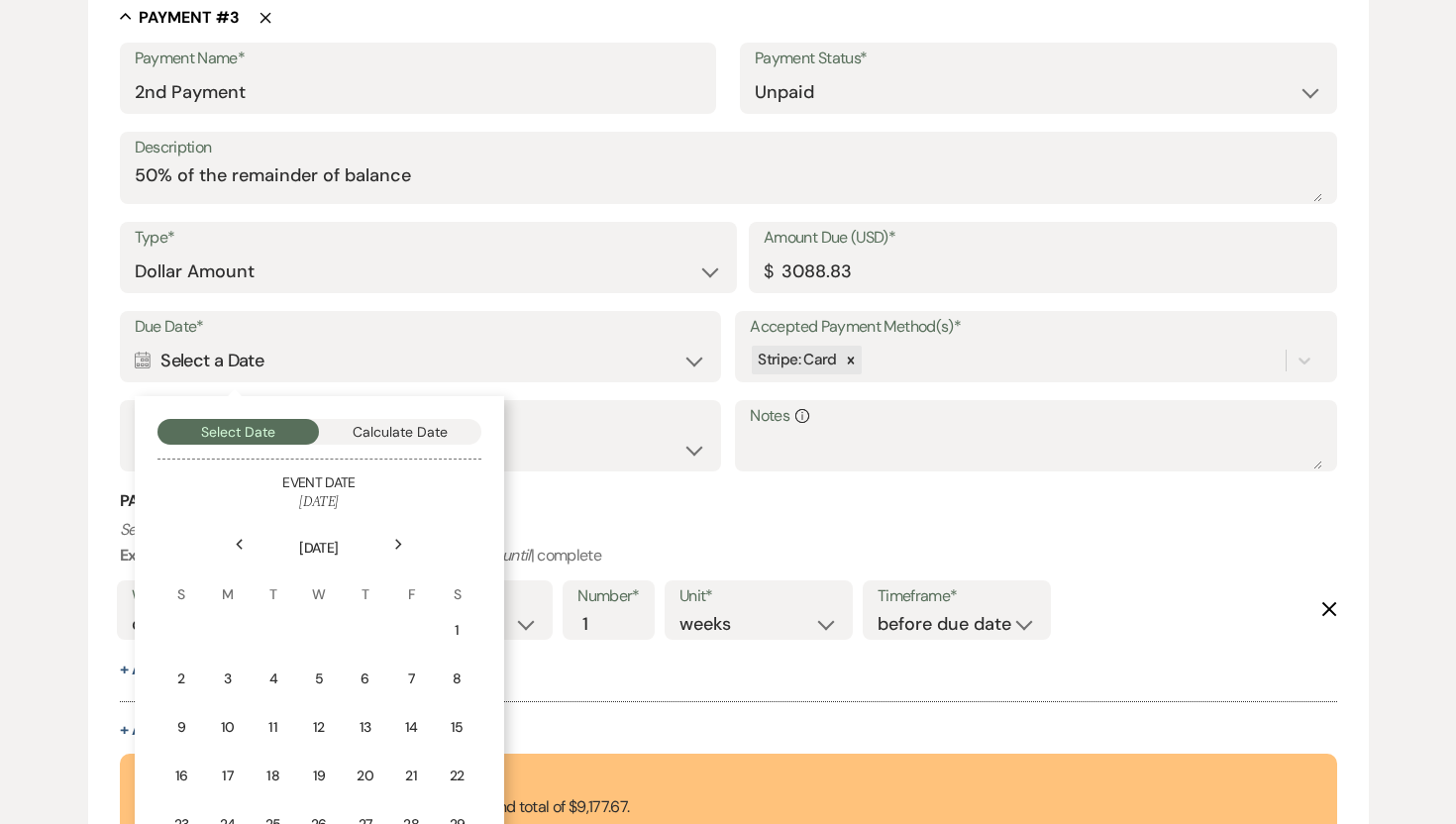 click on "Next" 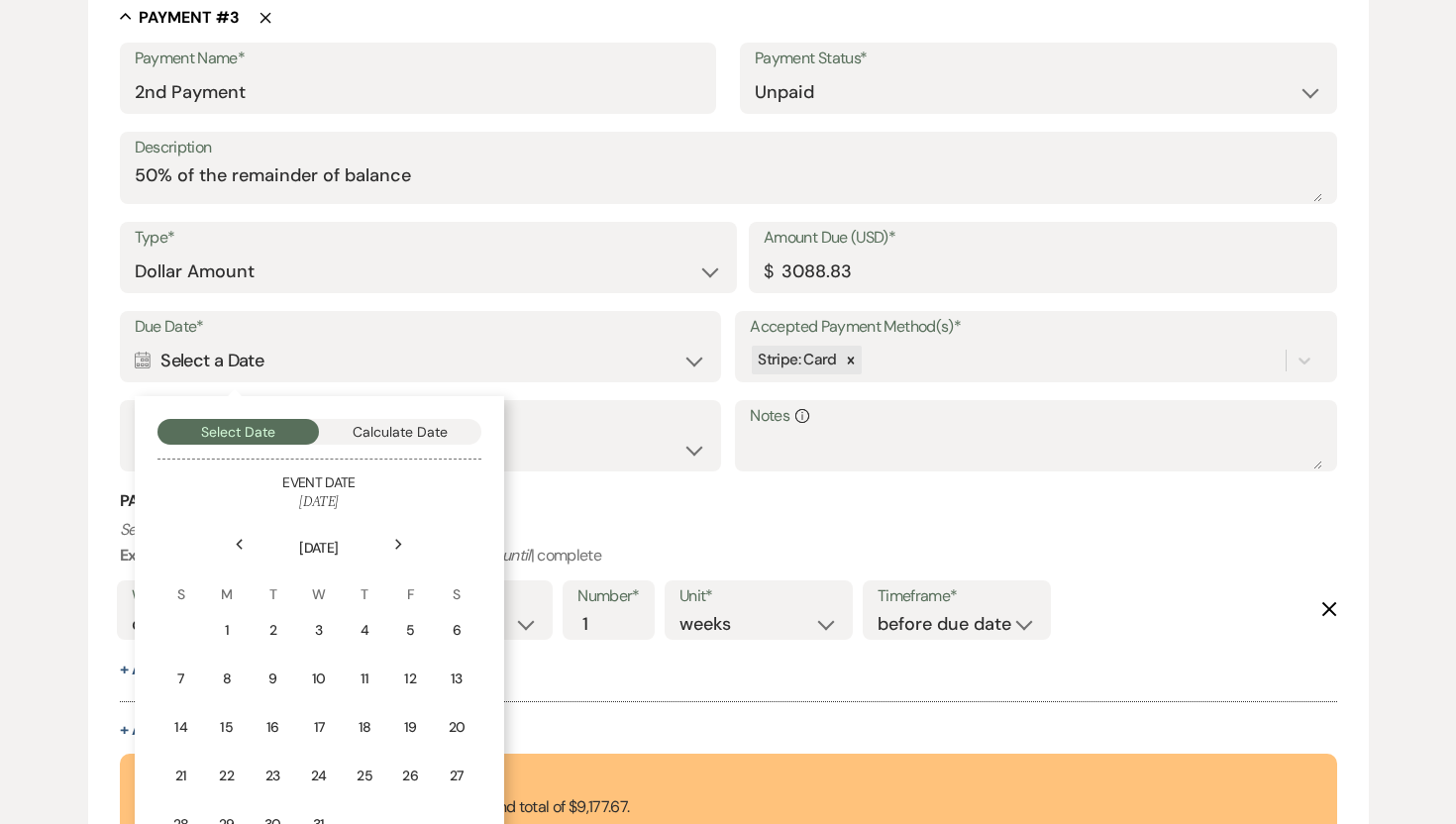 click on "Next" 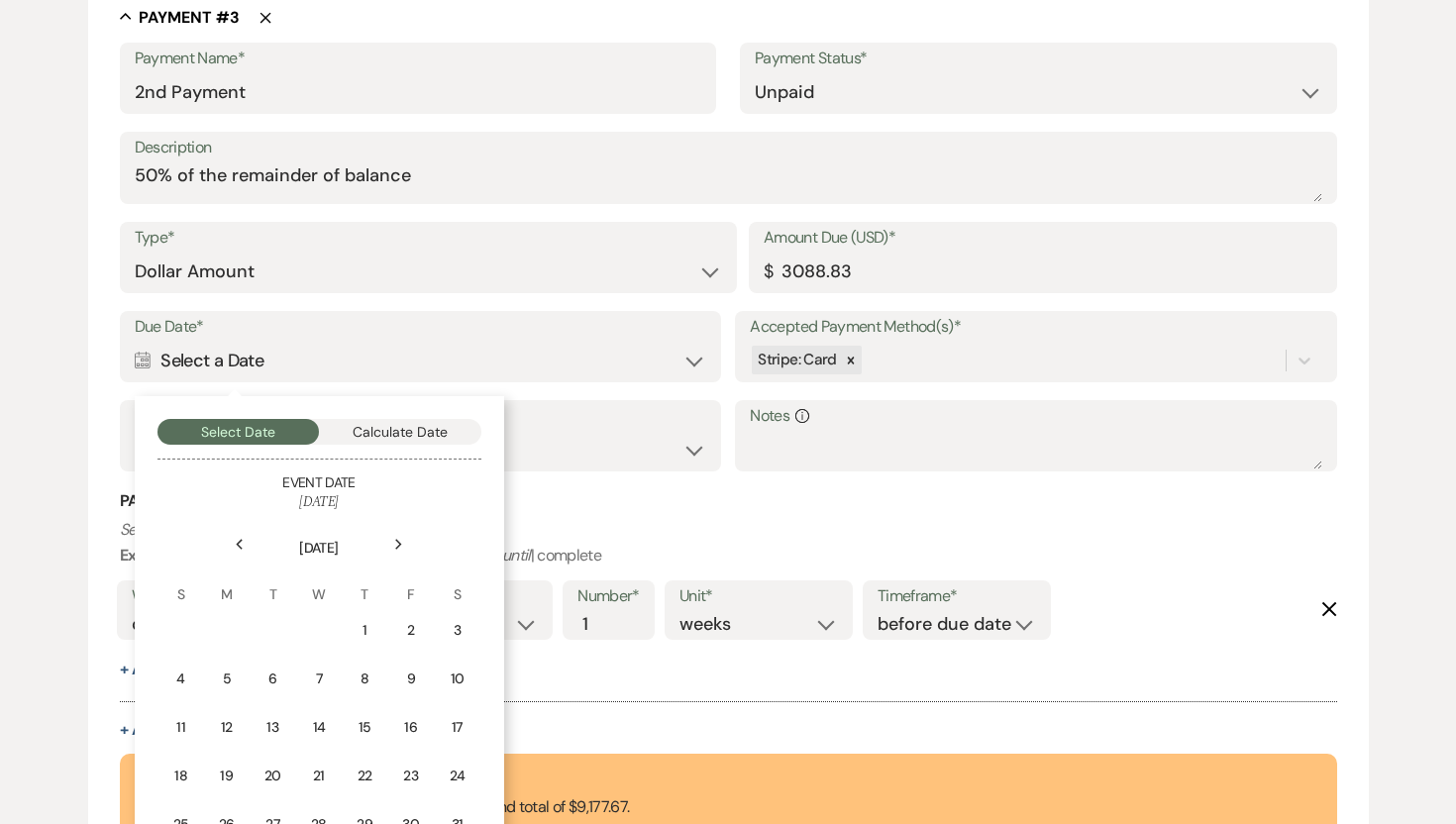 click on "Next" 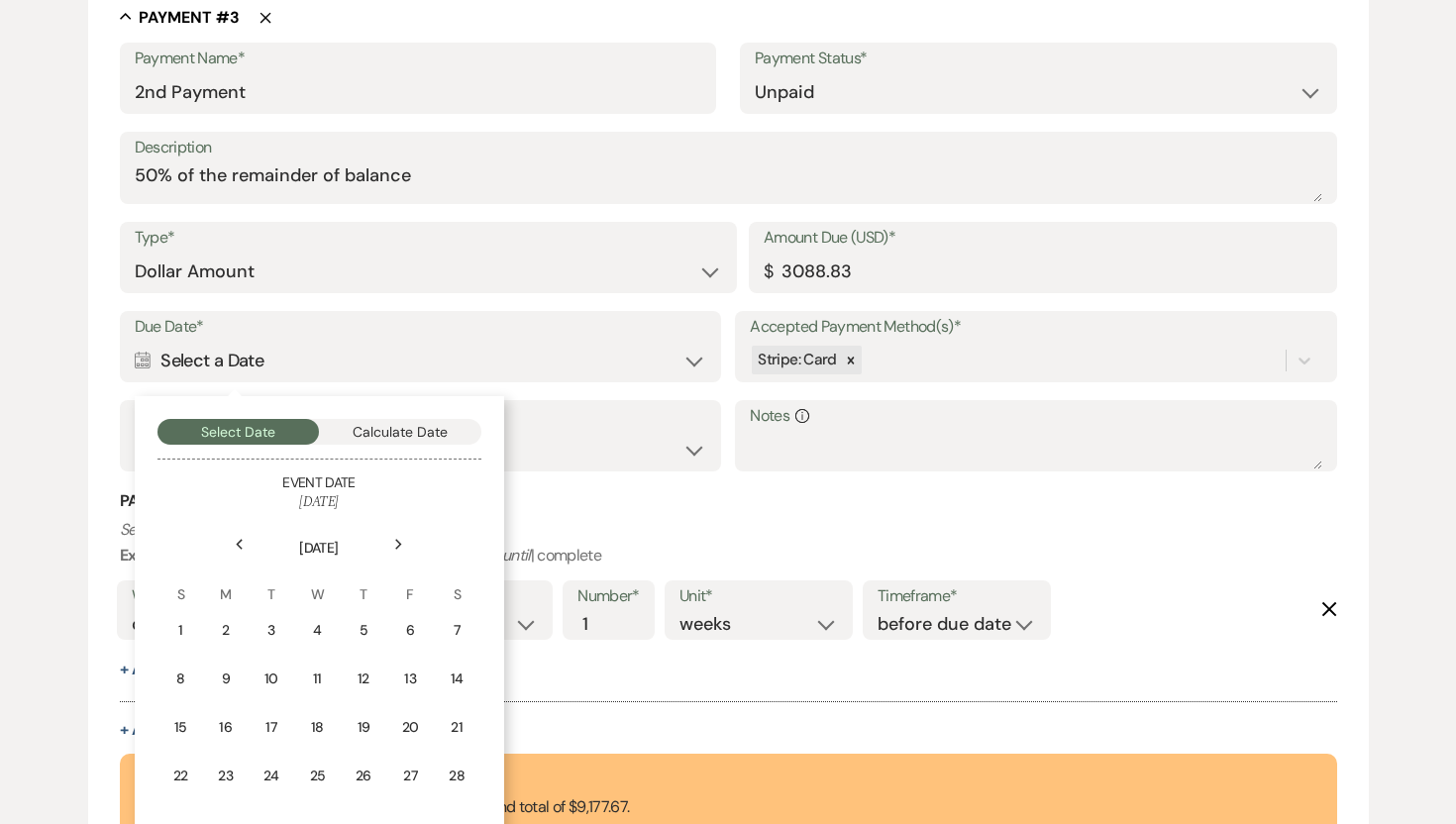 click on "Next" 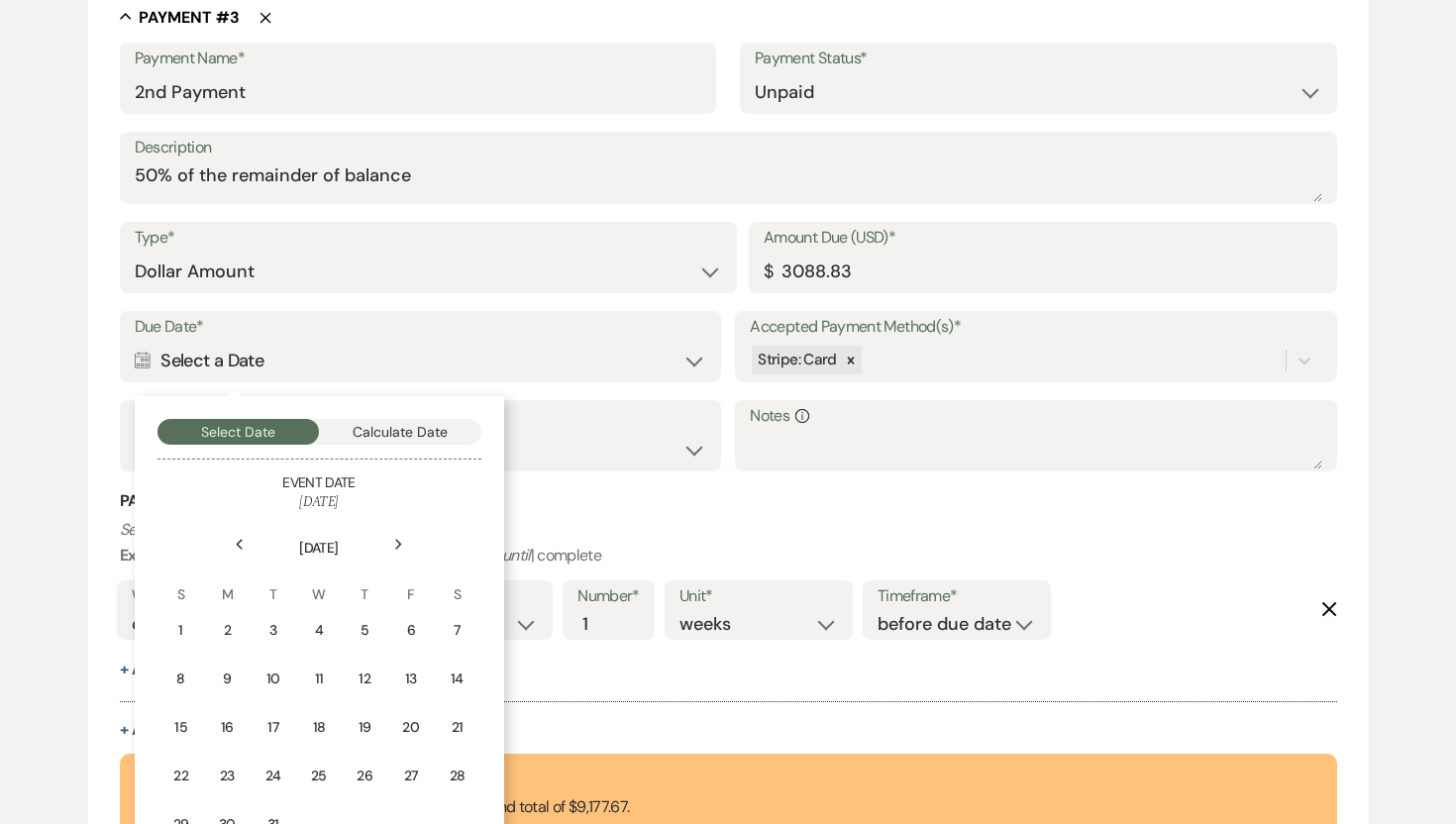 click on "Previous" at bounding box center (240, 545) 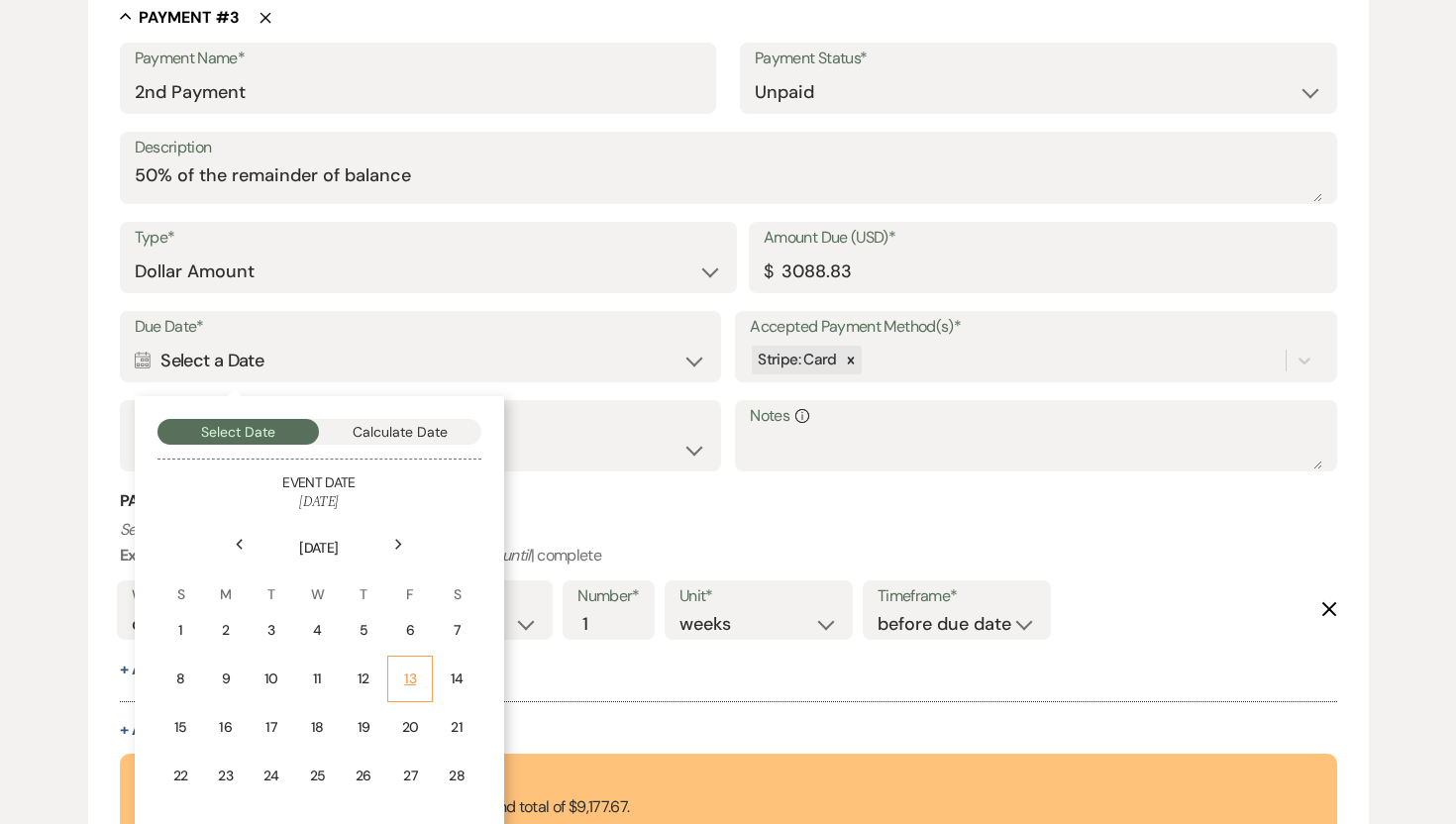 click on "13" at bounding box center [410, 678] 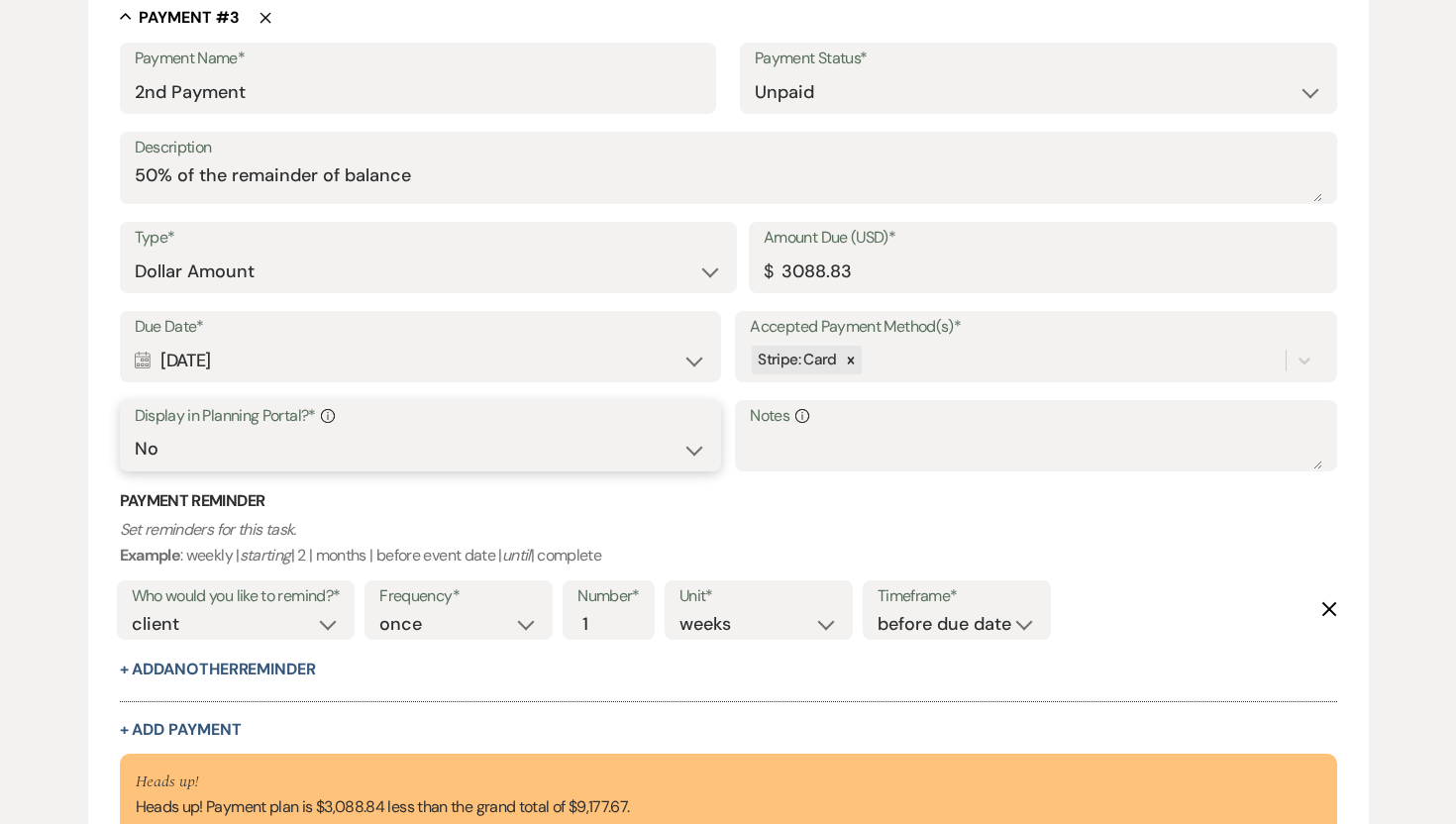 click on "Yes No" at bounding box center [420, 449] 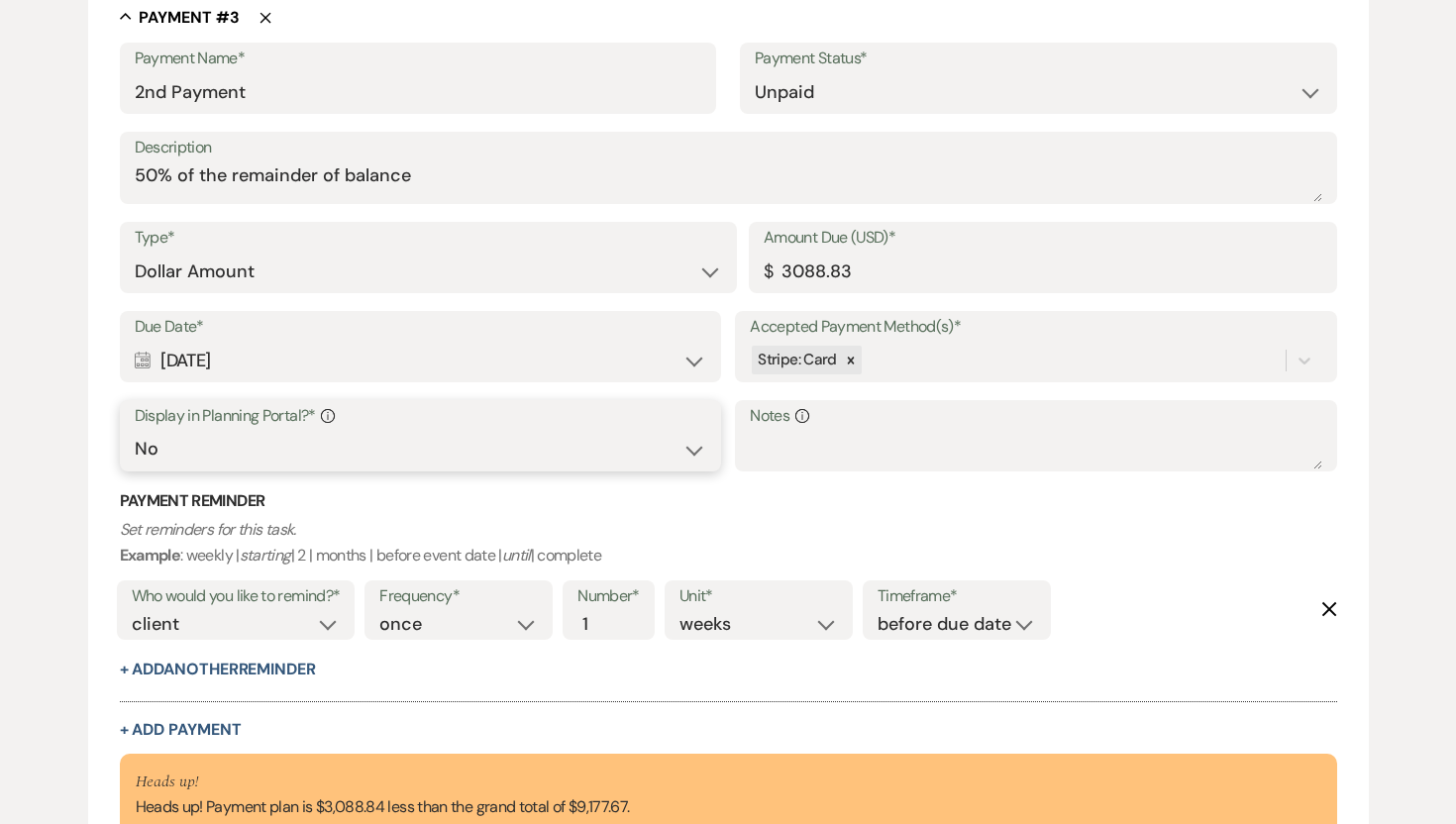 select on "true" 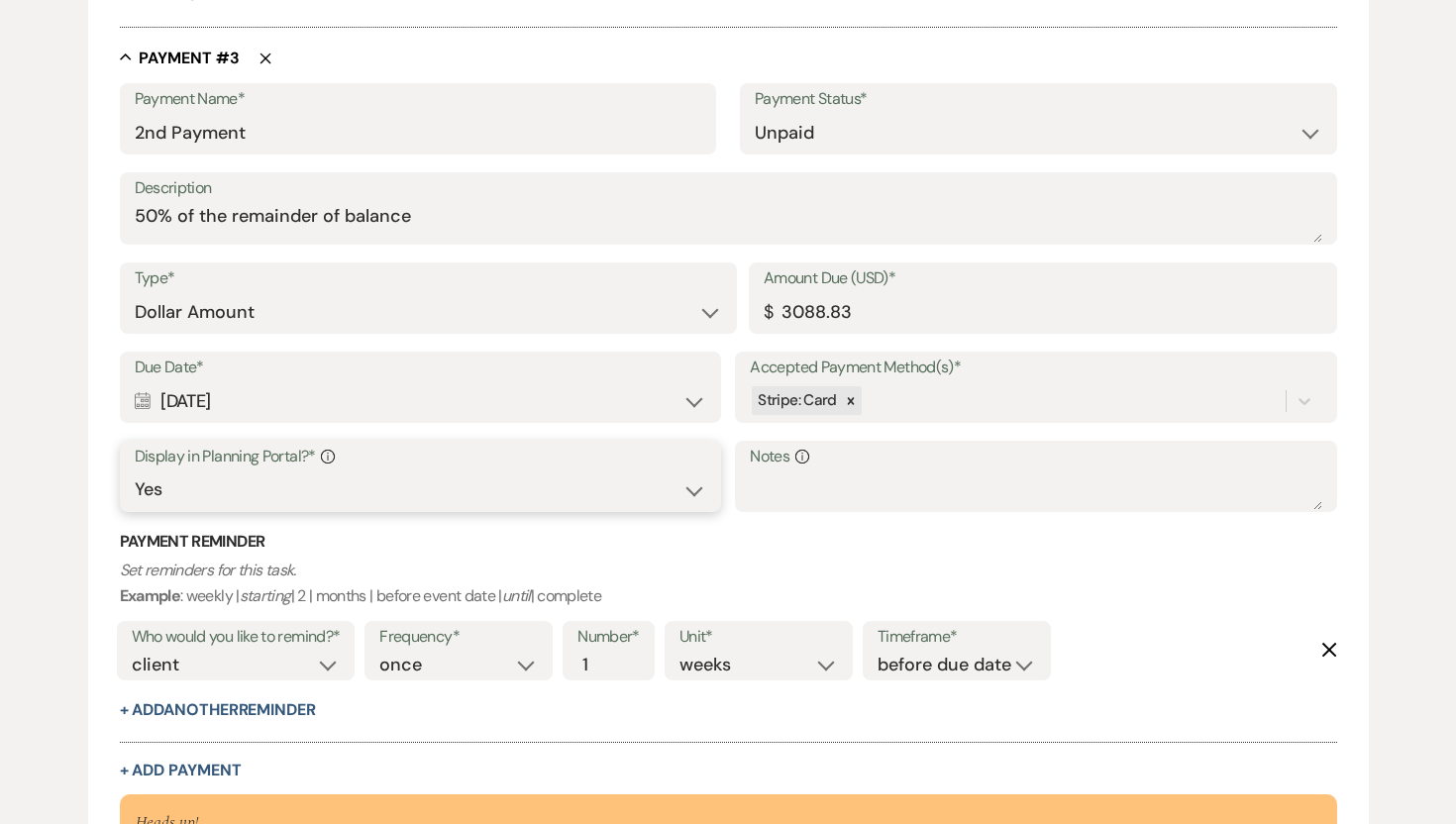 scroll, scrollTop: 2118, scrollLeft: 0, axis: vertical 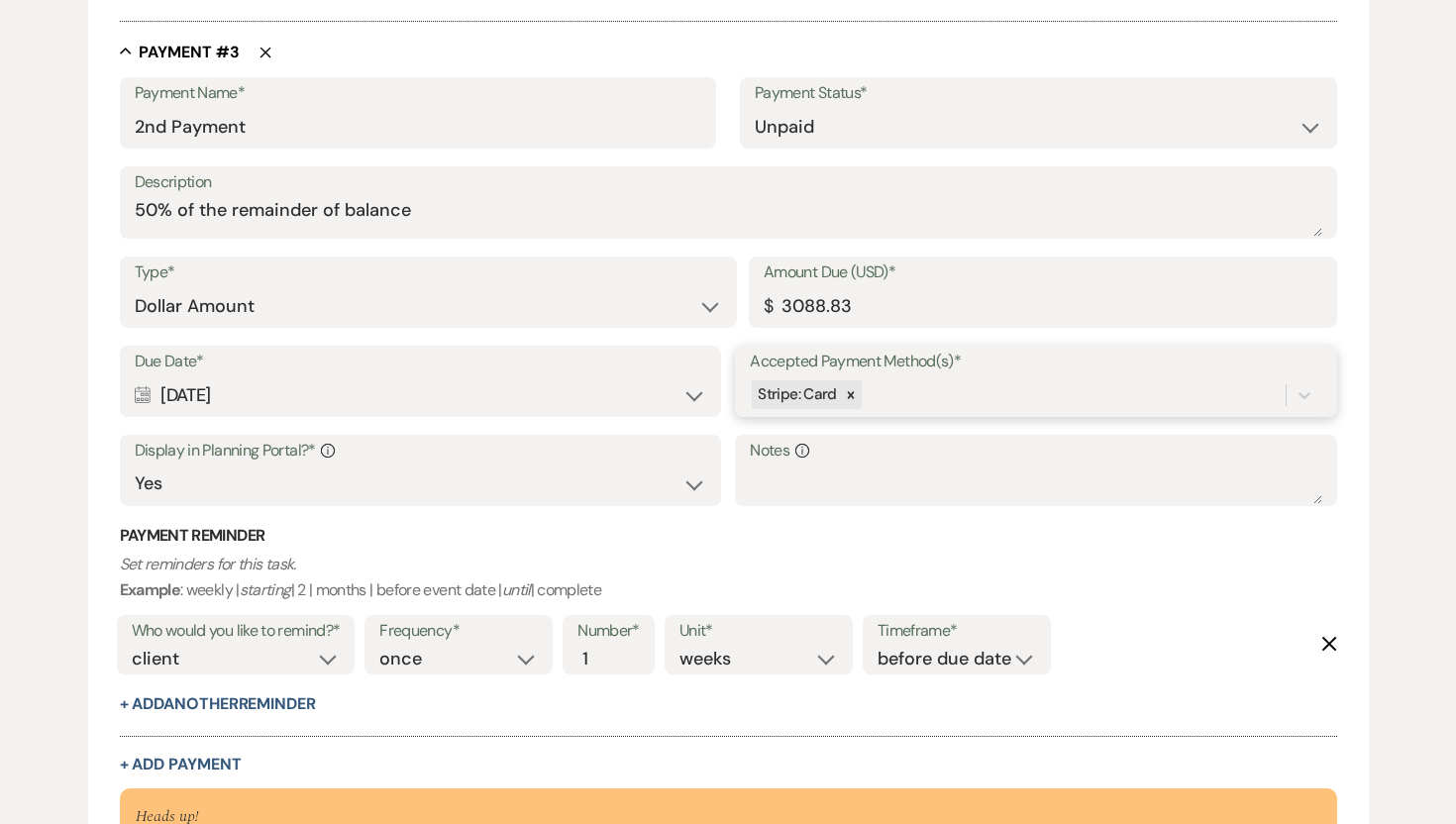 click on "Stripe: Card" at bounding box center (1017, 394) 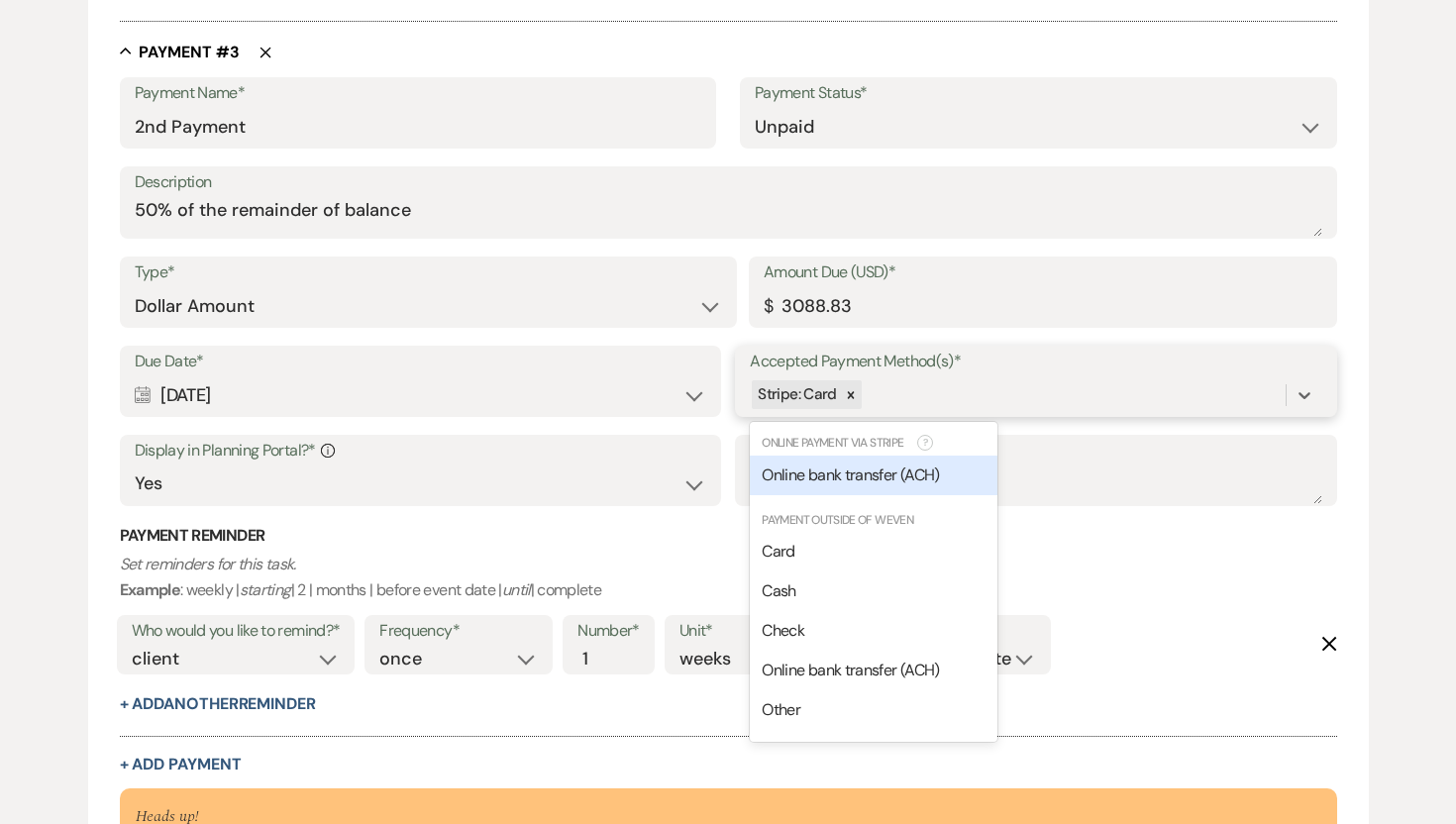 click on "Online bank transfer (ACH)" at bounding box center (850, 474) 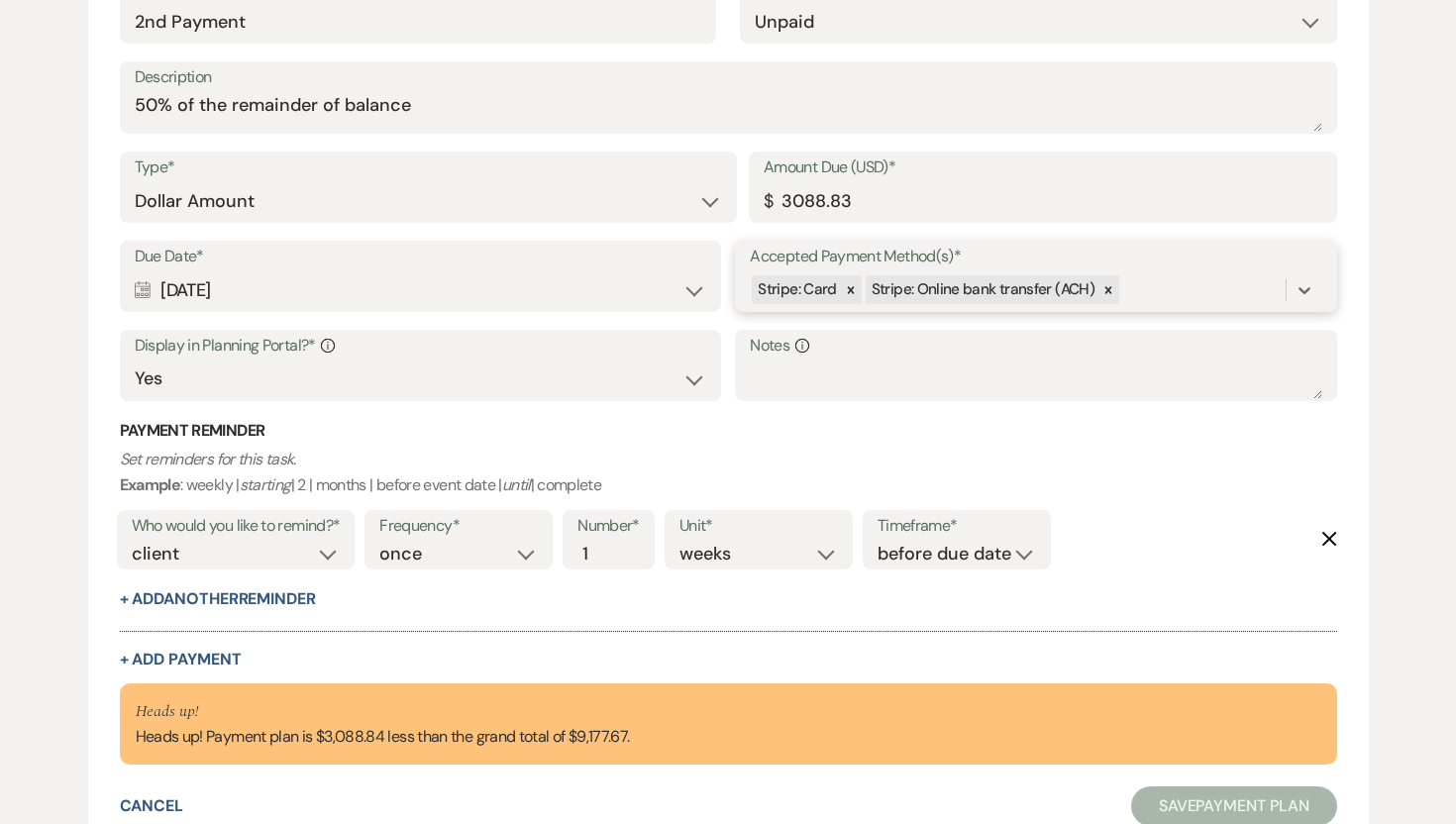 scroll, scrollTop: 2224, scrollLeft: 0, axis: vertical 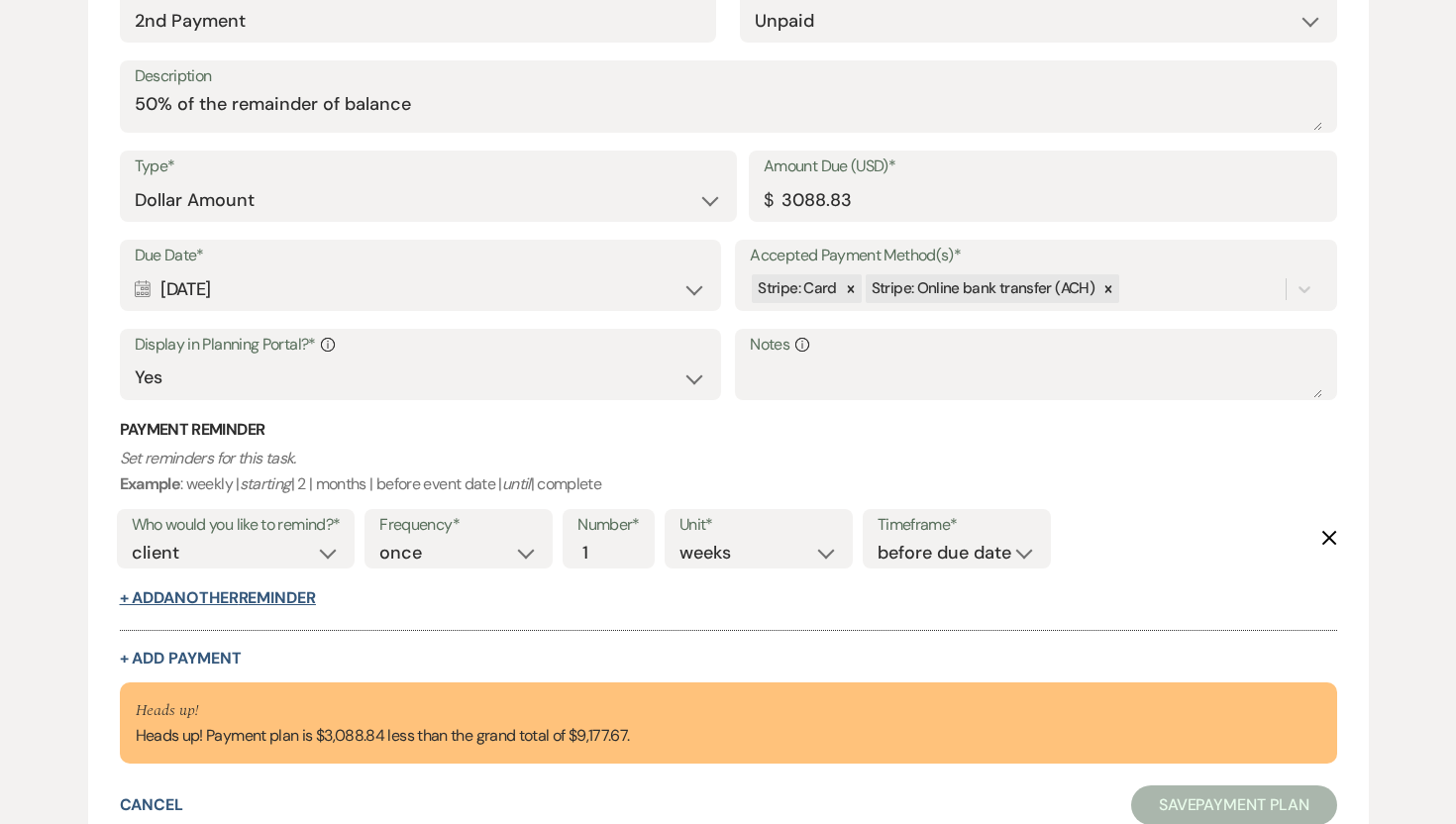 click on "+ Add  Another  Reminder" at bounding box center [218, 598] 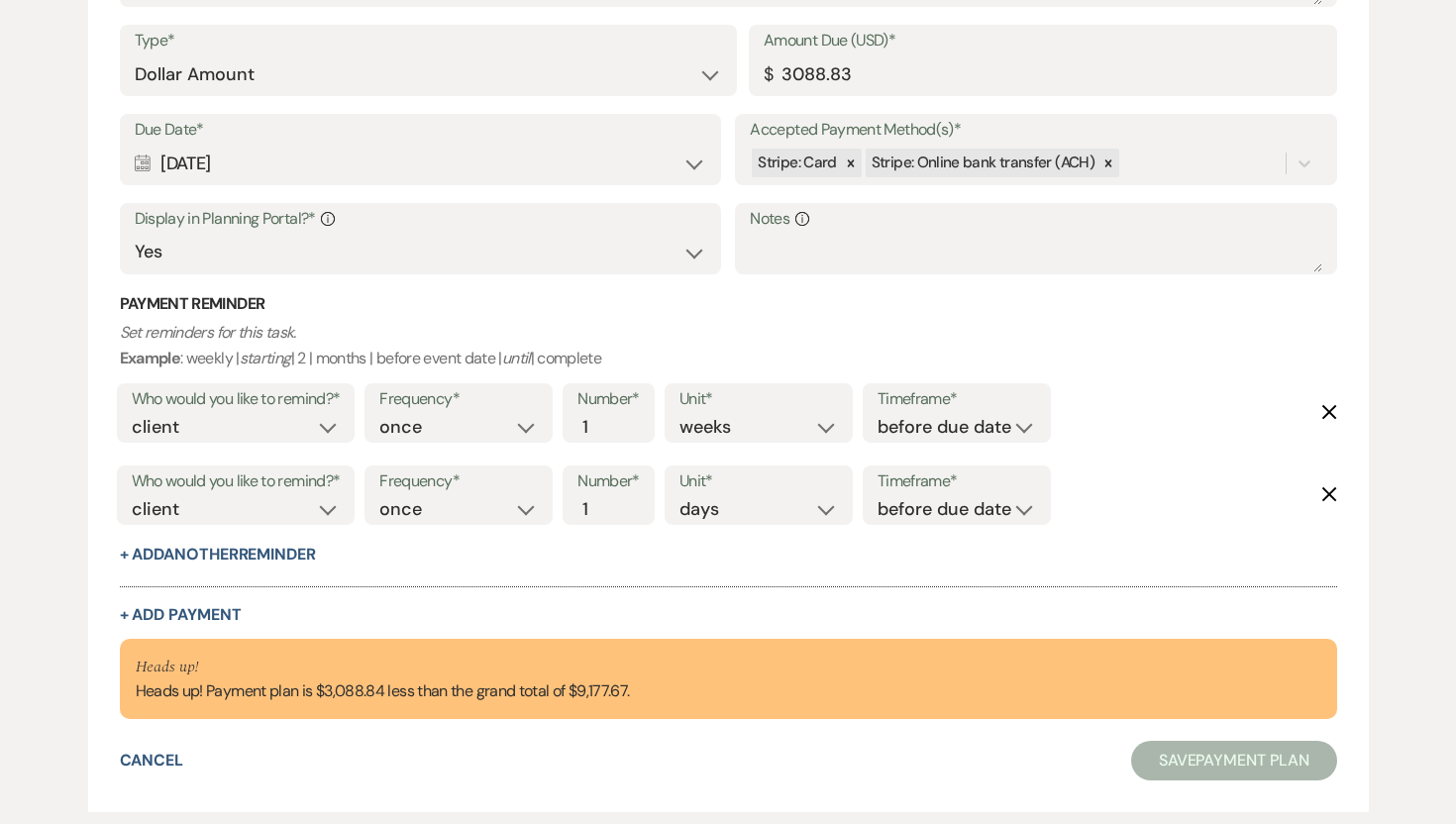 scroll, scrollTop: 2465, scrollLeft: 0, axis: vertical 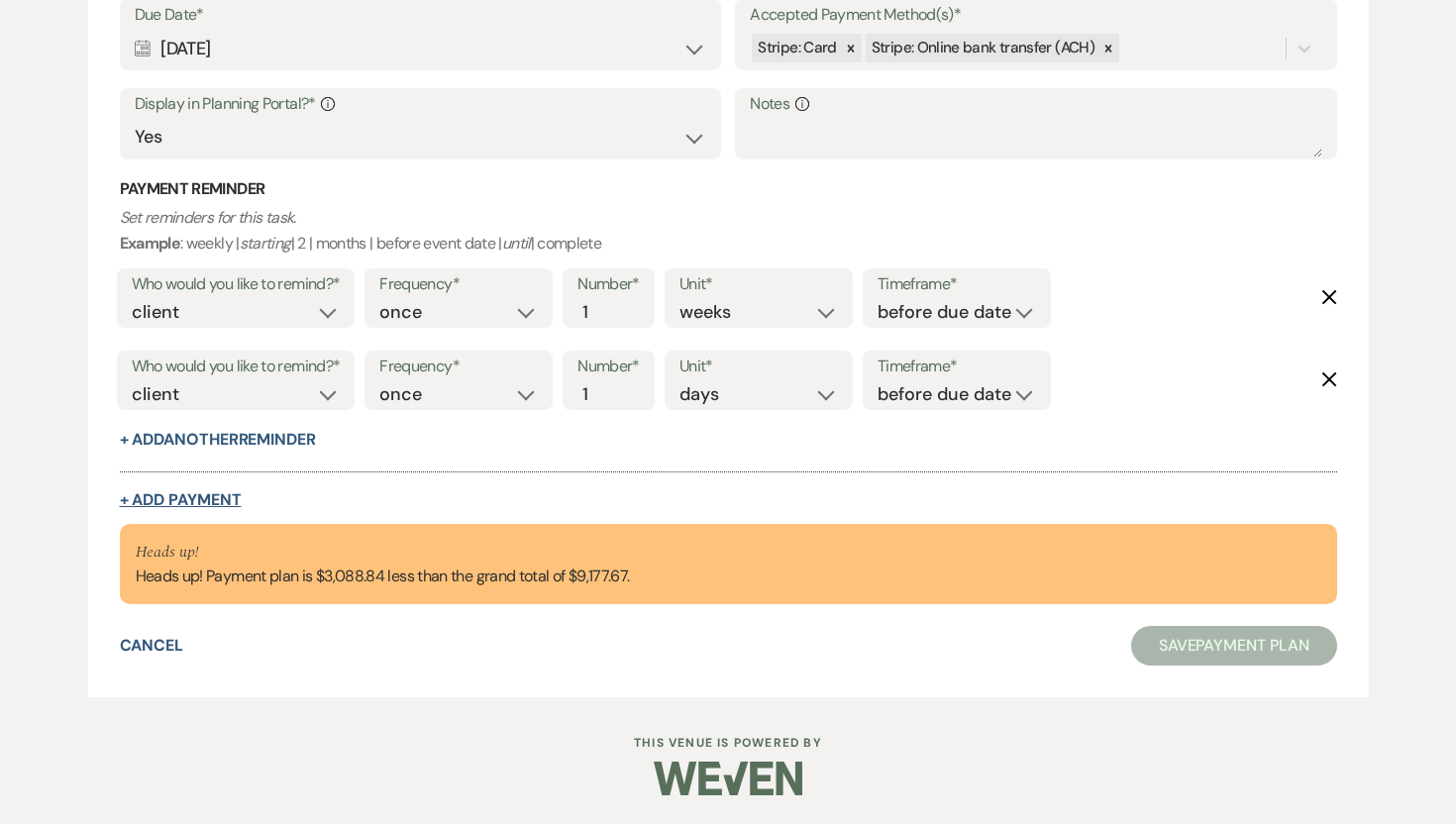 click on "+ Add Payment" at bounding box center [180, 500] 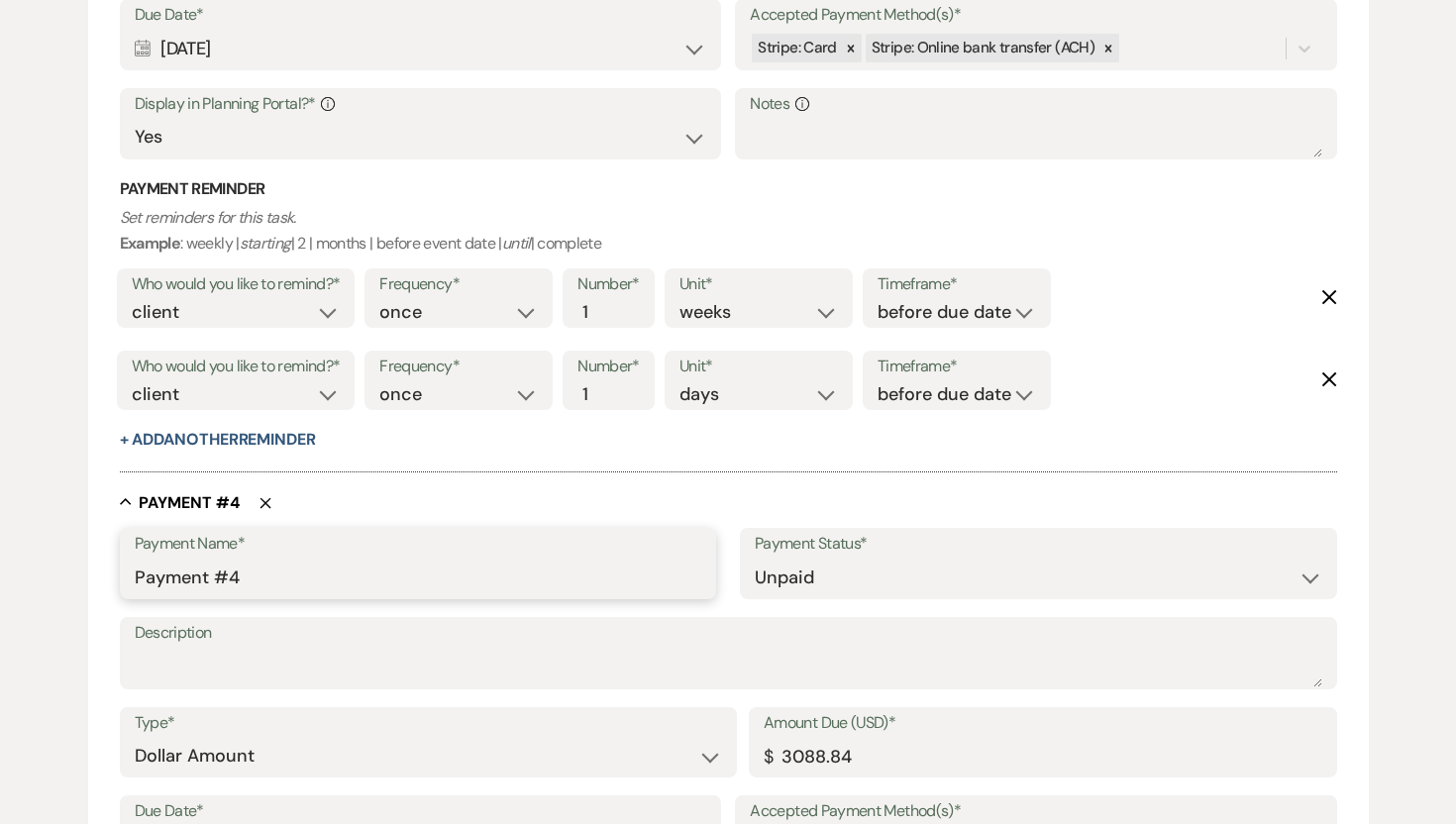drag, startPoint x: 271, startPoint y: 577, endPoint x: 84, endPoint y: 551, distance: 188.79883 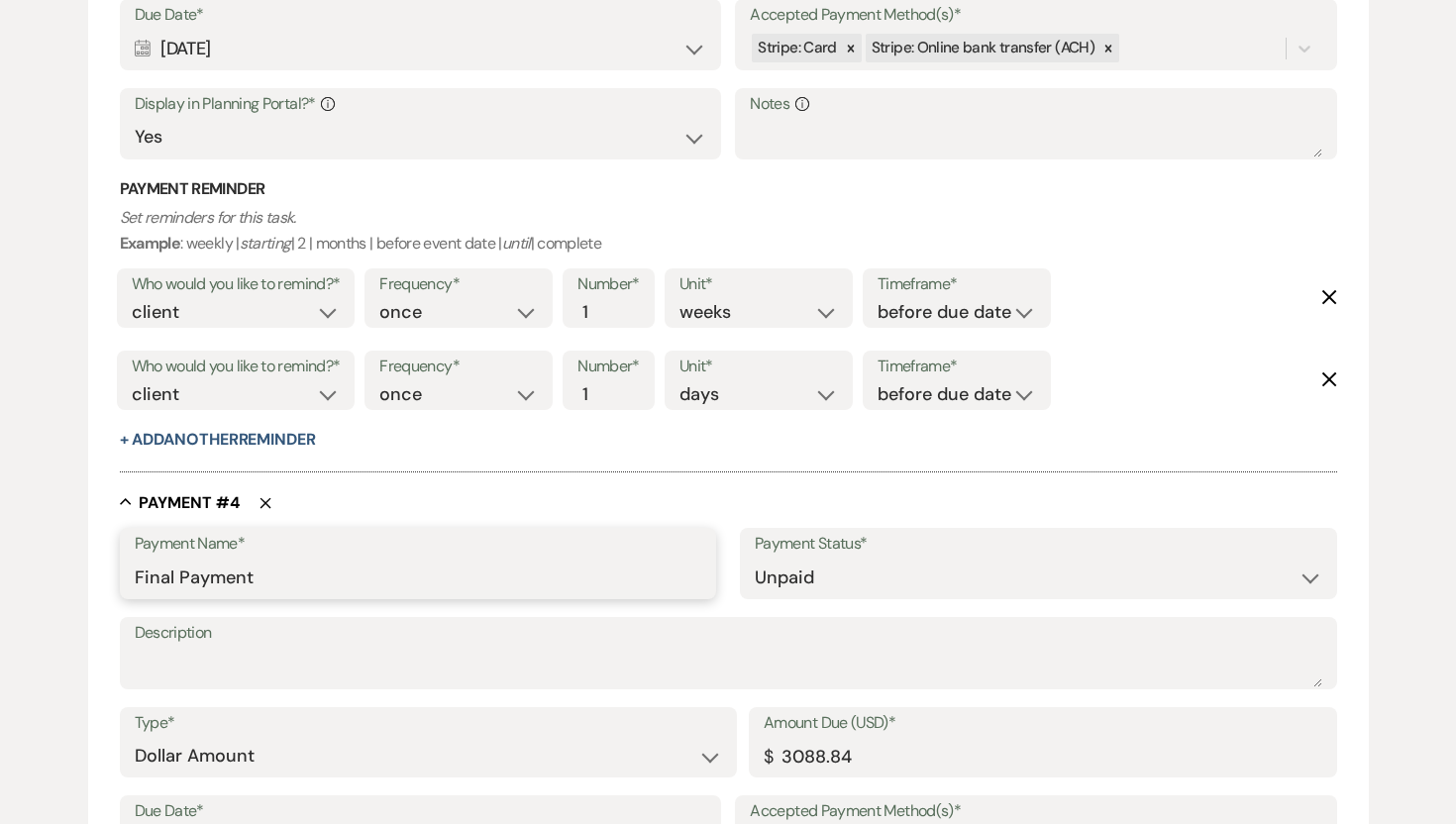 type on "Final Payment" 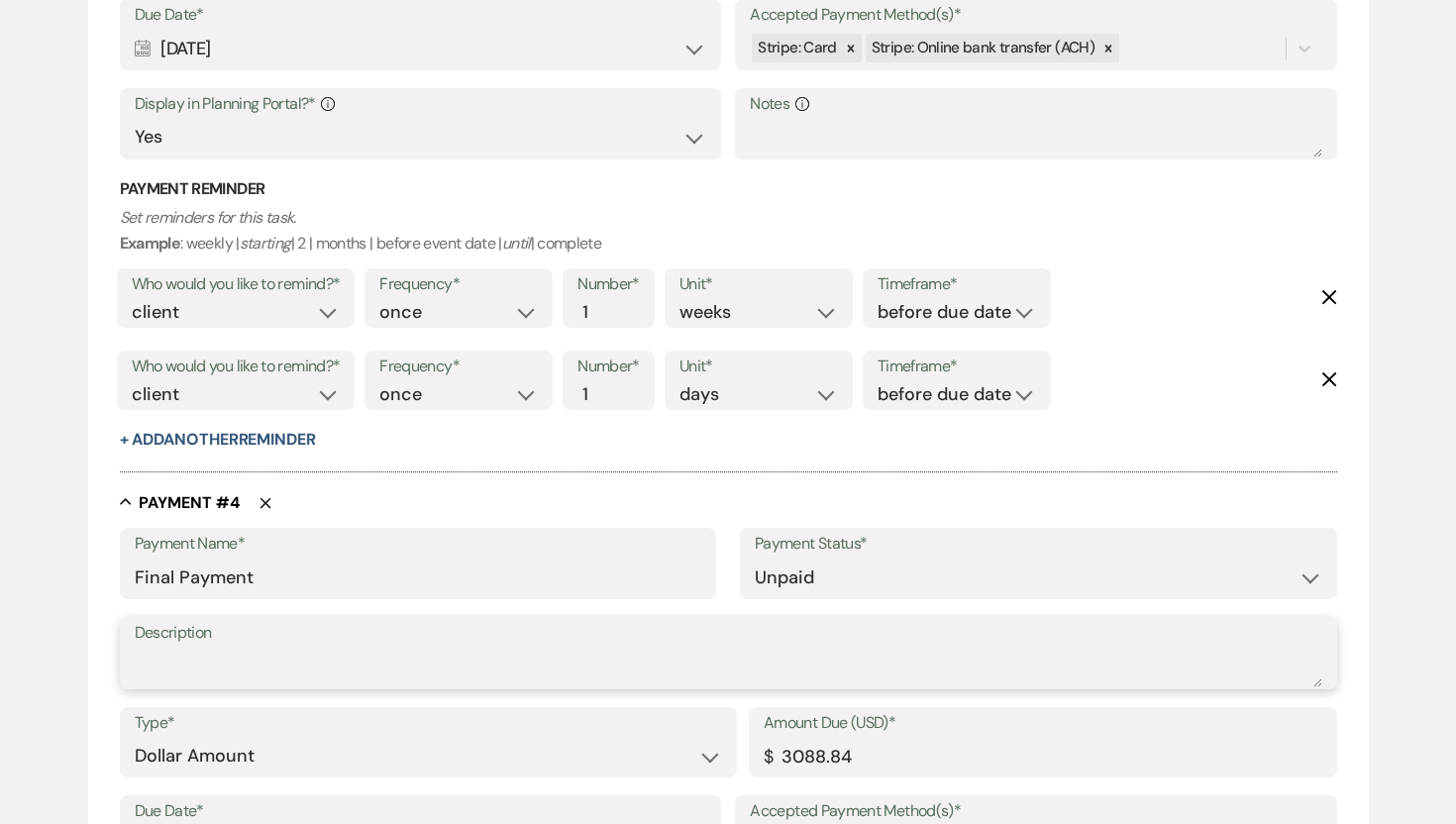 click on "Description" at bounding box center [728, 668] 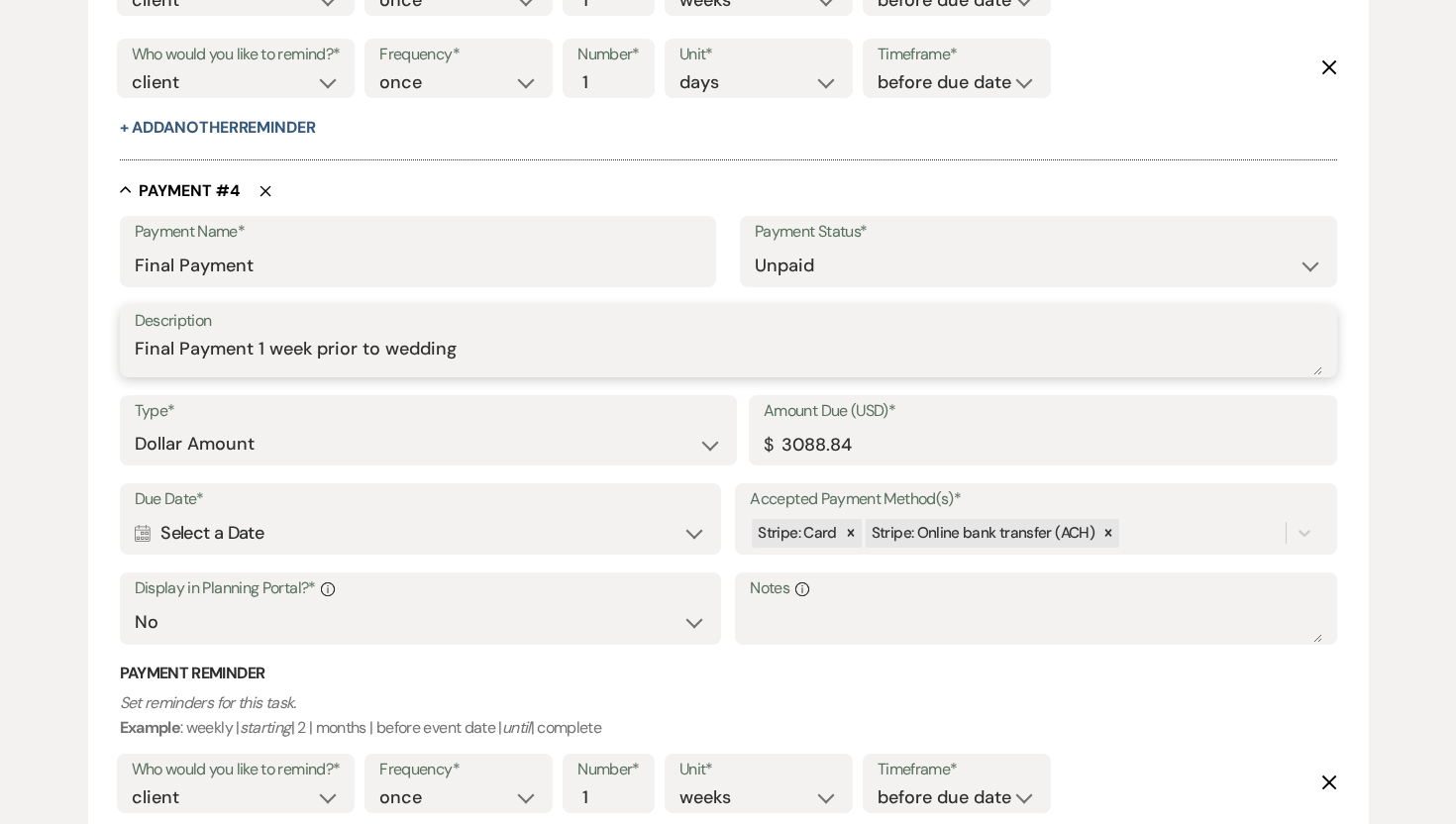 scroll, scrollTop: 2779, scrollLeft: 0, axis: vertical 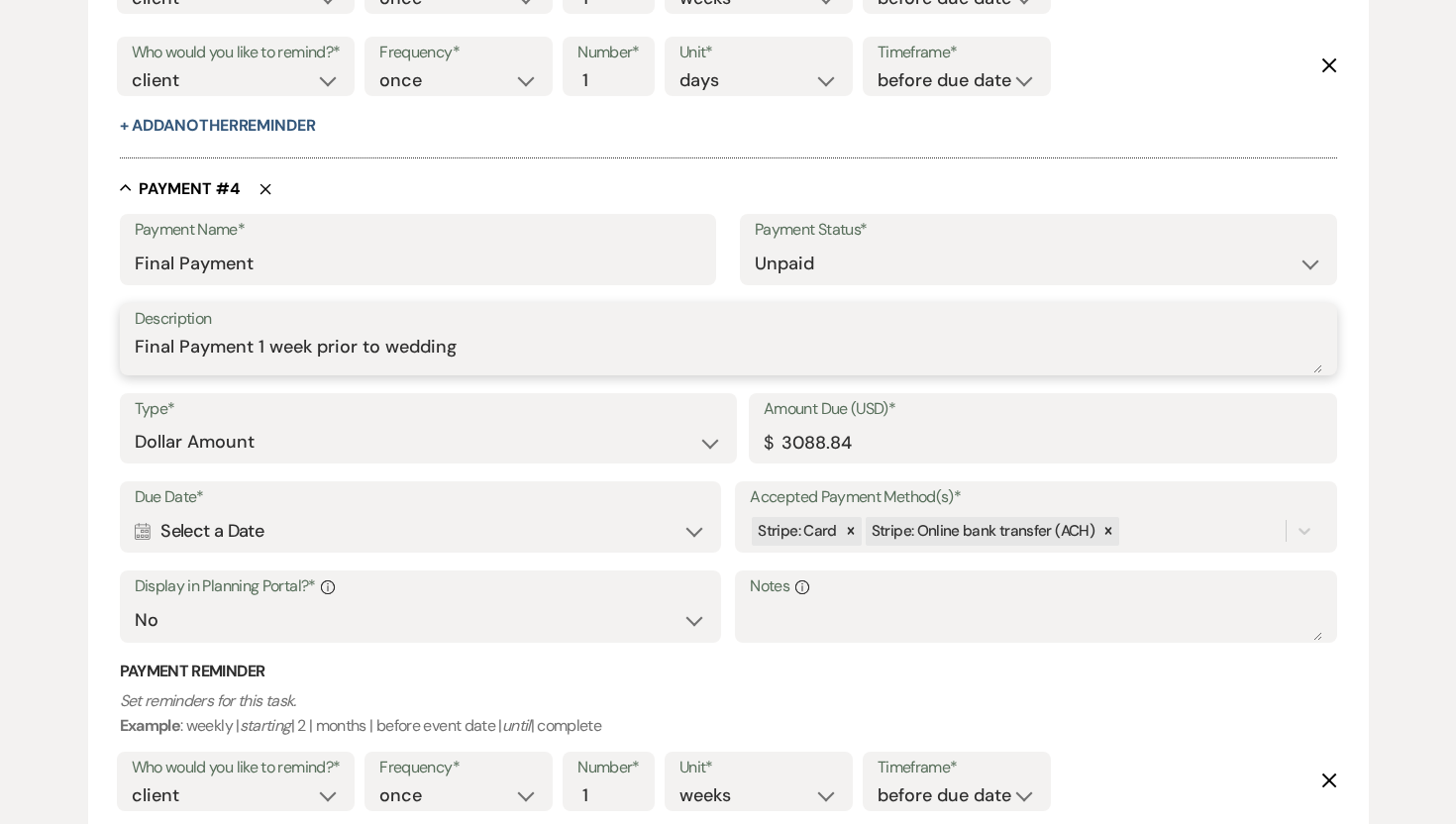 type on "Final Payment 1 week prior to wedding" 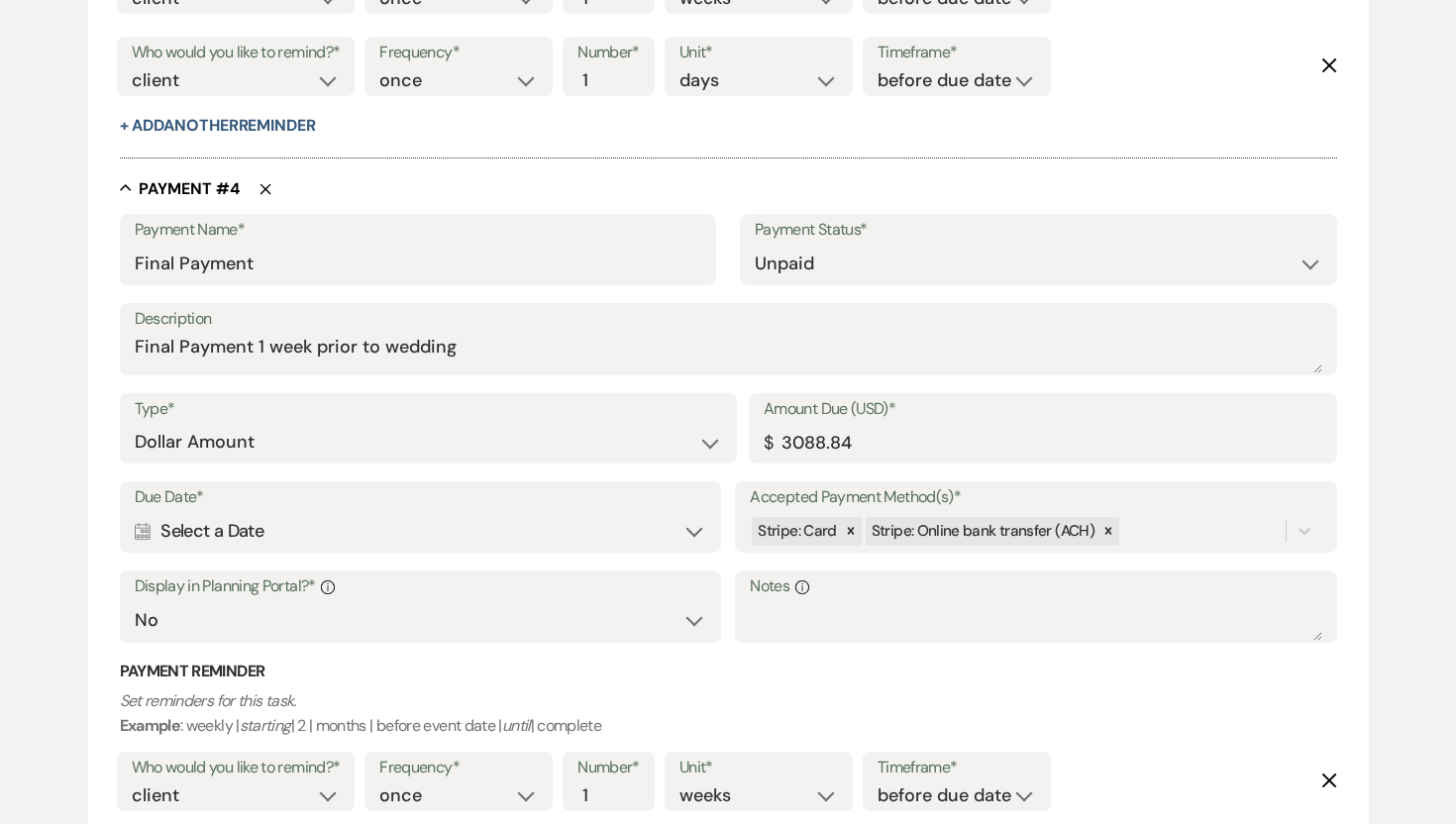 click on "Calendar Select a Date Expand" at bounding box center [420, 531] 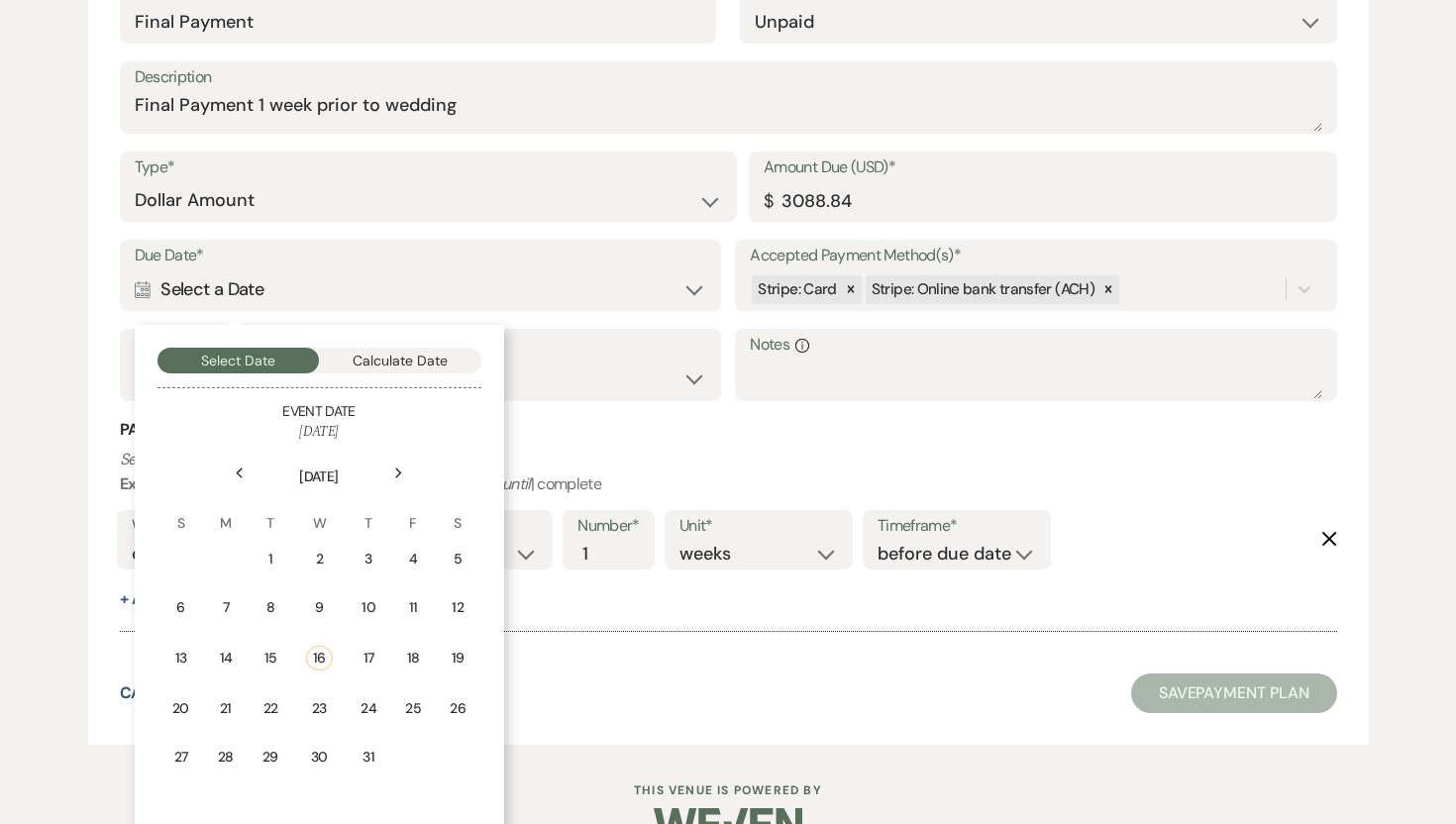 scroll, scrollTop: 3073, scrollLeft: 0, axis: vertical 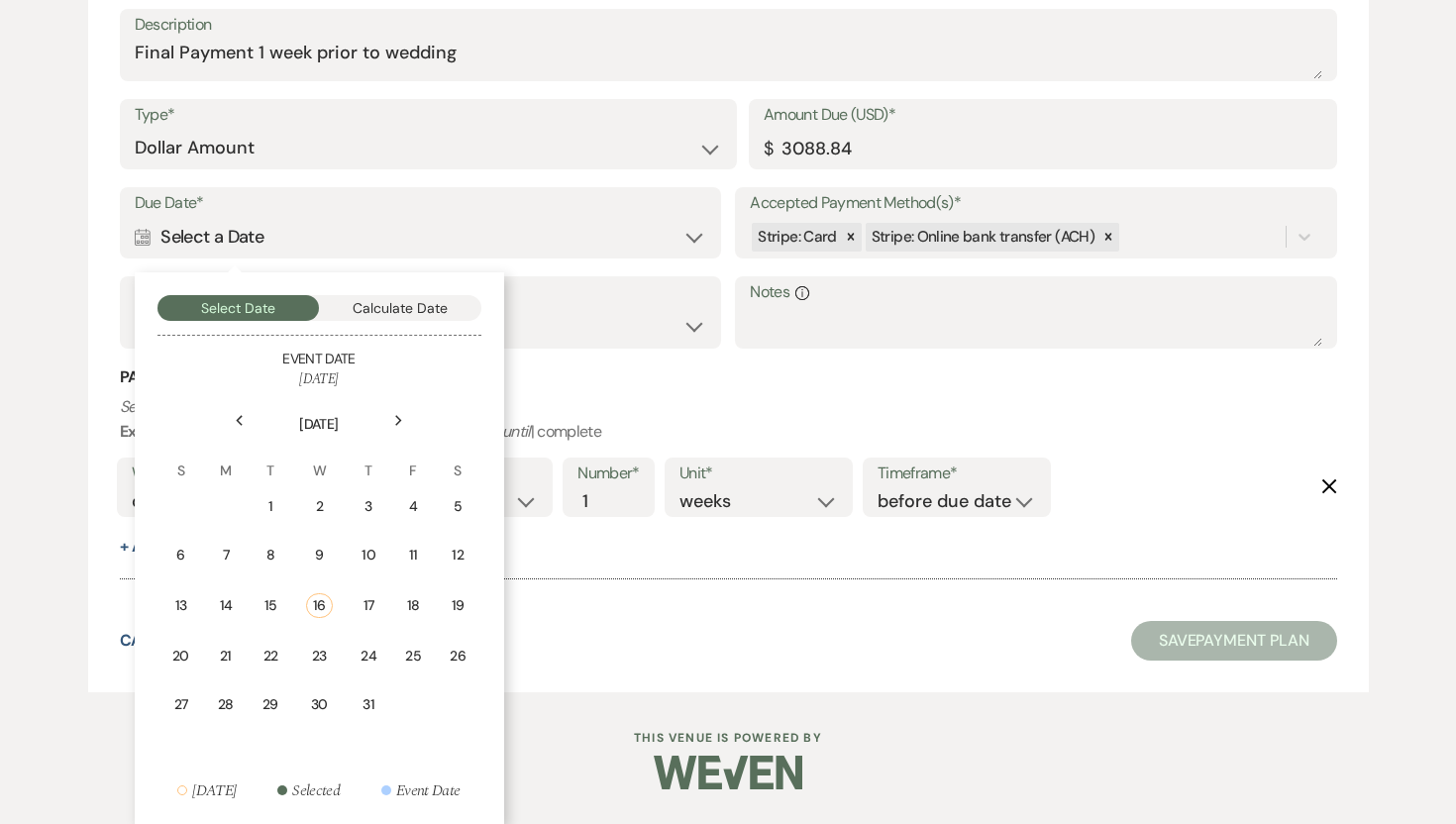 click 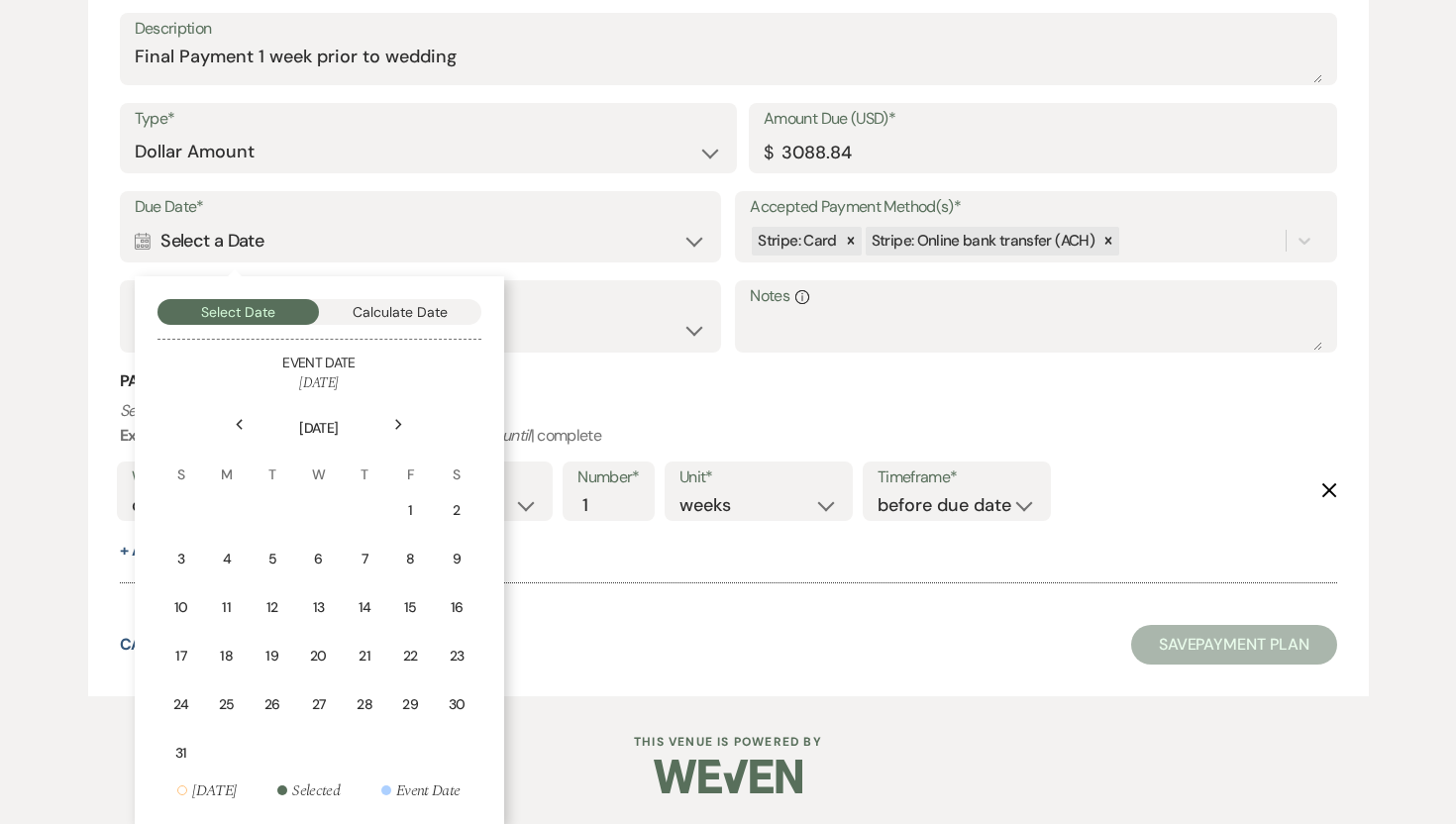 click 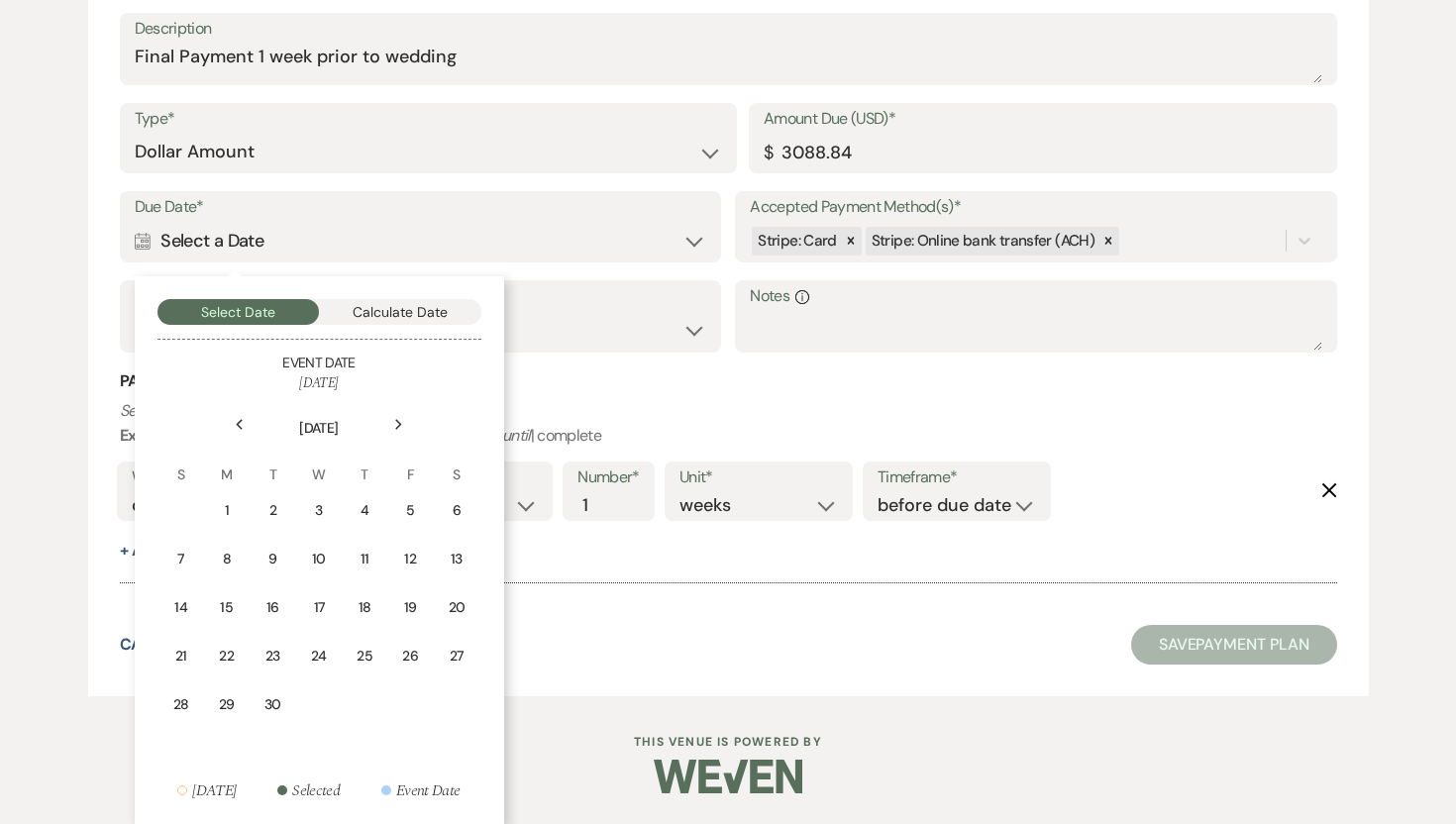 click 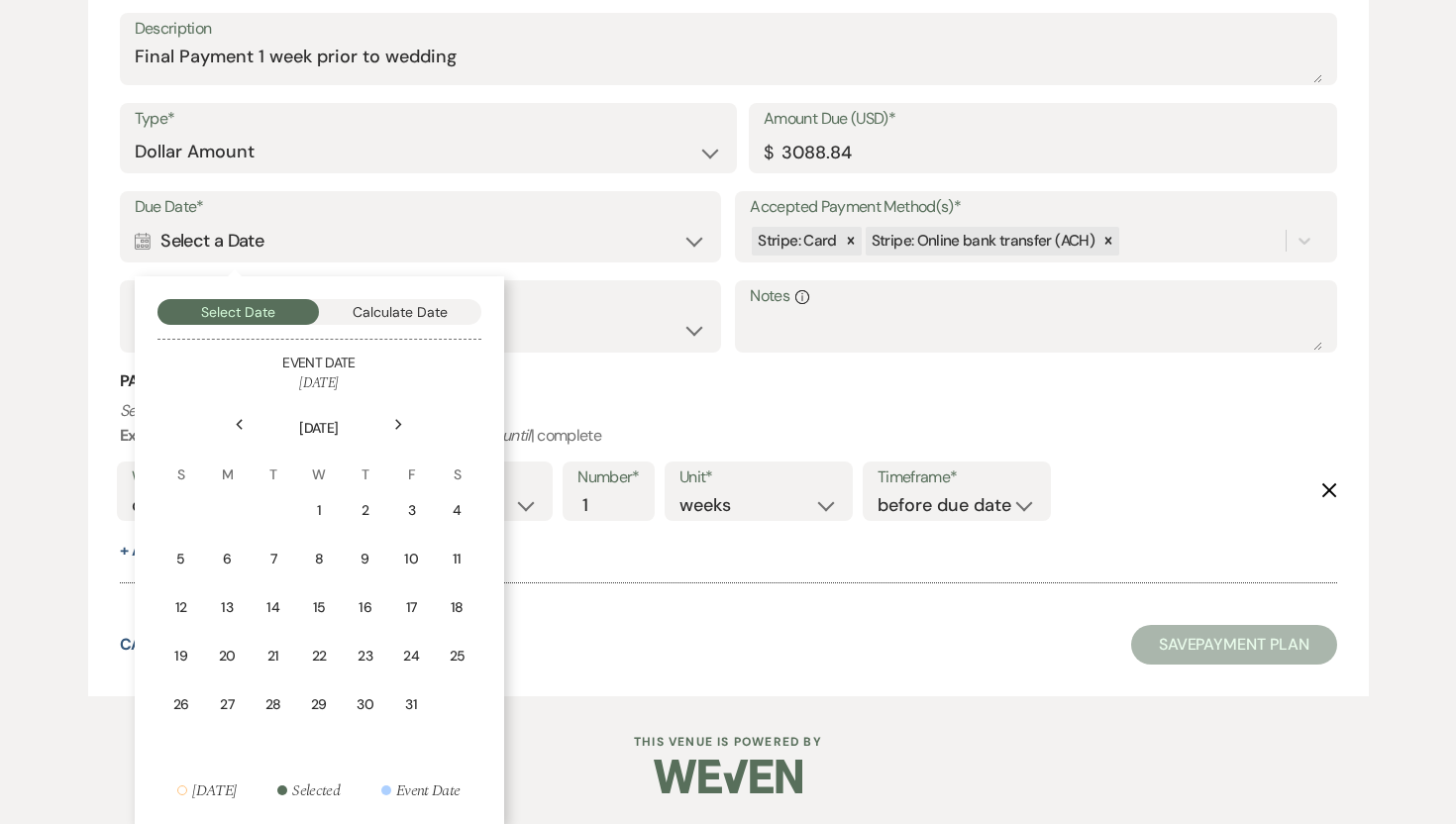 click 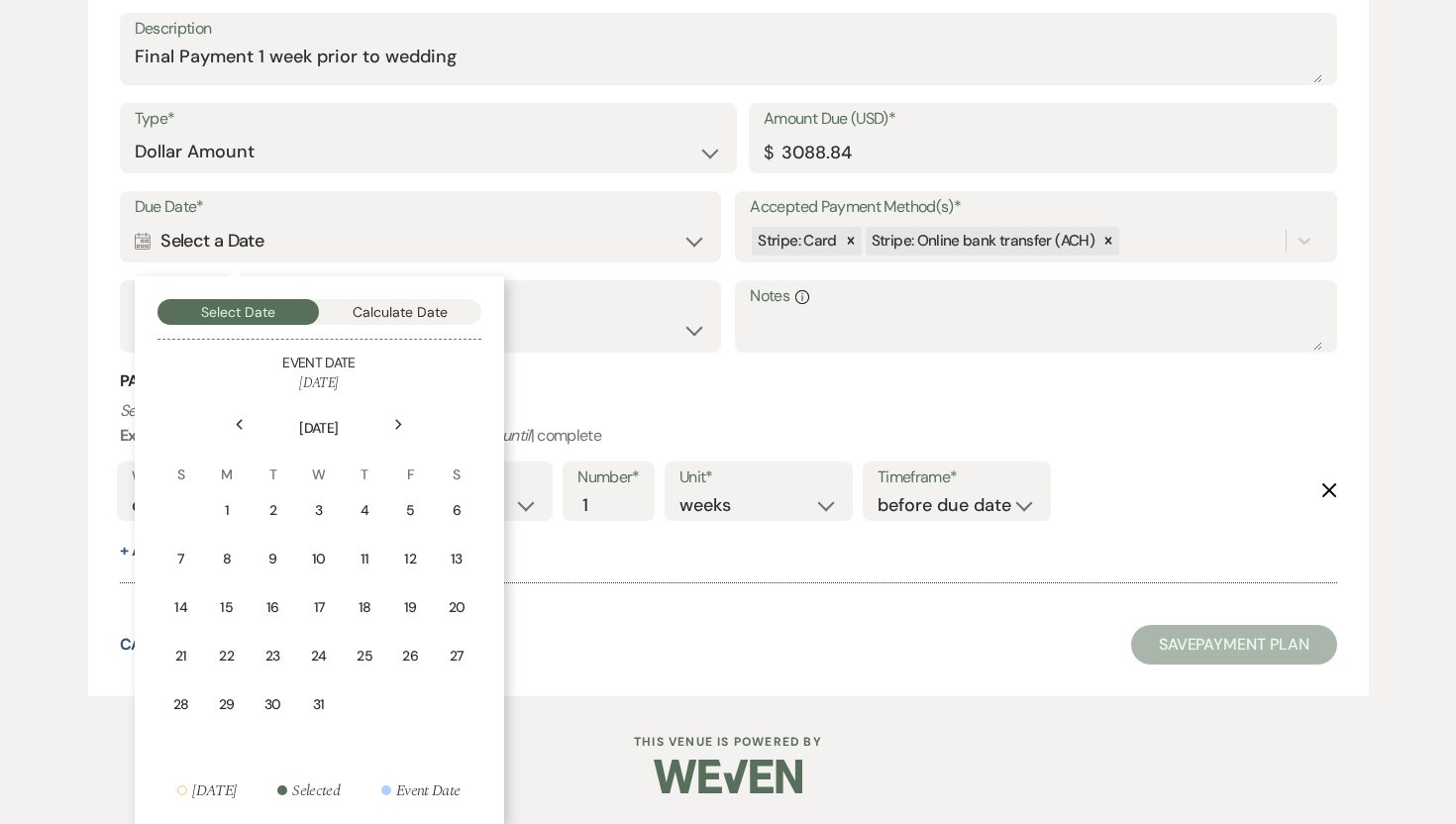 click 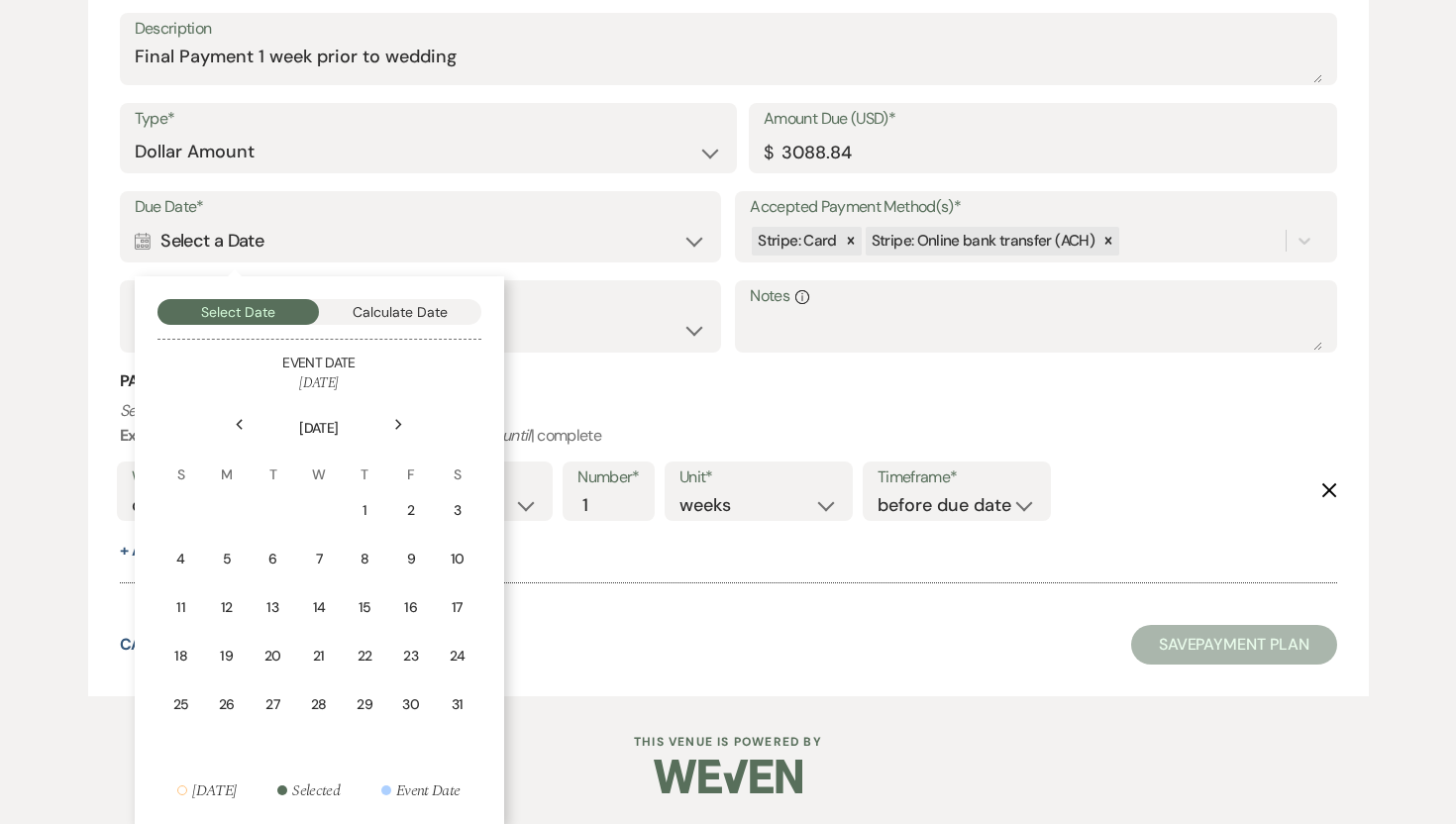 click 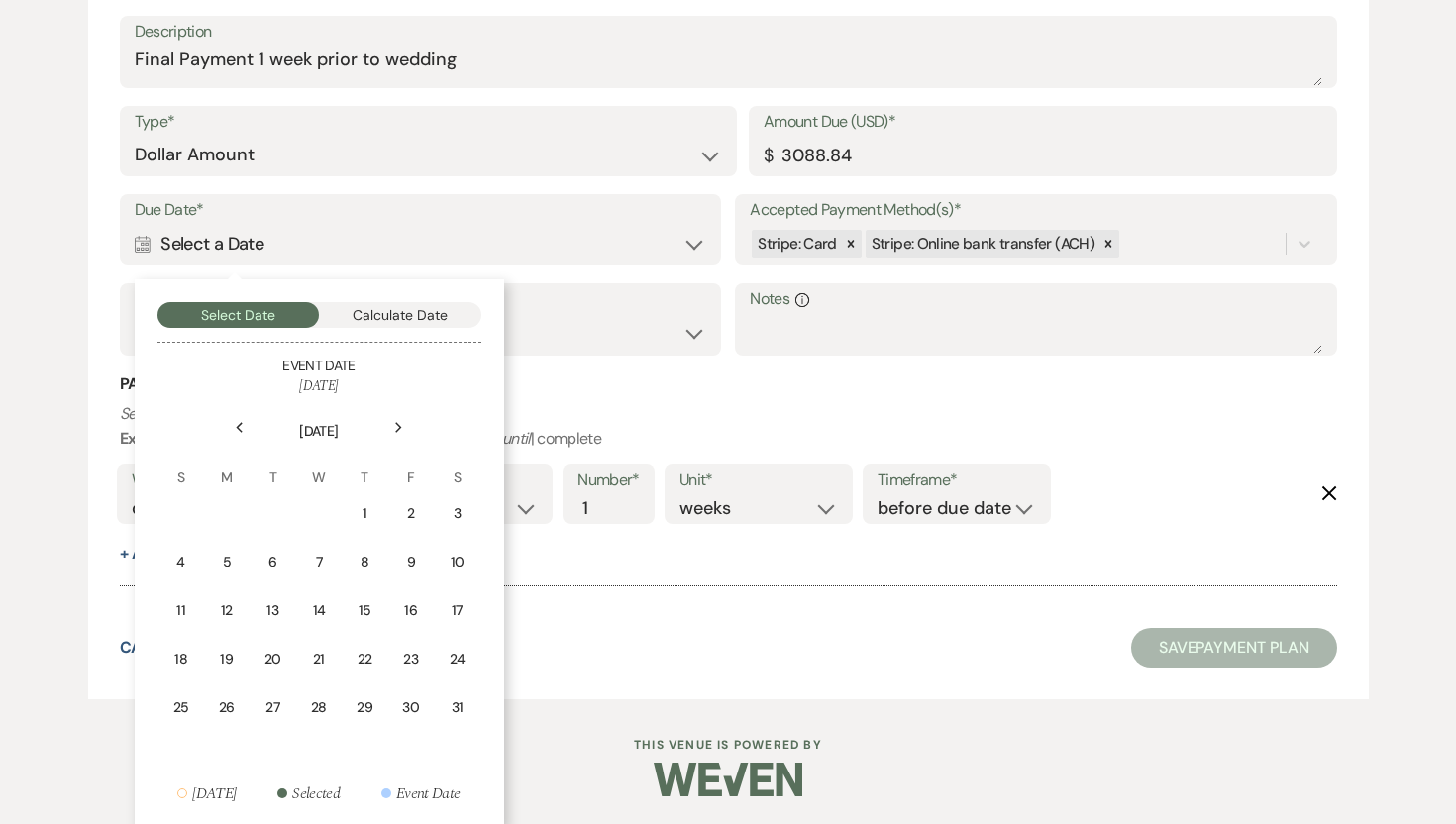 click on "Next" 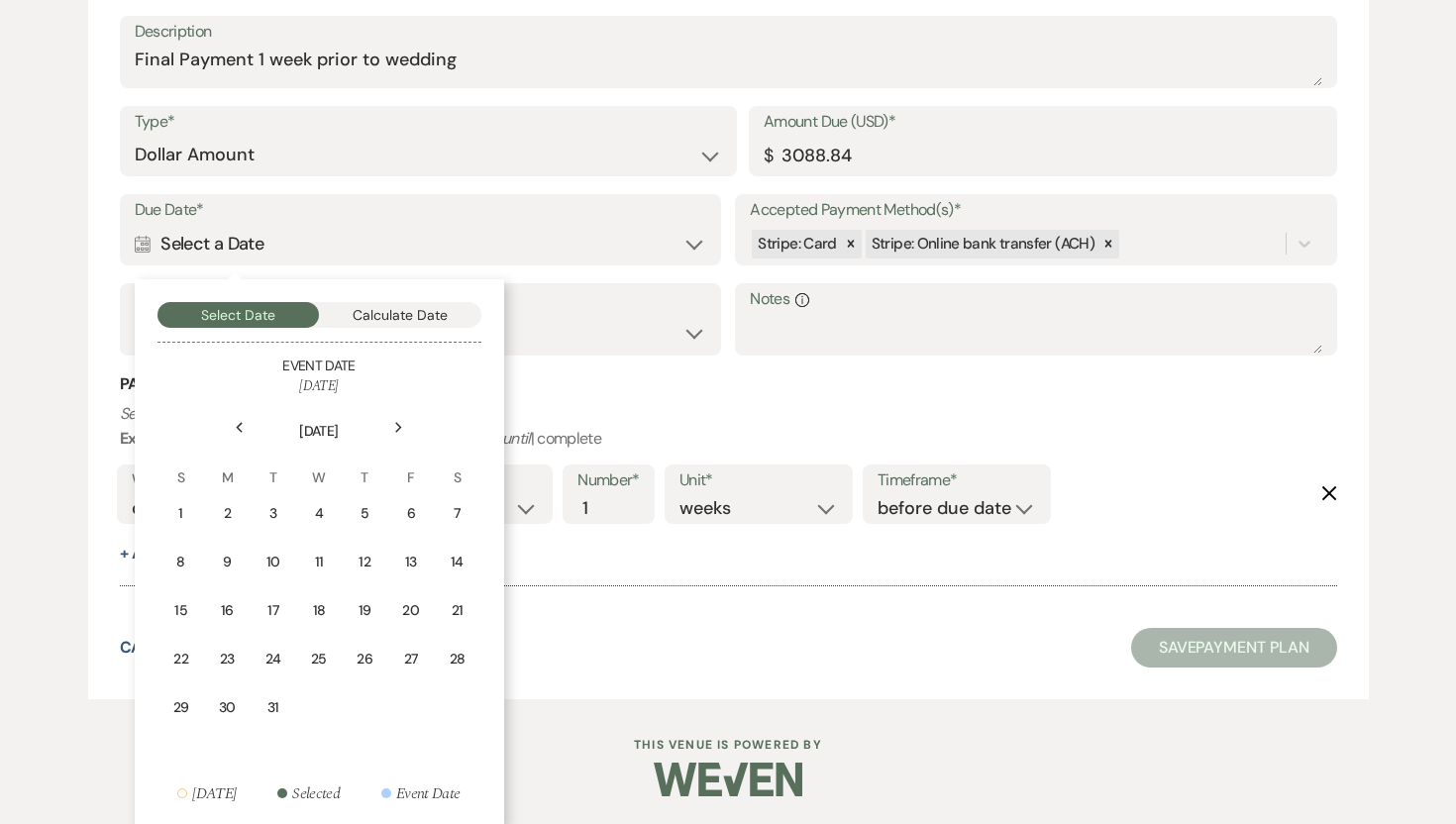 scroll, scrollTop: 3069, scrollLeft: 0, axis: vertical 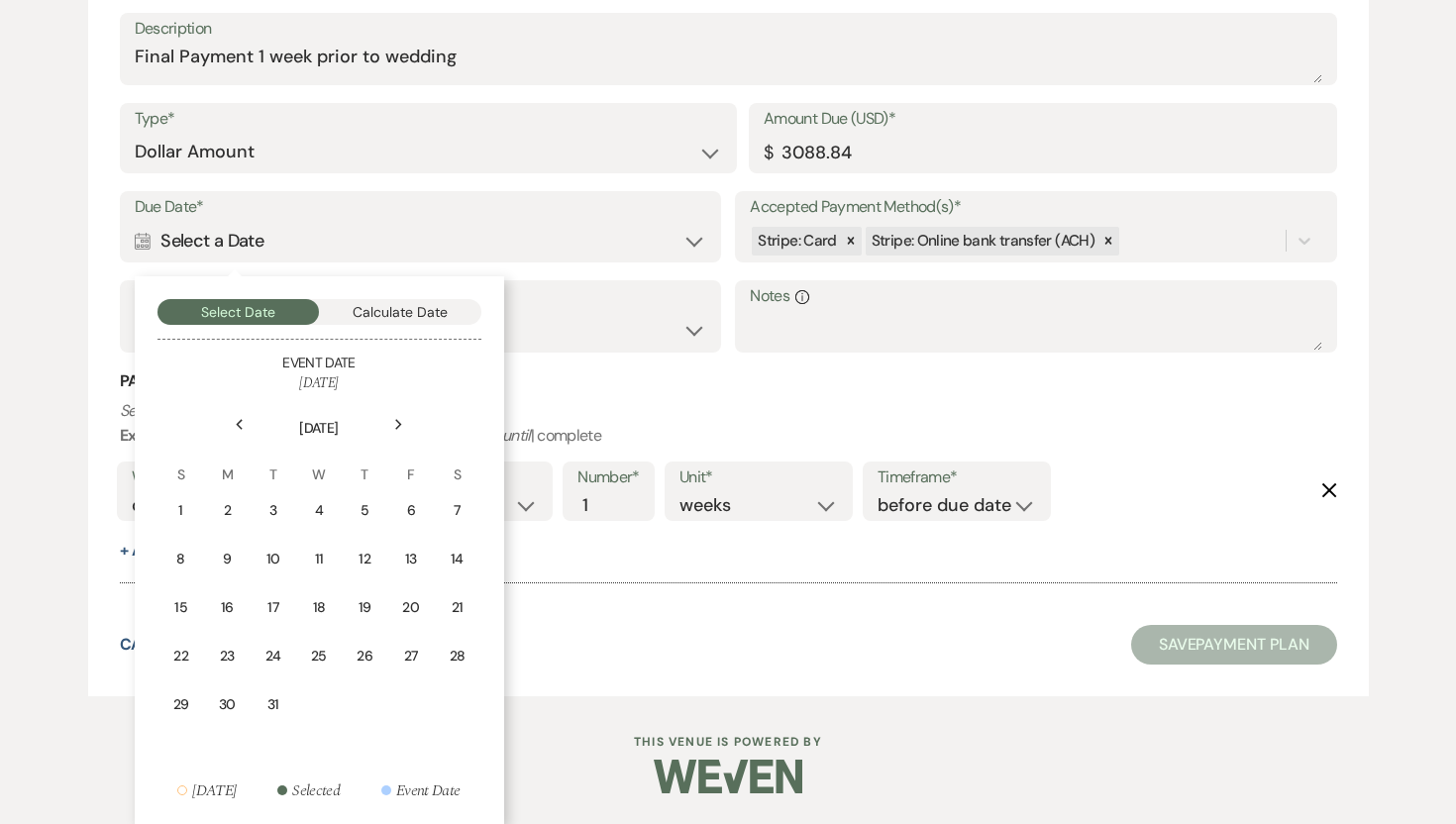 click 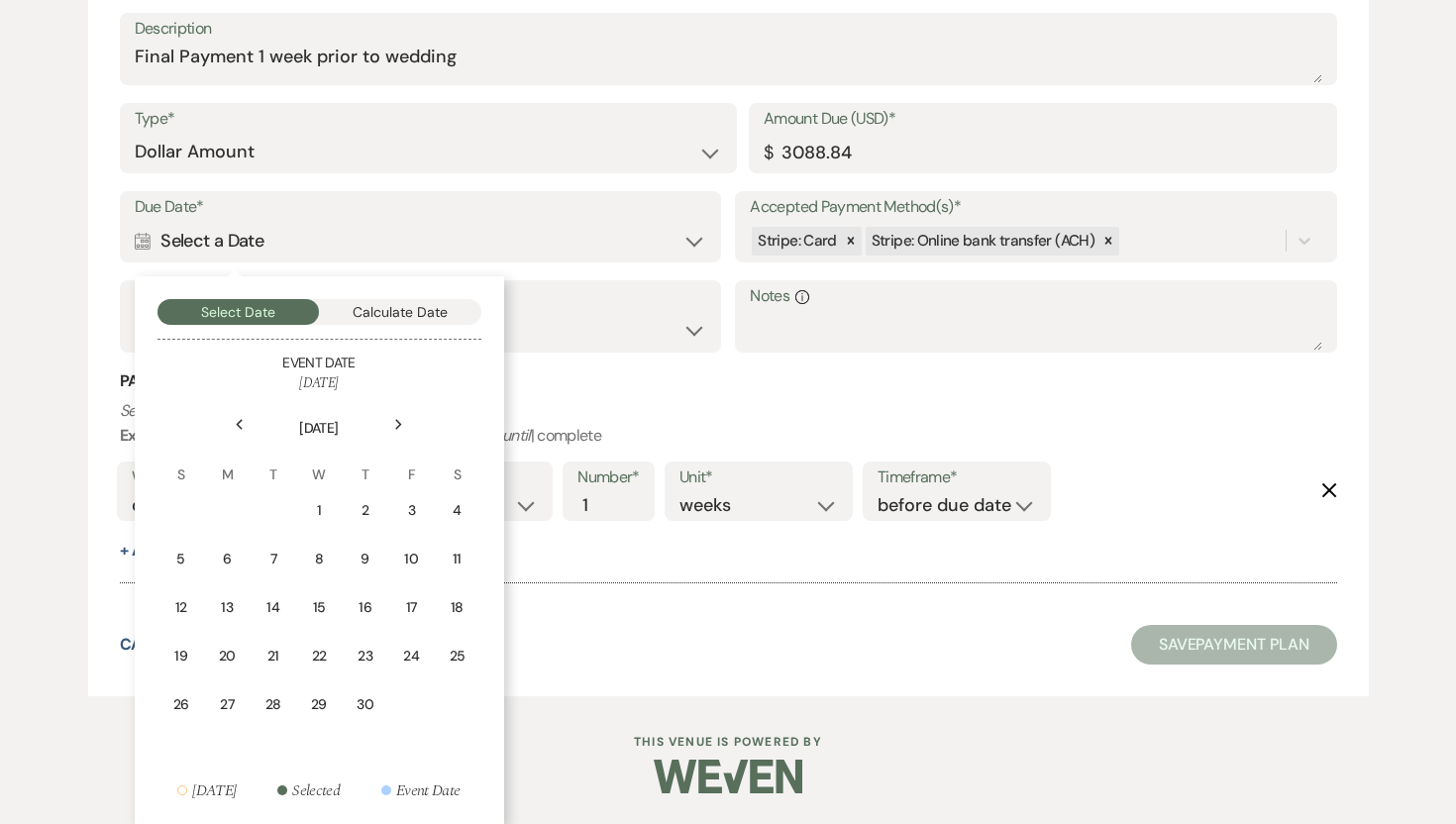 click 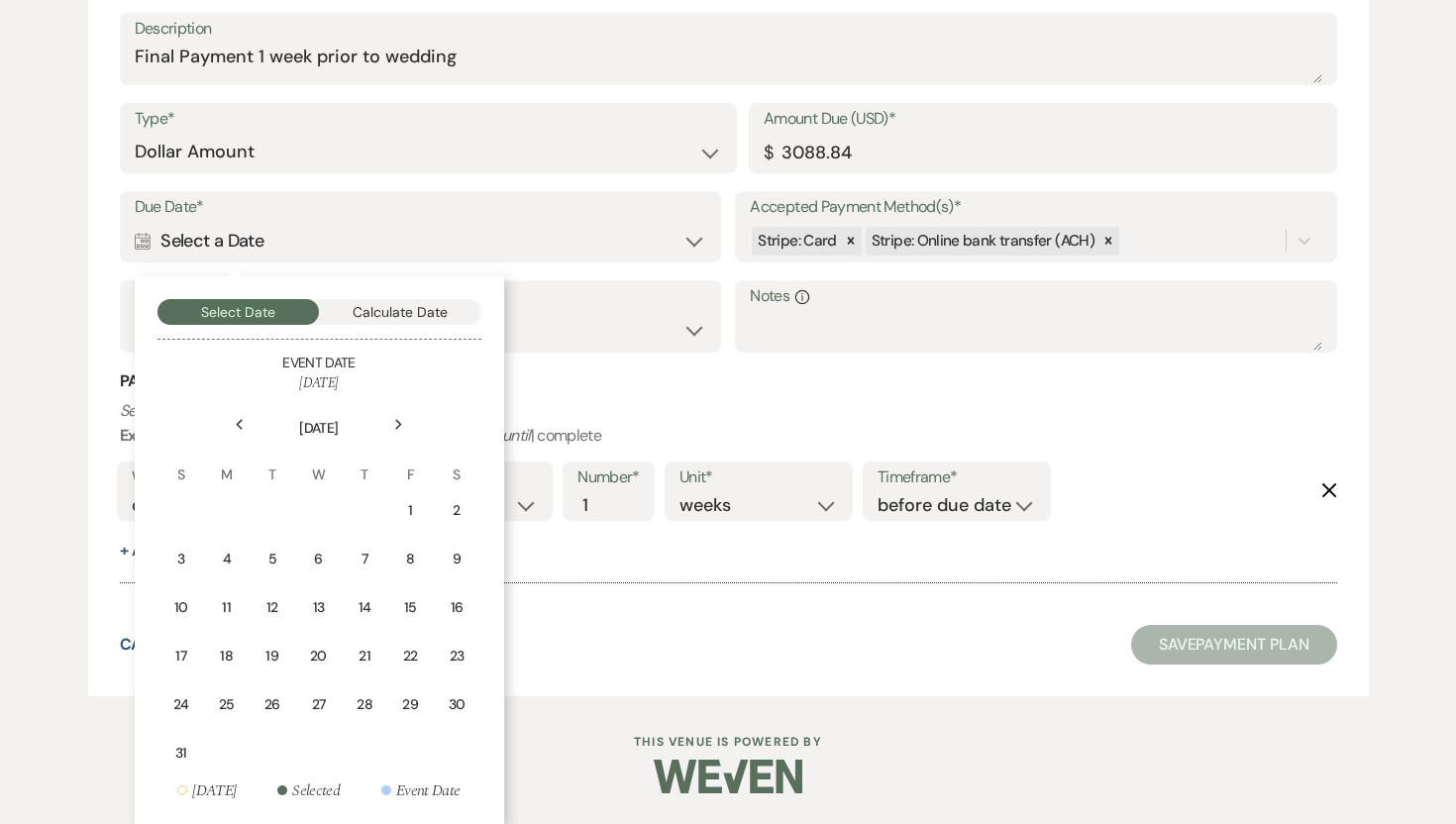 click 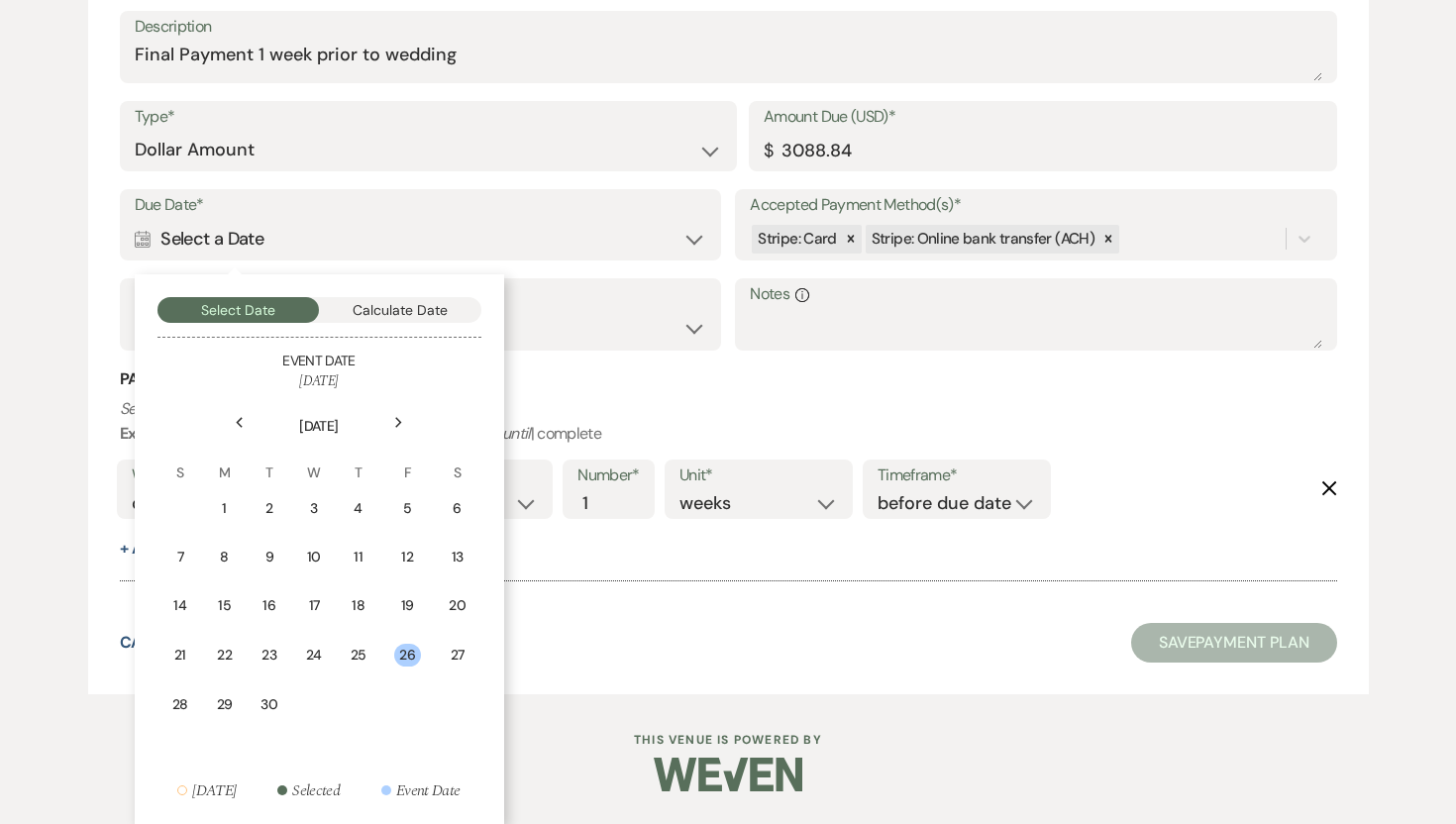 click on "Next" 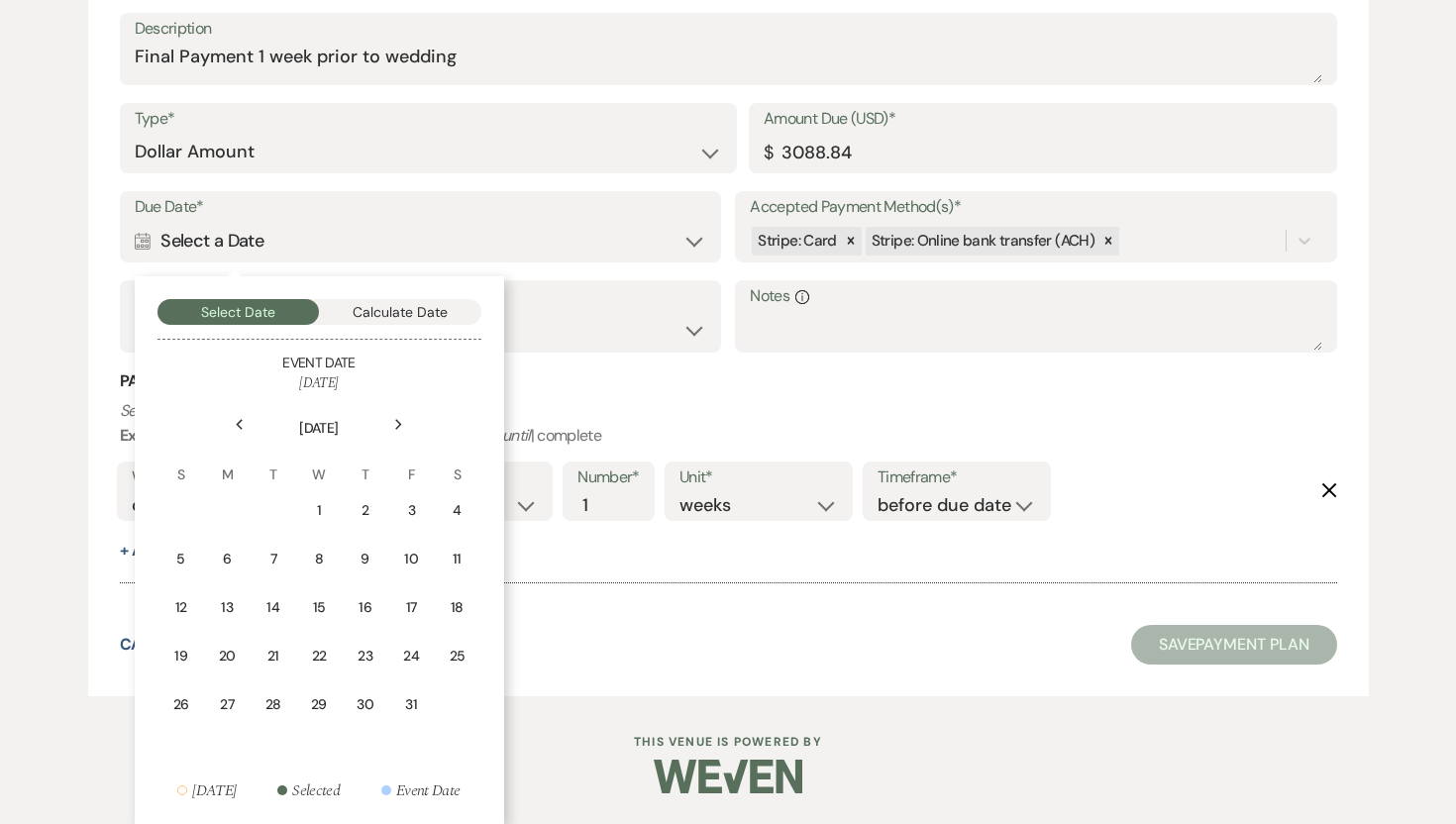 click 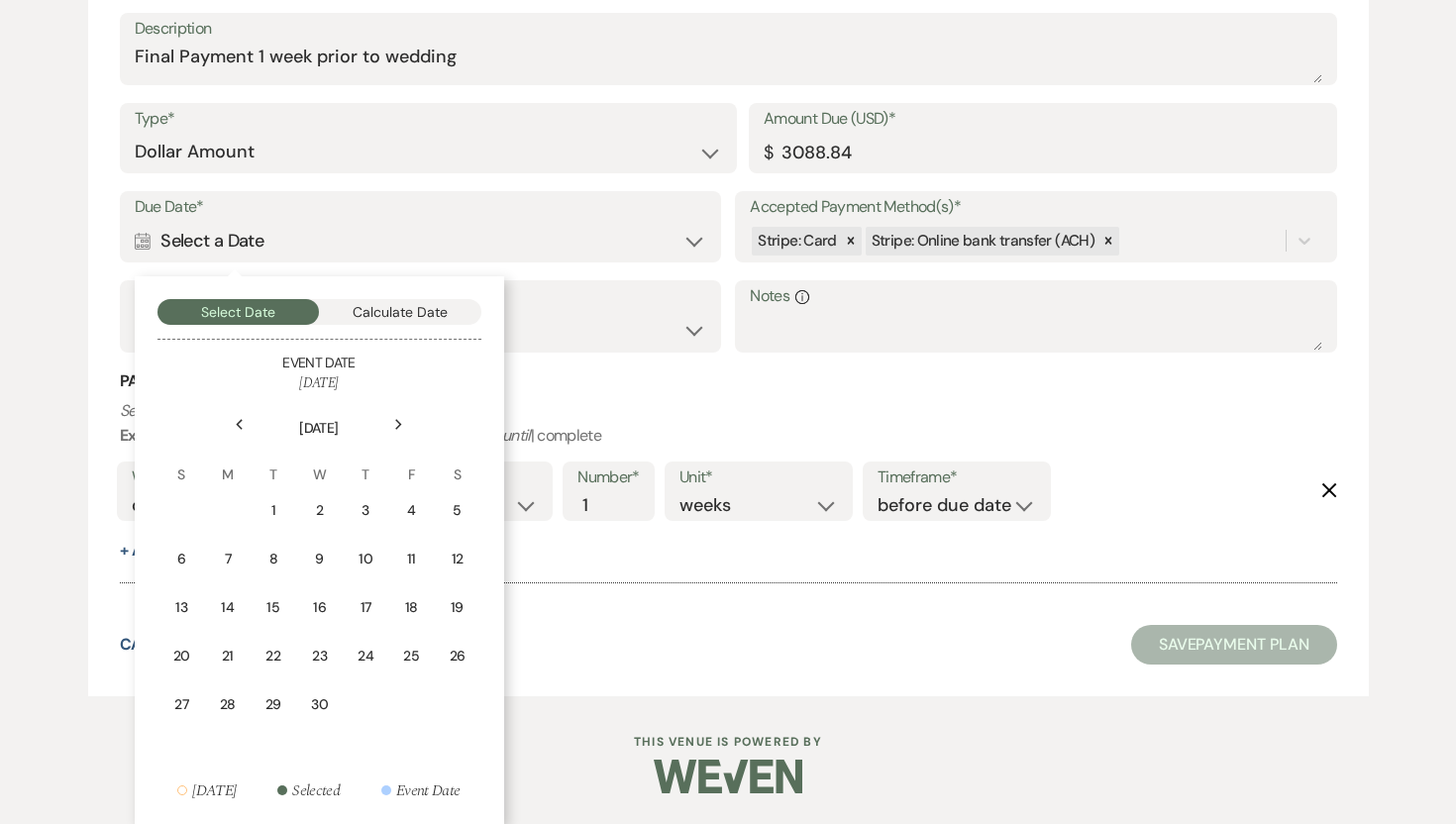 click on "Previous" 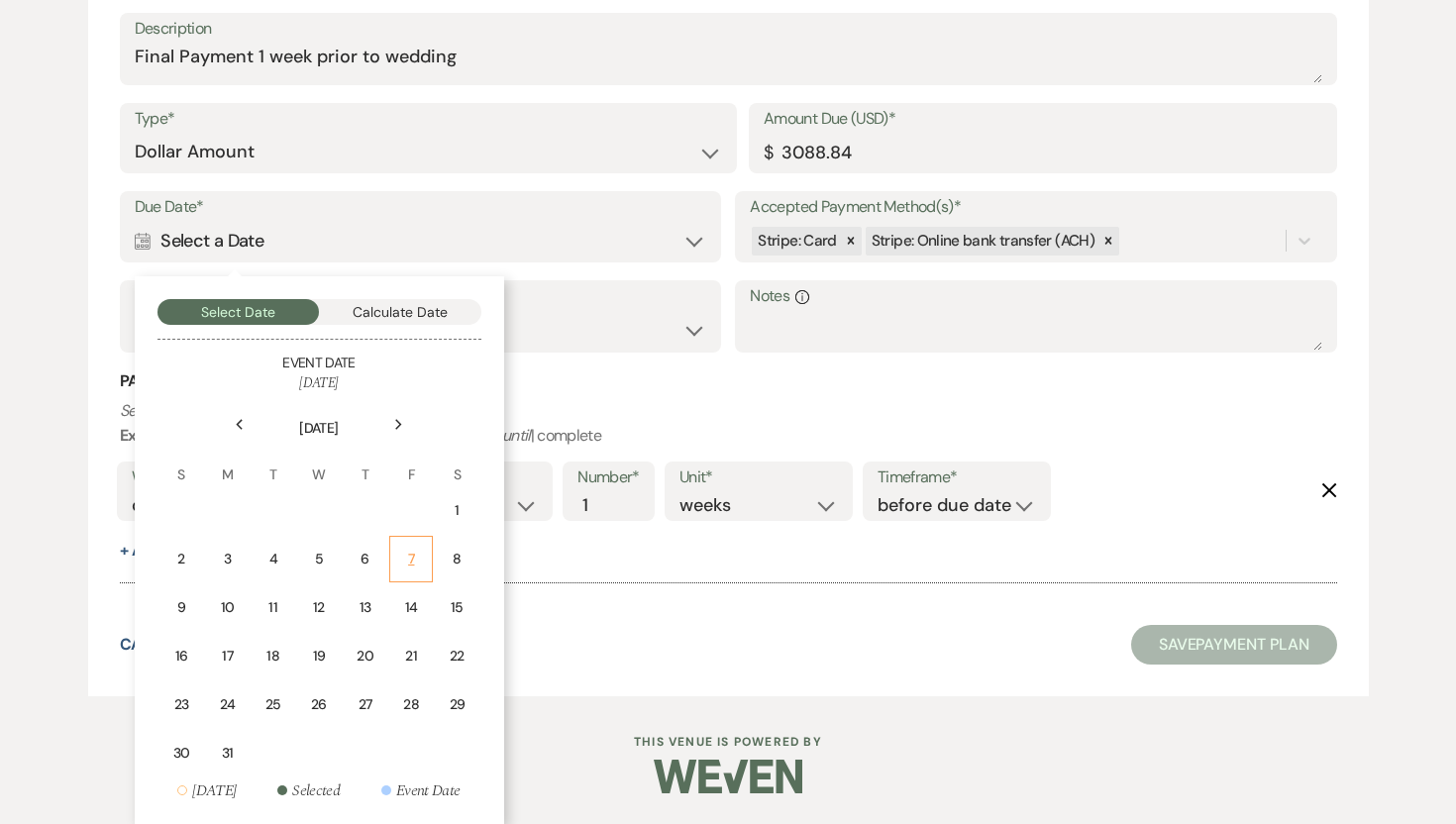 click on "7" at bounding box center [411, 559] 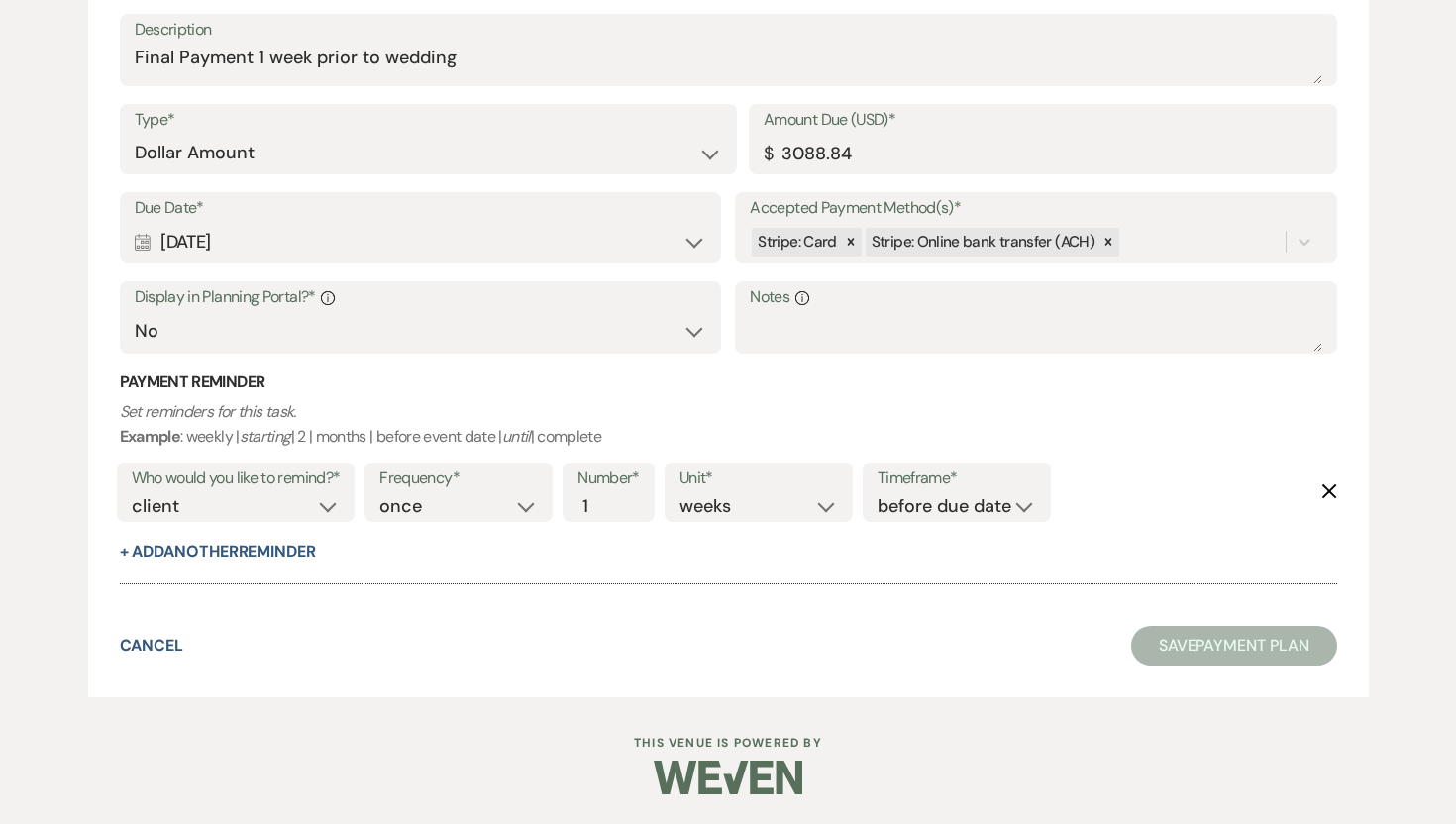 scroll, scrollTop: 3066, scrollLeft: 0, axis: vertical 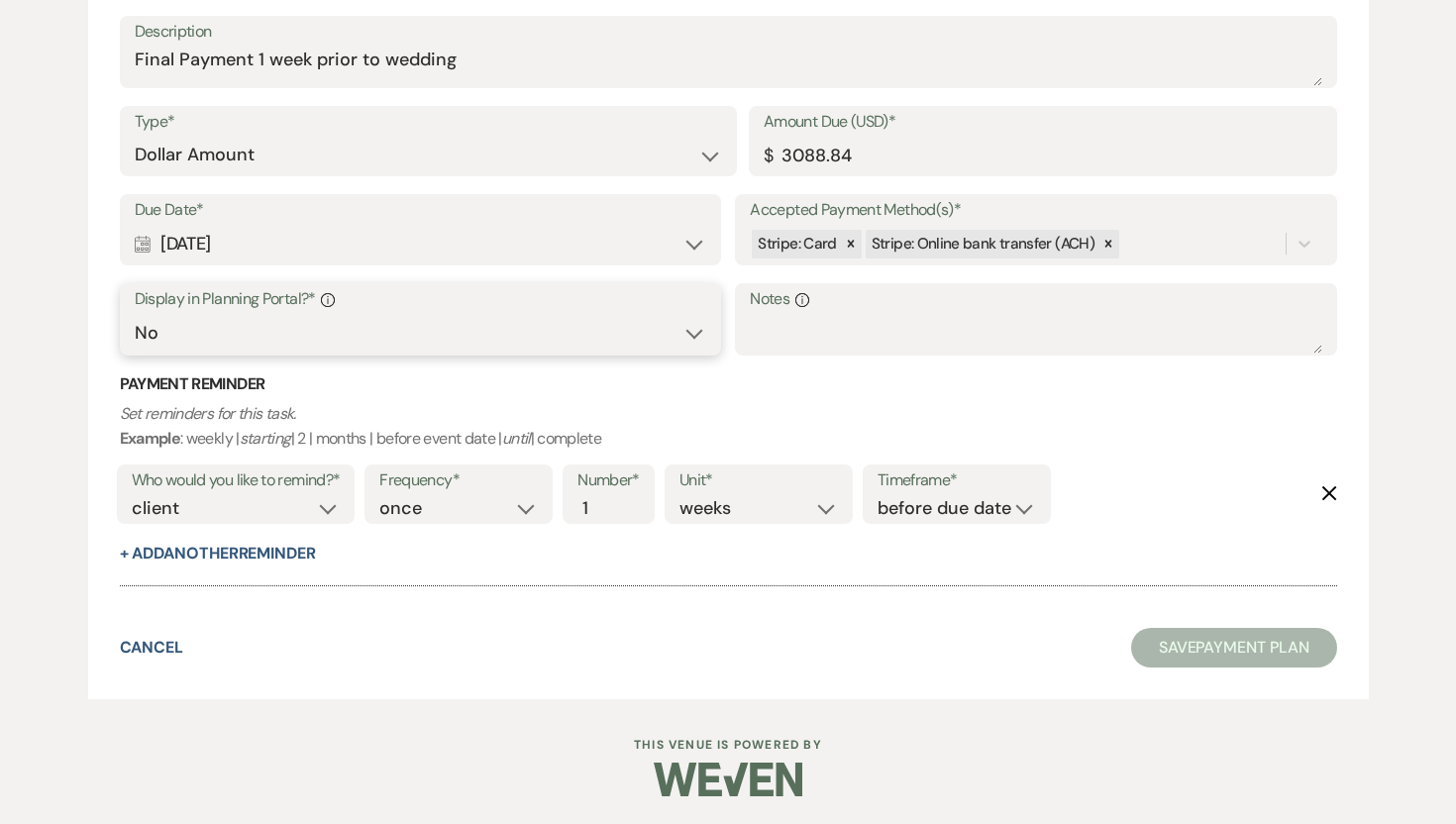 click on "Yes No" at bounding box center [420, 333] 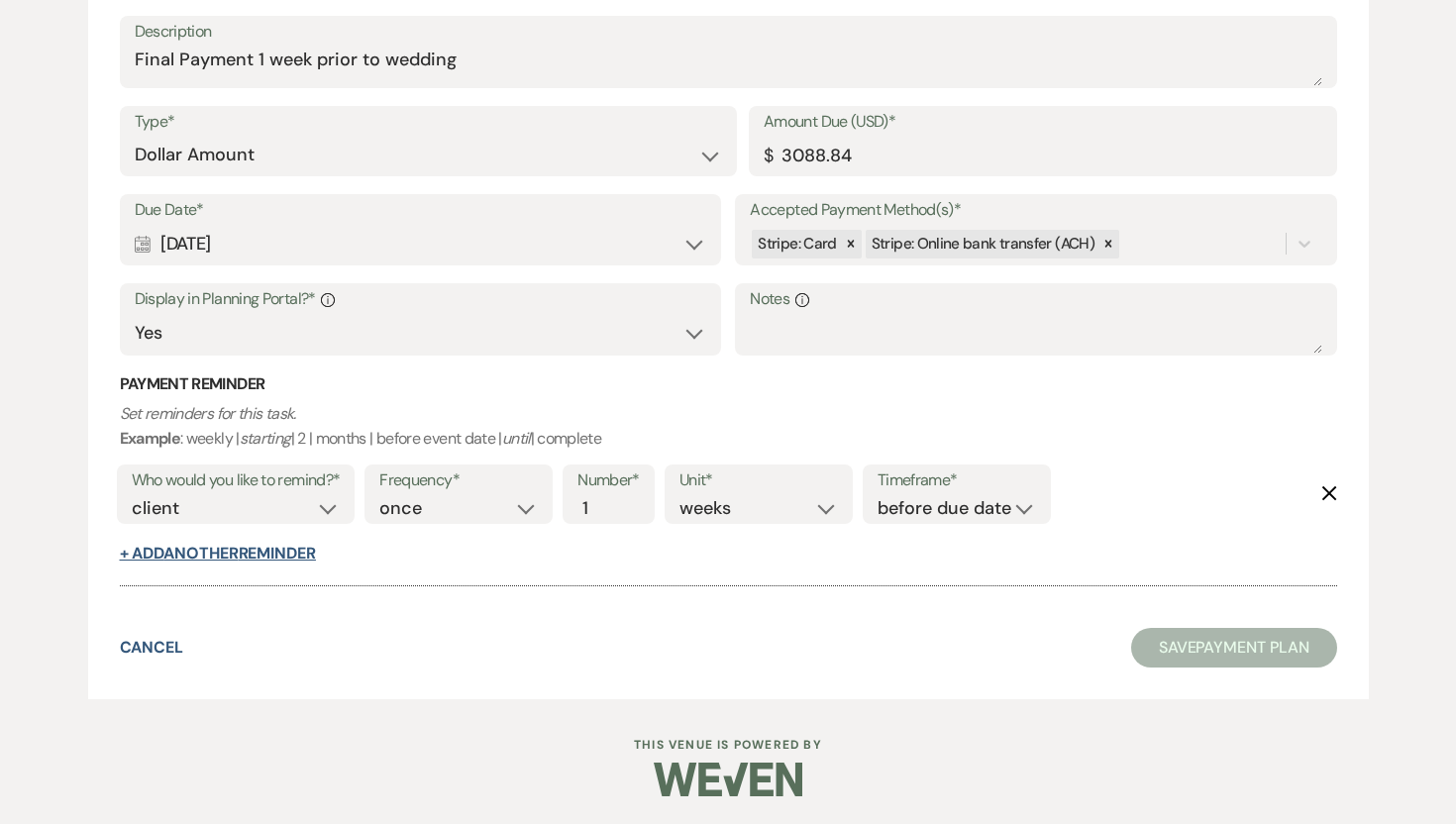 click on "+ Add  Another  Reminder" at bounding box center [218, 554] 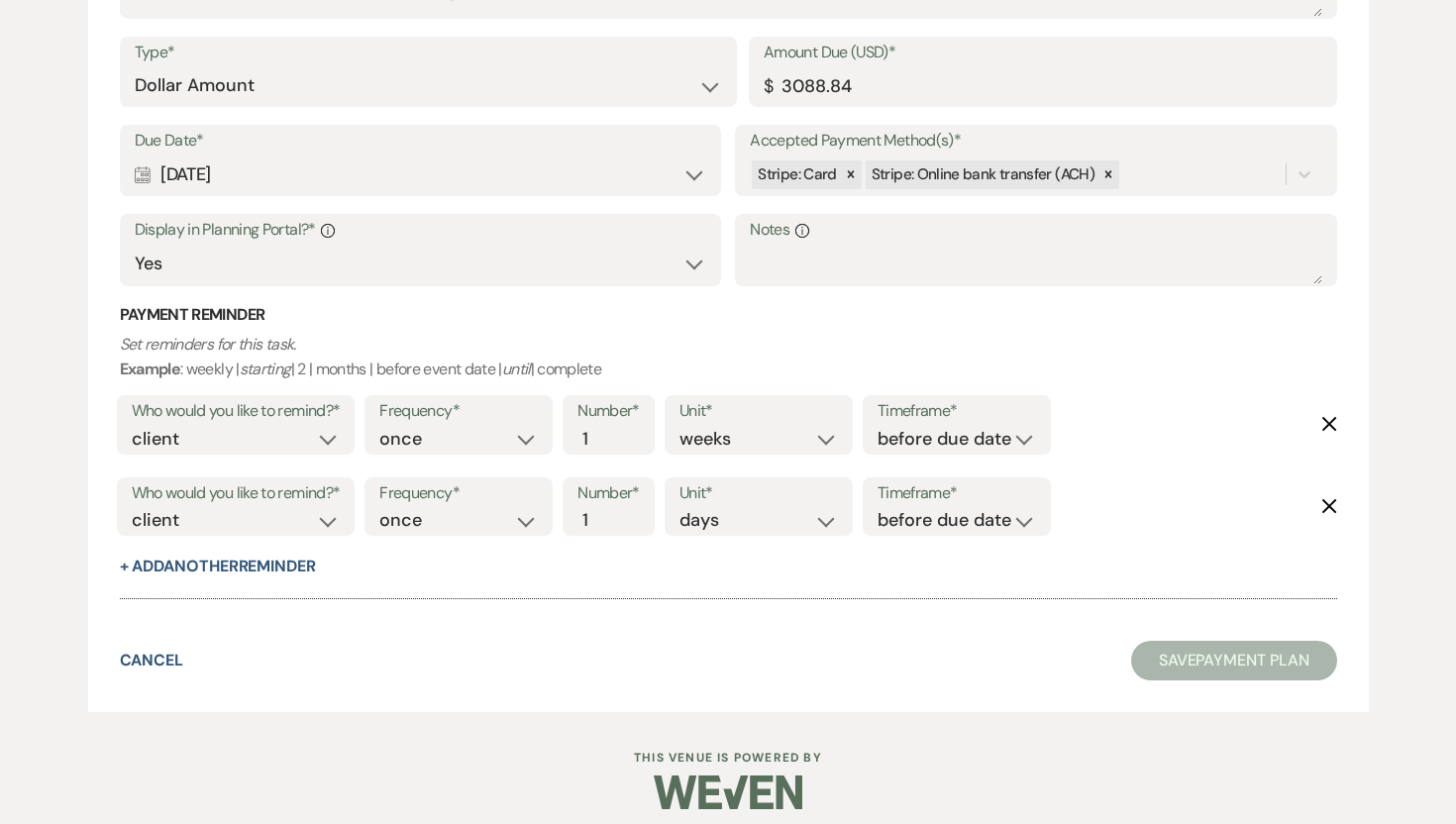 scroll, scrollTop: 3148, scrollLeft: 0, axis: vertical 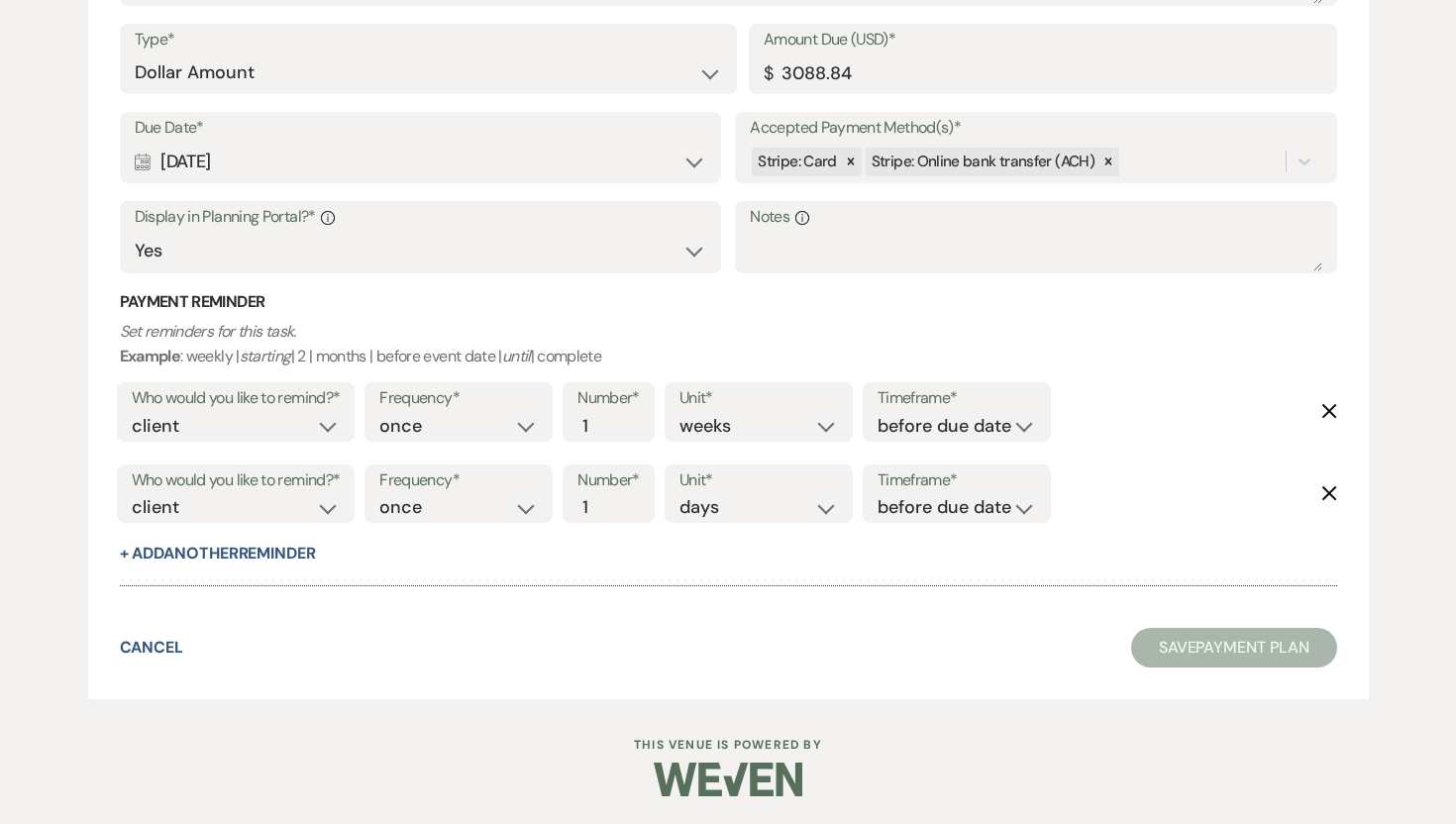click on "Save  Payment Plan" at bounding box center (1234, 648) 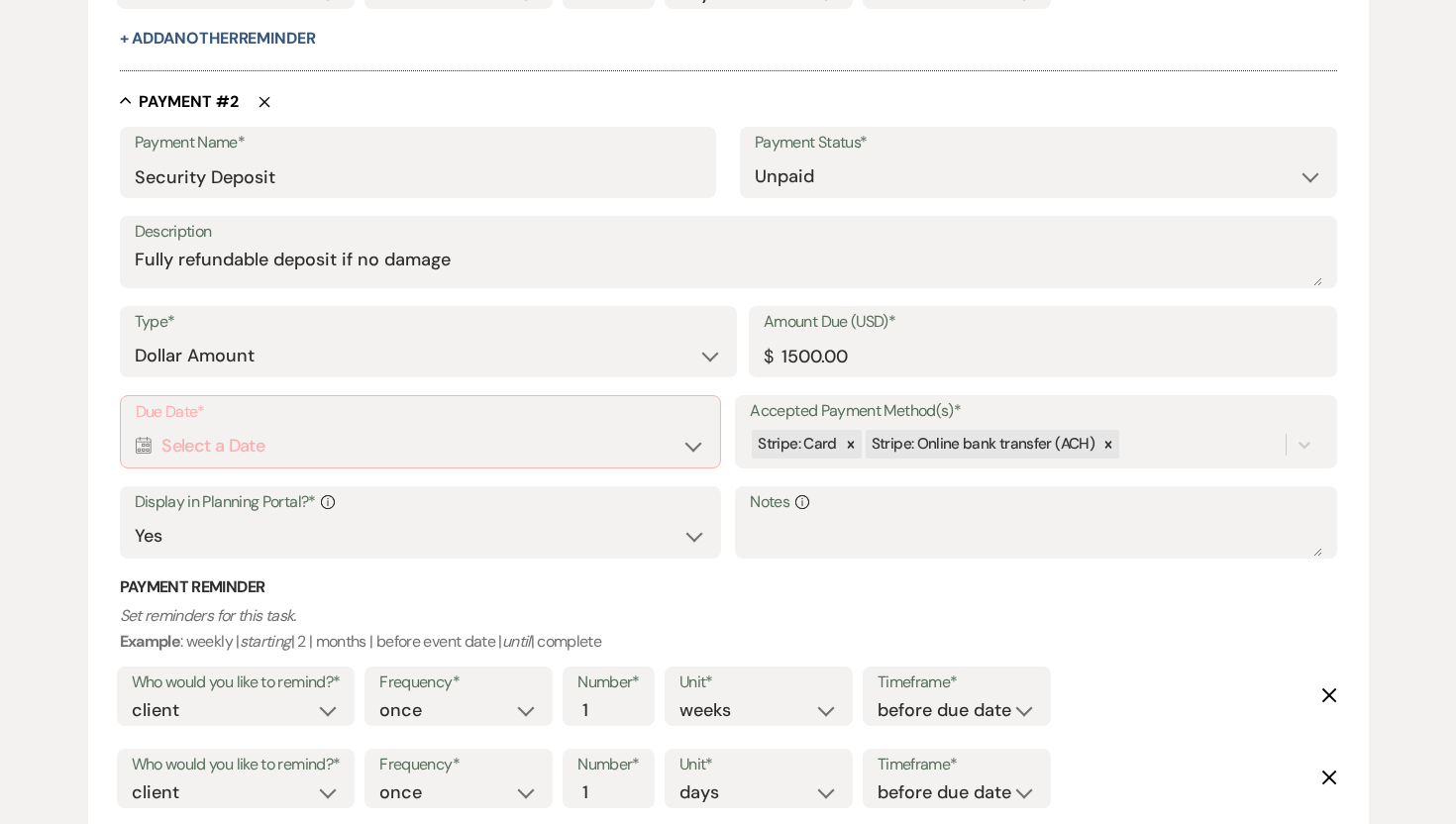 scroll, scrollTop: 1269, scrollLeft: 0, axis: vertical 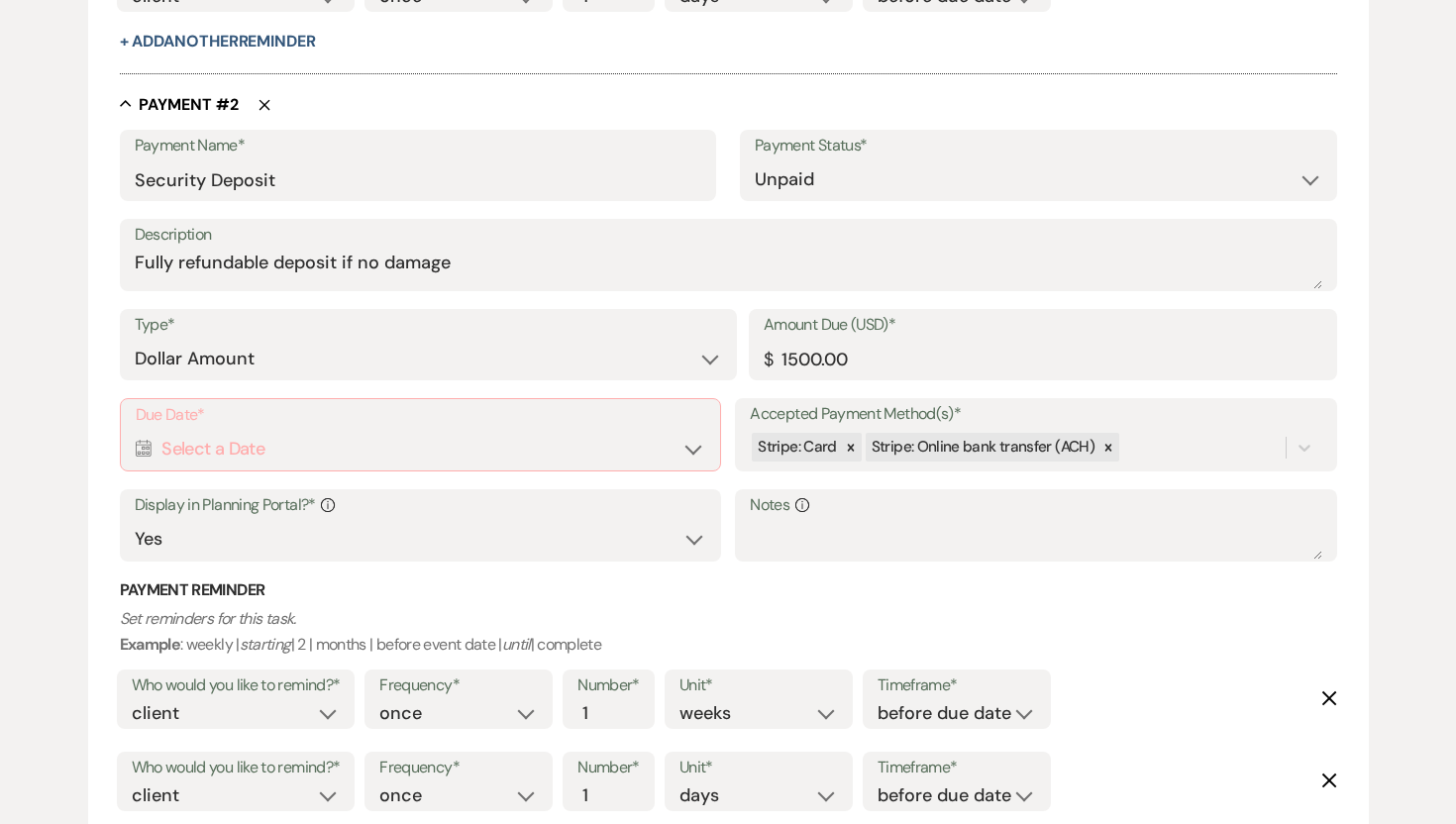 click on "Calendar Select a Date Expand" at bounding box center (420, 449) 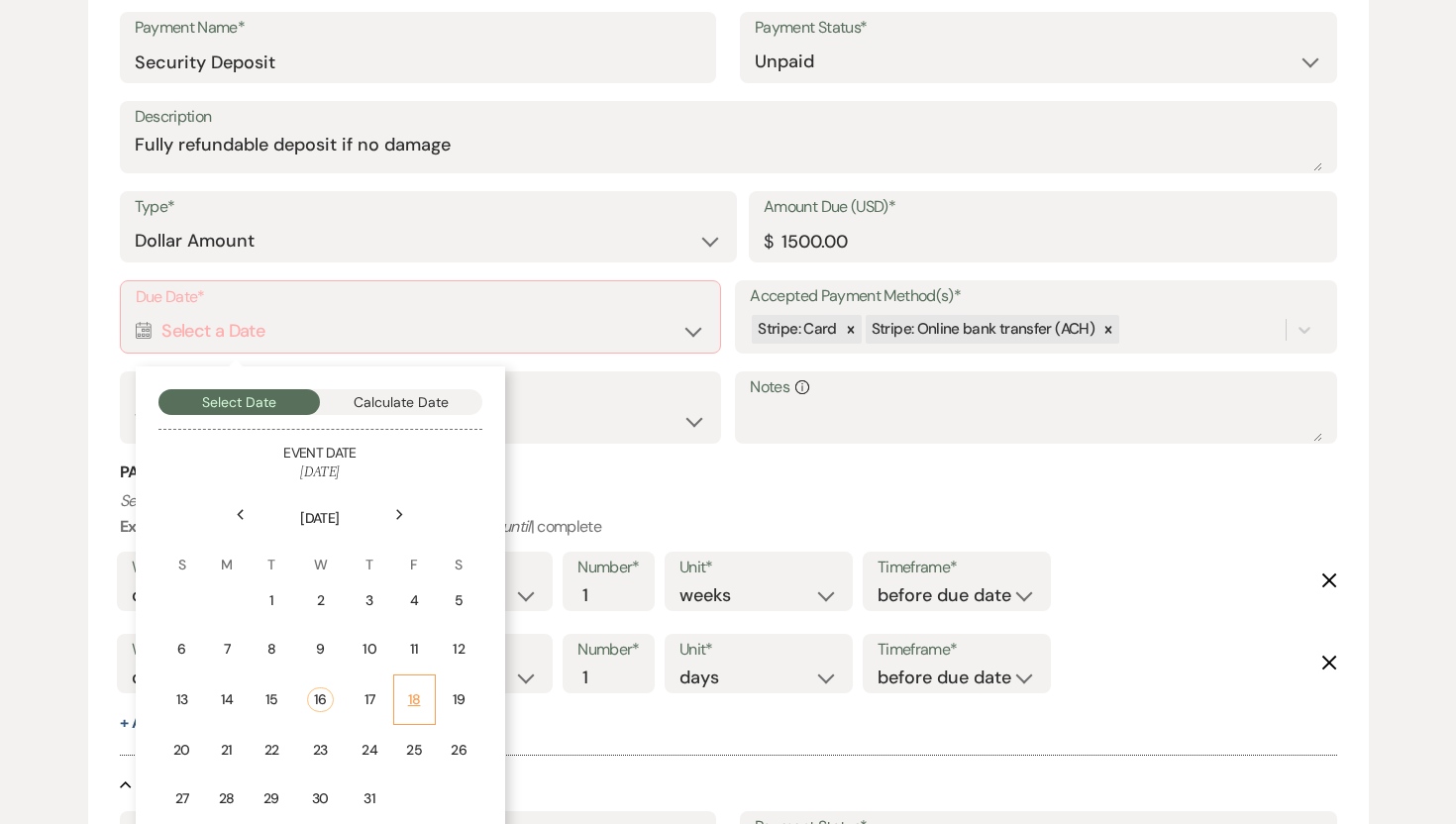 click on "18" at bounding box center (414, 699) 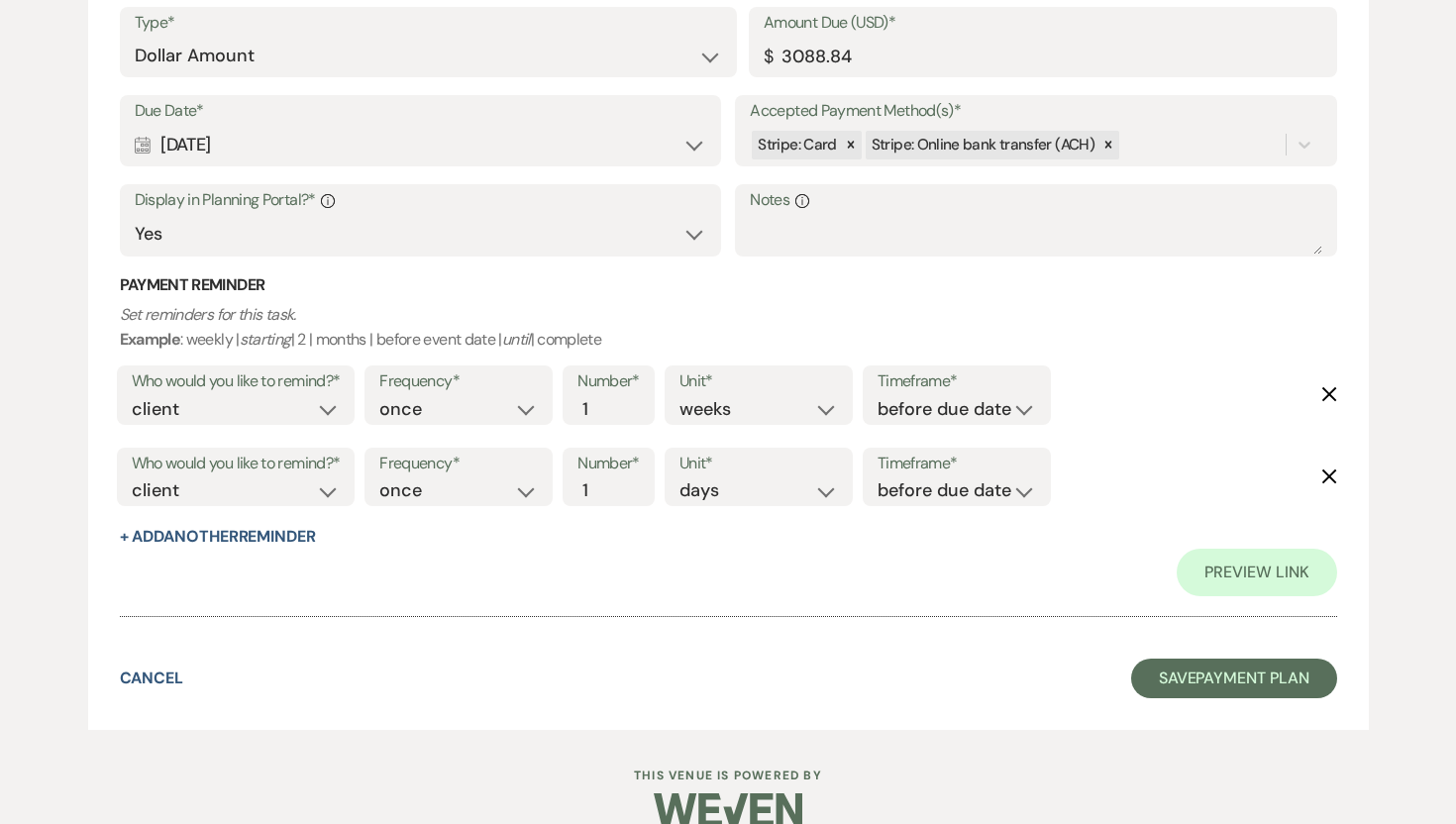 scroll, scrollTop: 3339, scrollLeft: 0, axis: vertical 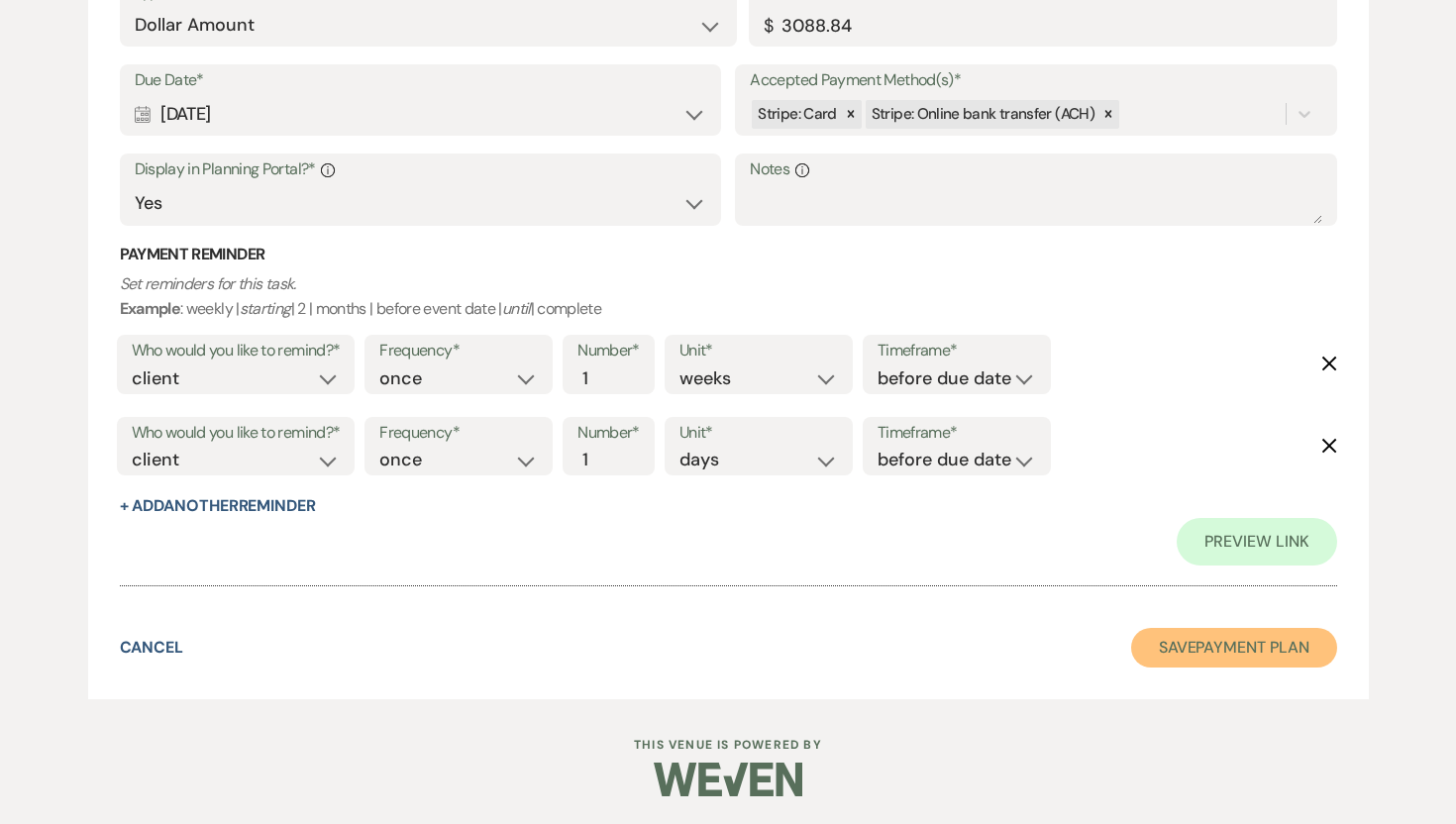 click on "Save  Payment Plan" at bounding box center (1234, 648) 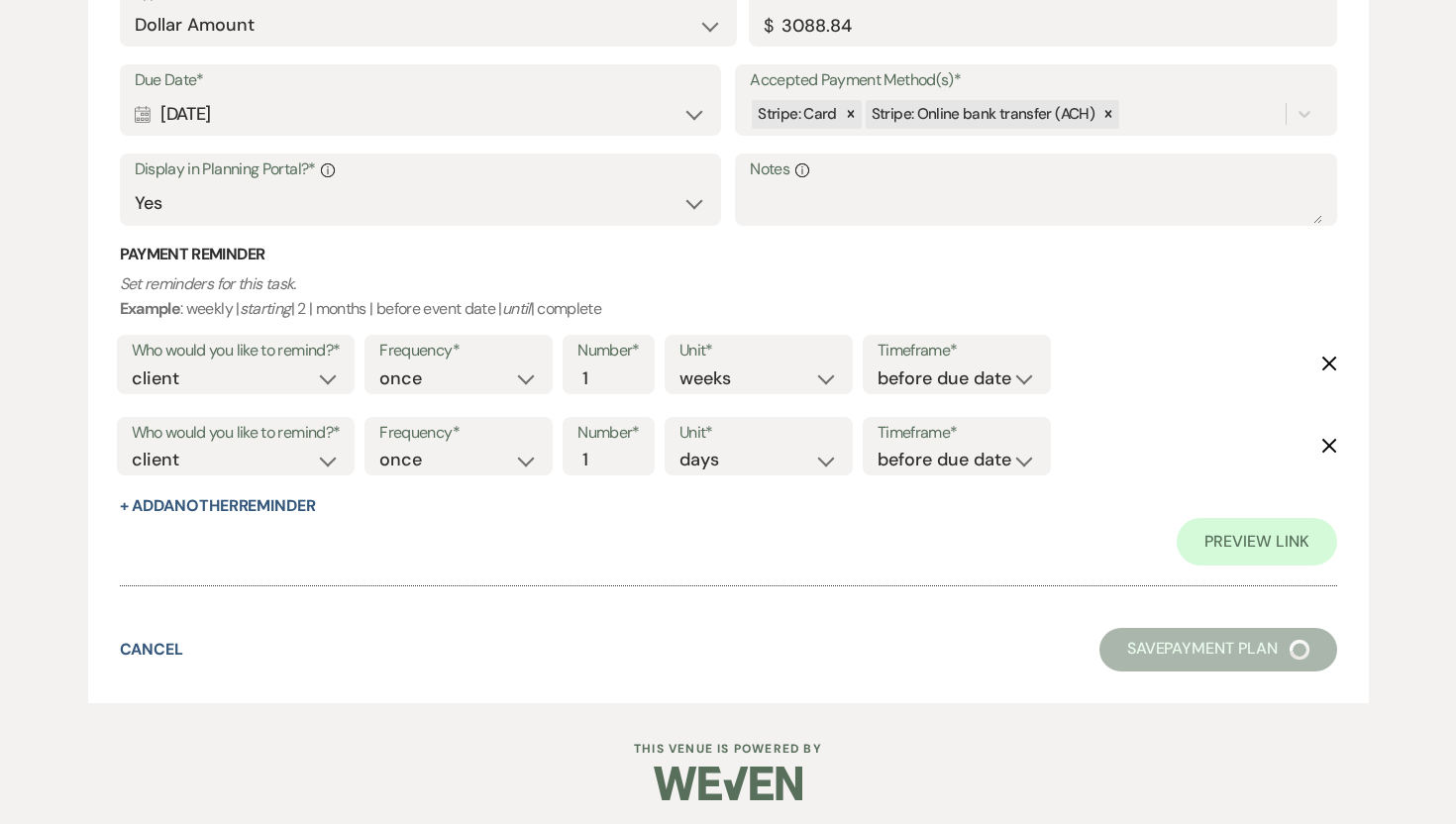 select on "6" 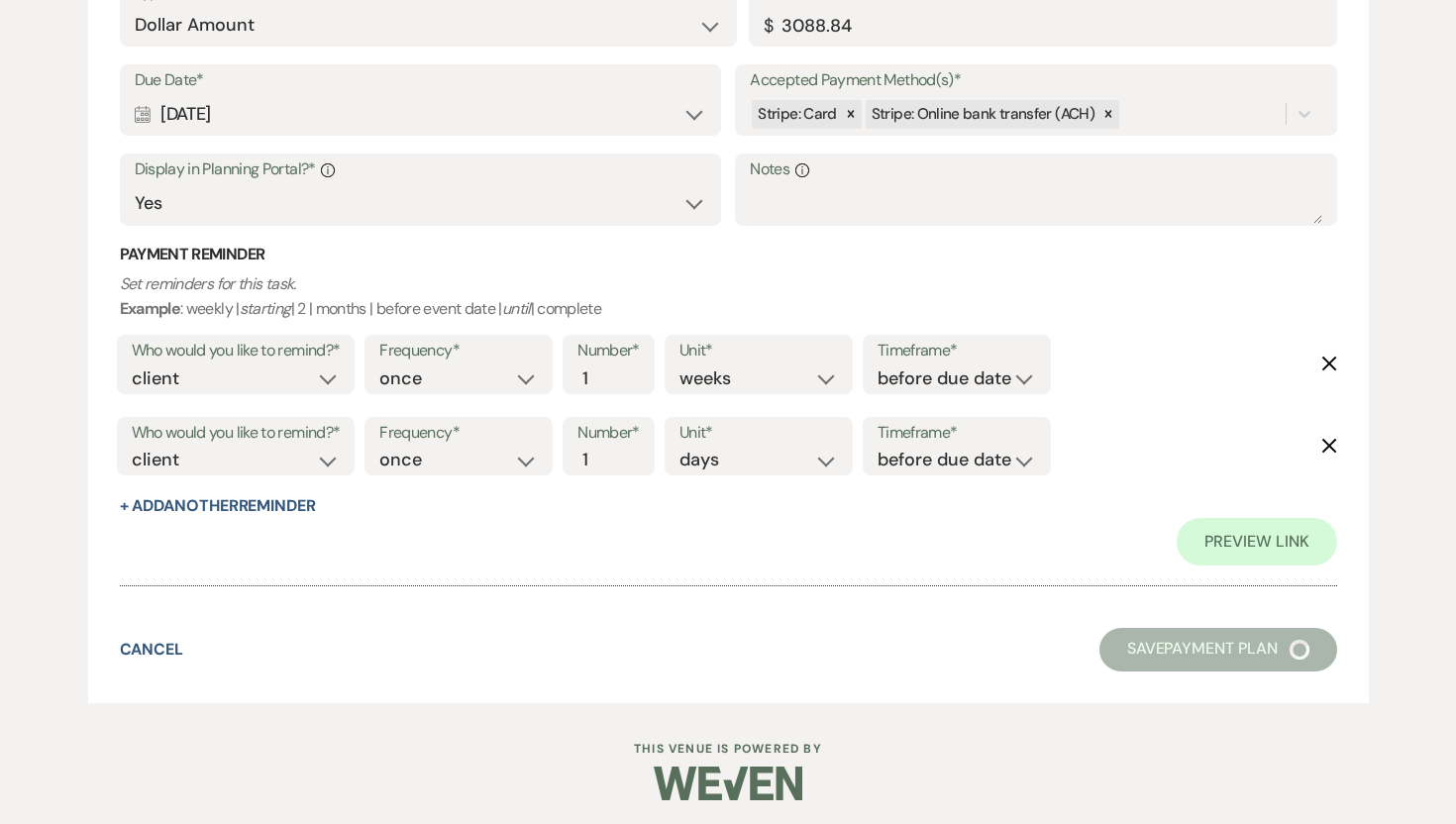 select on "5" 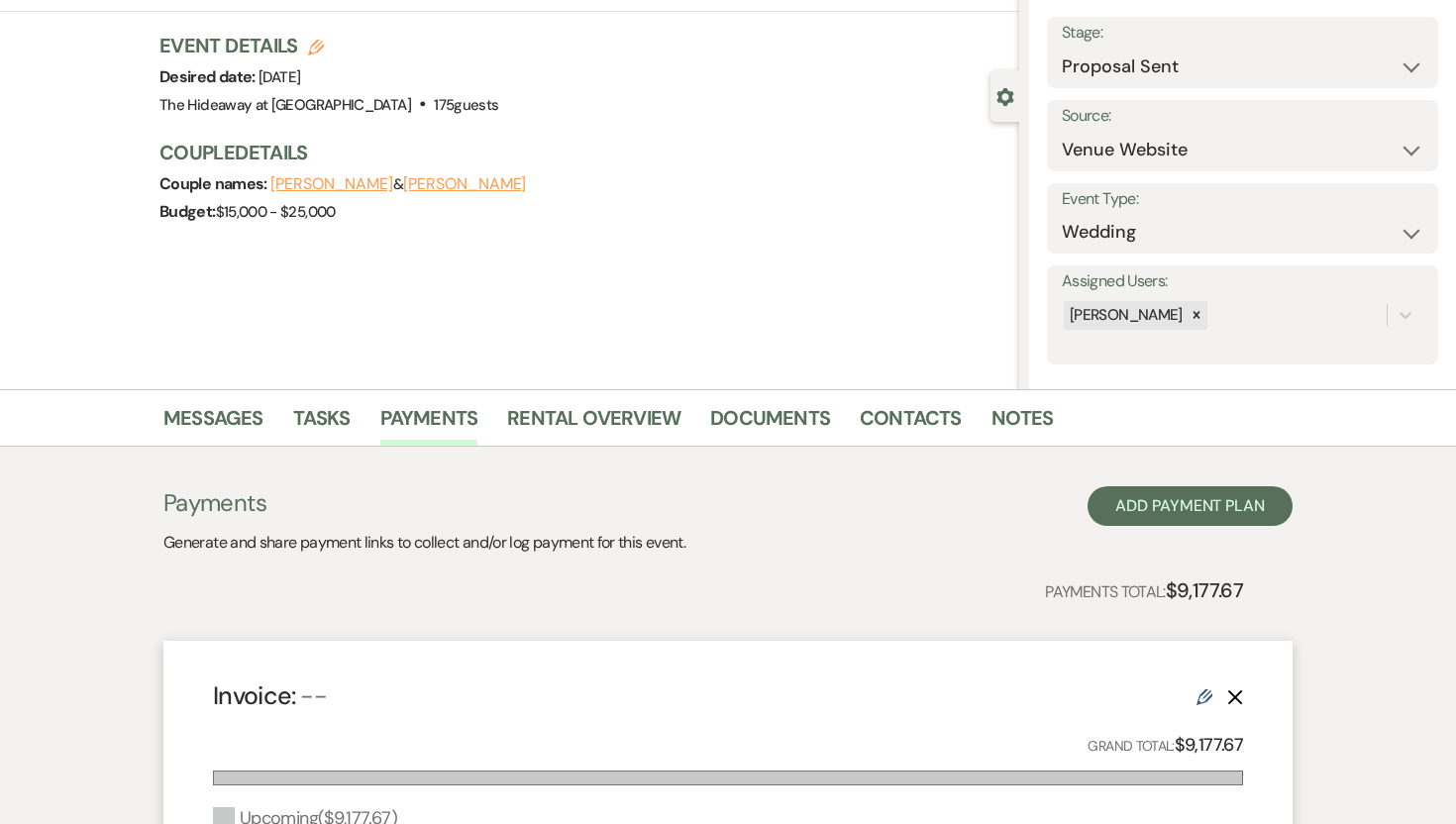 scroll, scrollTop: 0, scrollLeft: 0, axis: both 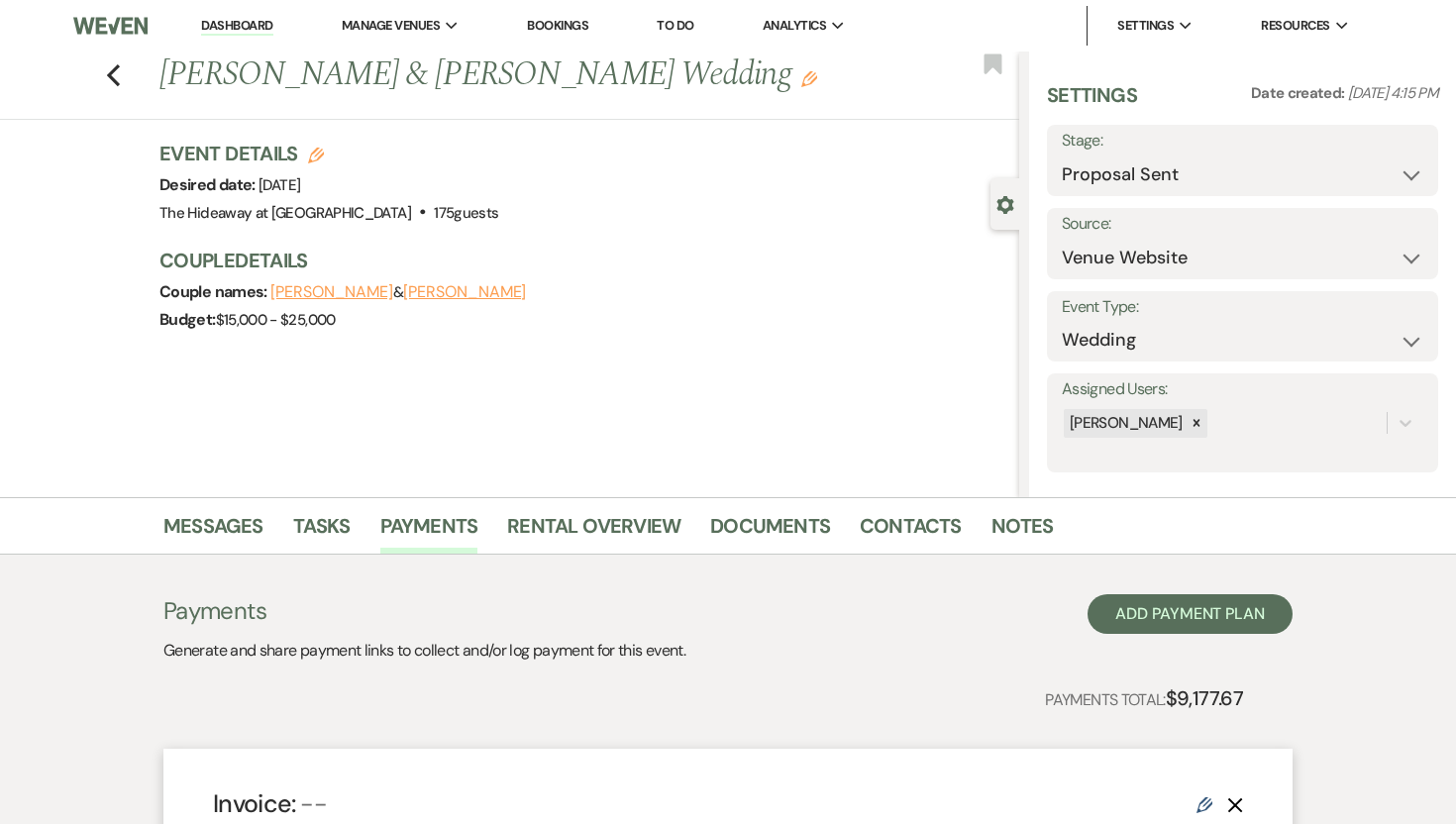 click on "Dashboard" at bounding box center [237, 26] 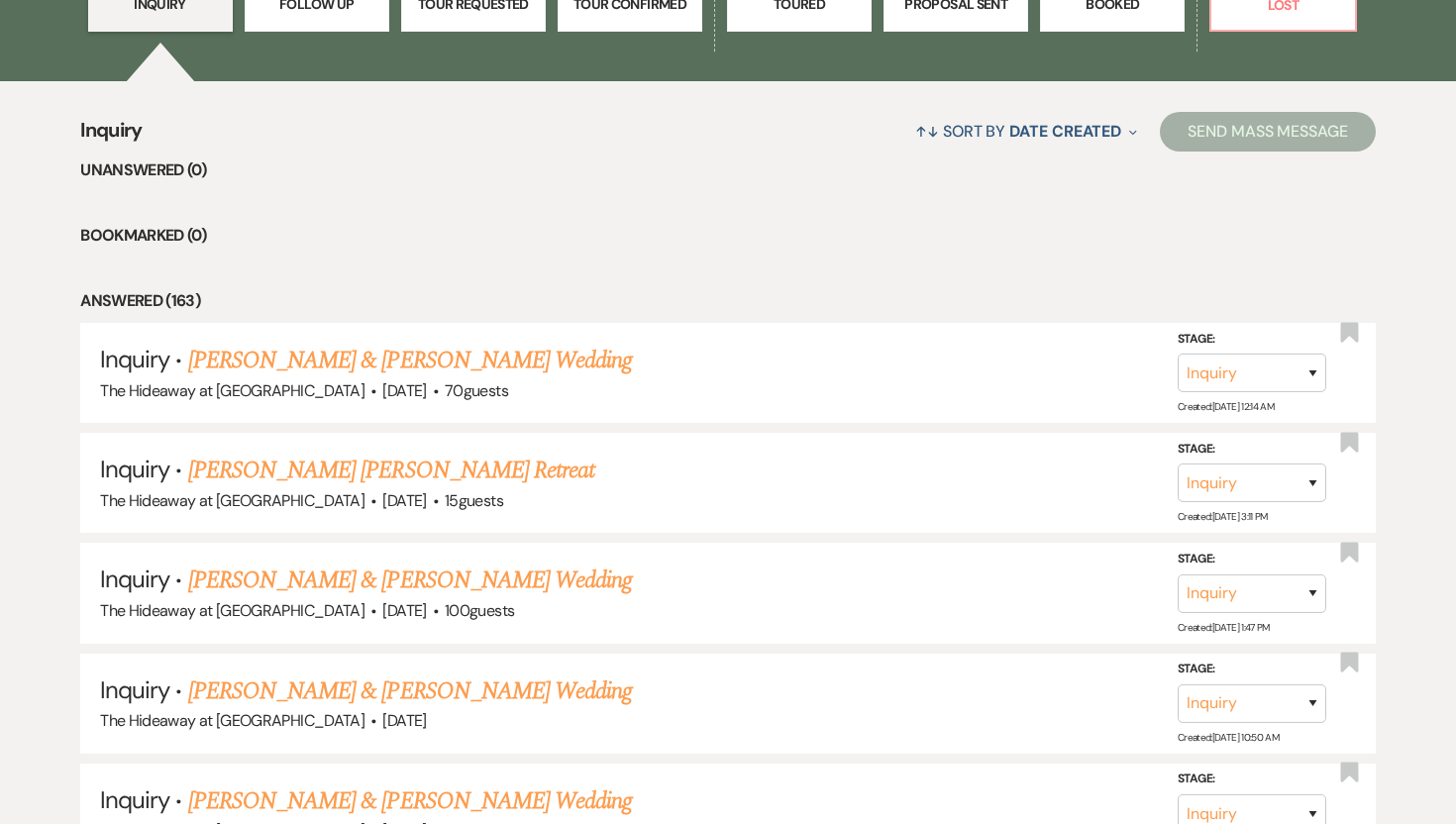 scroll, scrollTop: 726, scrollLeft: 0, axis: vertical 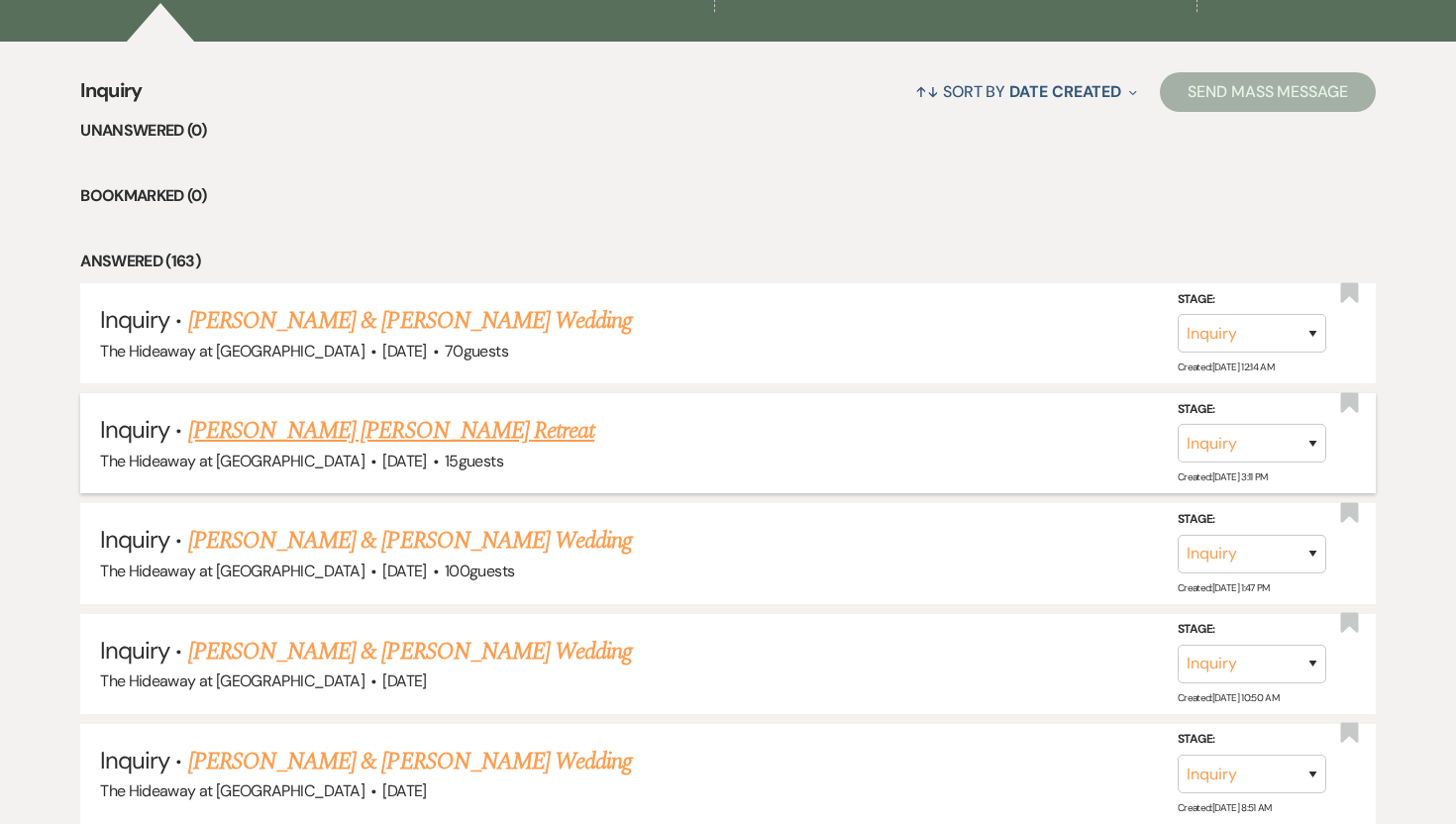 click on "[PERSON_NAME] [PERSON_NAME] Retreat" at bounding box center [391, 431] 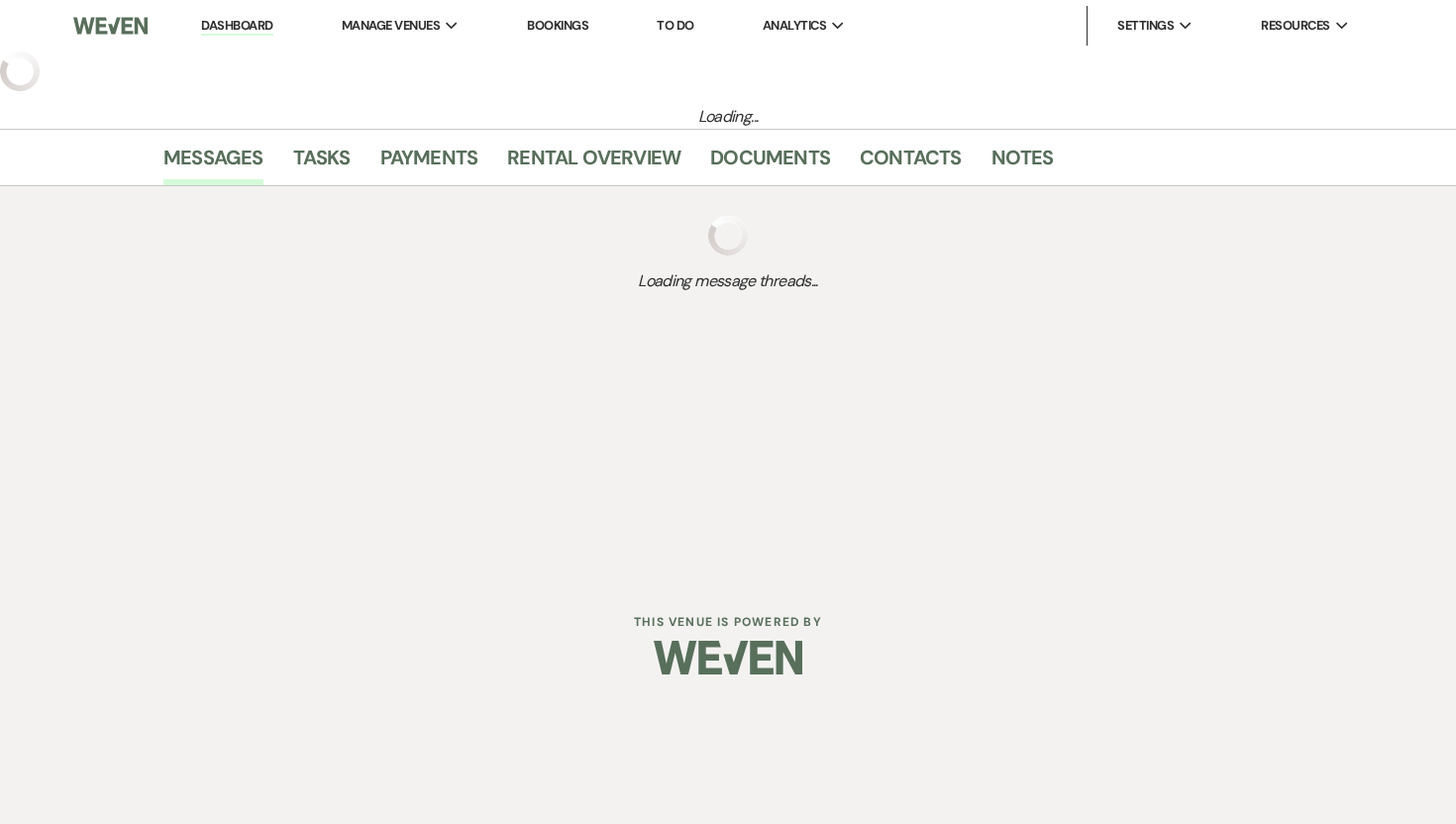 scroll, scrollTop: 0, scrollLeft: 0, axis: both 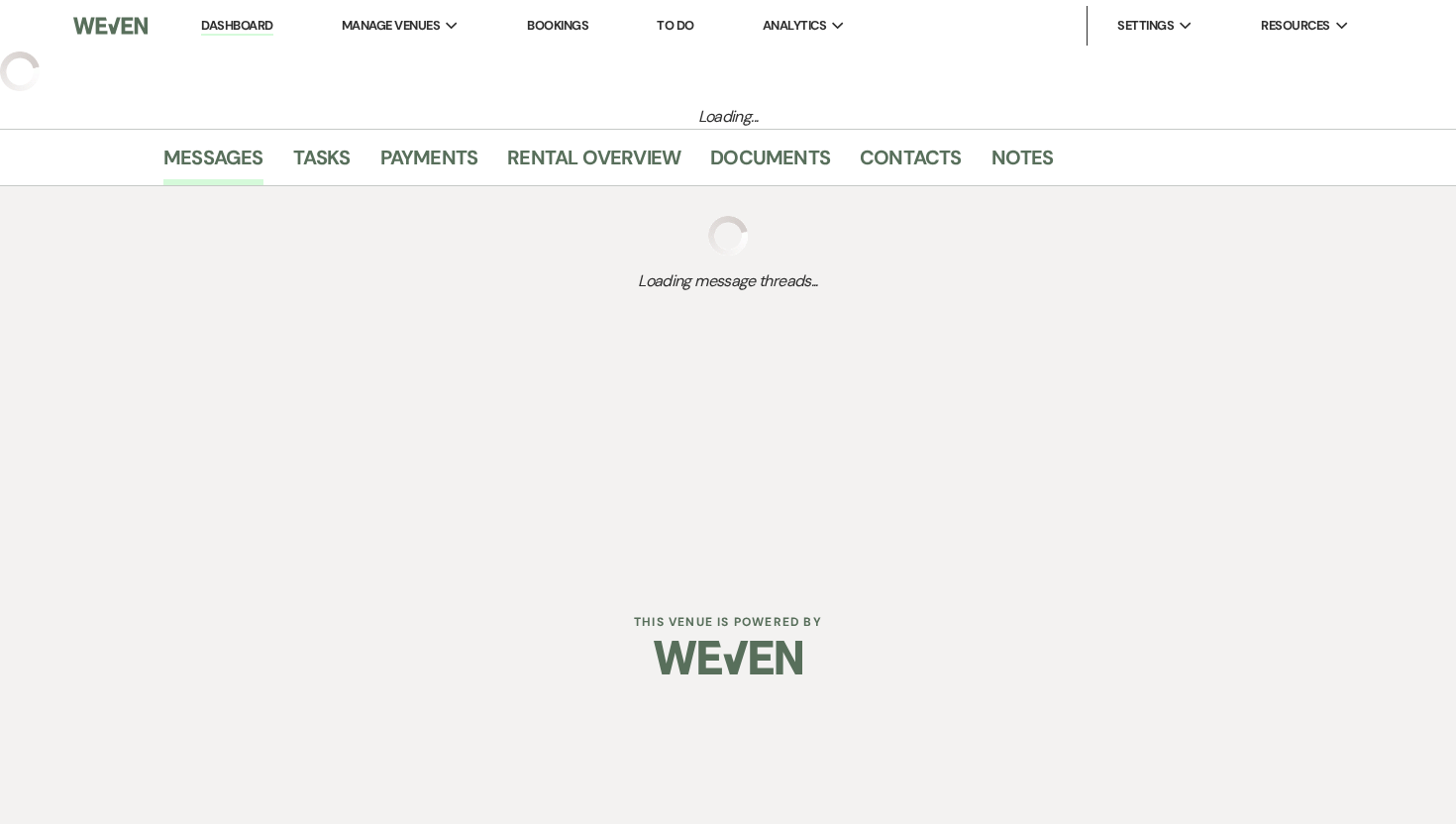 select on "5" 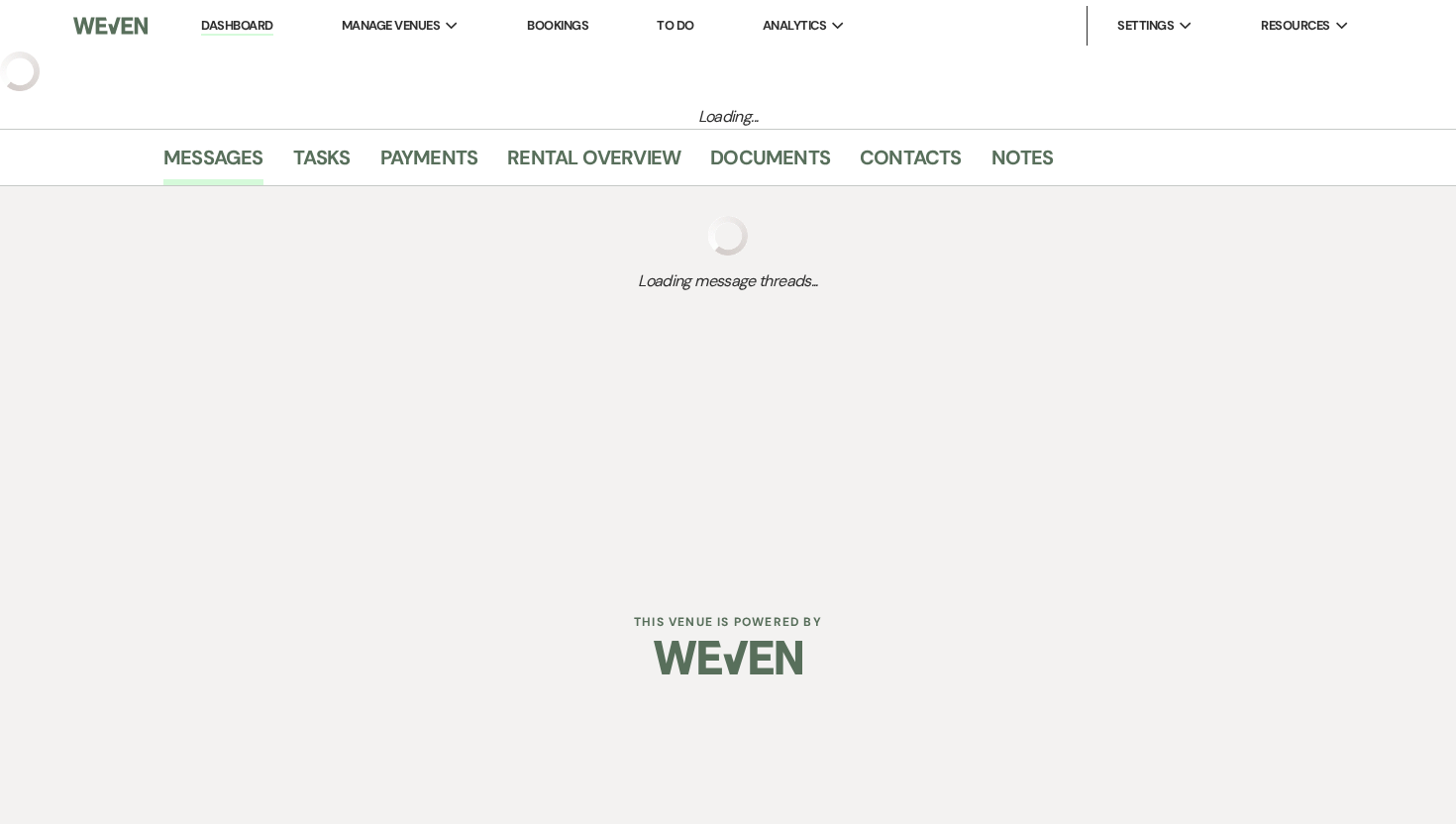 select on "21" 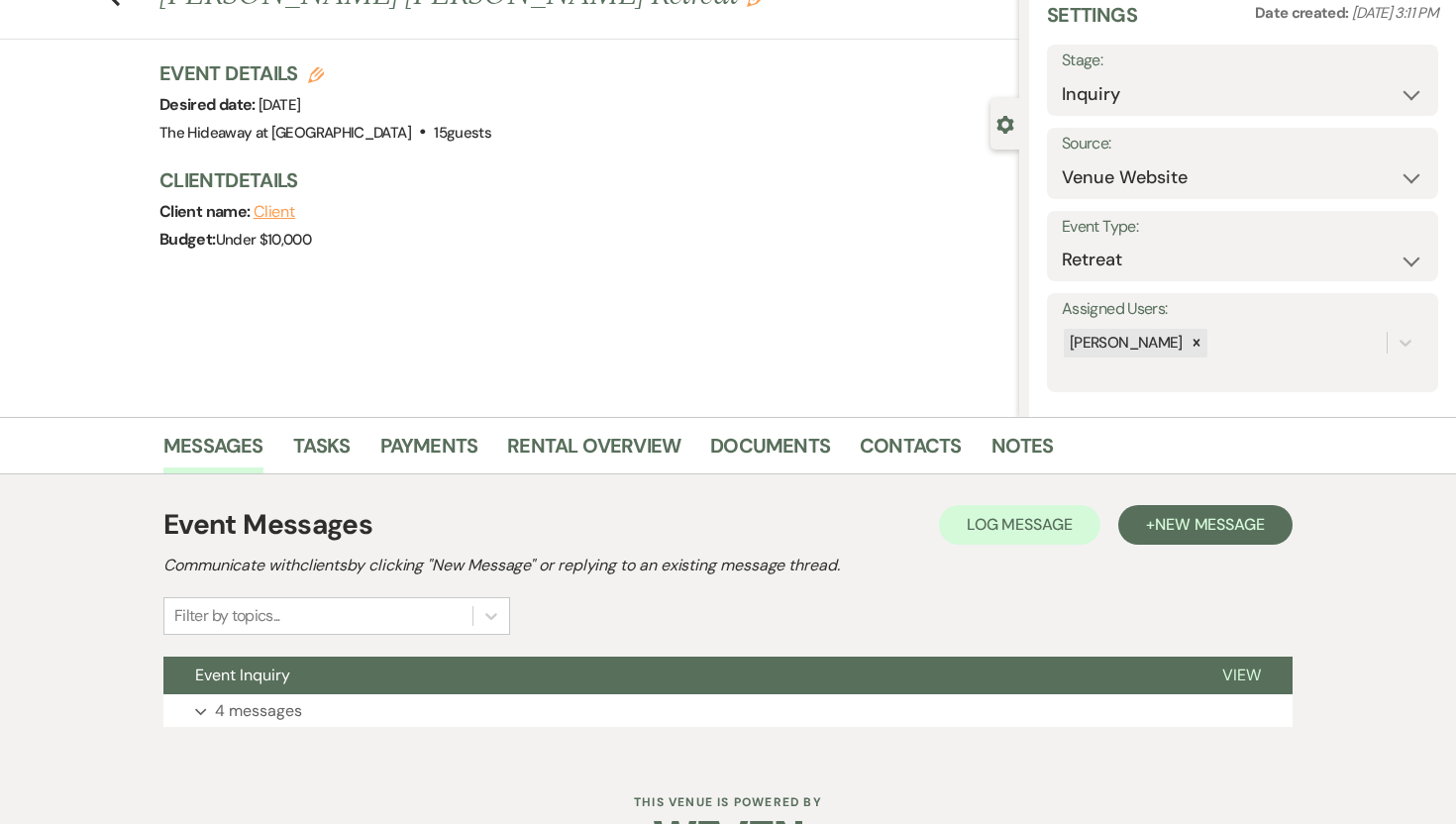 scroll, scrollTop: 141, scrollLeft: 0, axis: vertical 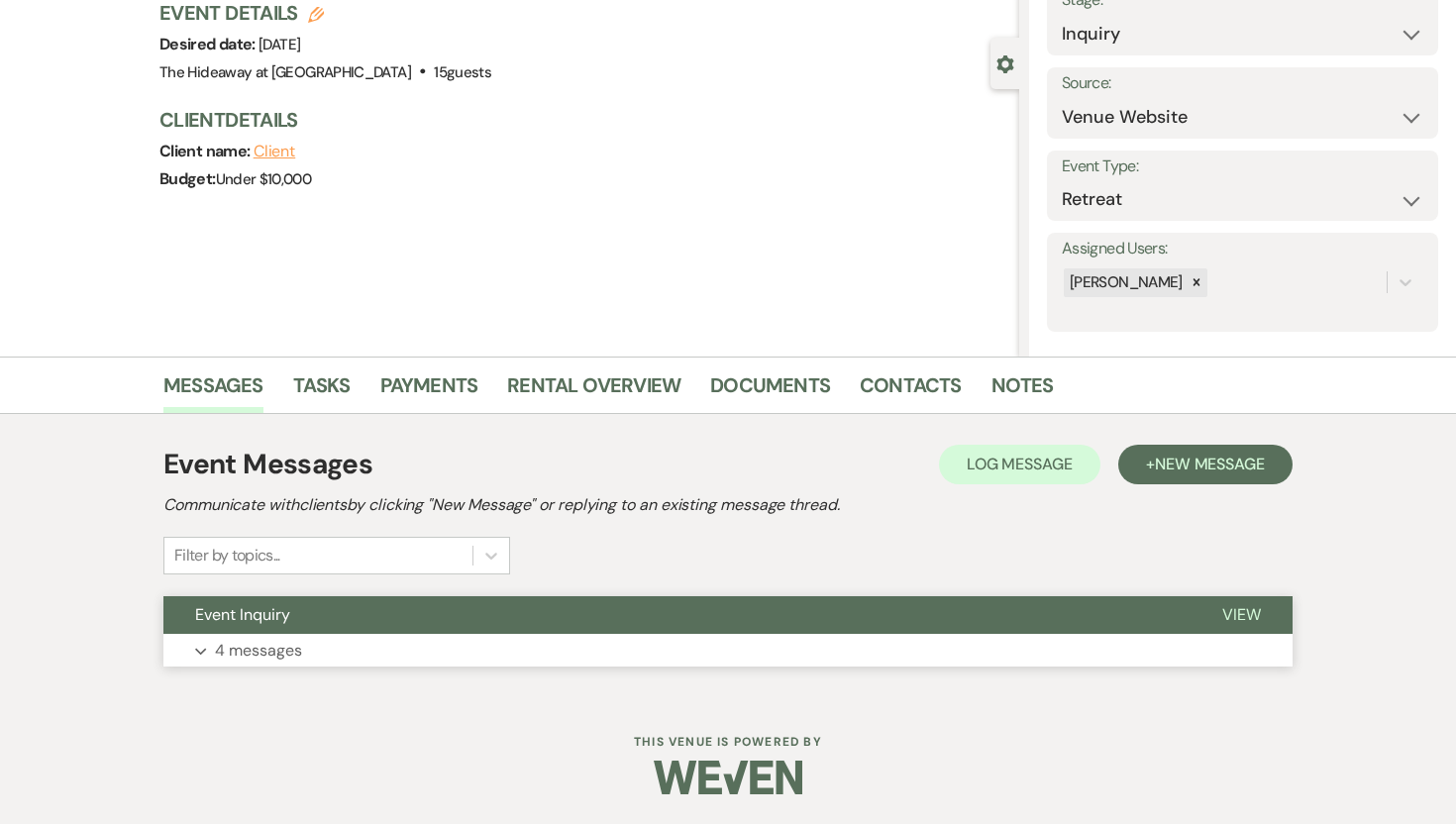 click on "4 messages" at bounding box center [259, 651] 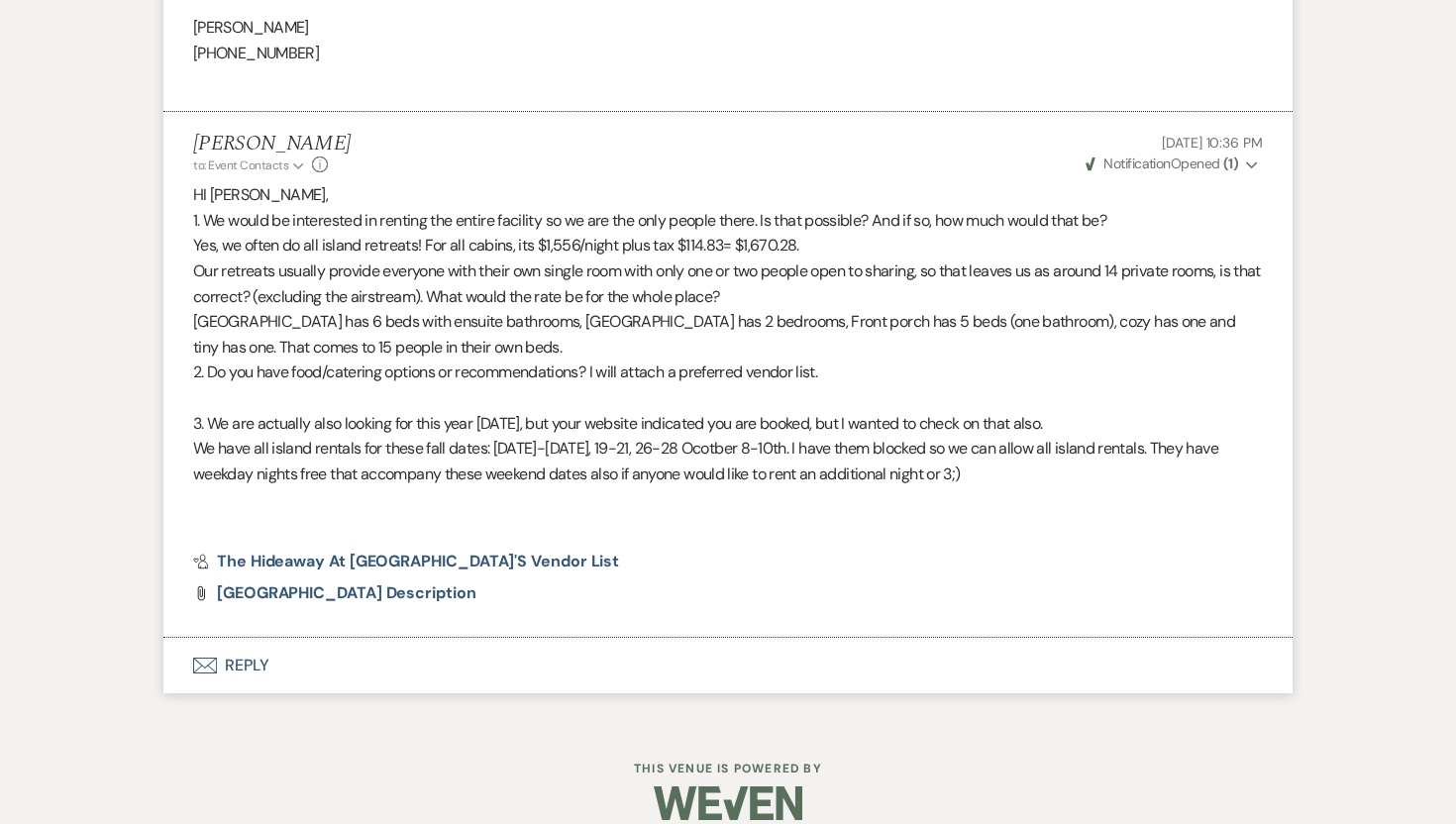 scroll, scrollTop: 0, scrollLeft: 0, axis: both 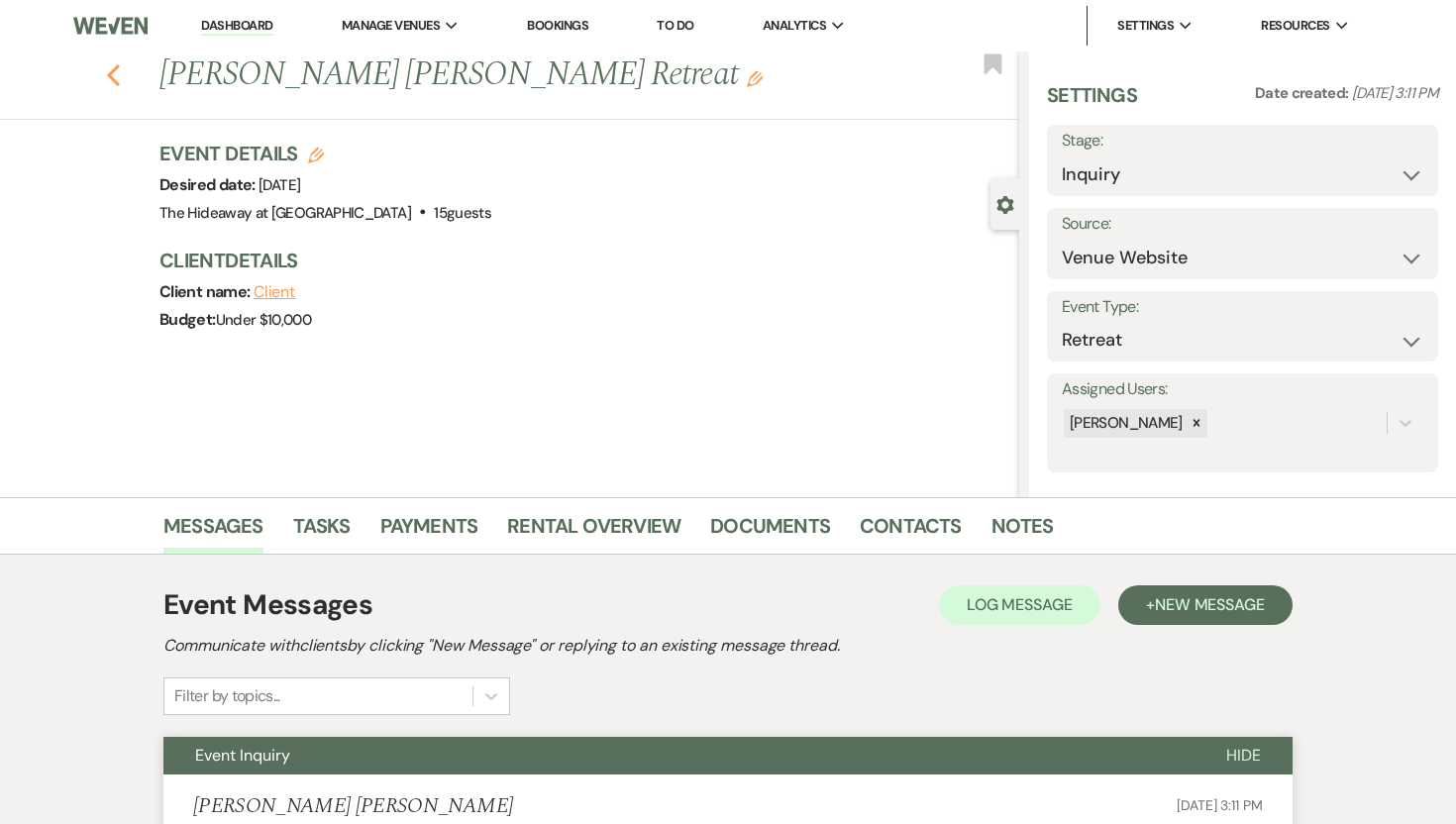click on "Previous" 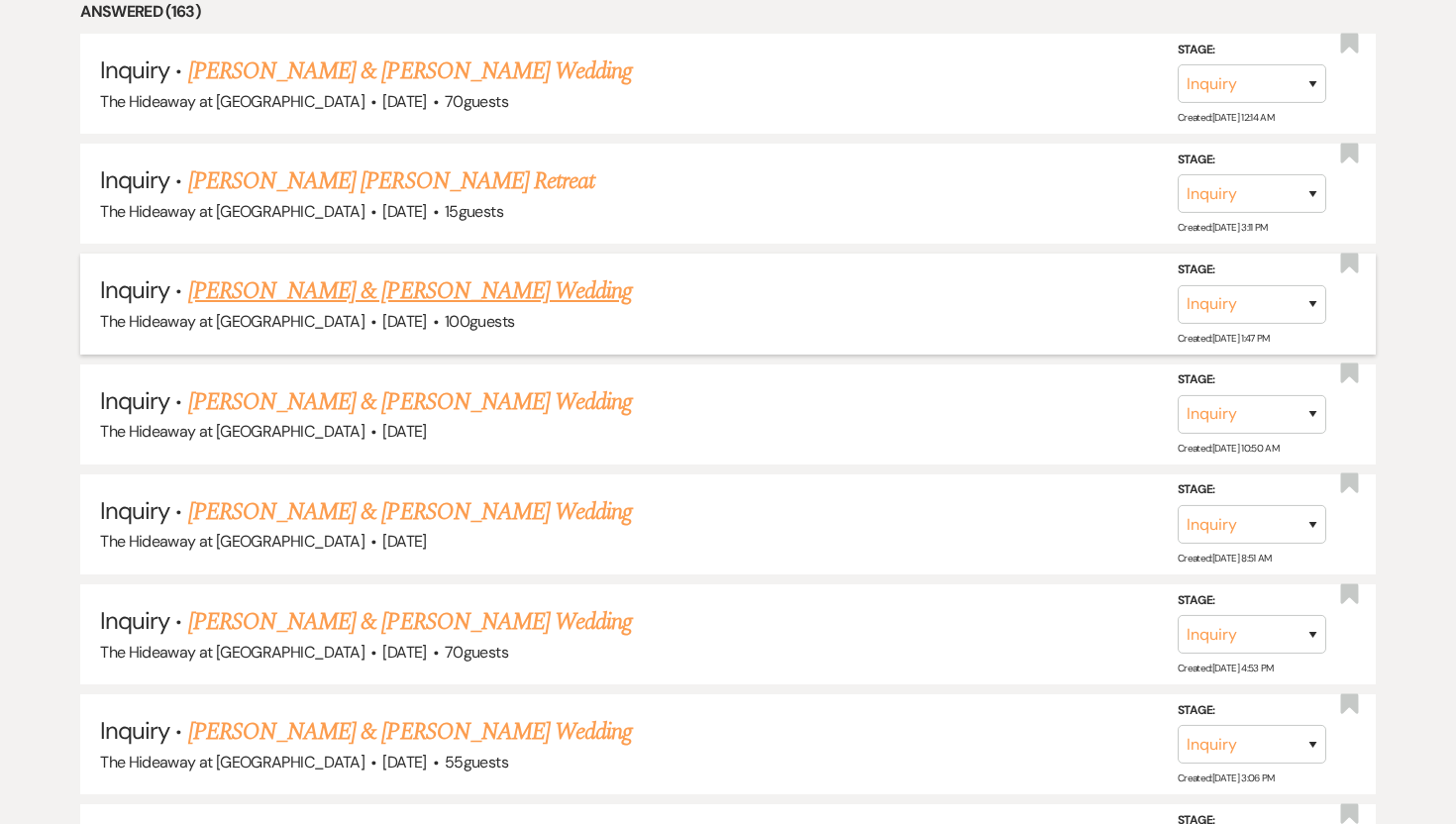 scroll, scrollTop: 0, scrollLeft: 0, axis: both 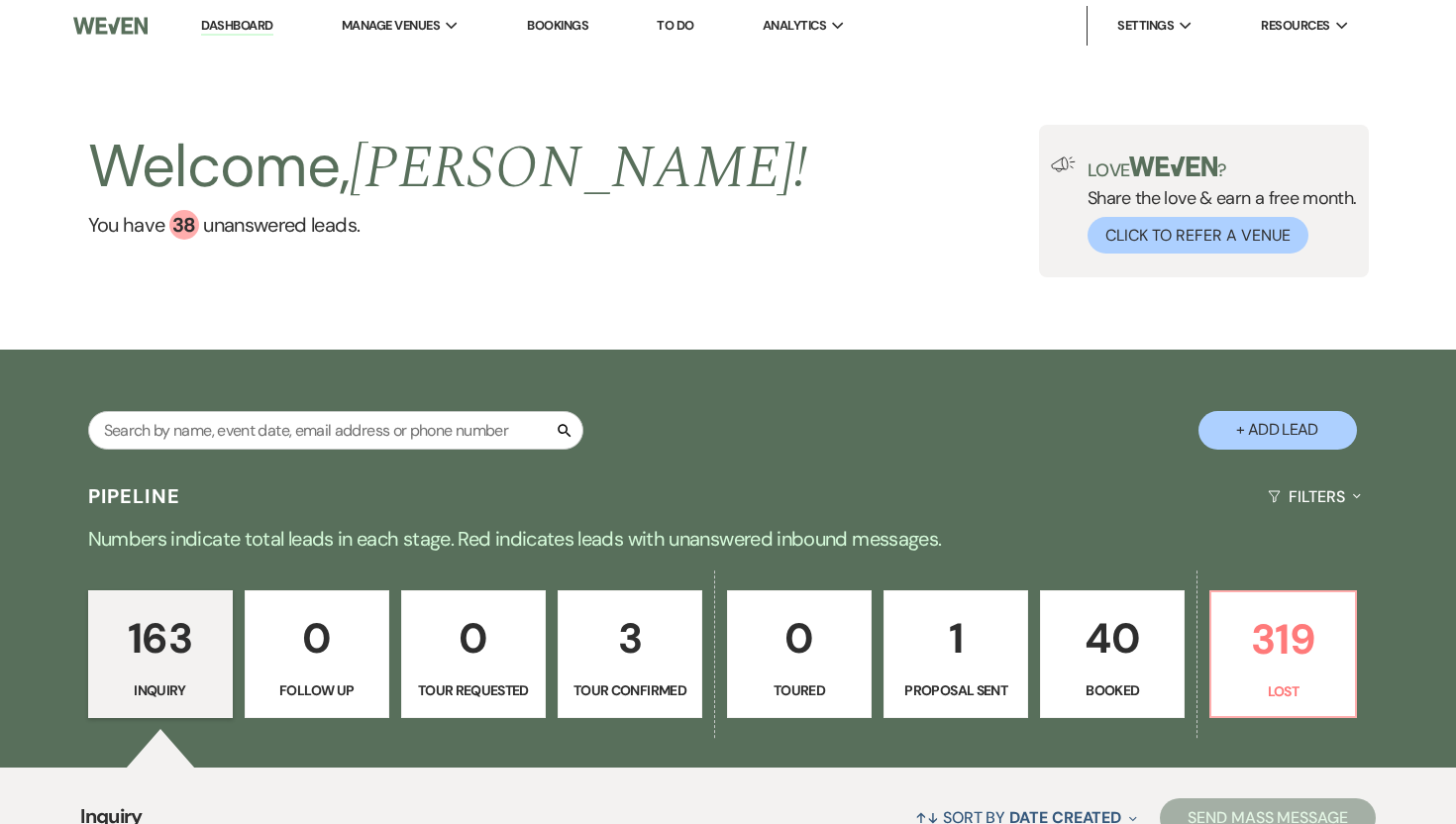click on "3" at bounding box center (630, 638) 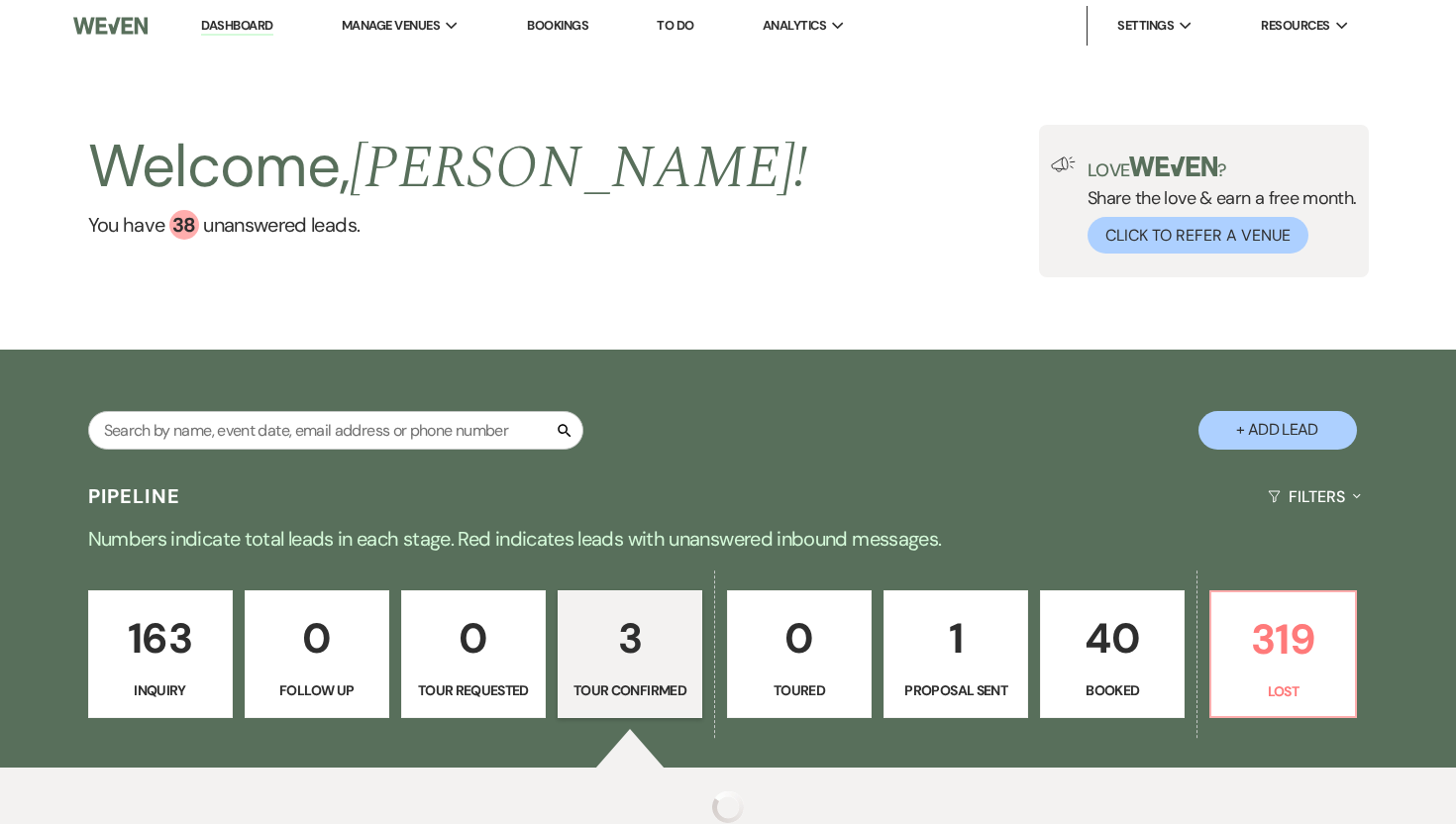 select on "4" 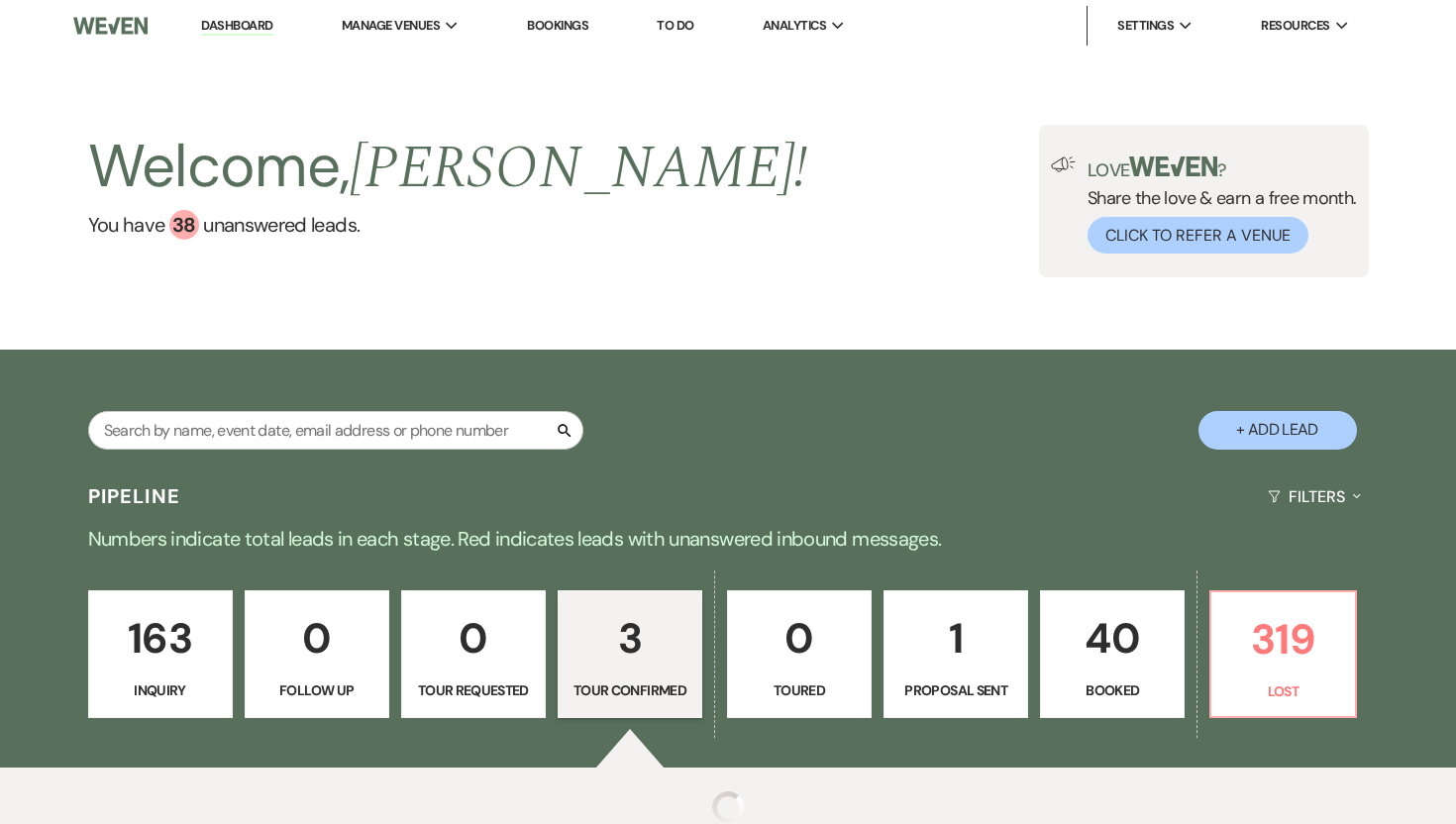 select on "4" 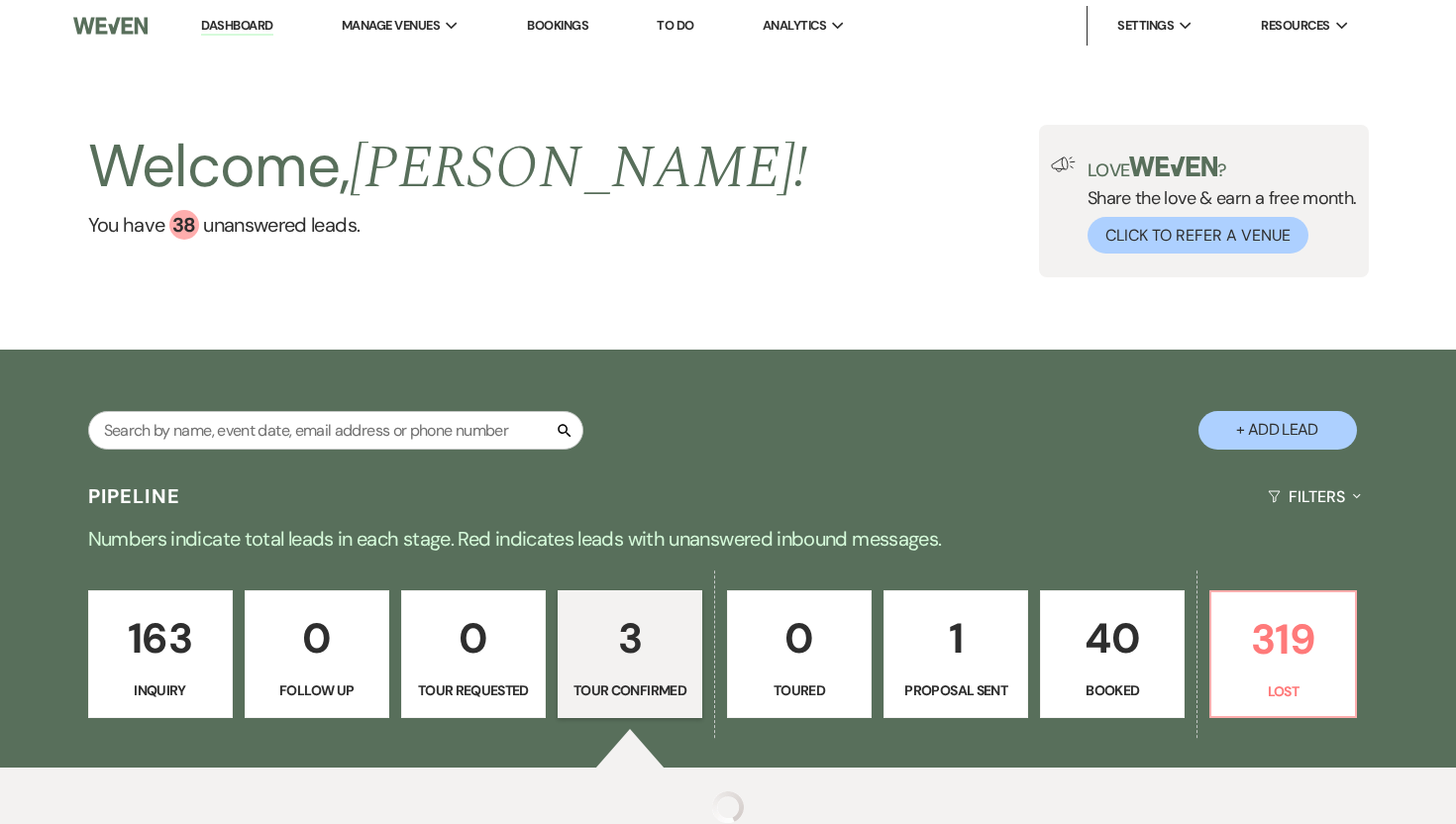 select on "4" 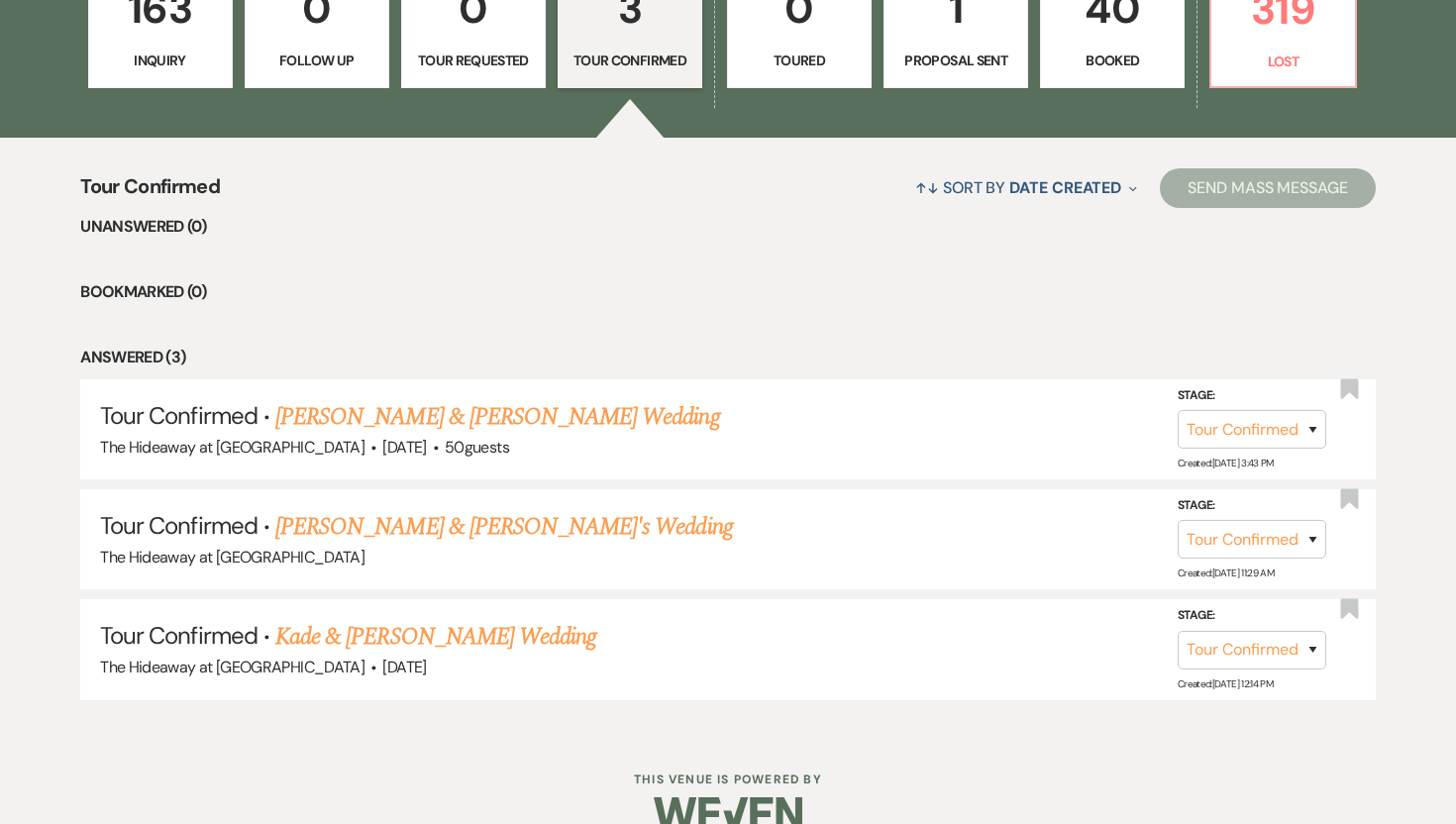 scroll, scrollTop: 0, scrollLeft: 0, axis: both 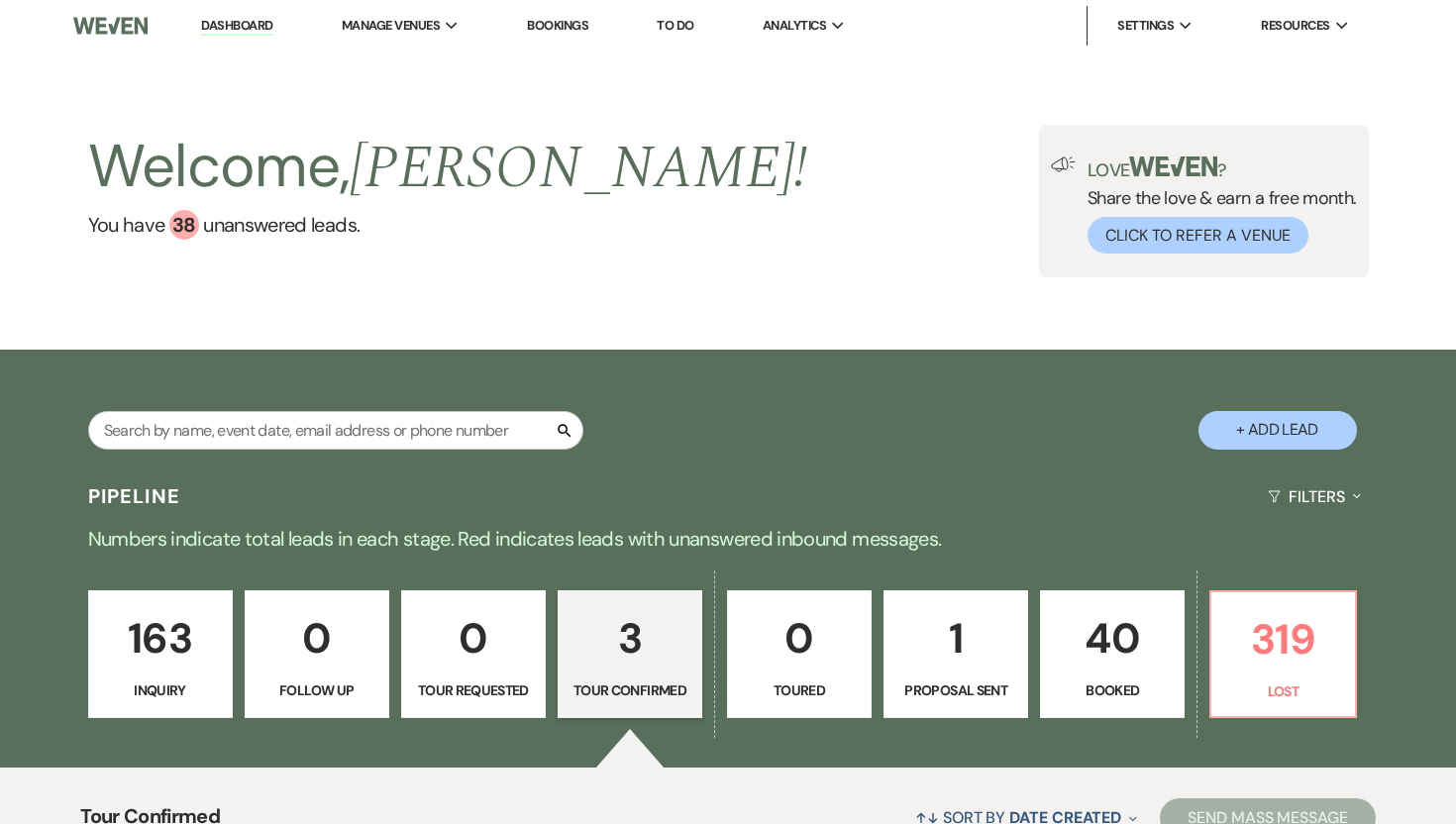 click at bounding box center (110, 26) 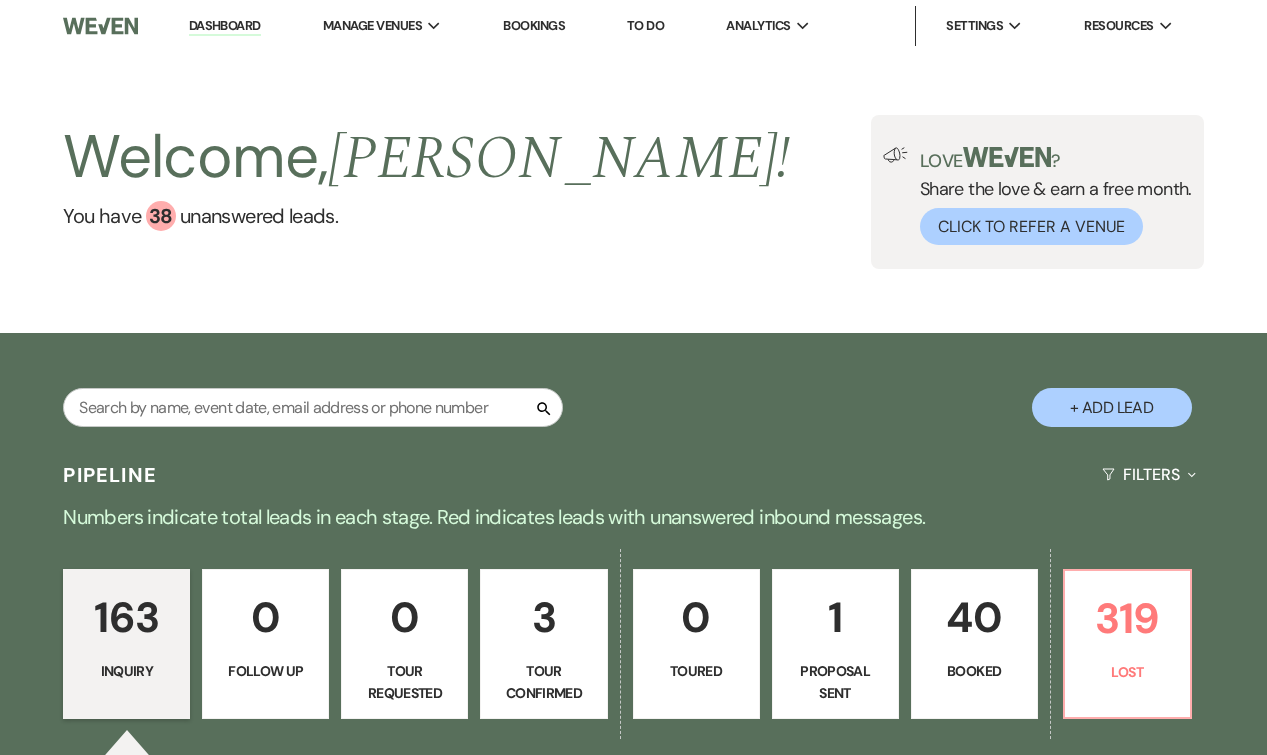 scroll, scrollTop: 0, scrollLeft: 0, axis: both 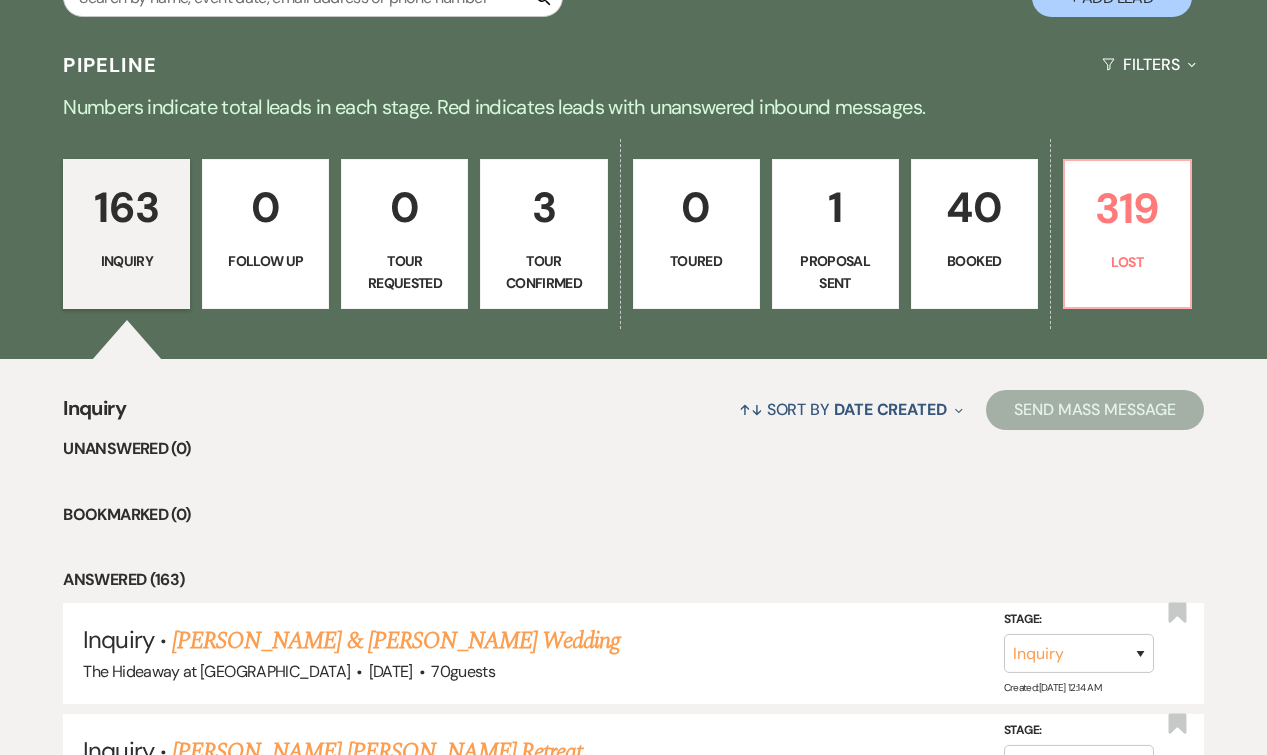 click on "40" at bounding box center [974, 207] 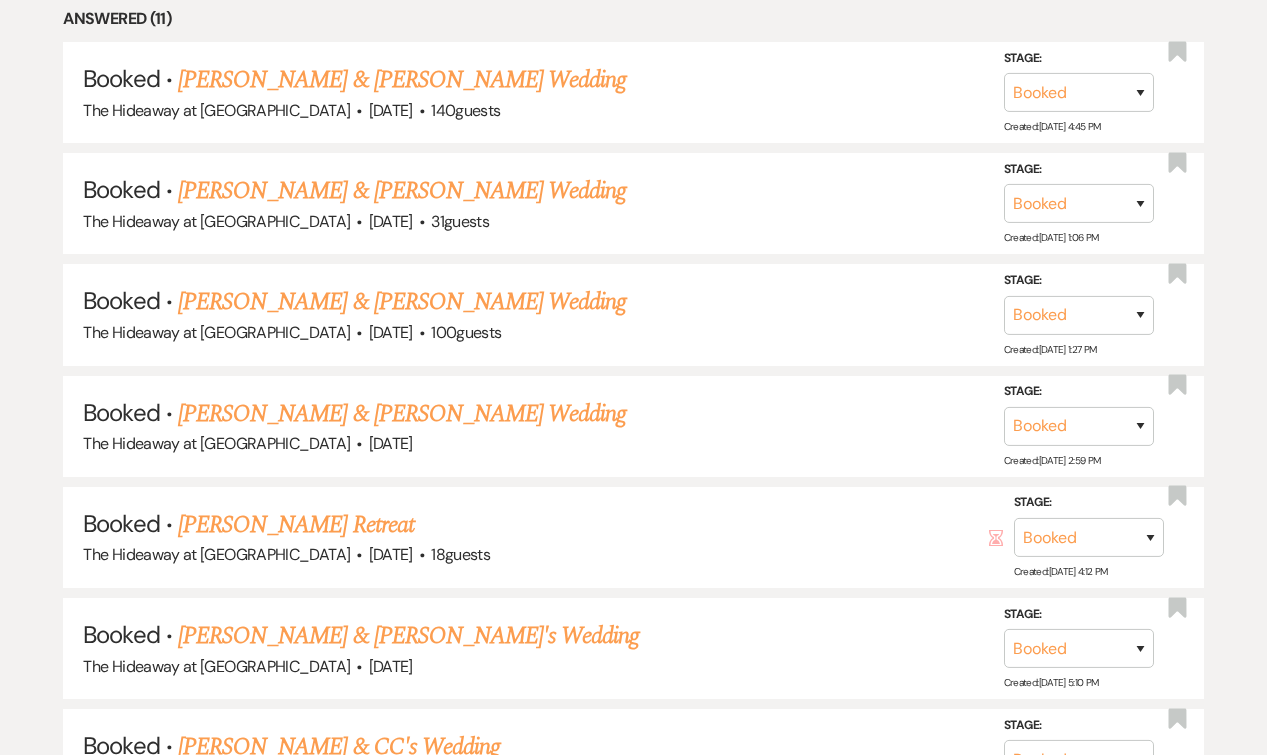 scroll, scrollTop: 974, scrollLeft: 0, axis: vertical 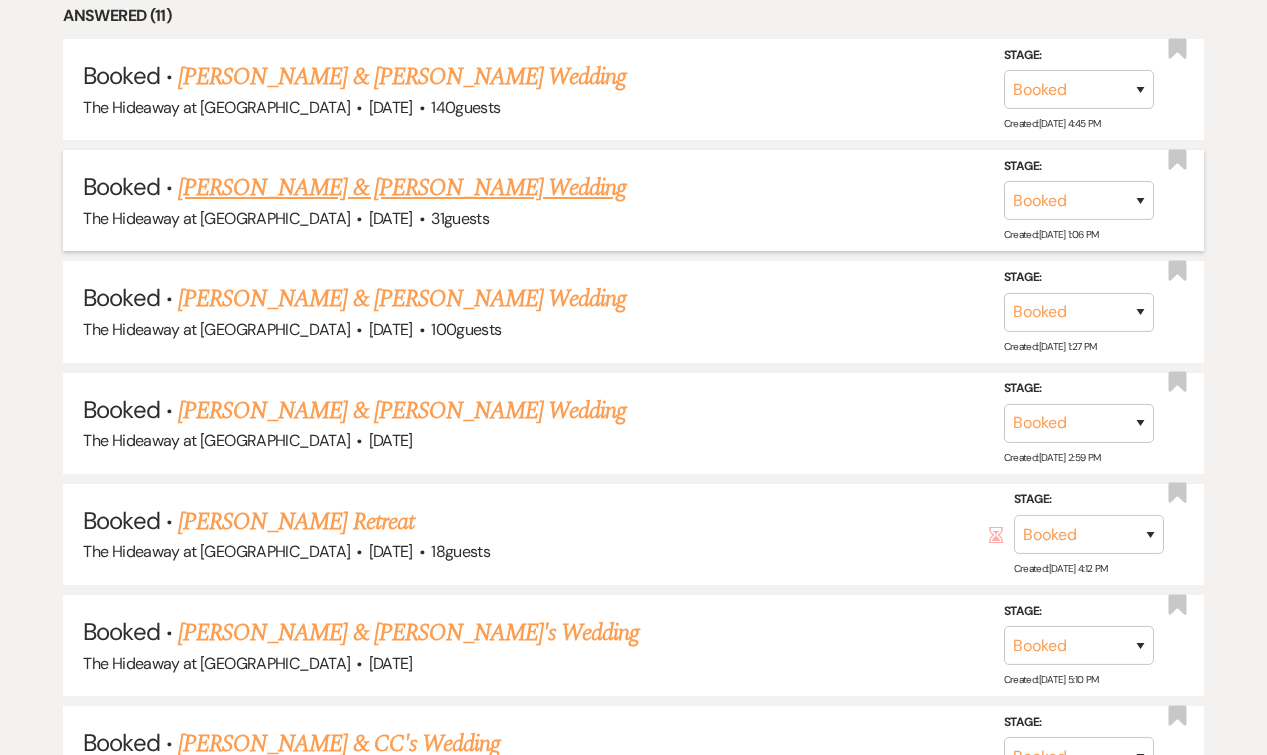 click on "The Hideaway at [GEOGRAPHIC_DATA] · [DATE] · 31  guests" at bounding box center [633, 219] 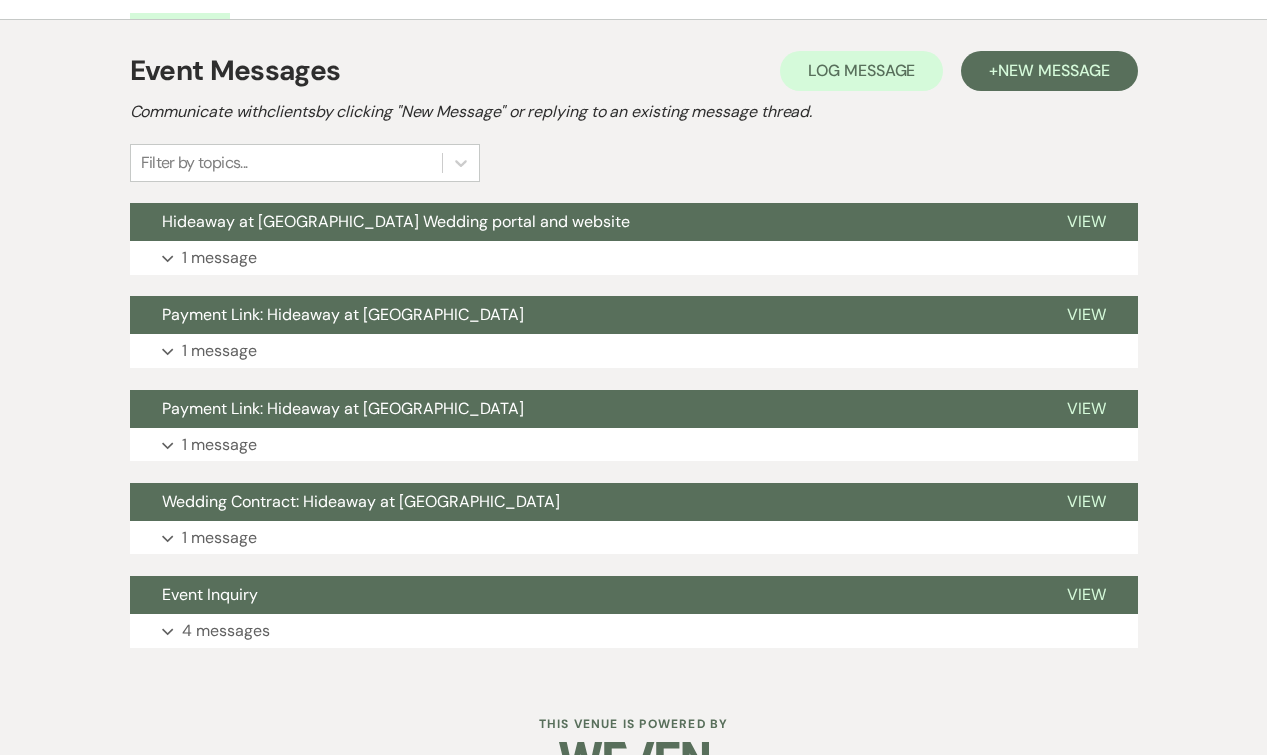 scroll, scrollTop: 428, scrollLeft: 0, axis: vertical 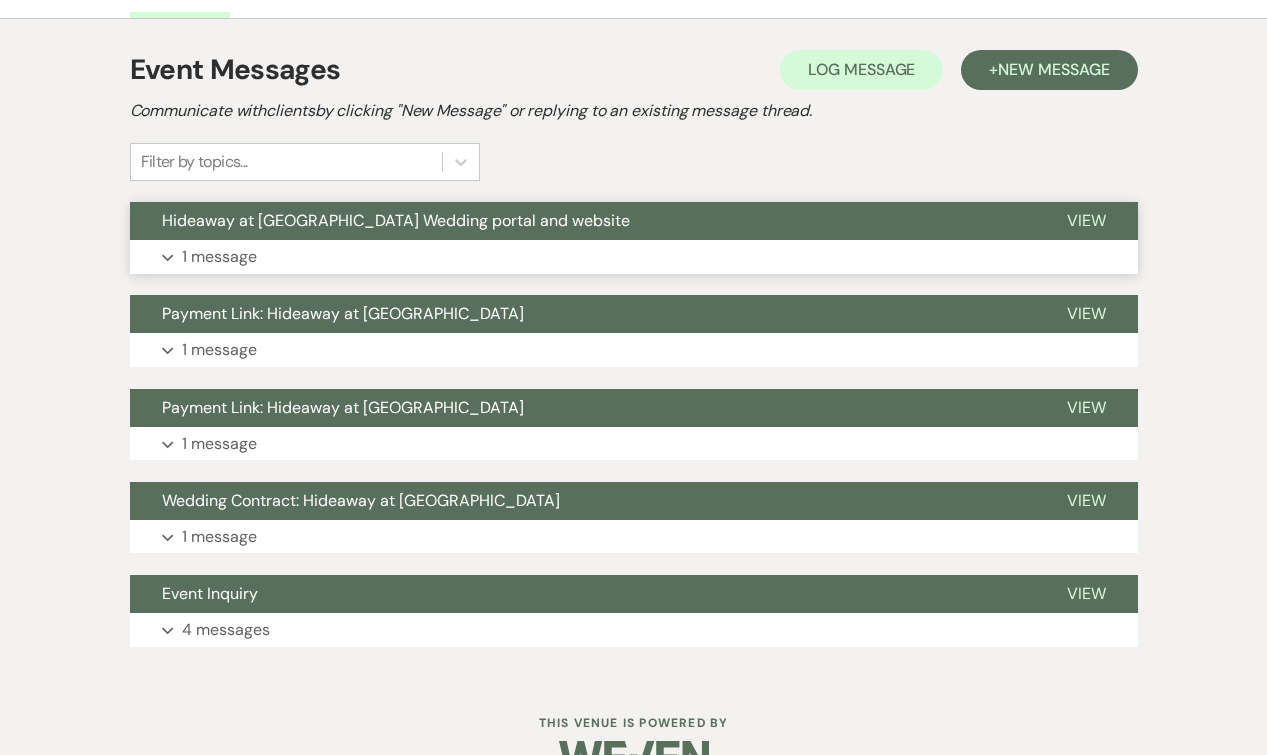click on "1 message" at bounding box center [219, 257] 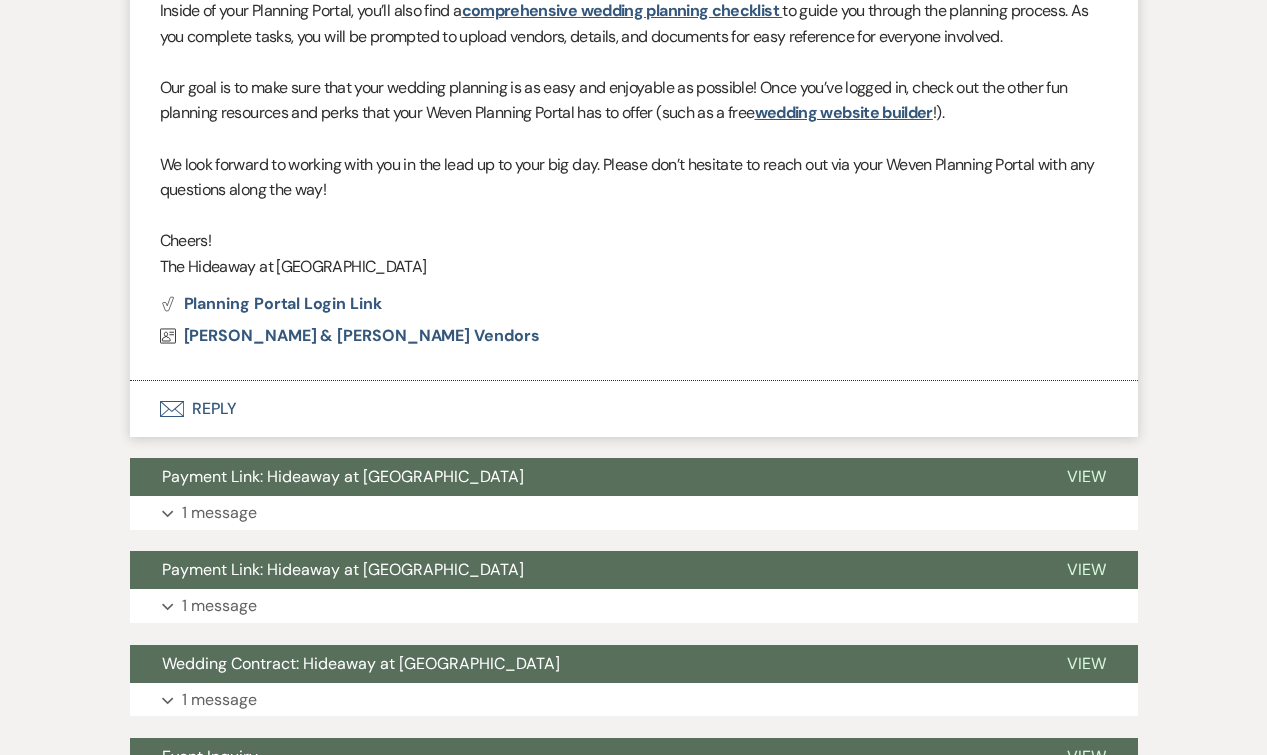 scroll, scrollTop: 1035, scrollLeft: 0, axis: vertical 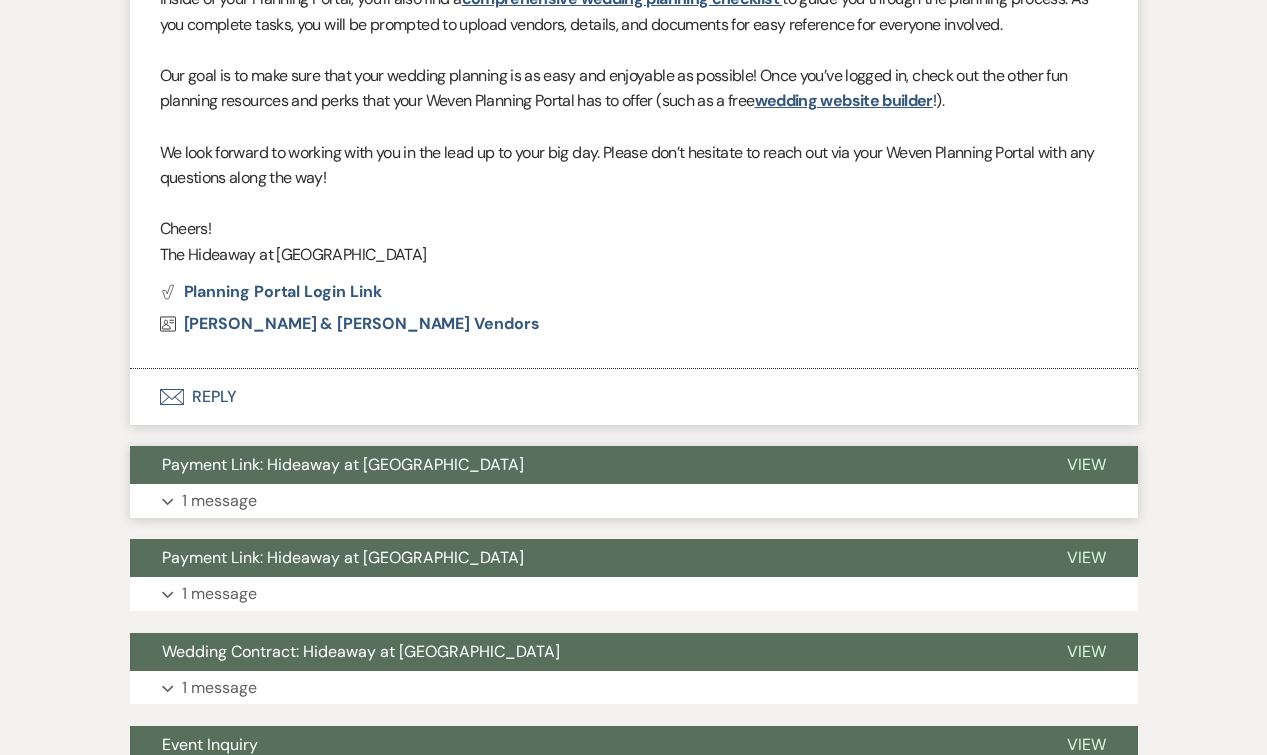 click on "1 message" at bounding box center (219, 501) 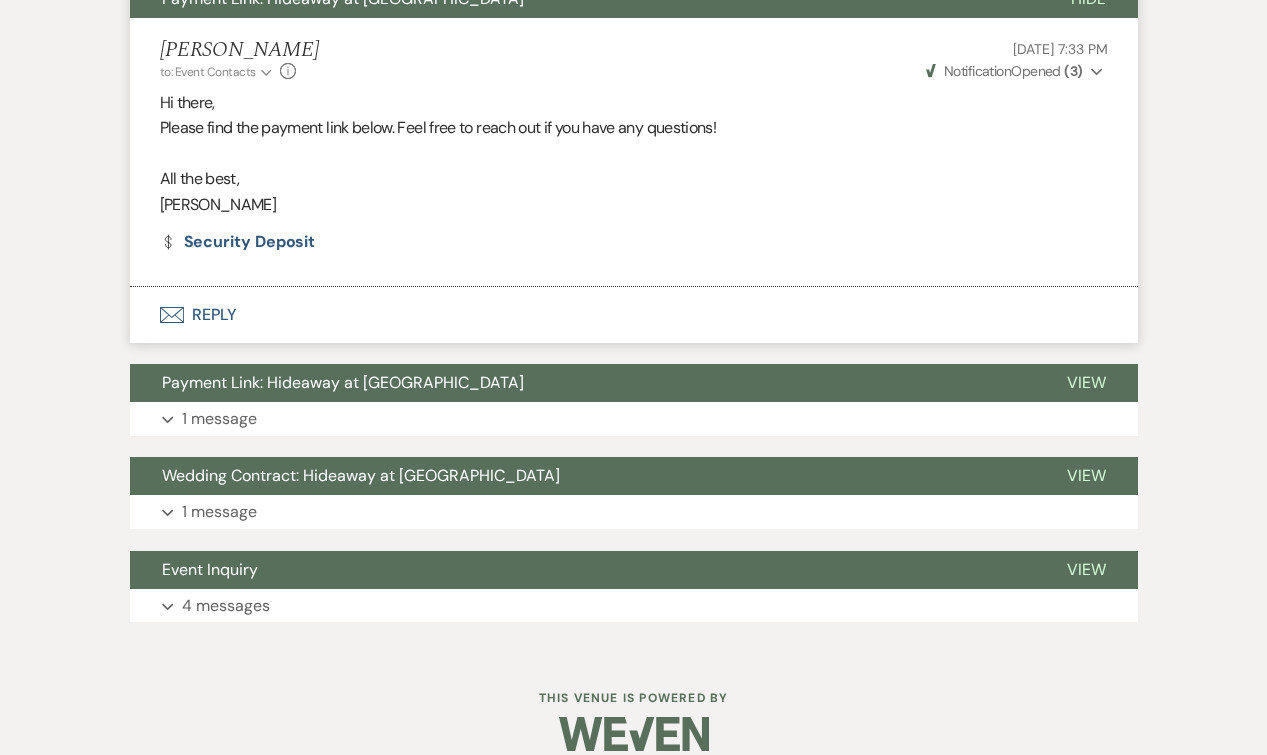scroll, scrollTop: 1515, scrollLeft: 0, axis: vertical 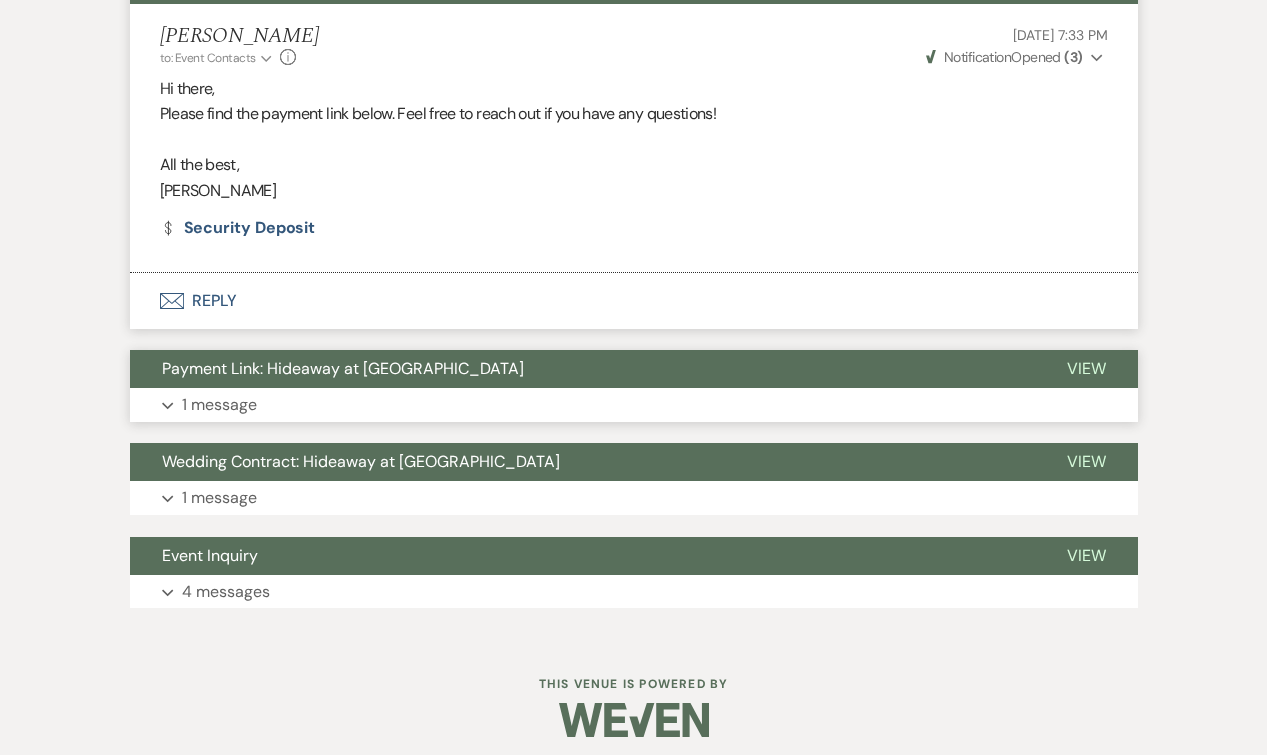 click on "1 message" at bounding box center [219, 405] 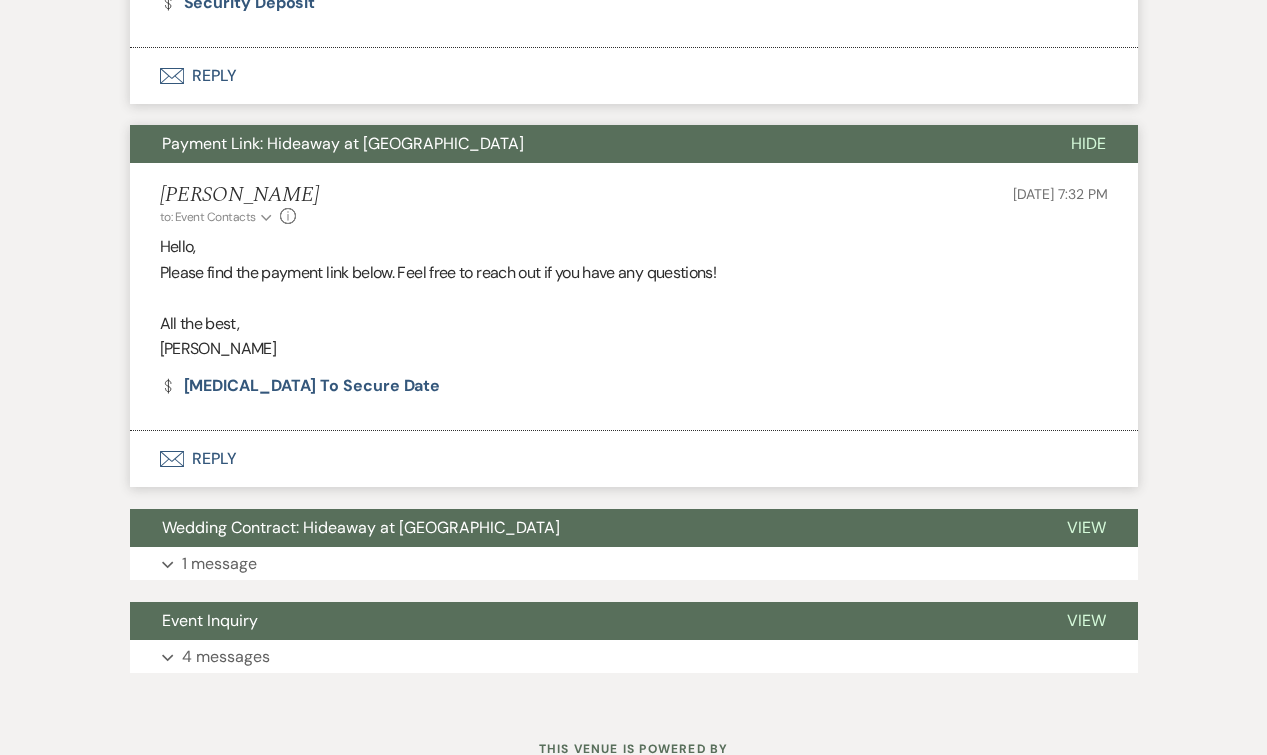 scroll, scrollTop: 1784, scrollLeft: 0, axis: vertical 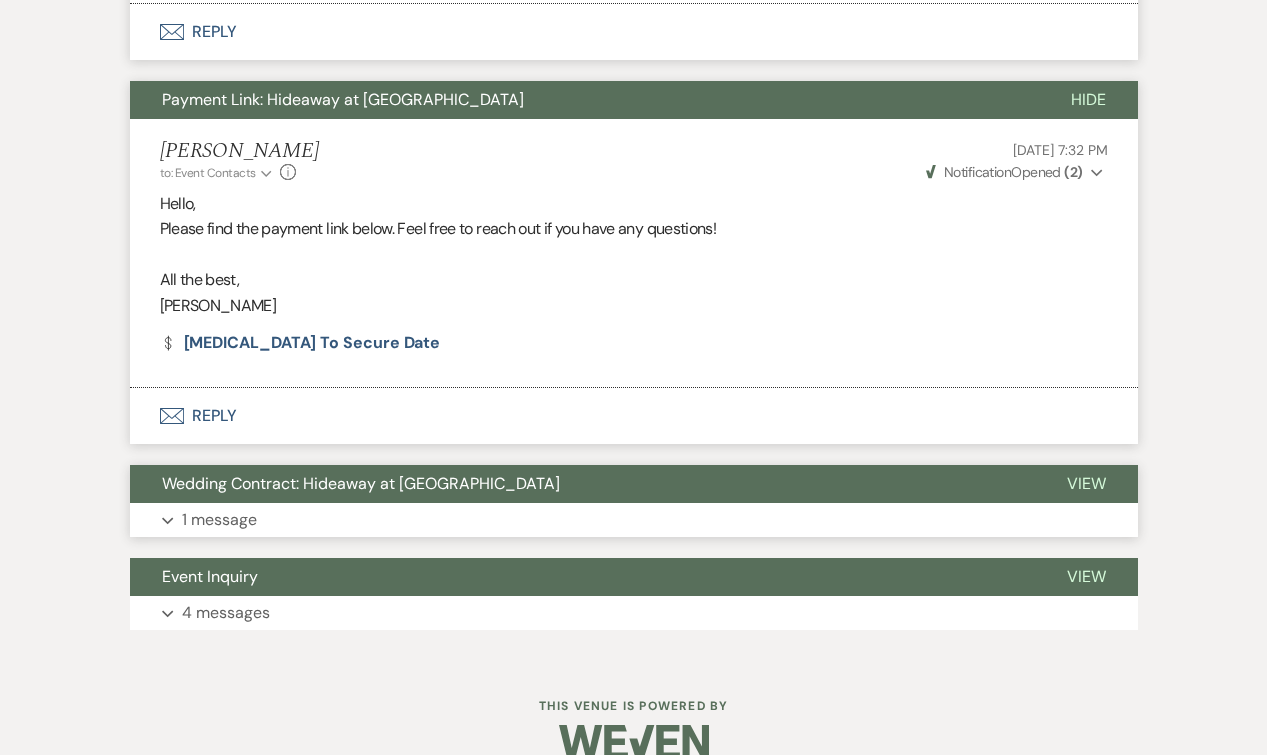 click on "1 message" at bounding box center (219, 520) 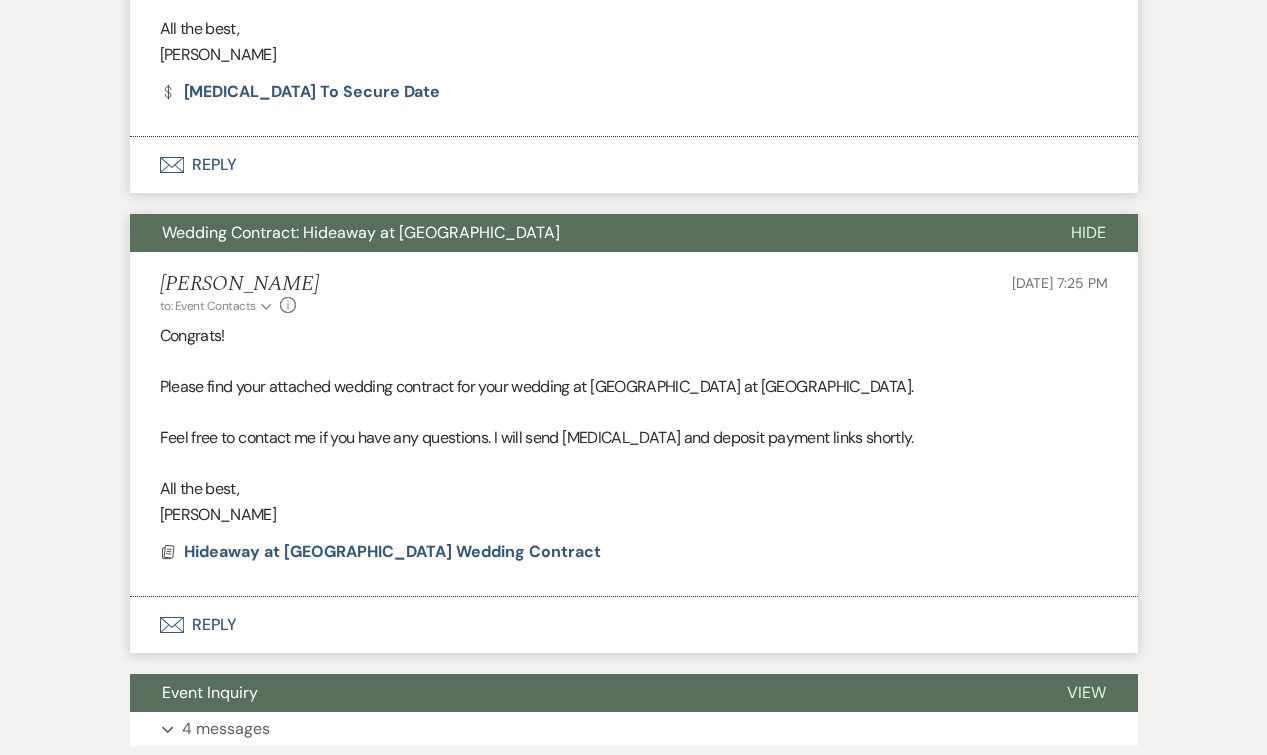 scroll, scrollTop: 2185, scrollLeft: 0, axis: vertical 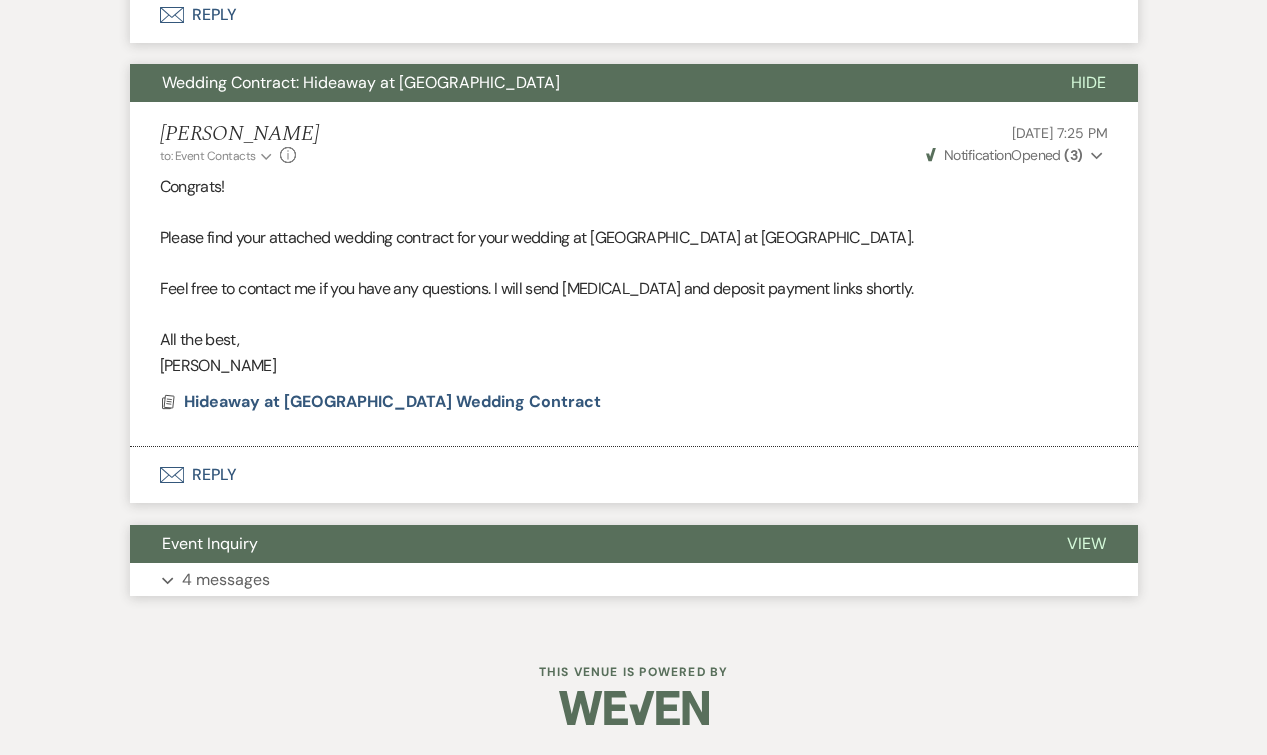click on "4 messages" at bounding box center (226, 580) 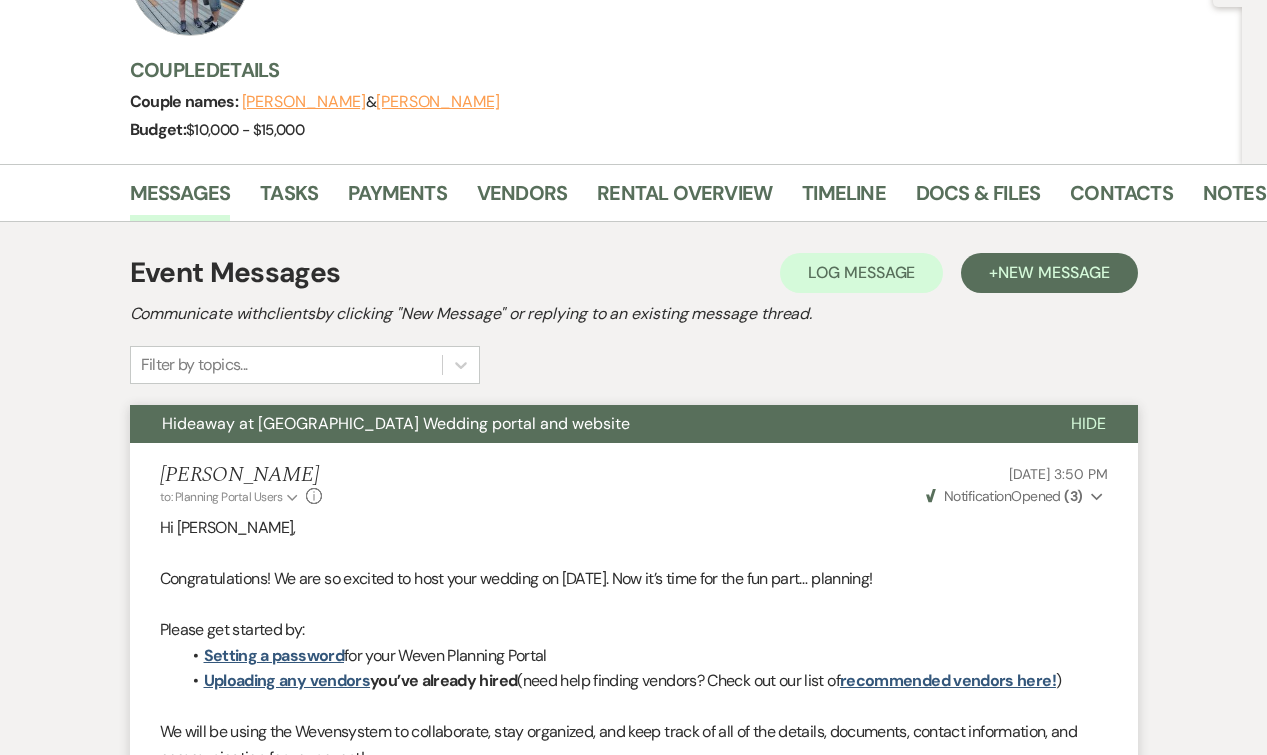 scroll, scrollTop: 0, scrollLeft: 0, axis: both 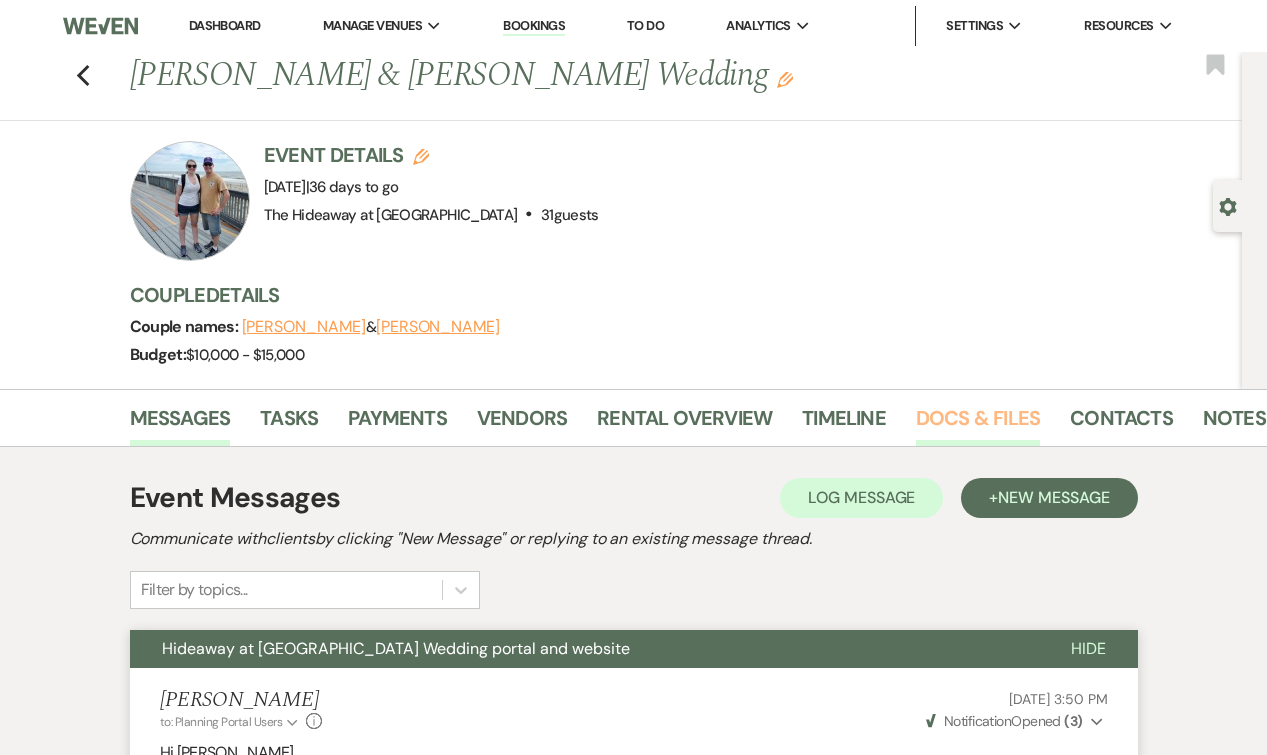 click on "Docs & Files" at bounding box center [978, 424] 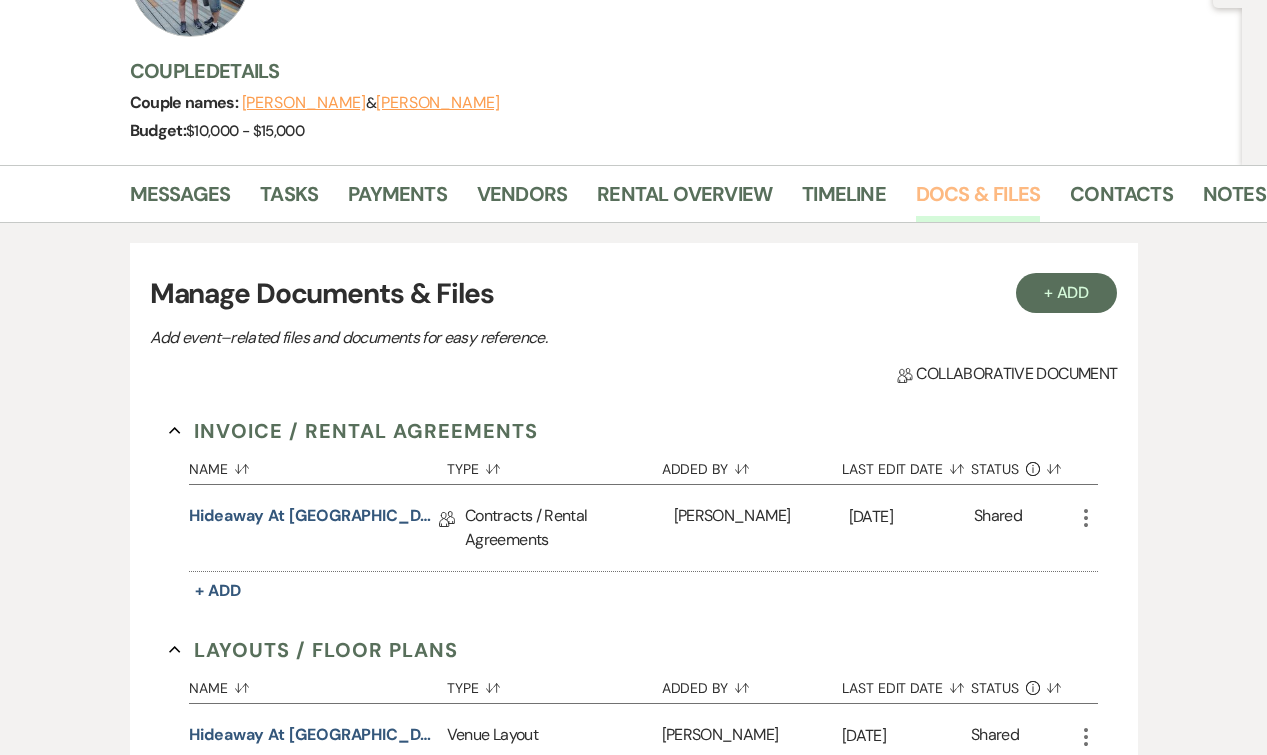 scroll, scrollTop: 232, scrollLeft: 0, axis: vertical 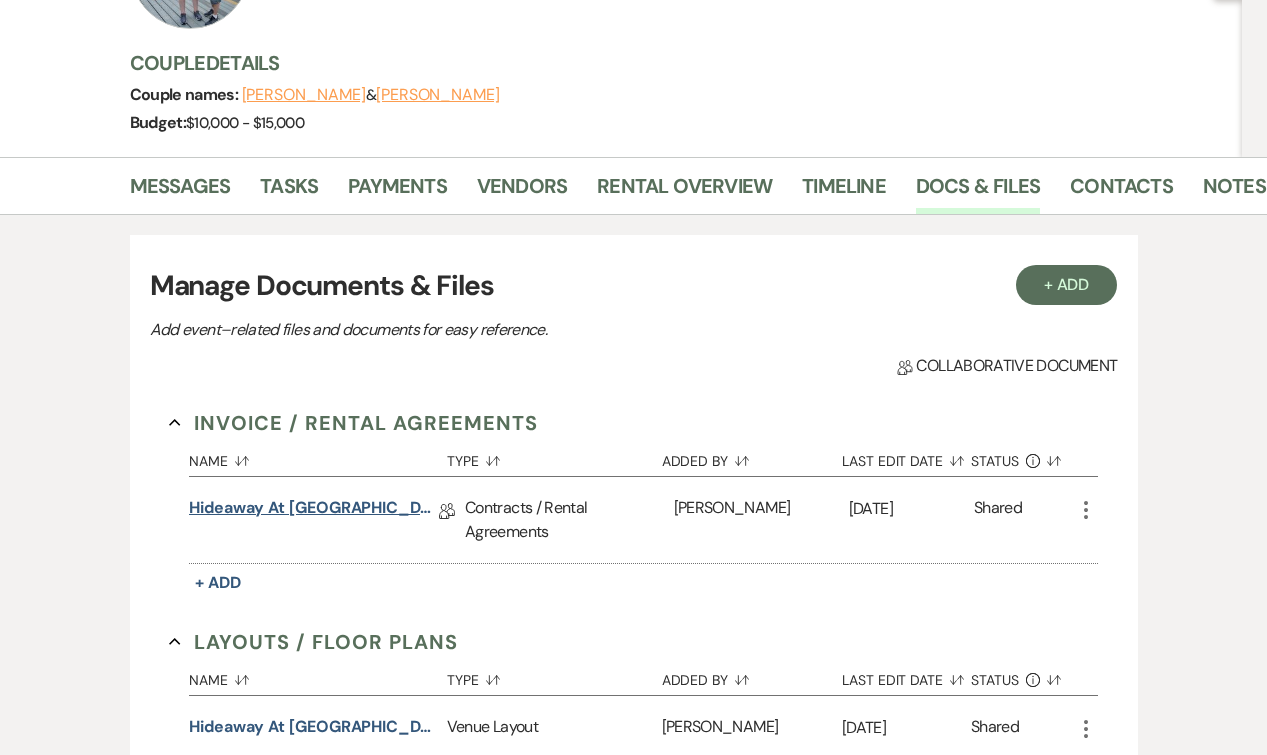 click on "Hideaway at [GEOGRAPHIC_DATA] Wedding Contract" at bounding box center [314, 511] 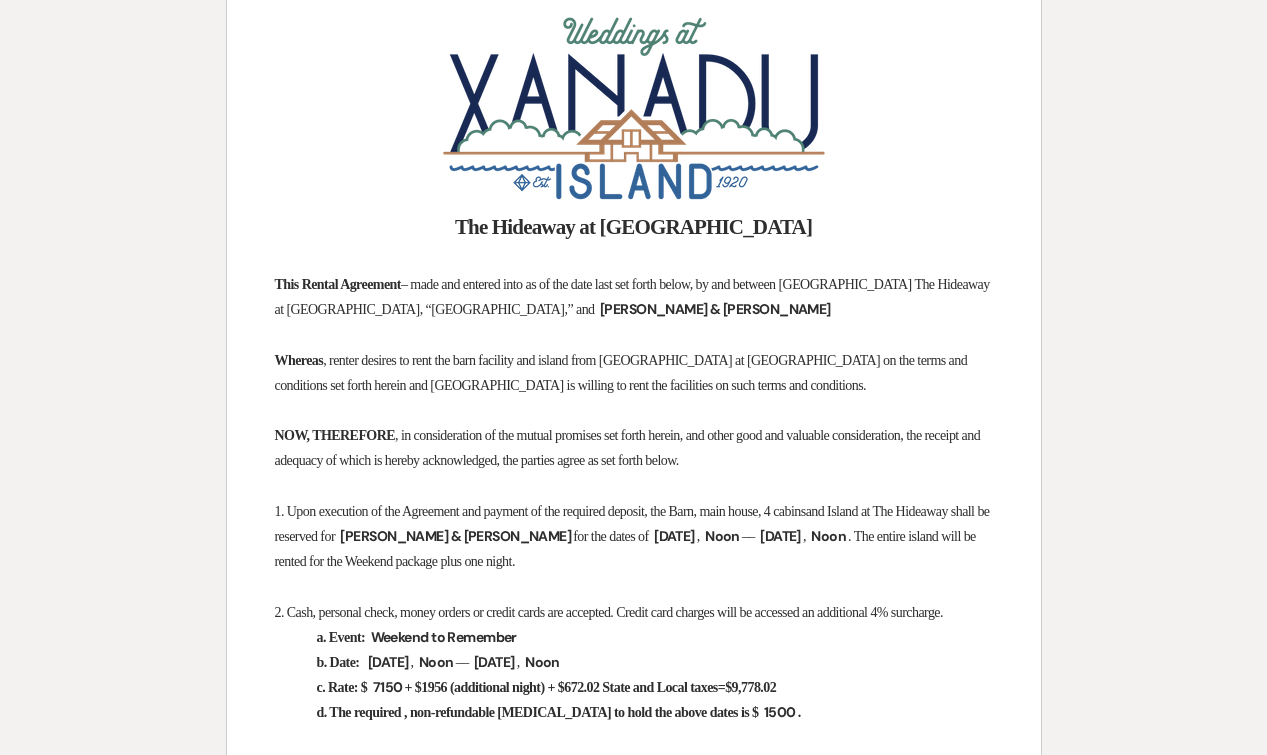 scroll, scrollTop: 0, scrollLeft: 0, axis: both 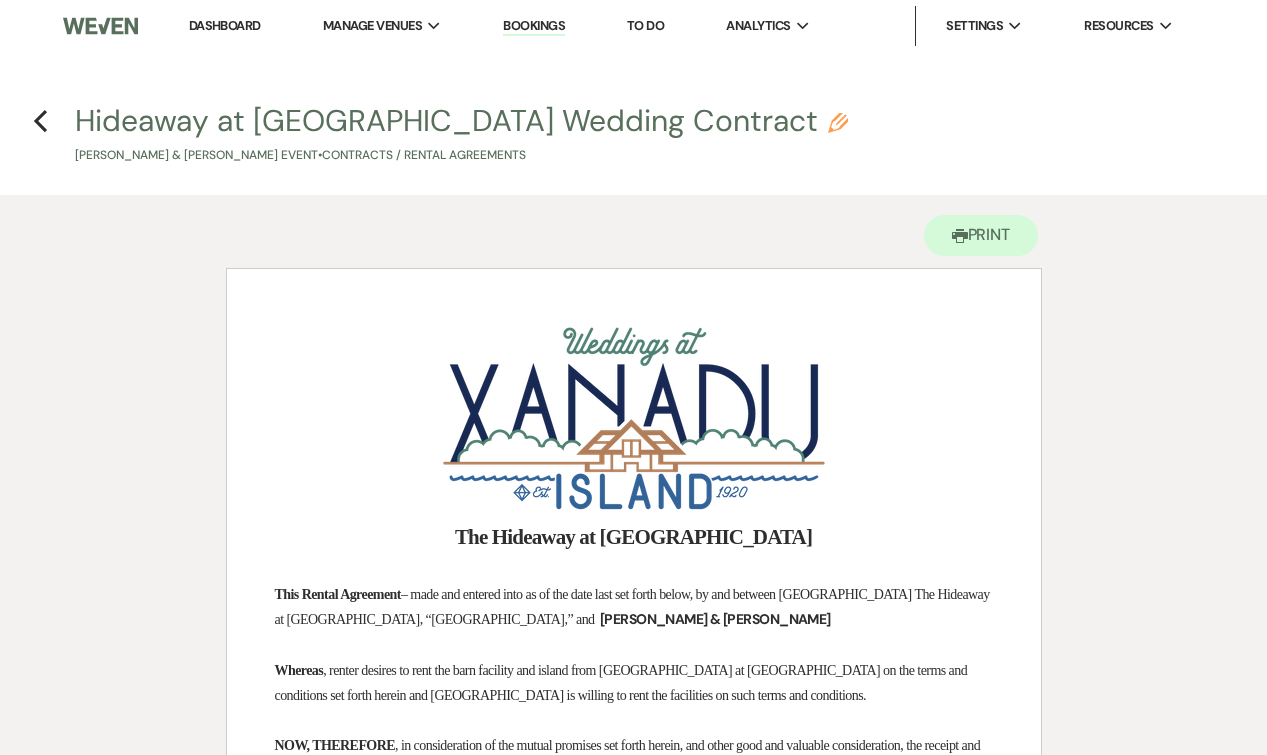 click on "Dashboard" at bounding box center (225, 25) 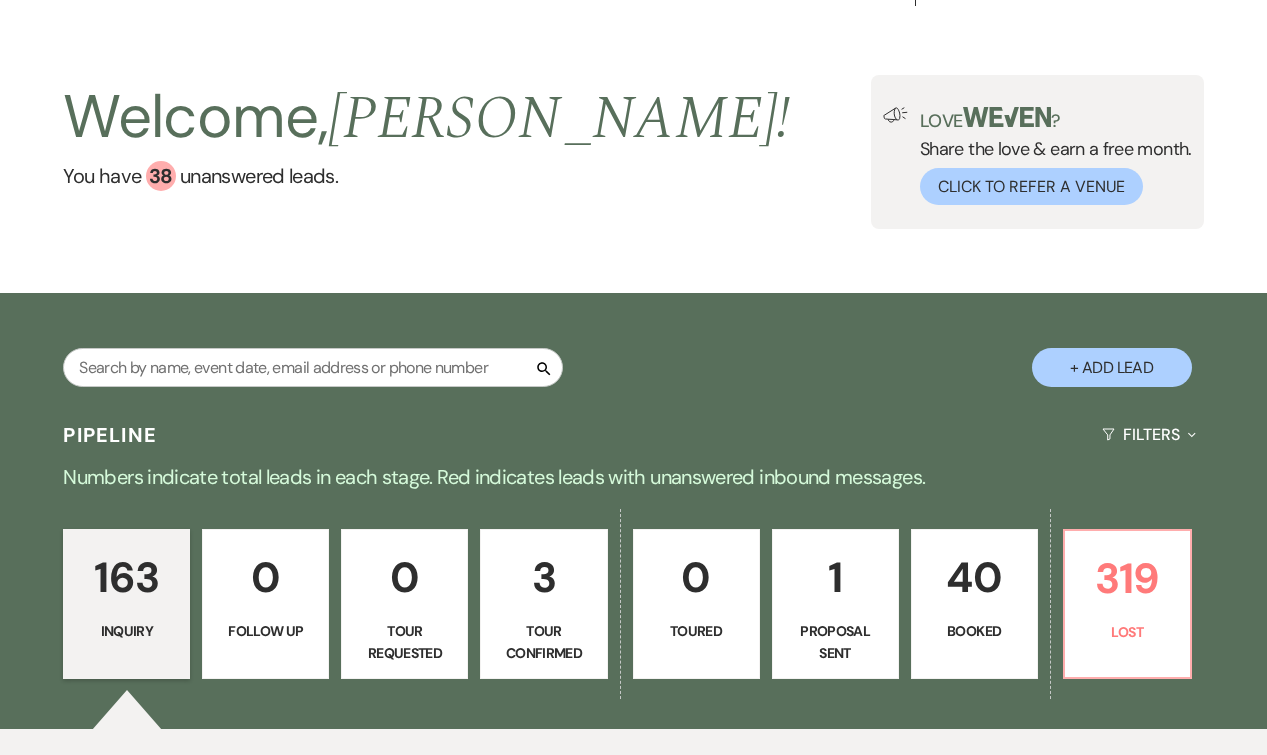 scroll, scrollTop: 0, scrollLeft: 0, axis: both 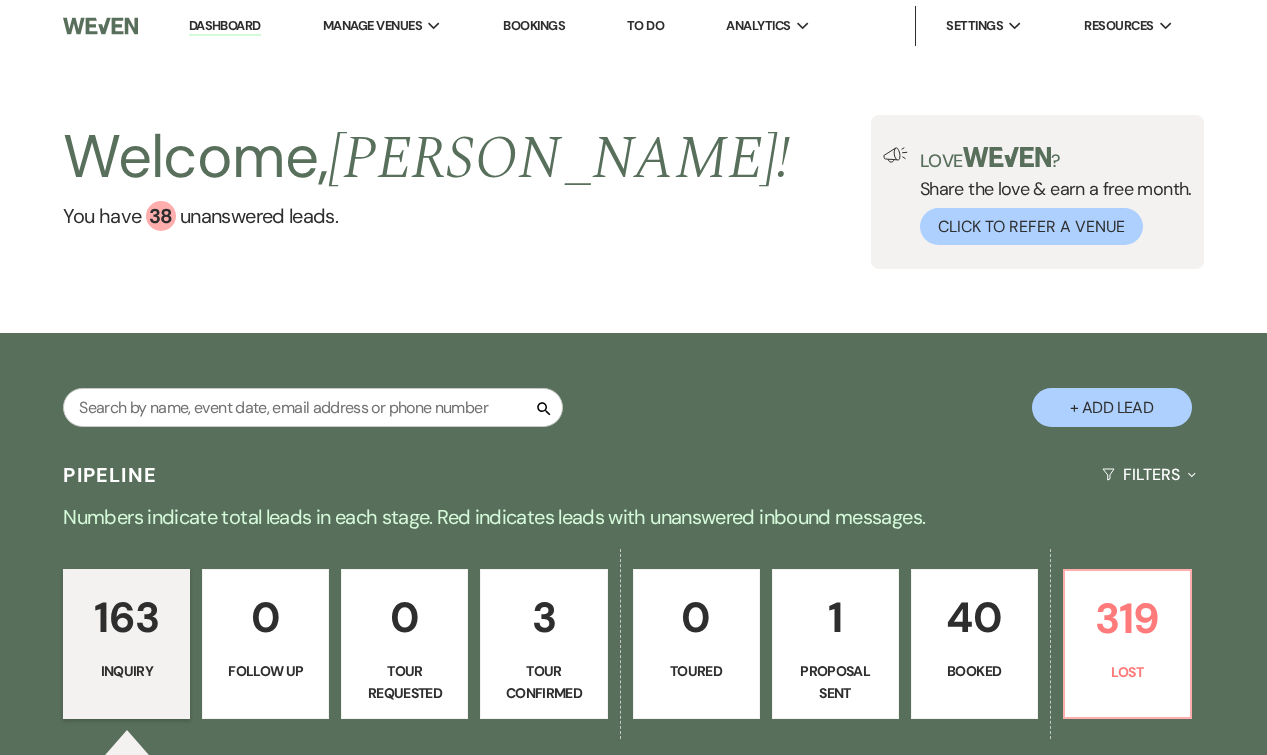 click on "40" at bounding box center [974, 617] 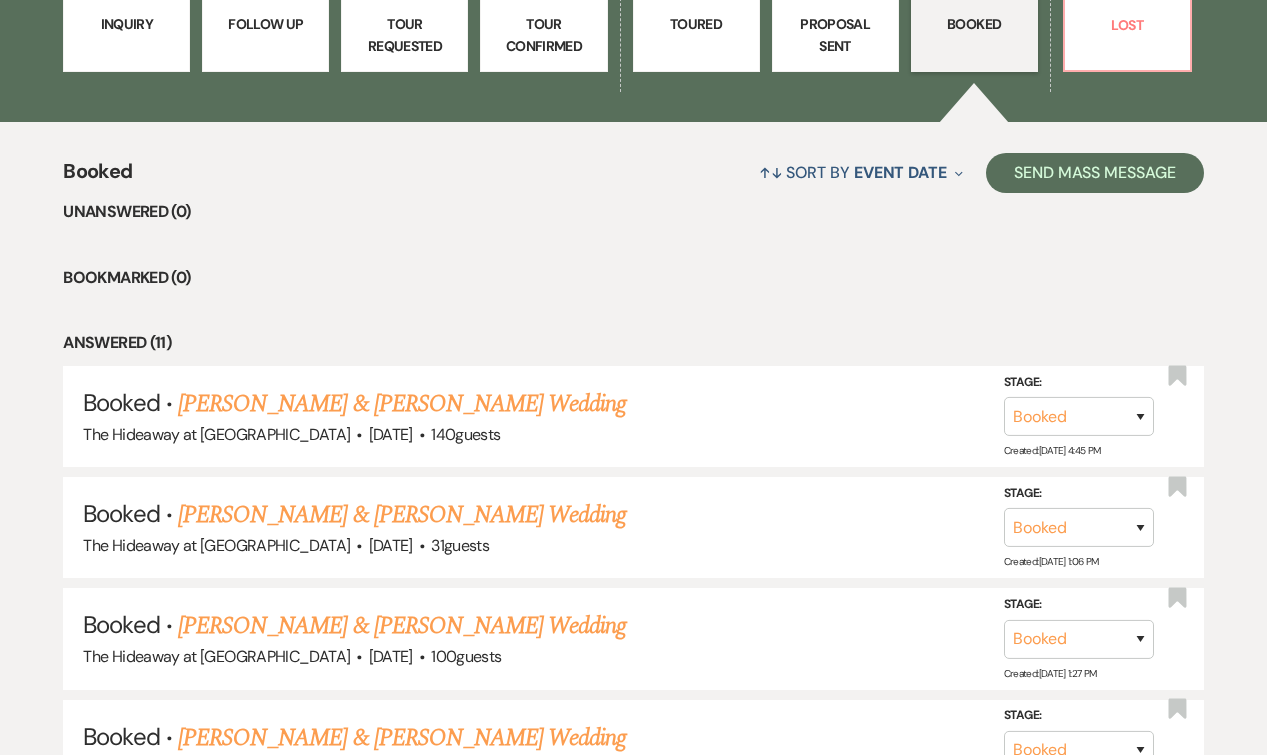 scroll, scrollTop: 655, scrollLeft: 0, axis: vertical 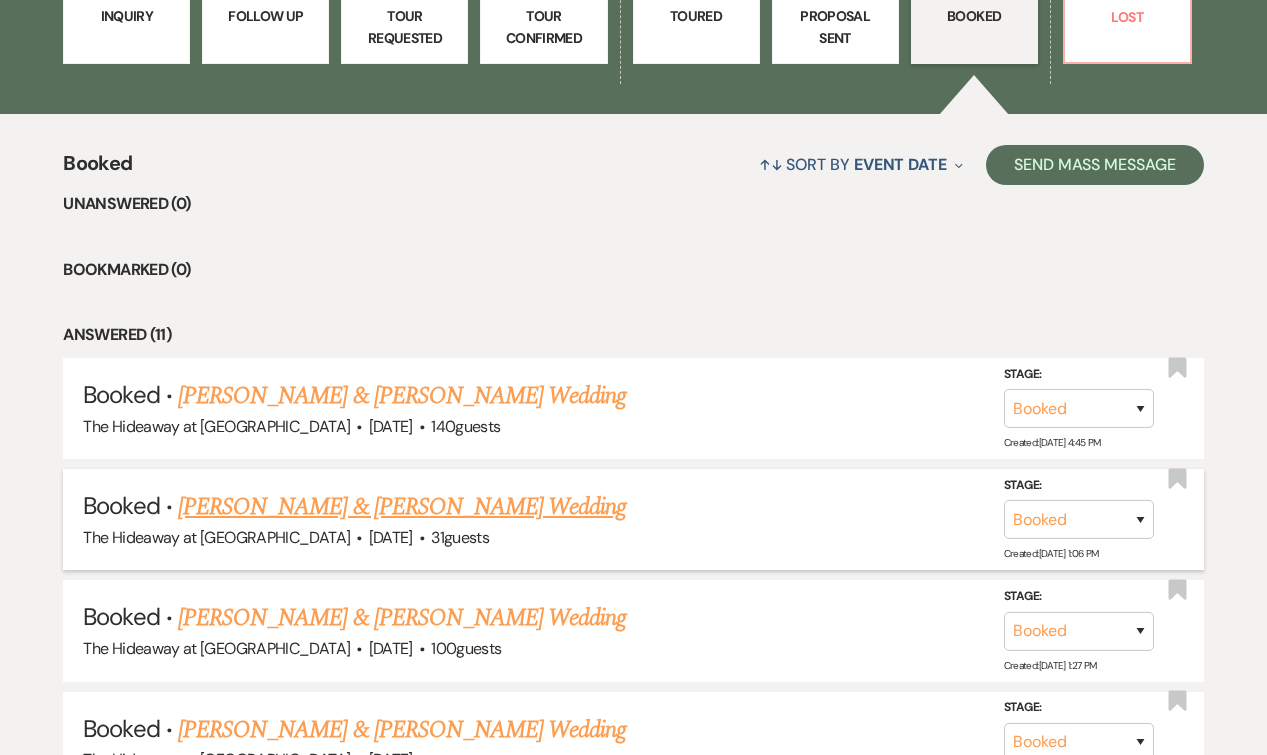 click on "[PERSON_NAME] & [PERSON_NAME] Wedding" at bounding box center (402, 507) 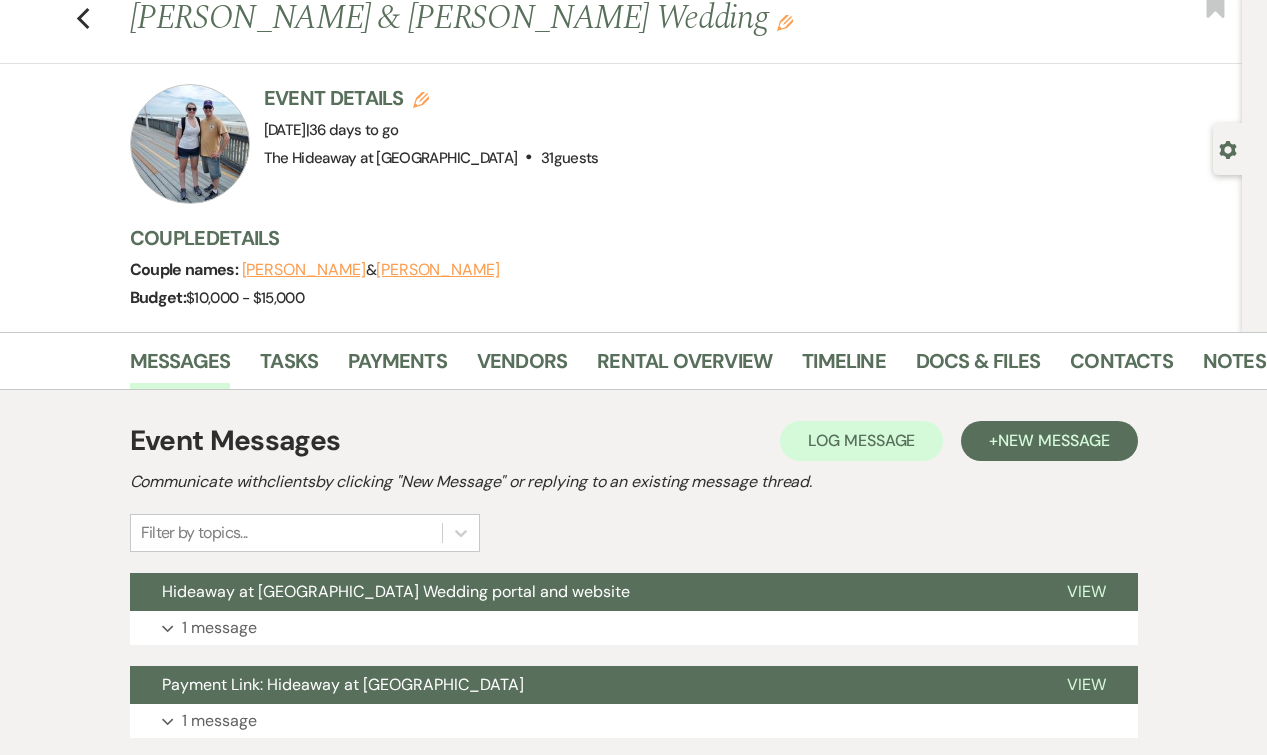 scroll, scrollTop: 0, scrollLeft: 0, axis: both 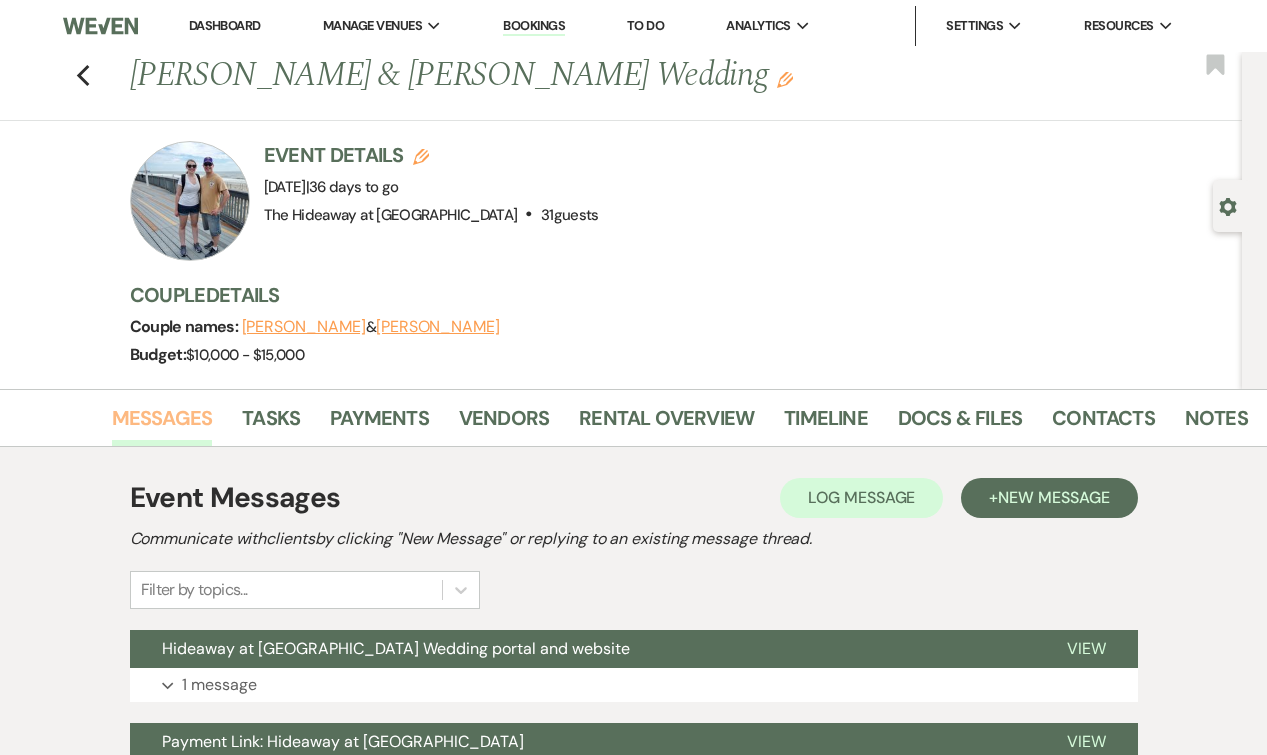 click on "Messages" at bounding box center (162, 424) 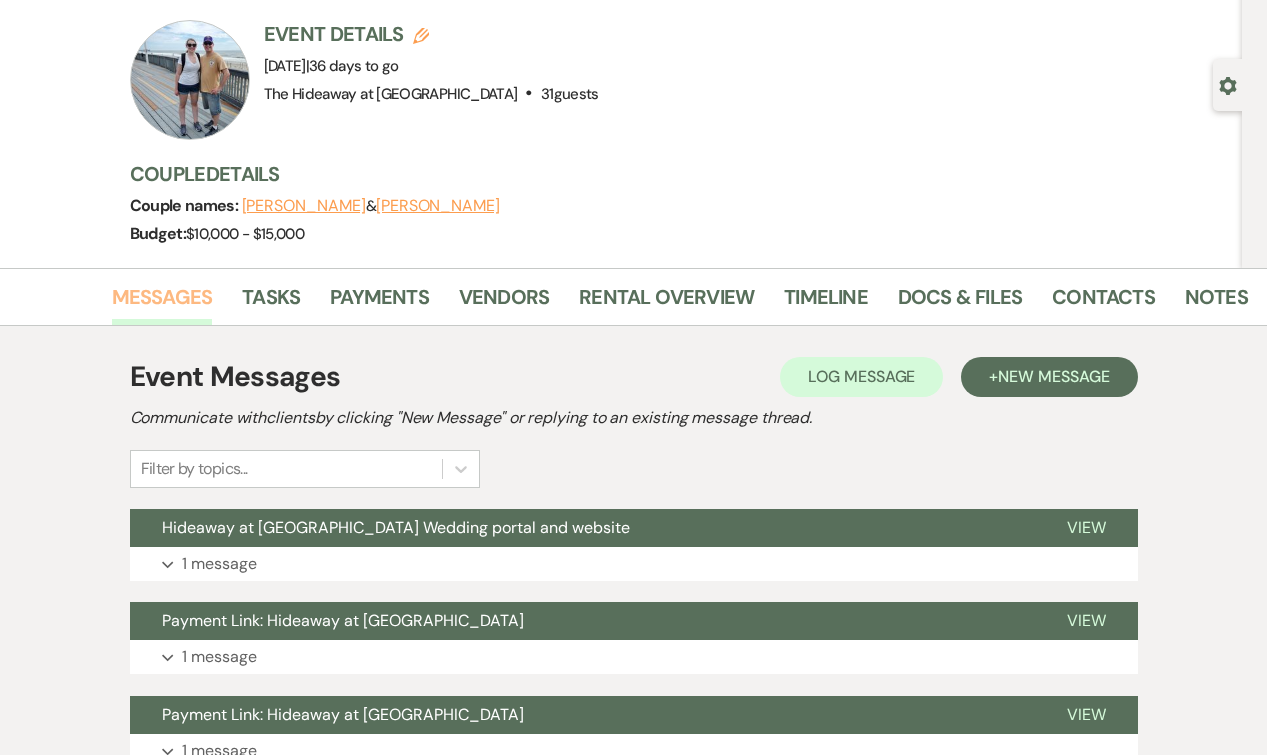 scroll, scrollTop: 133, scrollLeft: 0, axis: vertical 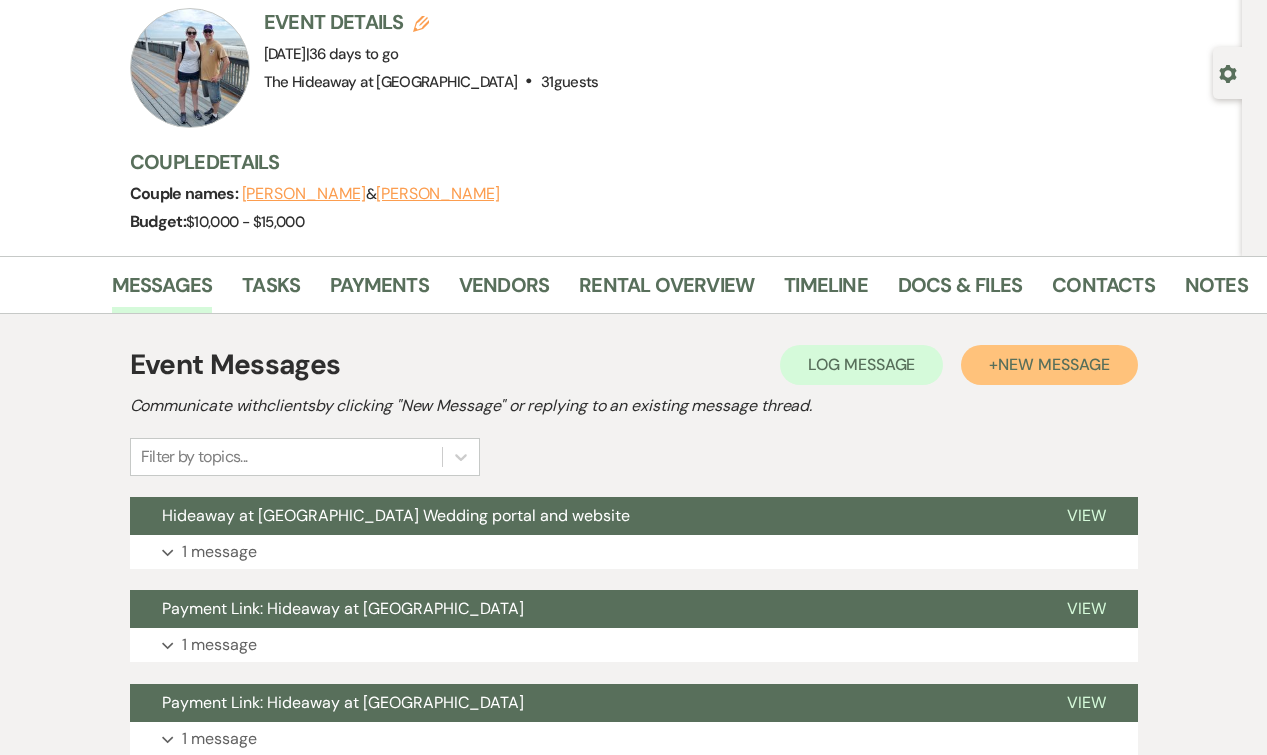 click on "New Message" at bounding box center (1053, 364) 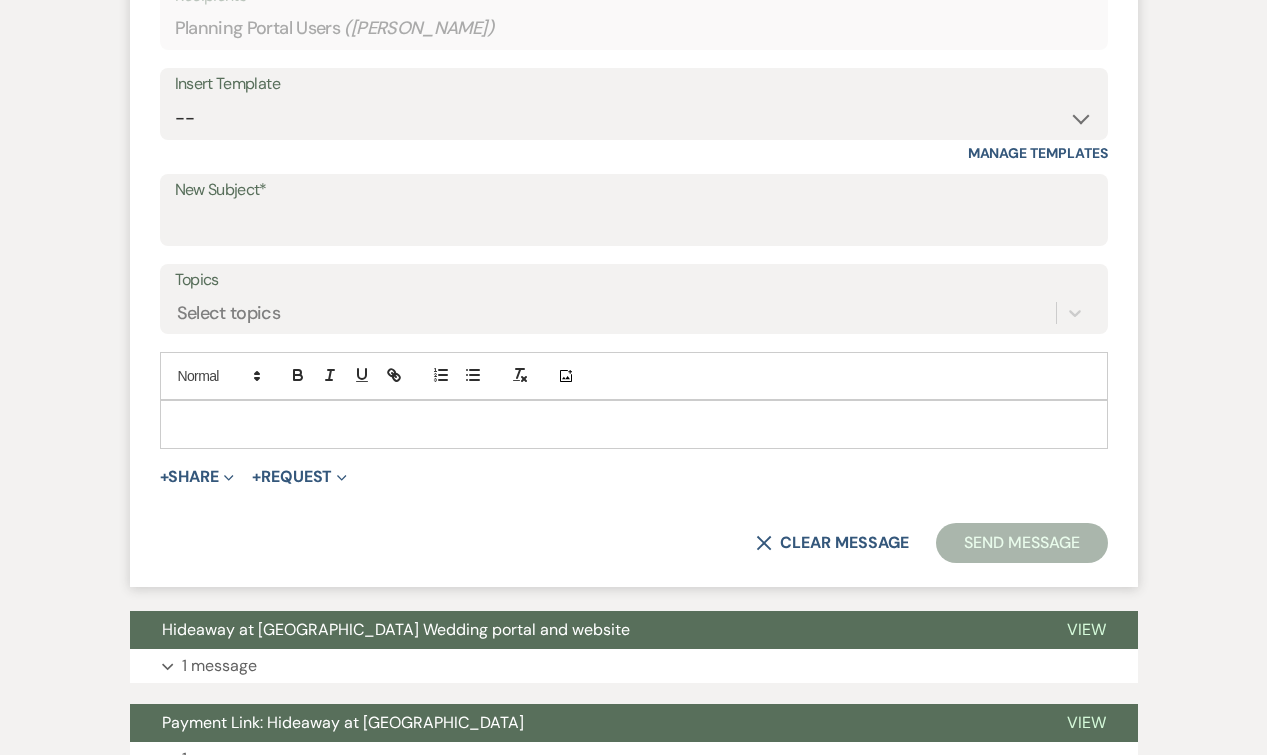 scroll, scrollTop: 766, scrollLeft: 0, axis: vertical 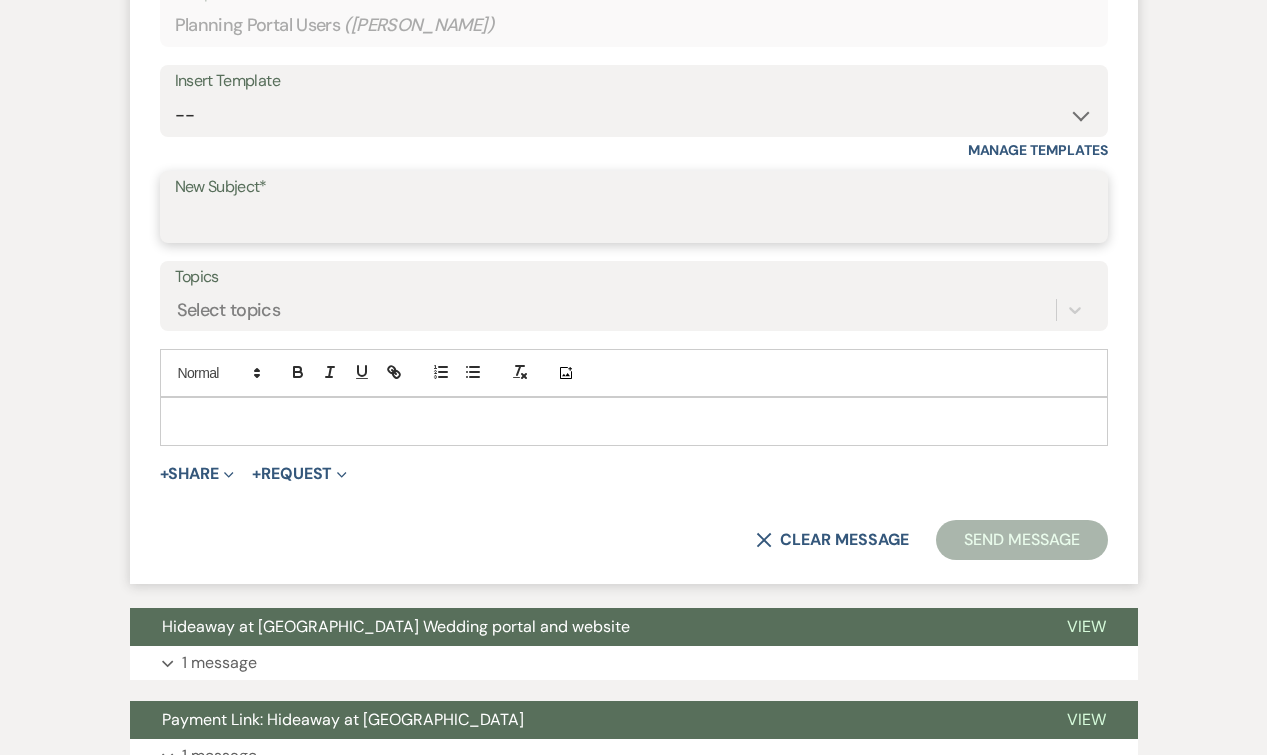click on "New Subject*" at bounding box center [634, 221] 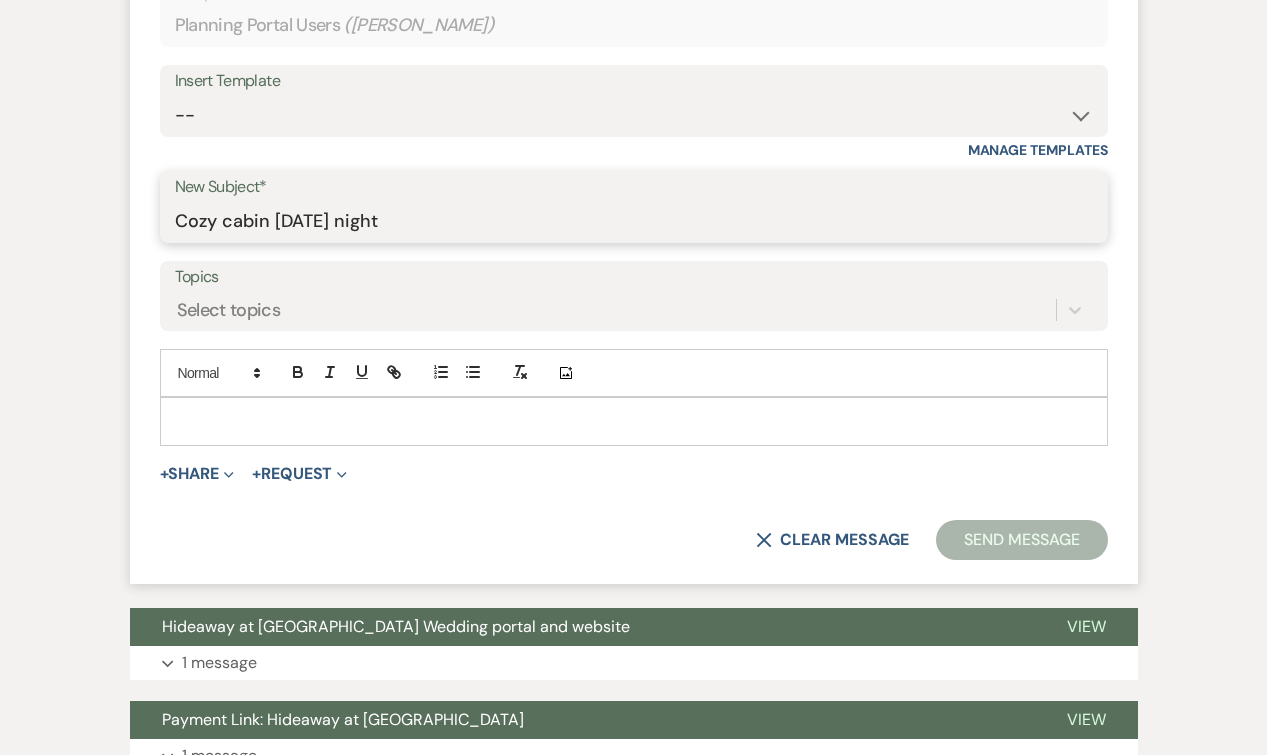 type on "Cozy cabin [DATE] night" 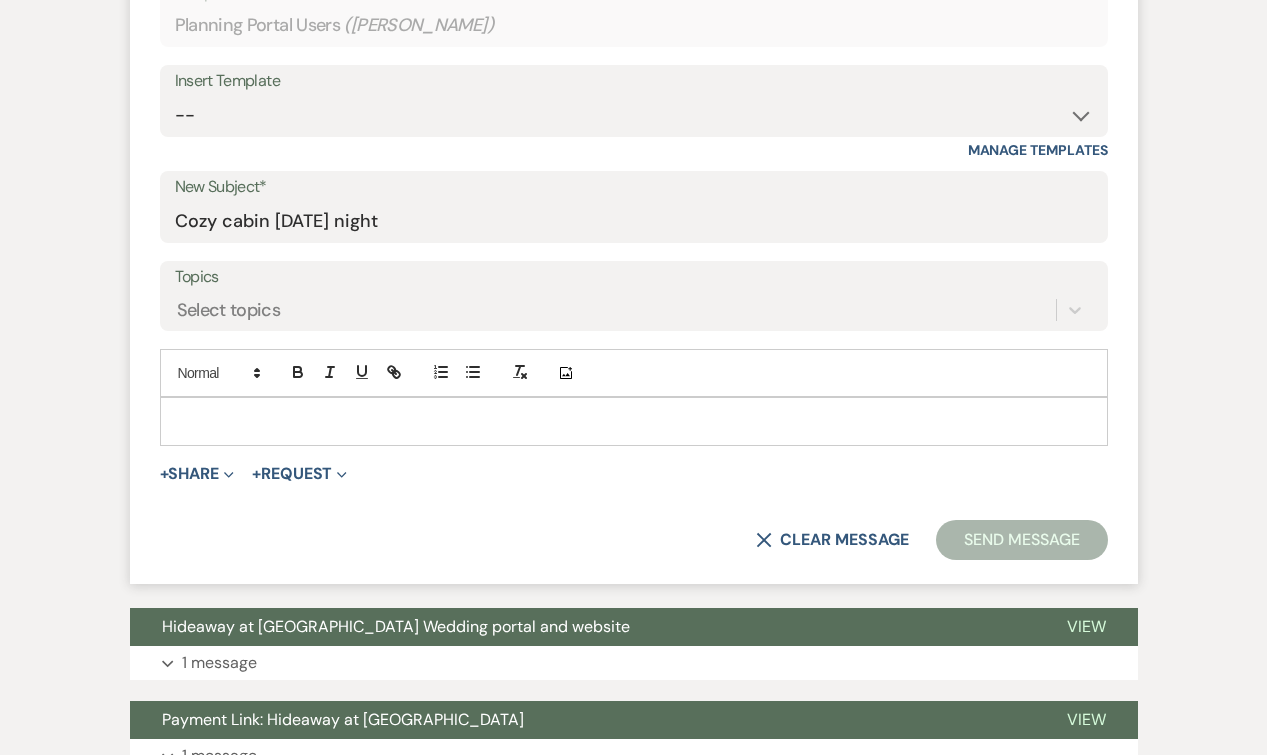 click at bounding box center [634, 421] 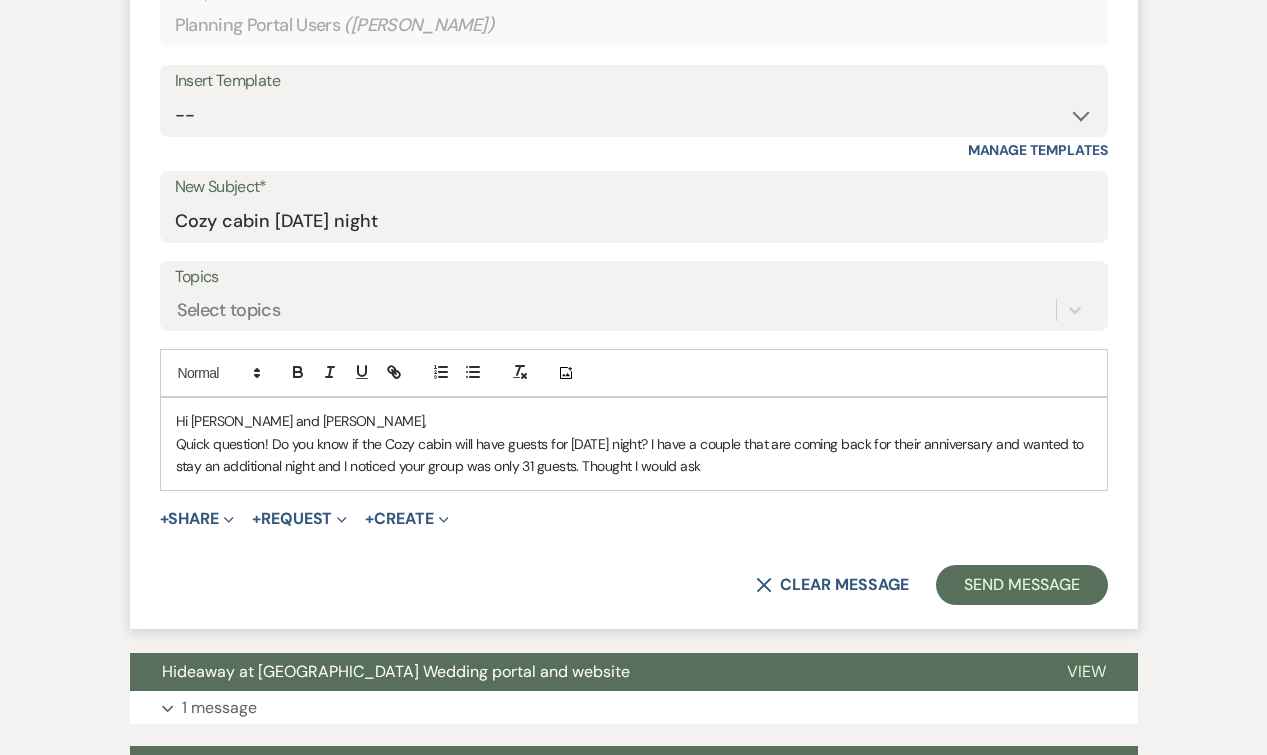 drag, startPoint x: 171, startPoint y: 415, endPoint x: 858, endPoint y: 494, distance: 691.5273 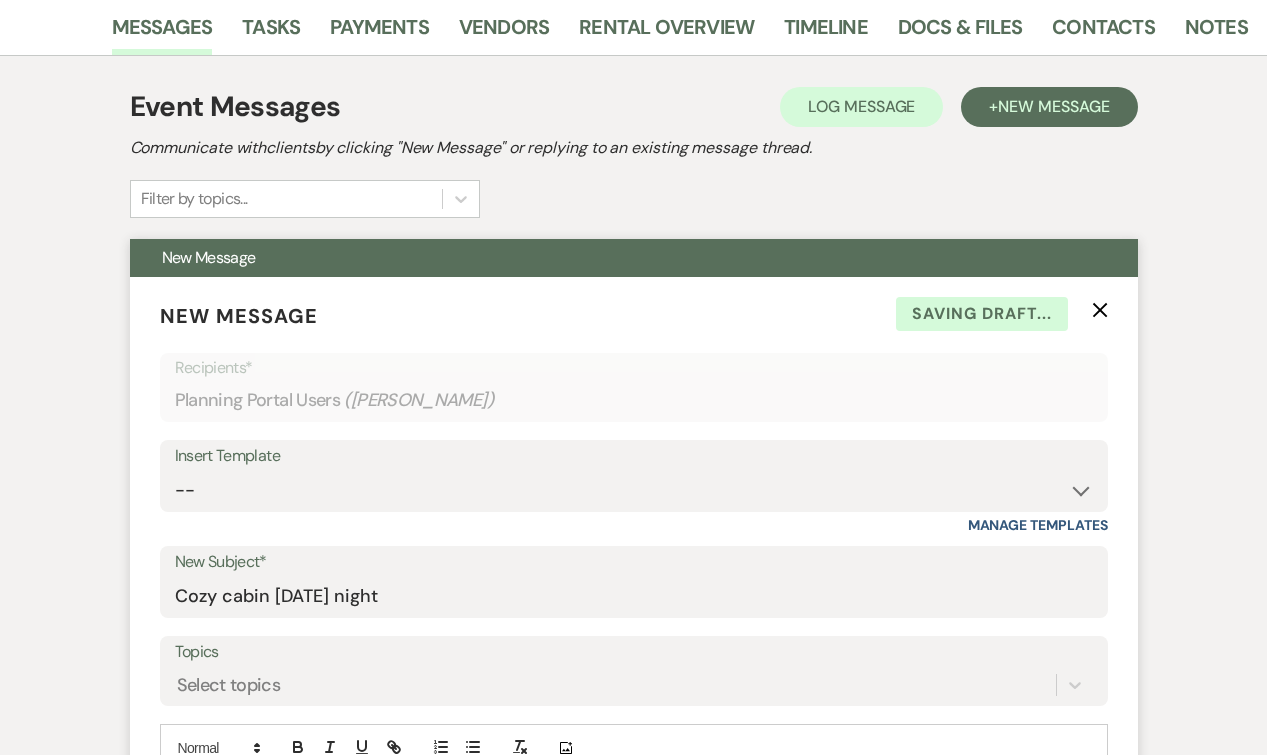 scroll, scrollTop: 0, scrollLeft: 0, axis: both 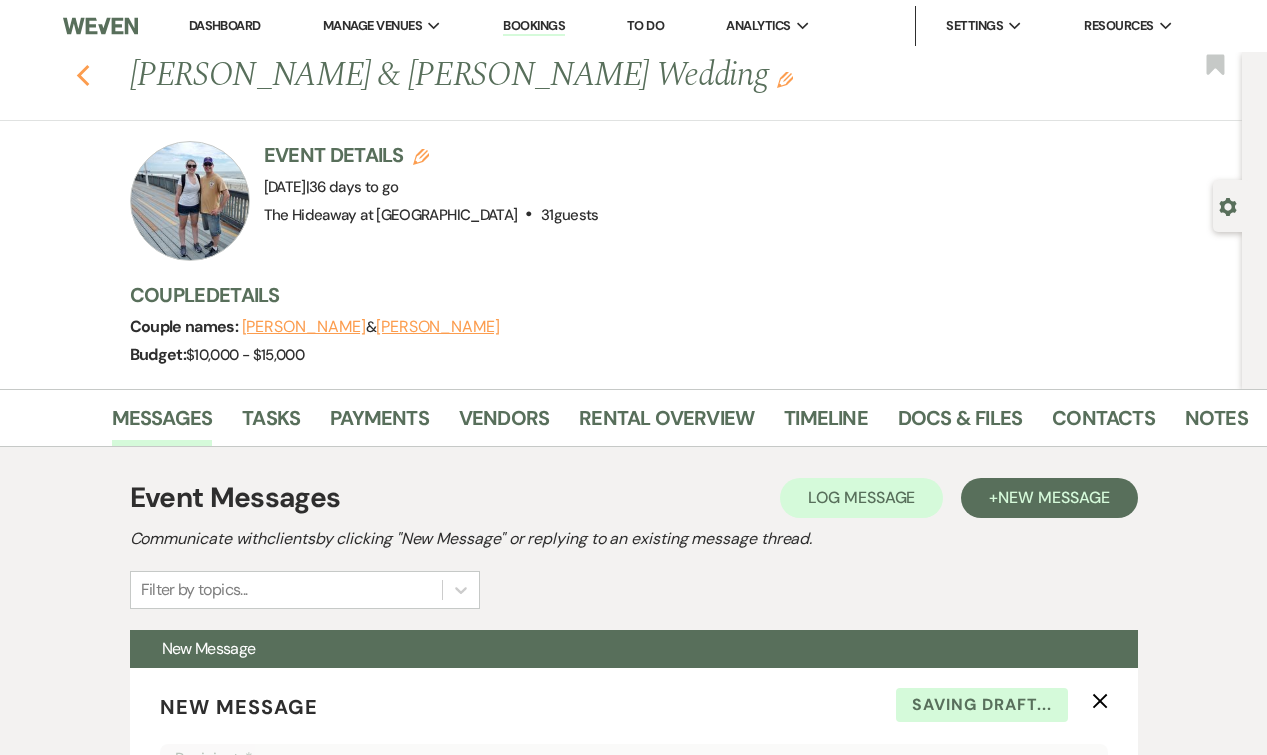 click 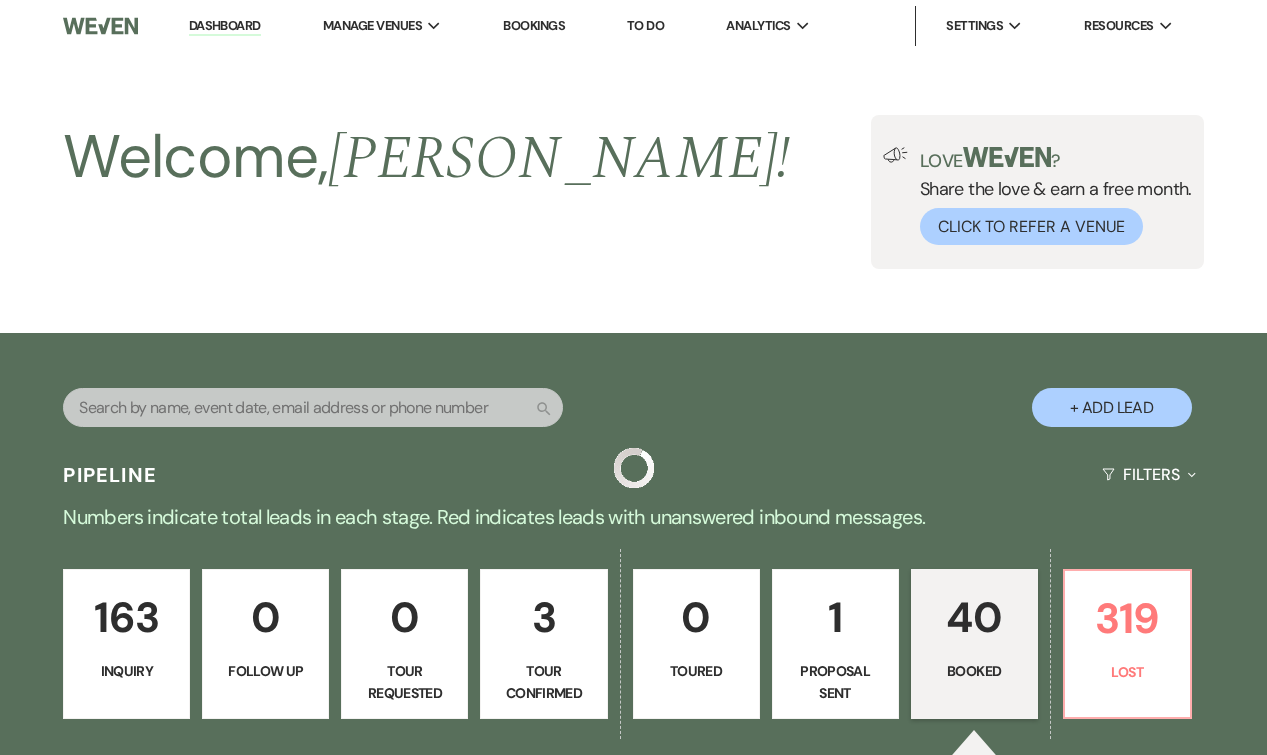 scroll, scrollTop: 655, scrollLeft: 0, axis: vertical 